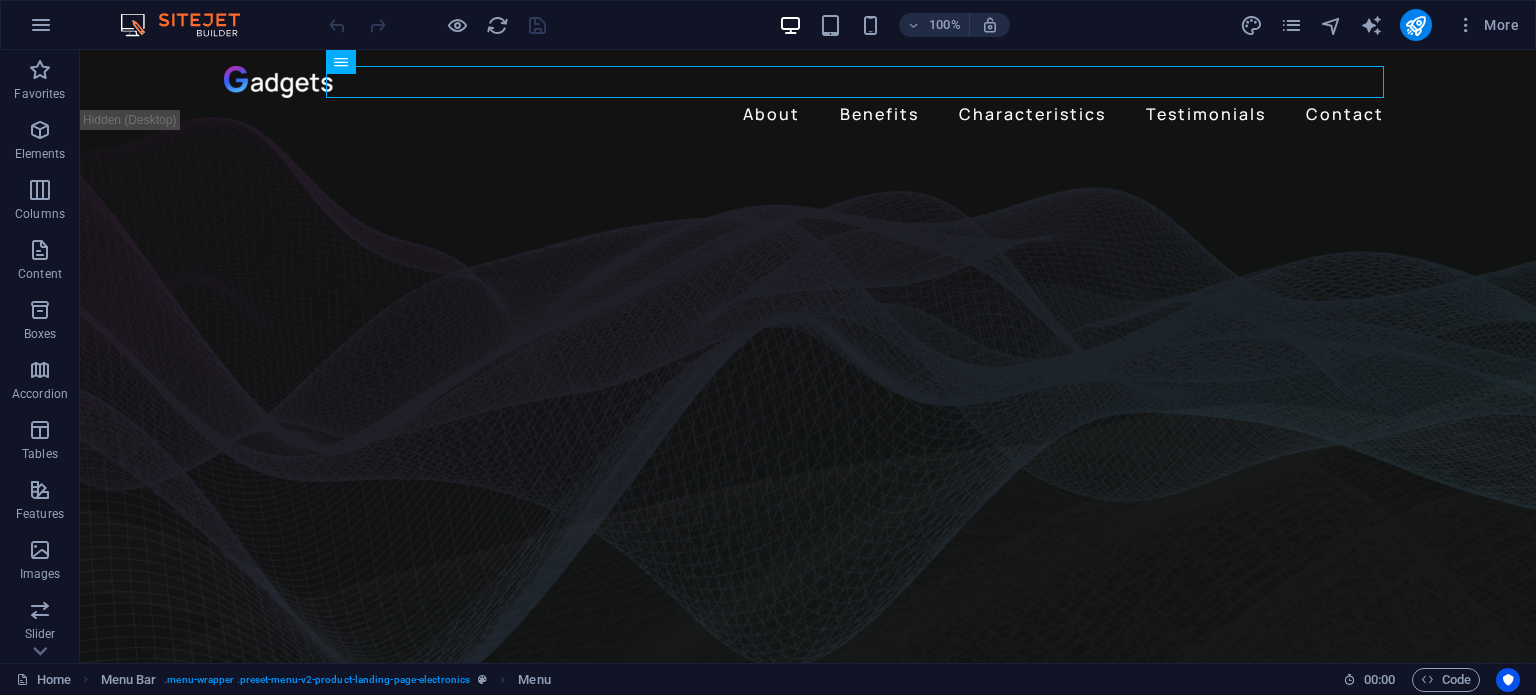 scroll, scrollTop: 0, scrollLeft: 0, axis: both 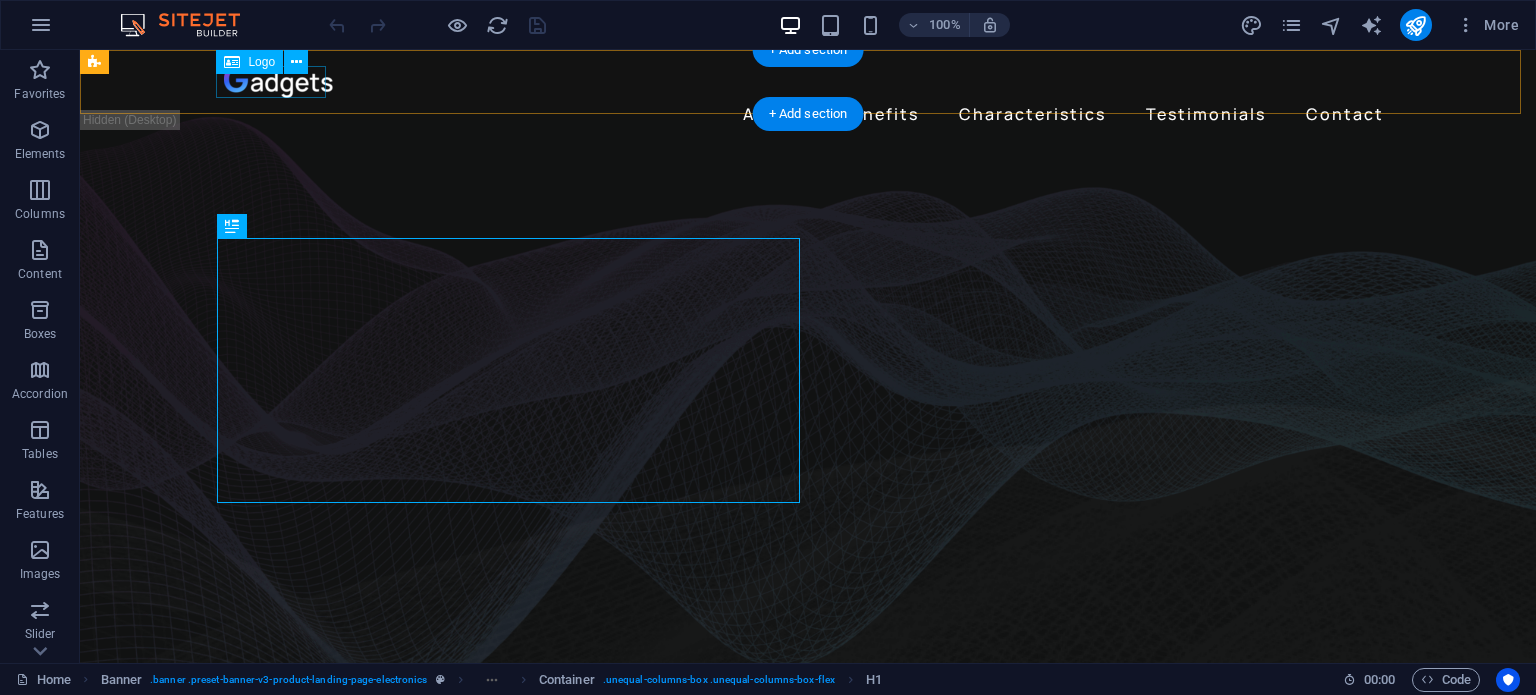 click at bounding box center (808, 82) 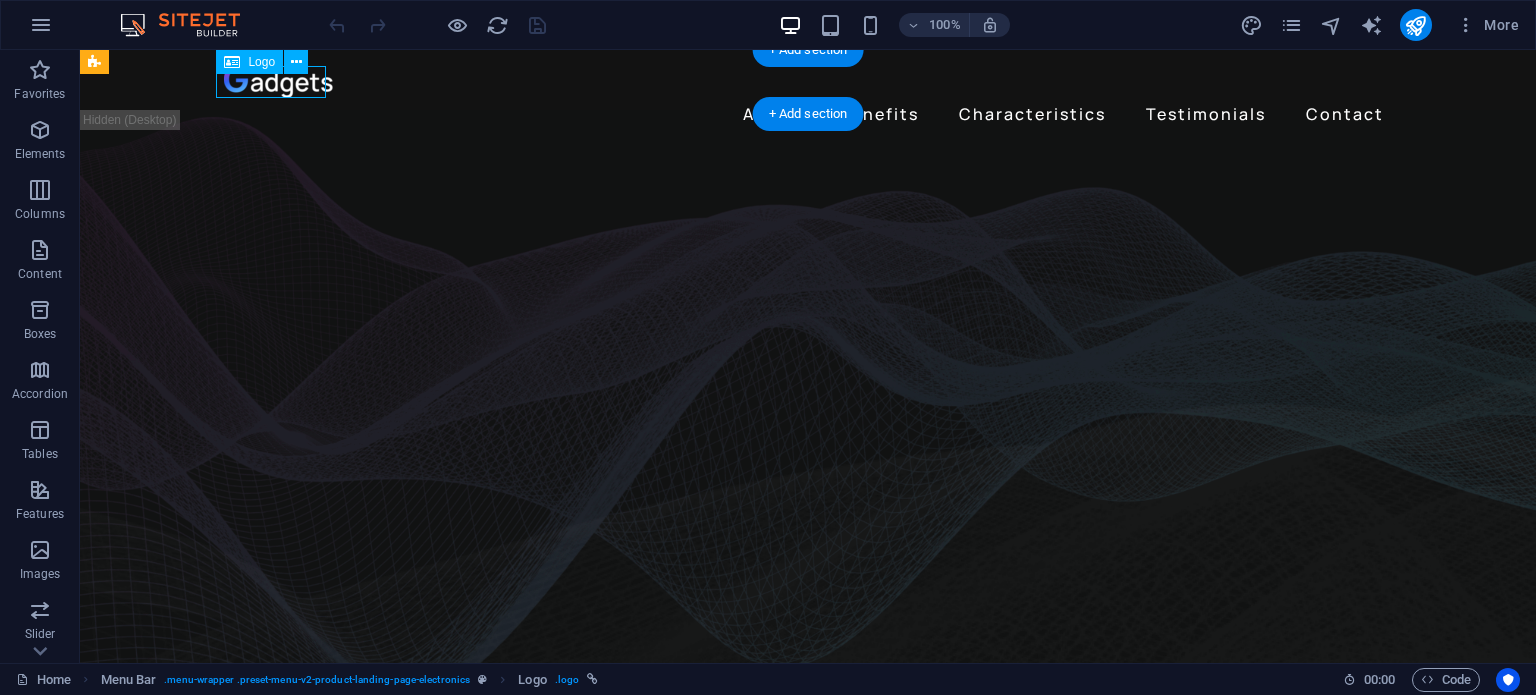 click at bounding box center [808, 82] 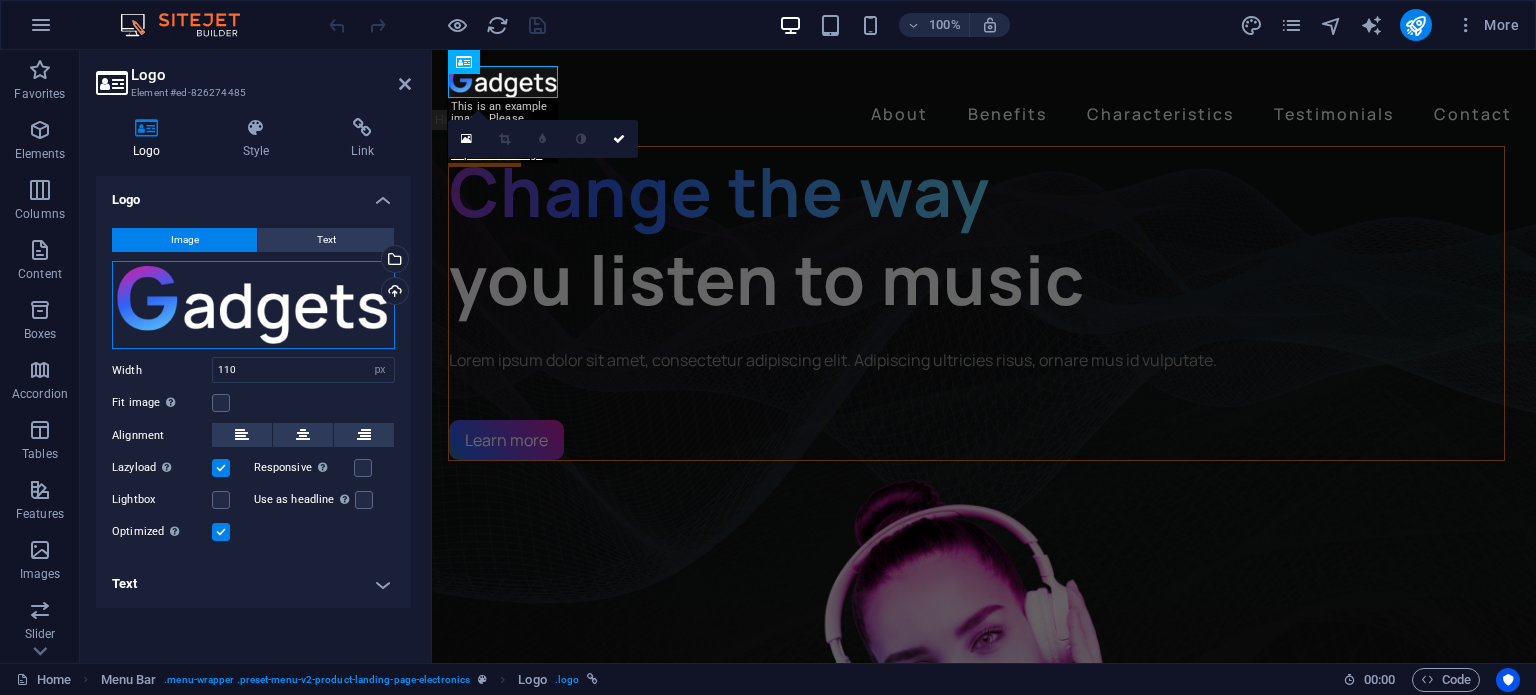 click on "Drag files here, click to choose files or select files from Files or our free stock photos & videos" at bounding box center [253, 305] 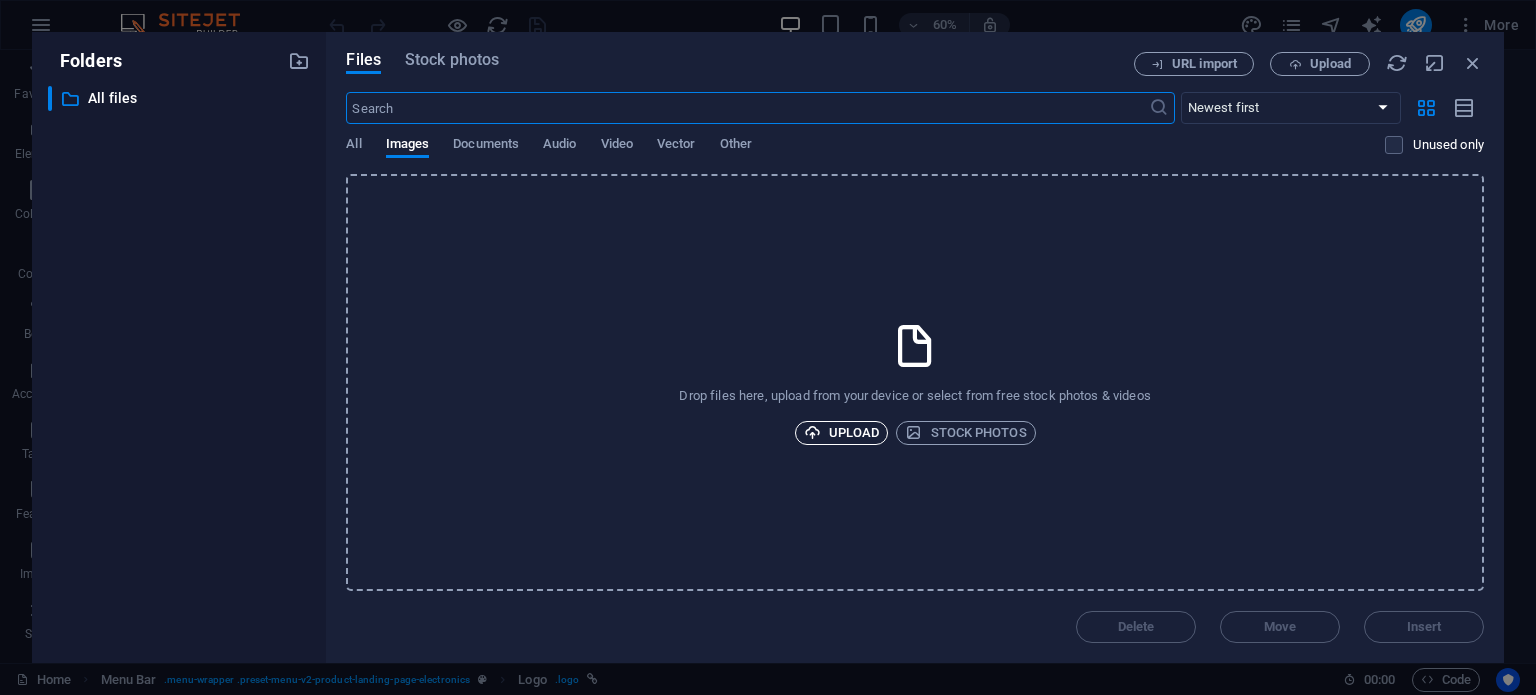 click on "Upload" at bounding box center [842, 433] 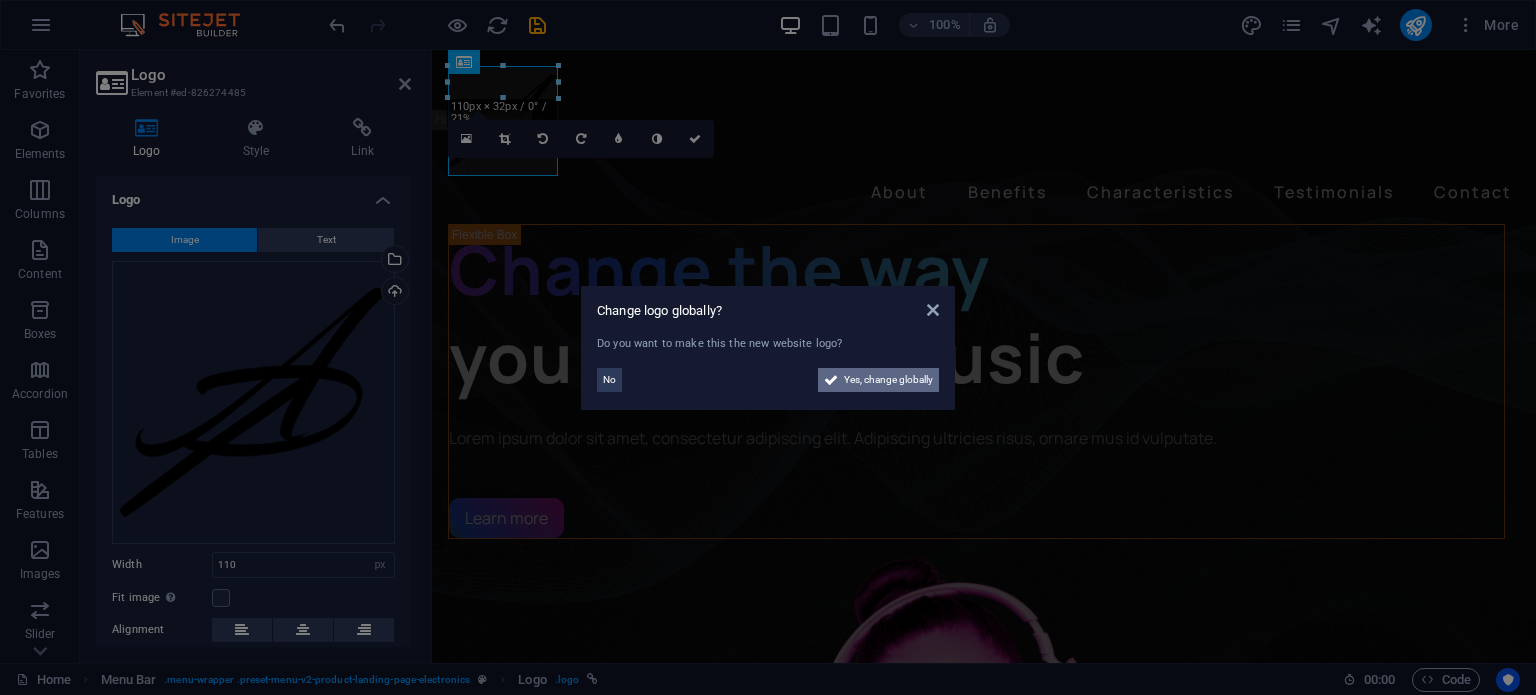 click on "Yes, change globally" at bounding box center [888, 380] 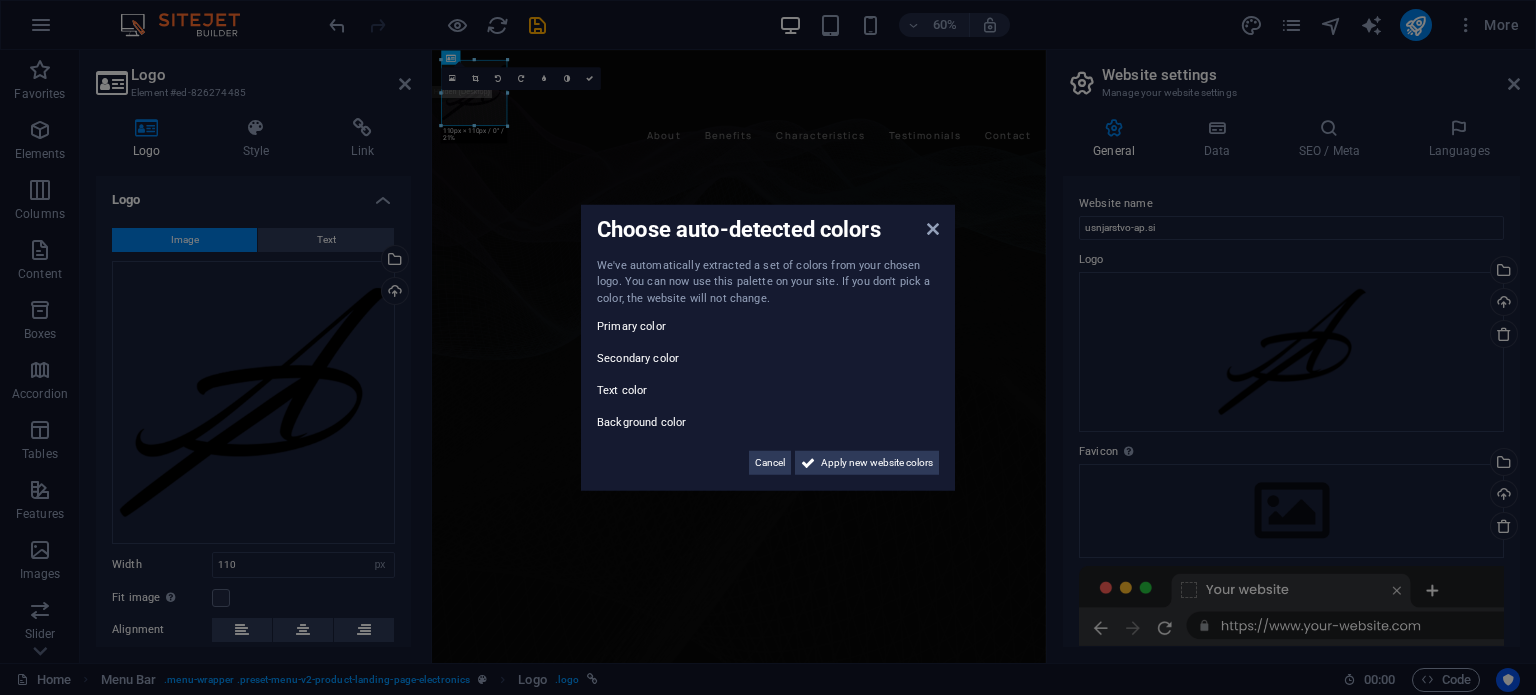 click on "Primary color" at bounding box center (657, 327) 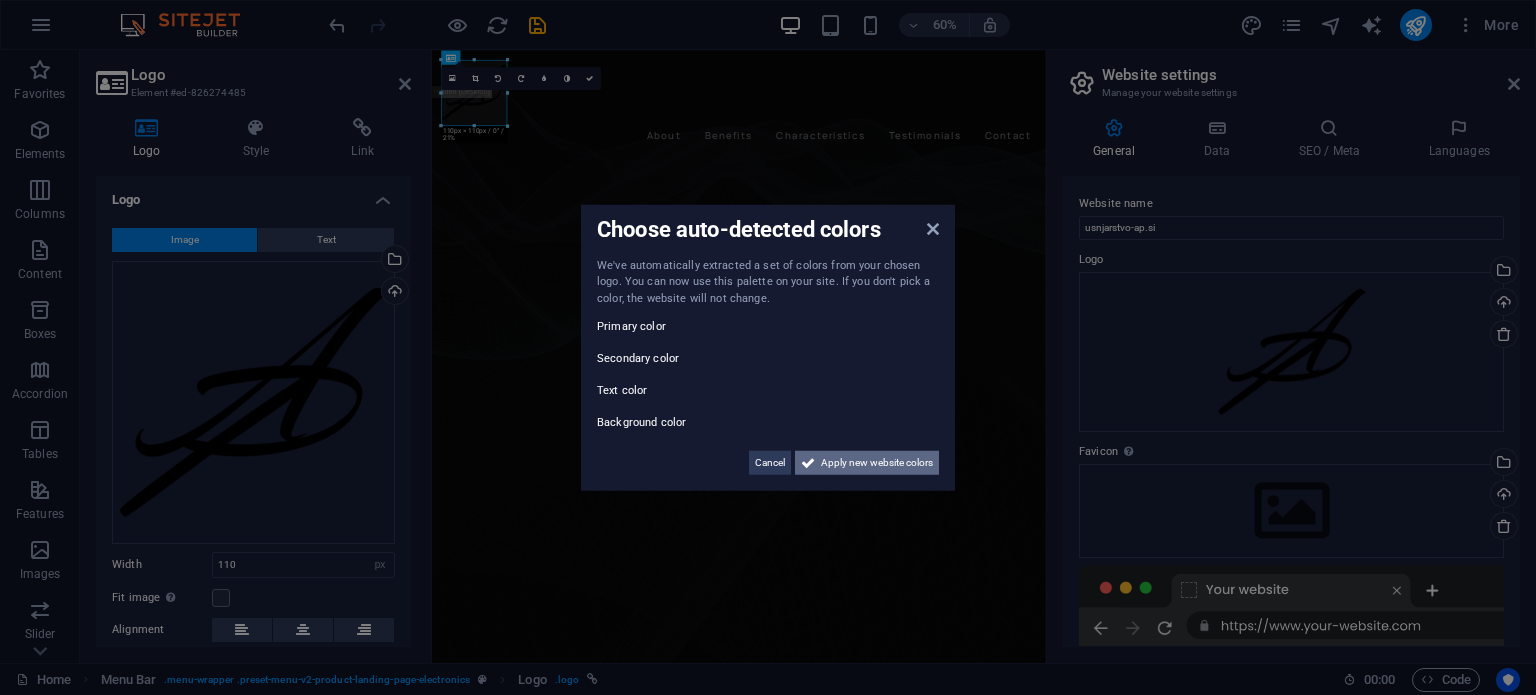 click on "Apply new website colors" at bounding box center [877, 463] 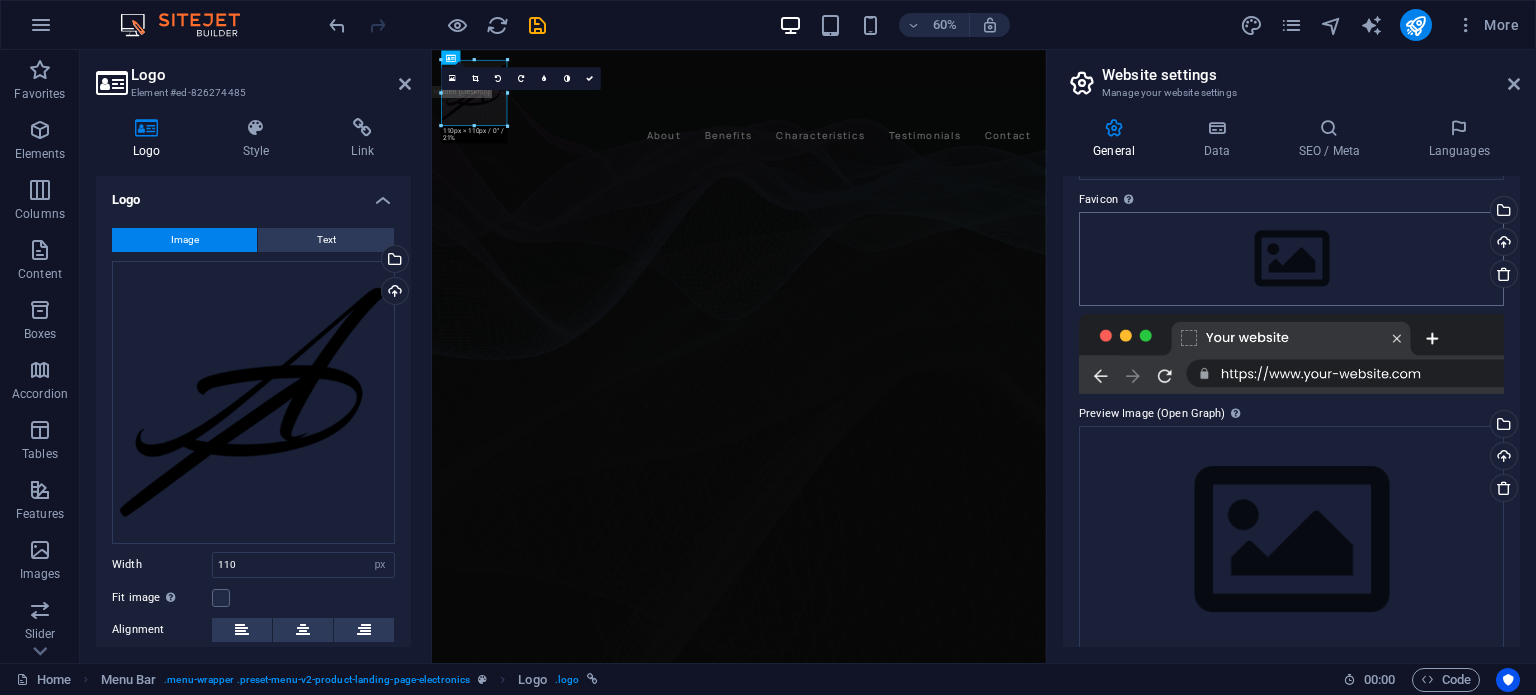 scroll, scrollTop: 276, scrollLeft: 0, axis: vertical 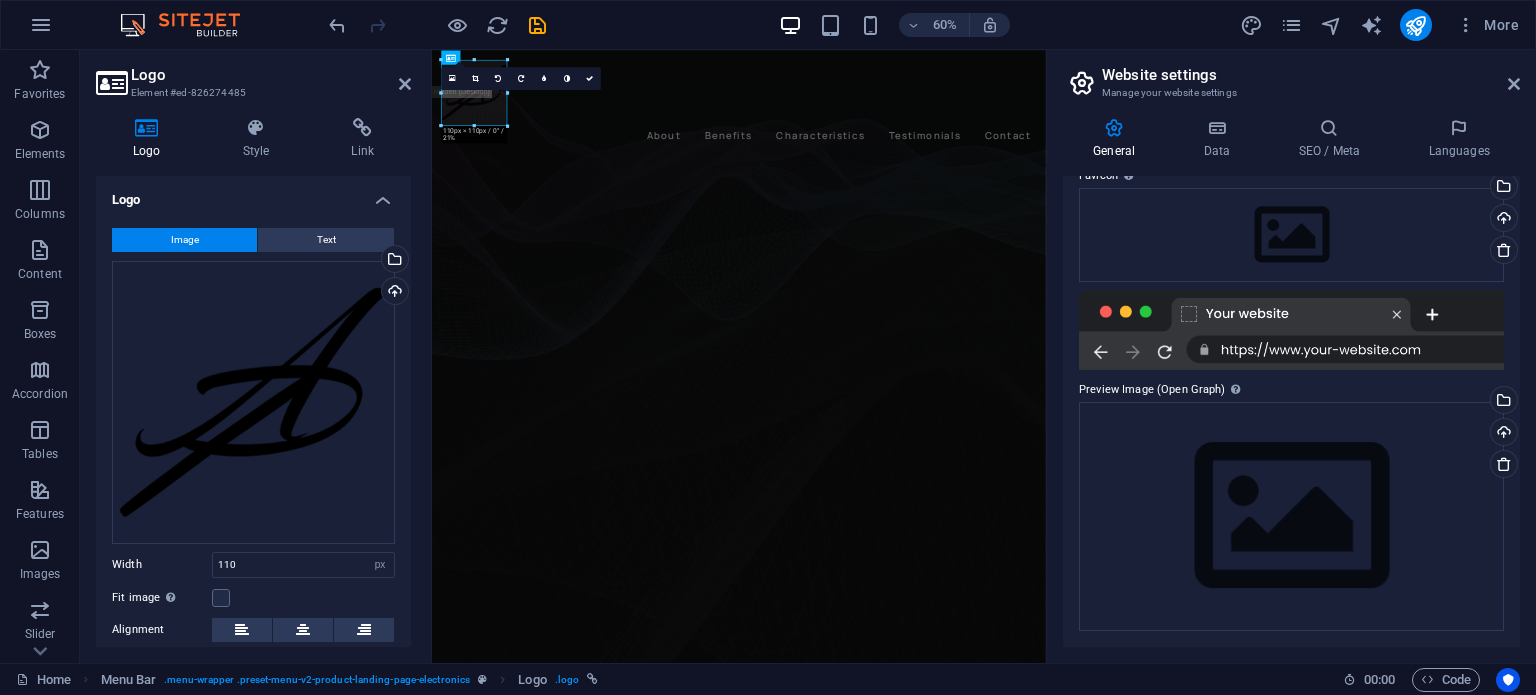 click at bounding box center (1291, 330) 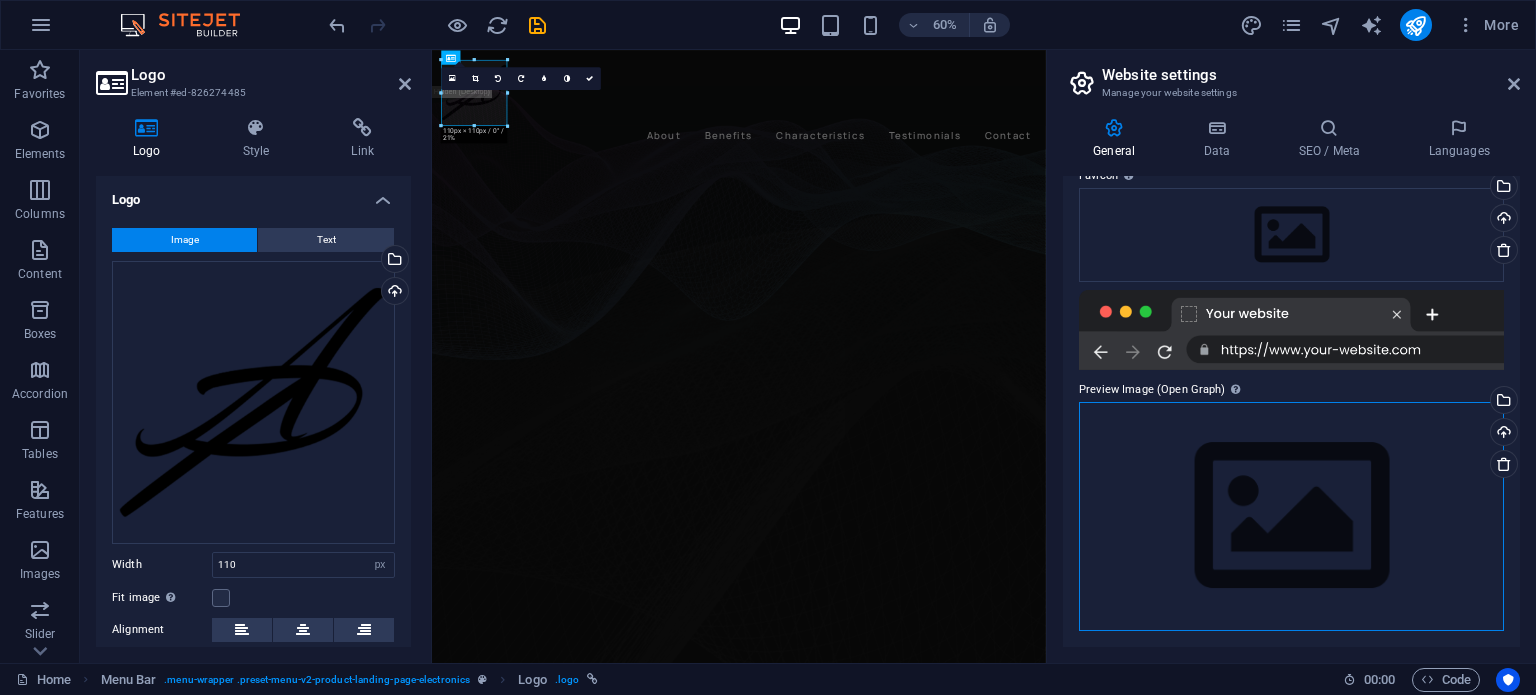 click on "Drag files here, click to choose files or select files from Files or our free stock photos & videos" at bounding box center [1291, 516] 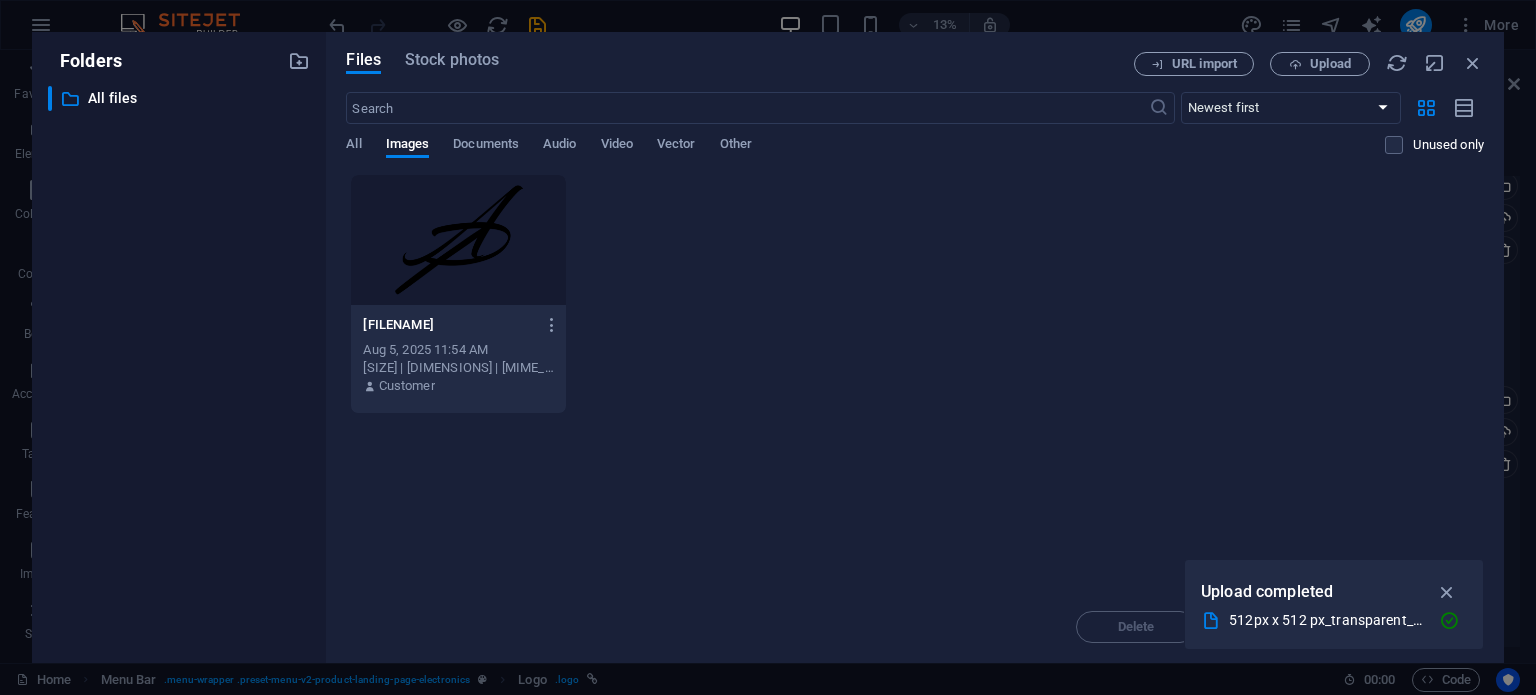 click at bounding box center [458, 240] 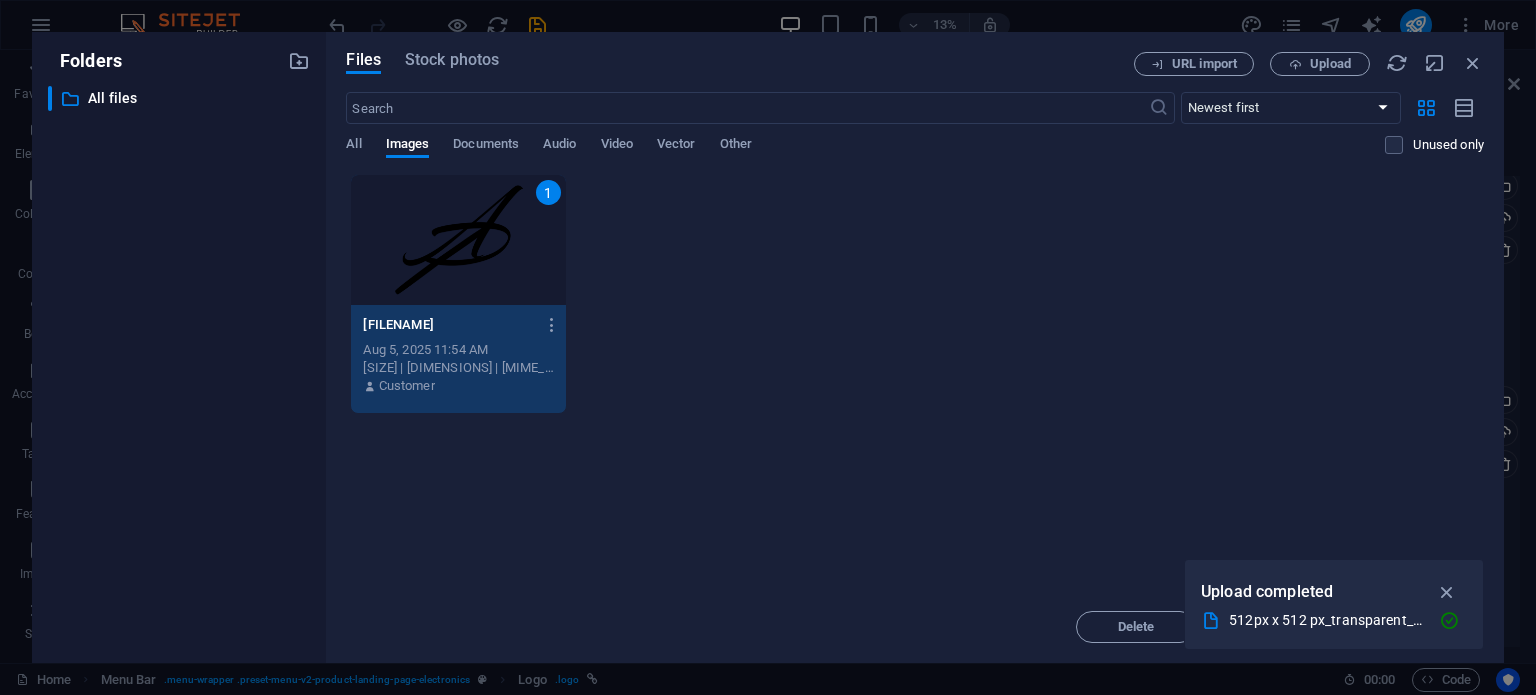 click on "1" at bounding box center [458, 240] 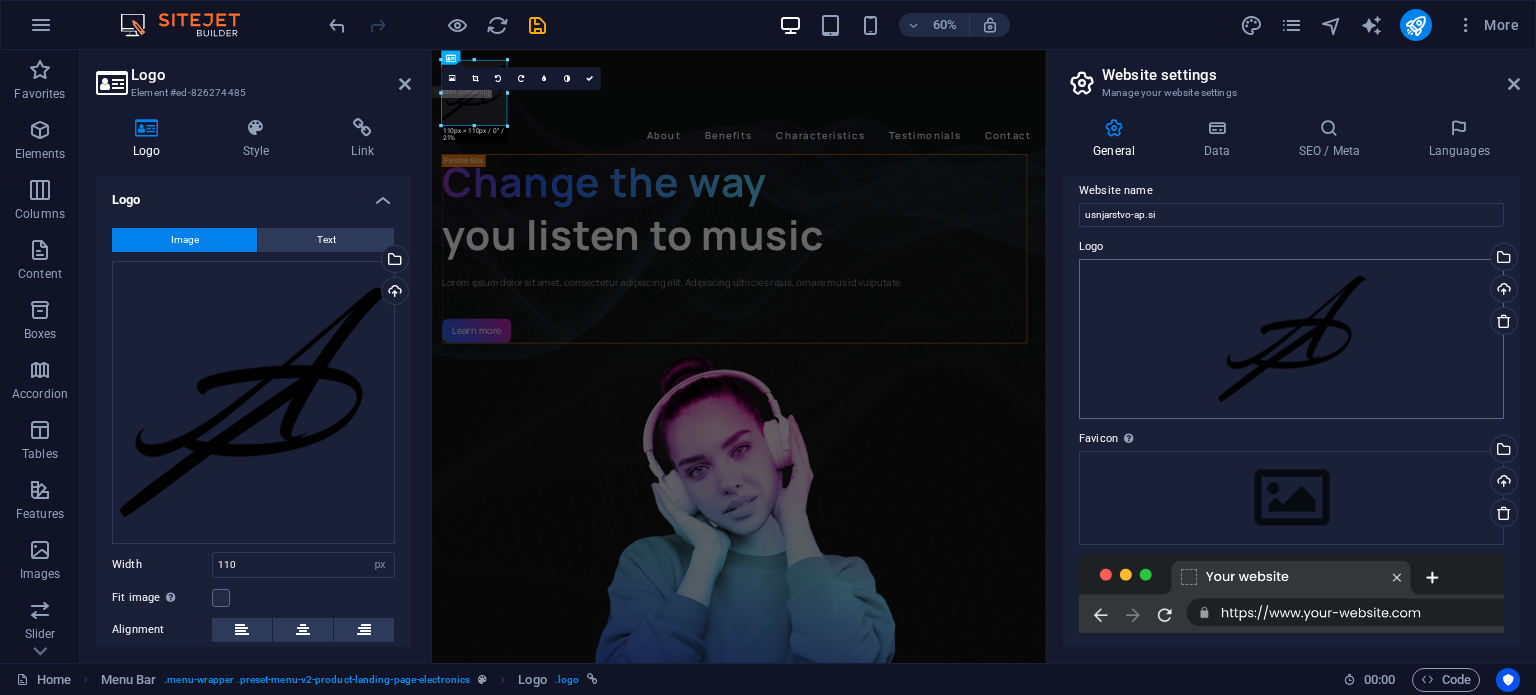 scroll, scrollTop: 0, scrollLeft: 0, axis: both 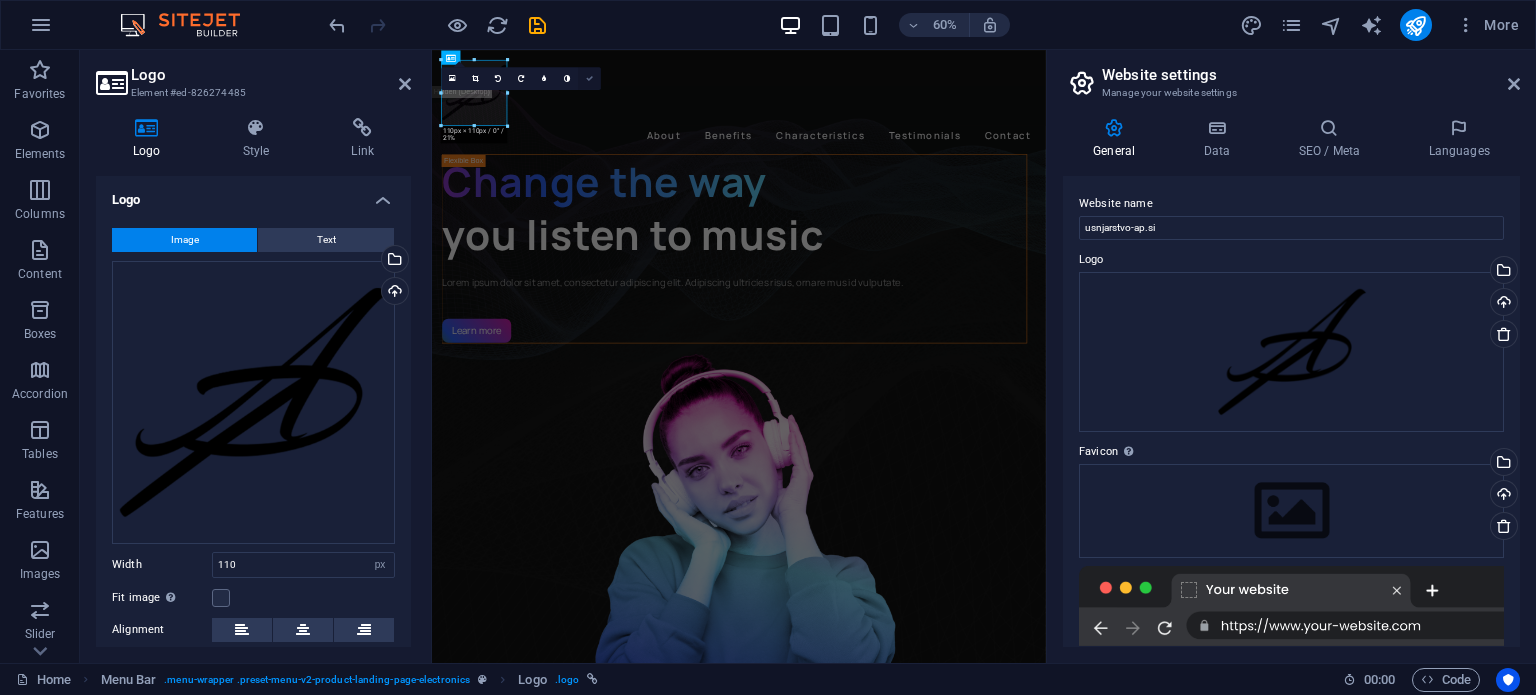 click at bounding box center [589, 78] 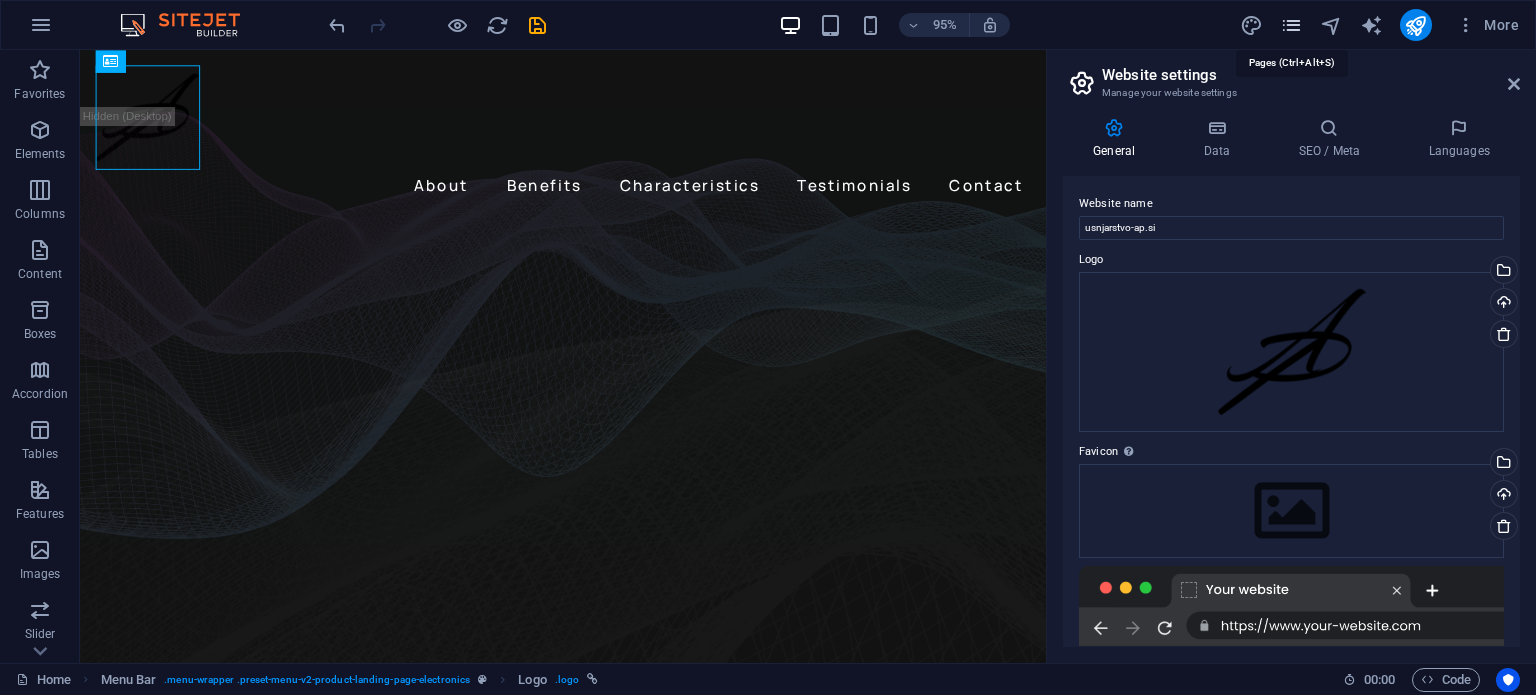 click at bounding box center (1291, 25) 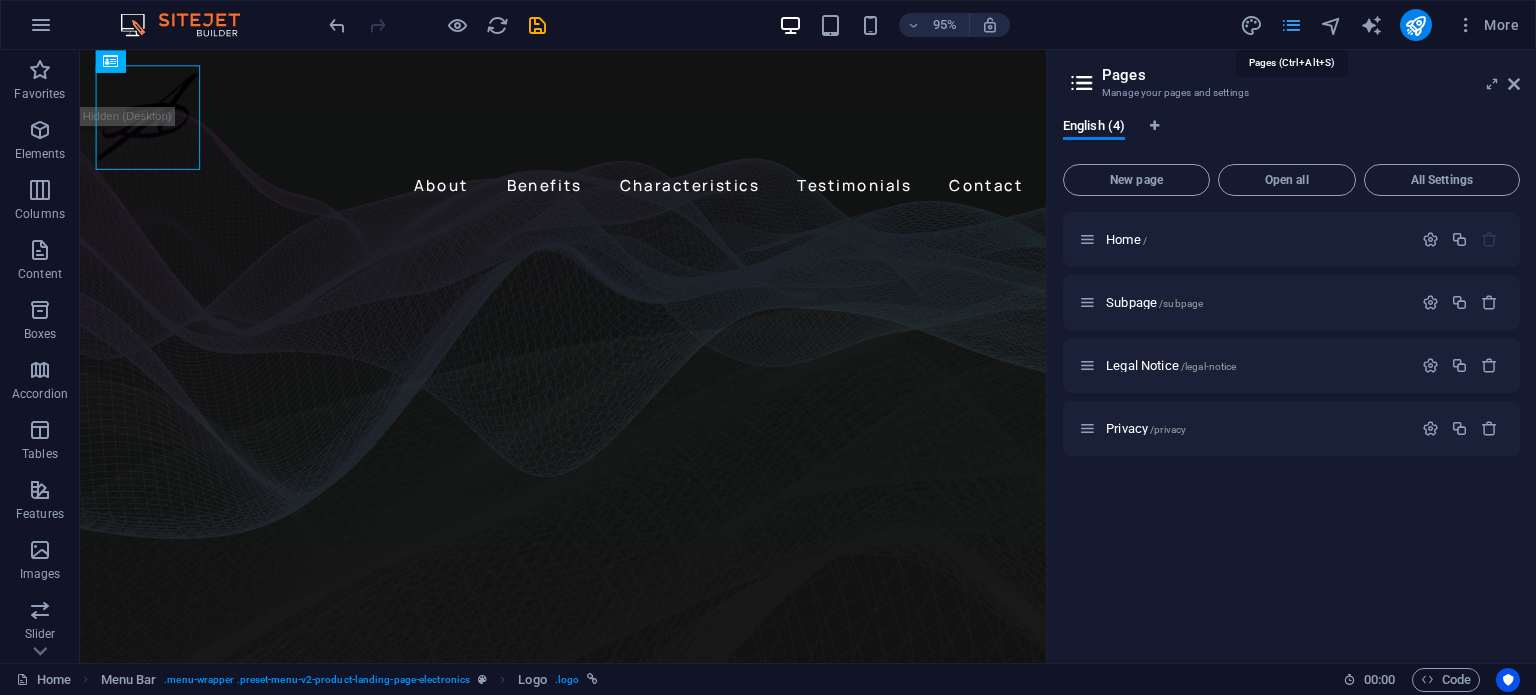 click at bounding box center (1291, 25) 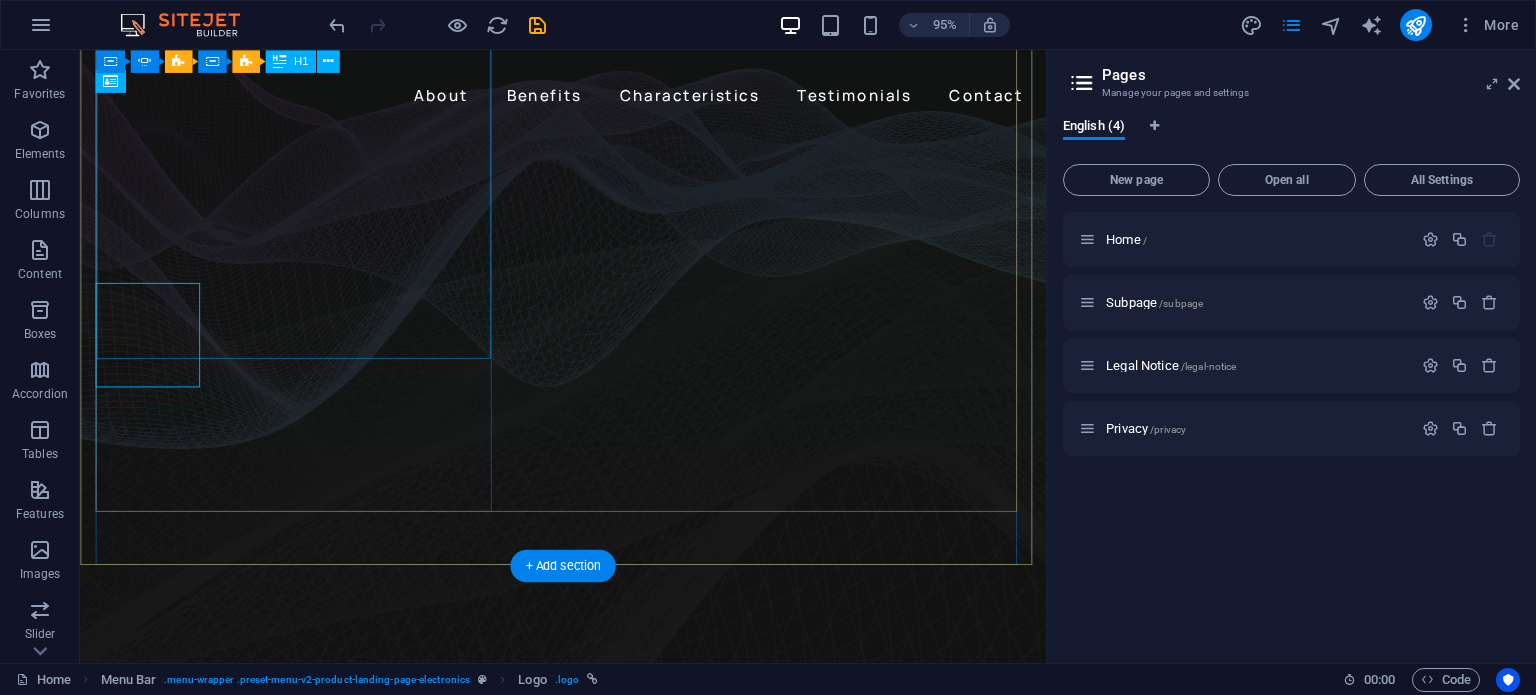 scroll, scrollTop: 0, scrollLeft: 0, axis: both 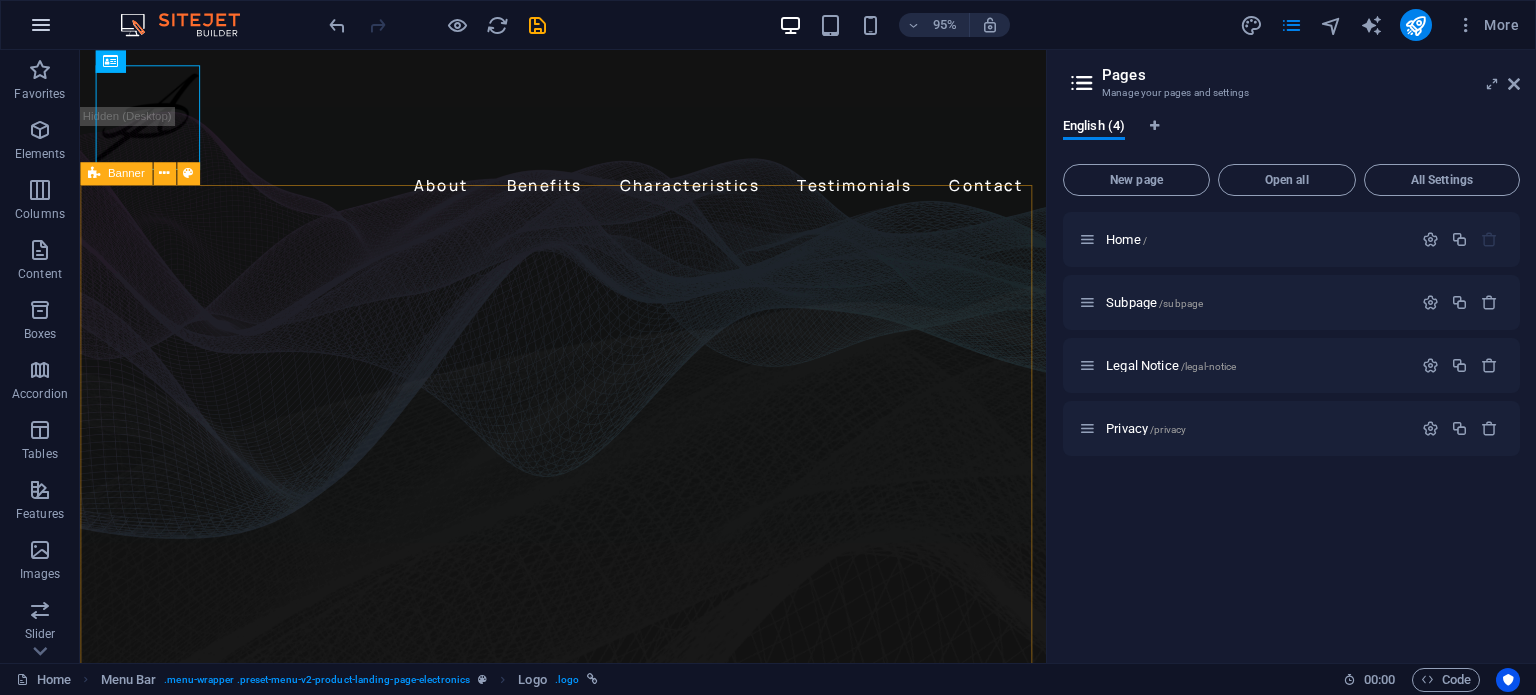 click at bounding box center [41, 25] 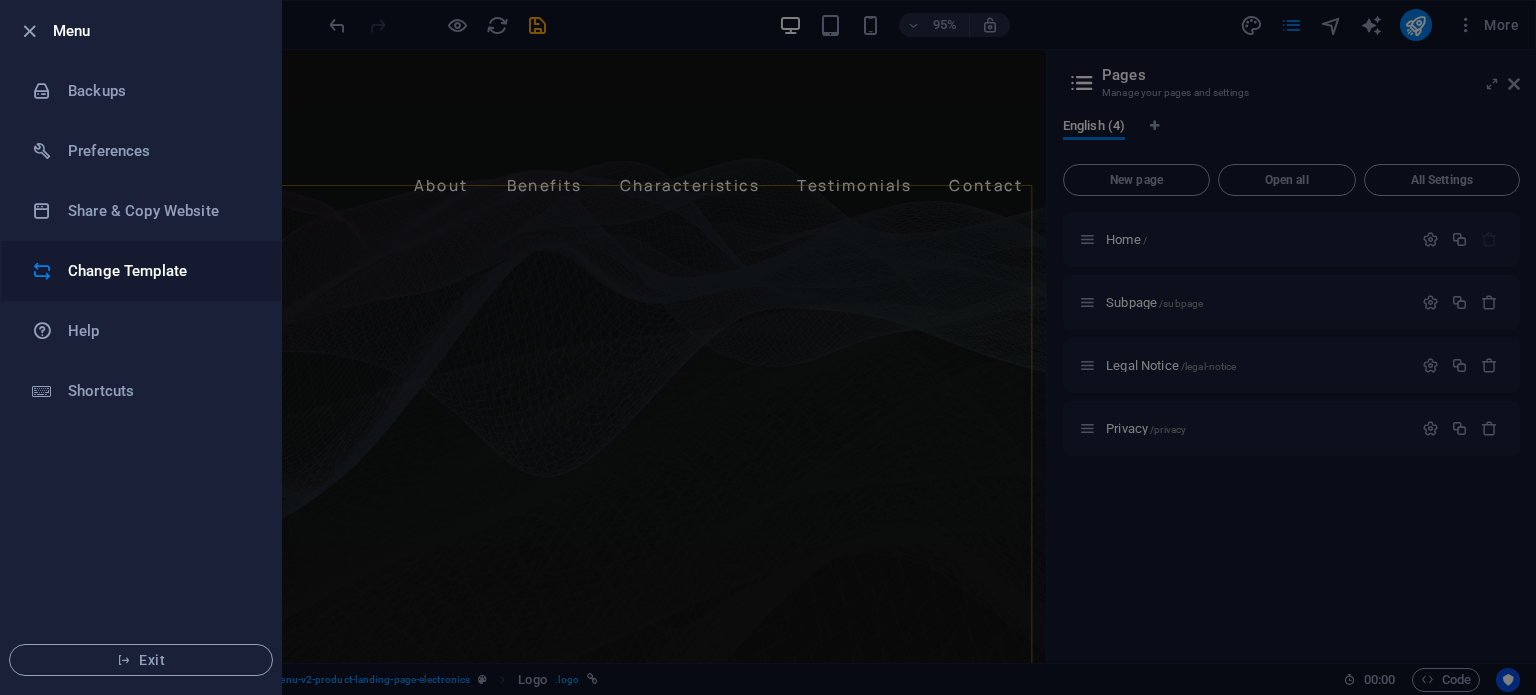 click on "Change Template" at bounding box center [160, 271] 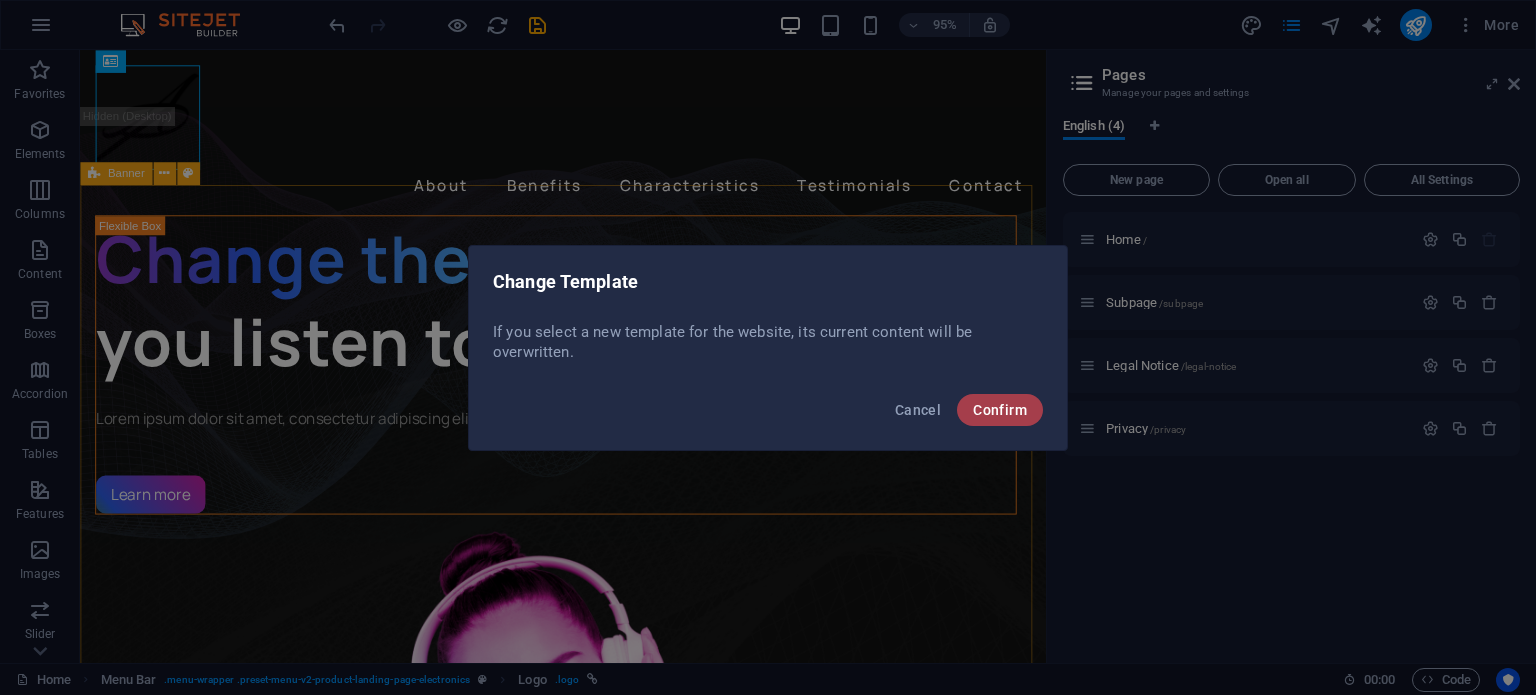 click on "Confirm" at bounding box center (1000, 410) 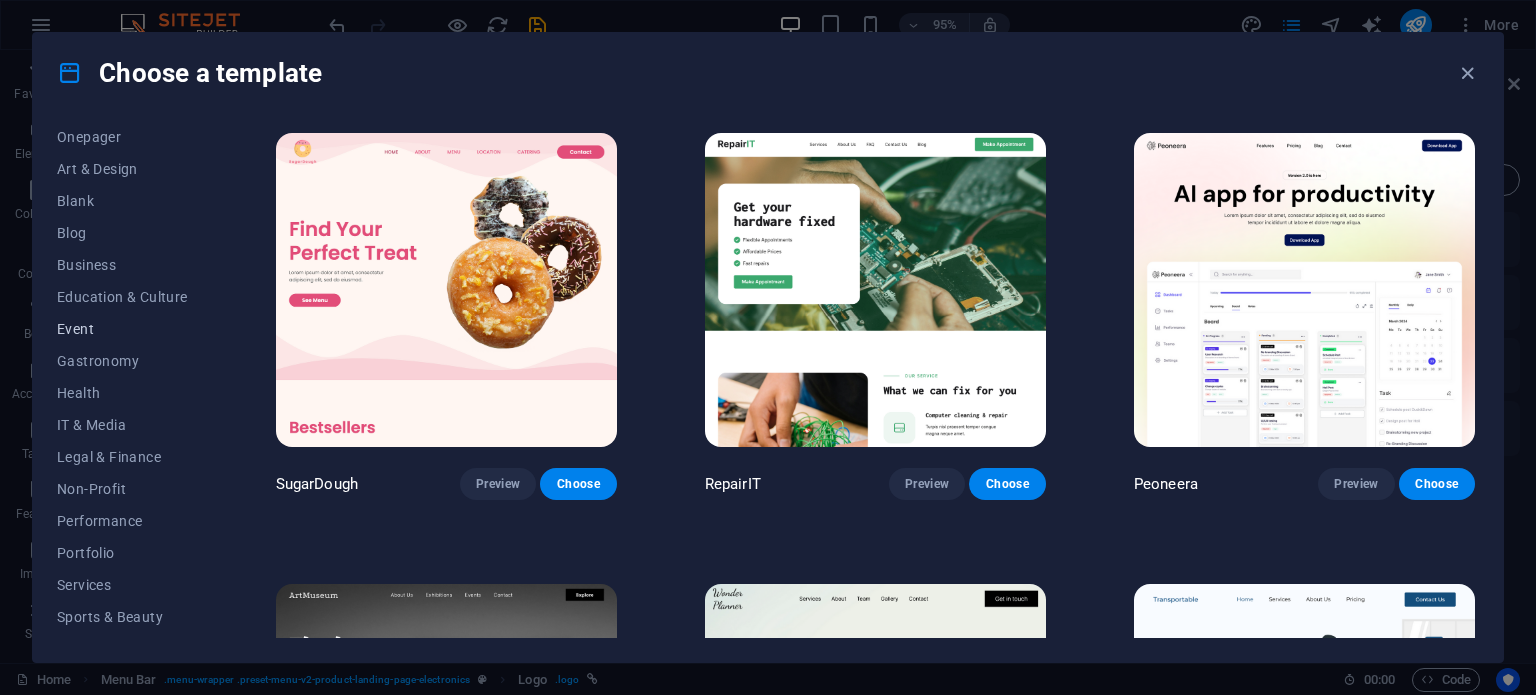 scroll, scrollTop: 290, scrollLeft: 0, axis: vertical 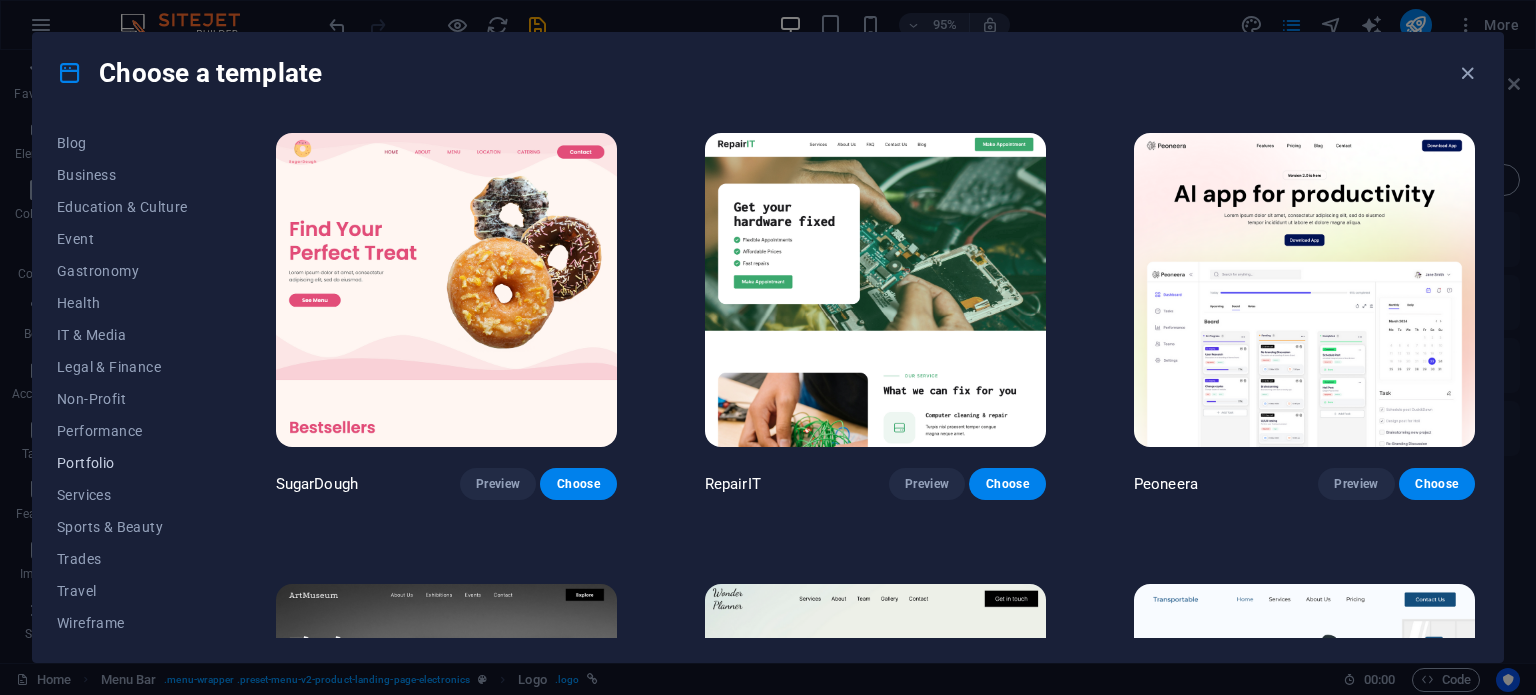 click on "Portfolio" at bounding box center [122, 463] 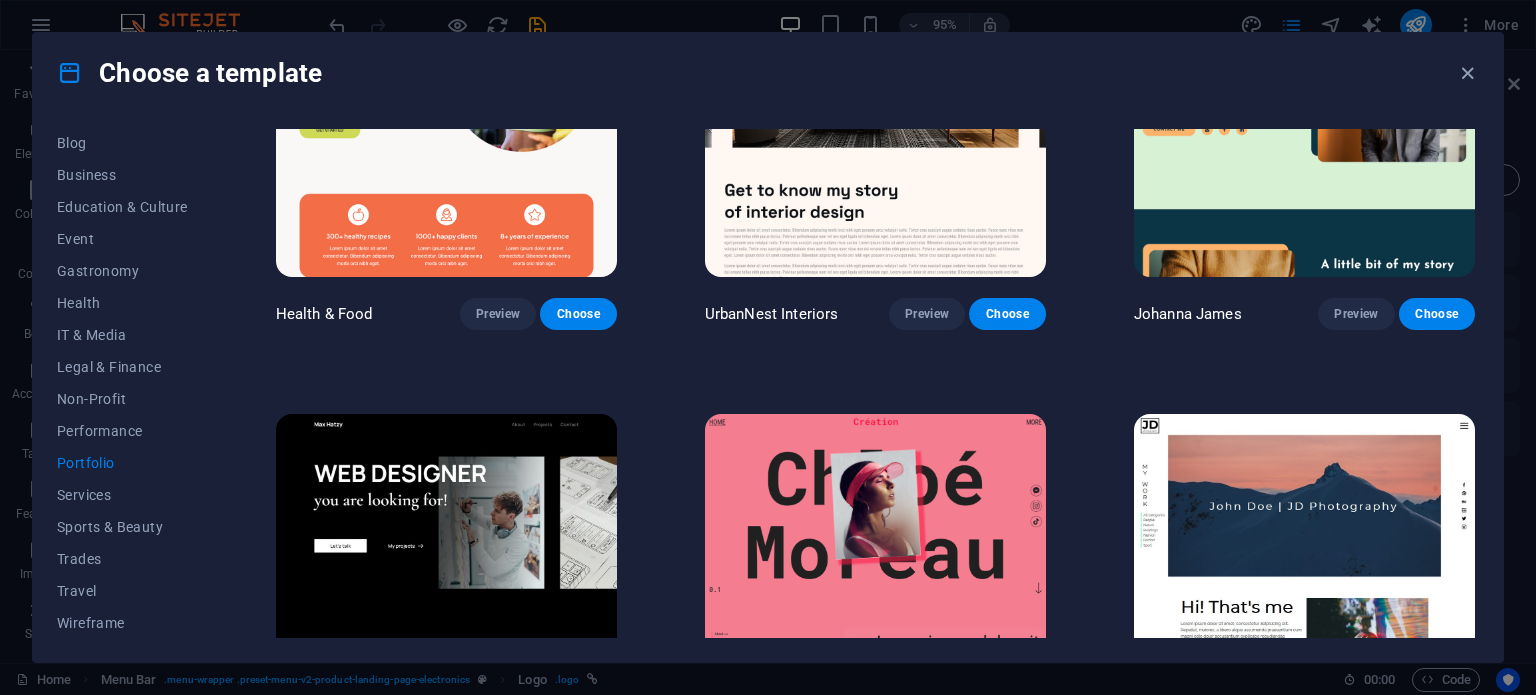 scroll, scrollTop: 0, scrollLeft: 0, axis: both 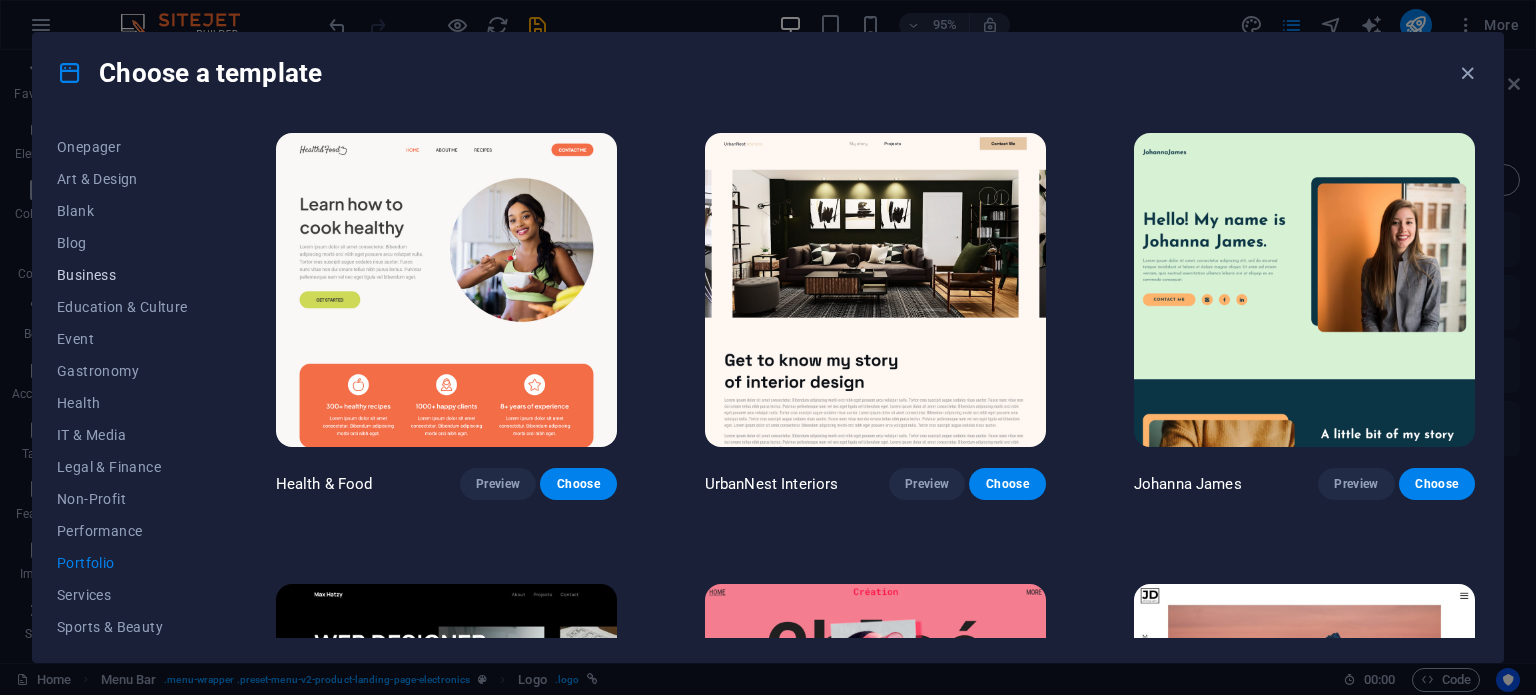 click on "Business" at bounding box center (122, 275) 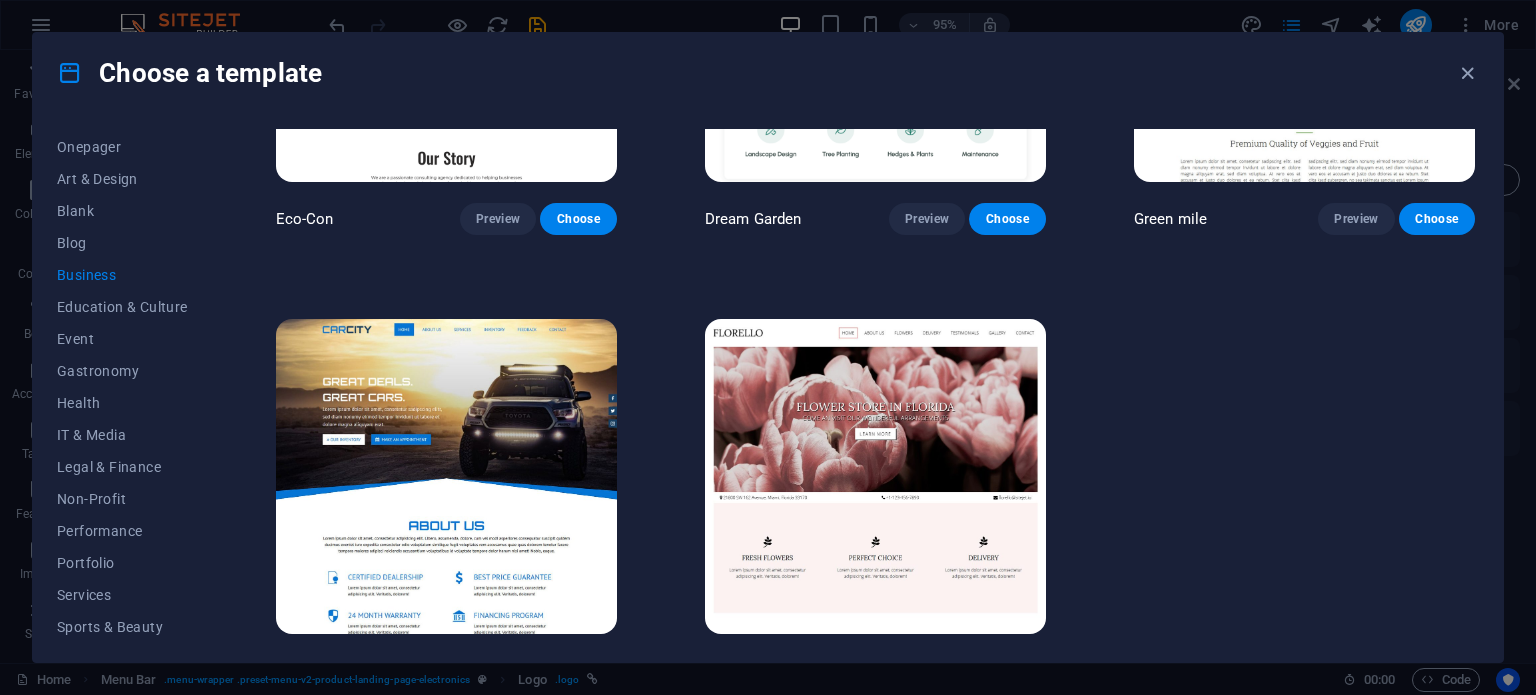 scroll, scrollTop: 308, scrollLeft: 0, axis: vertical 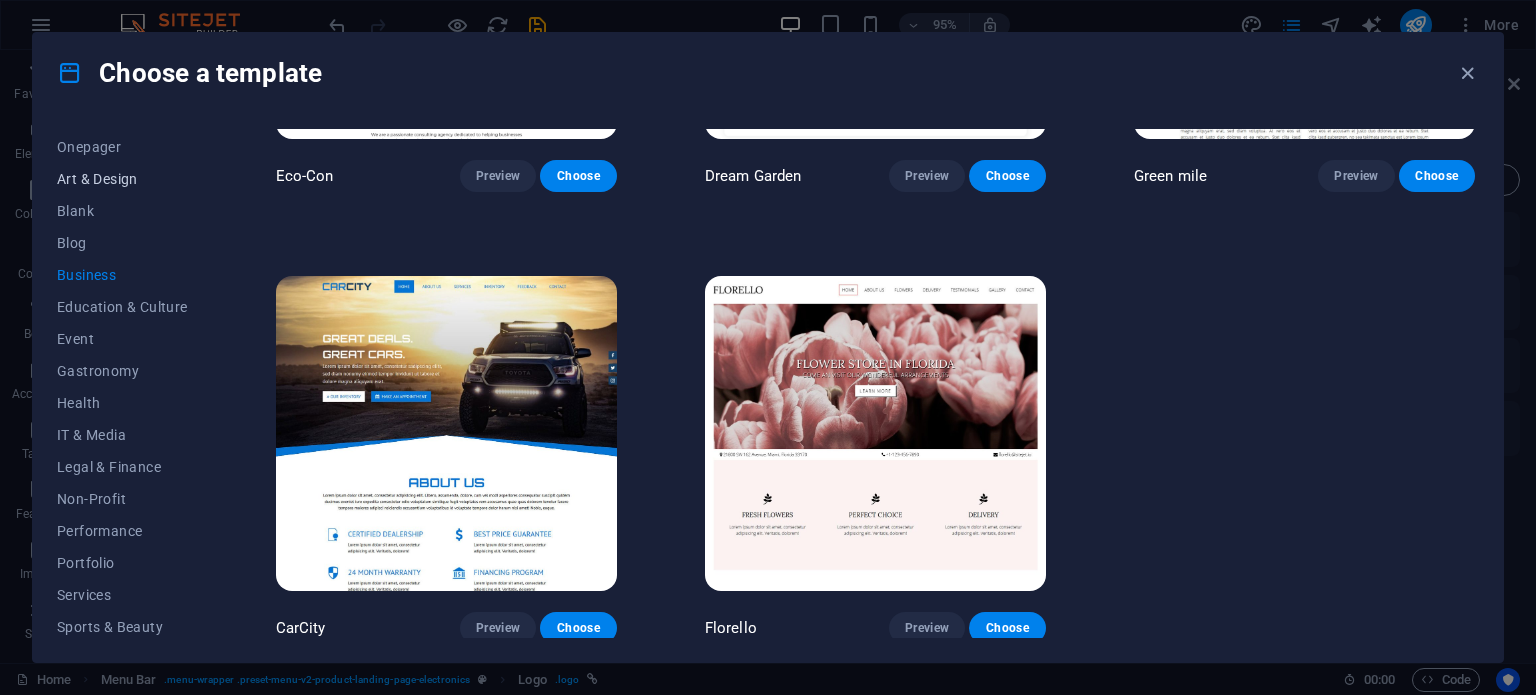 click on "Art & Design" at bounding box center (122, 179) 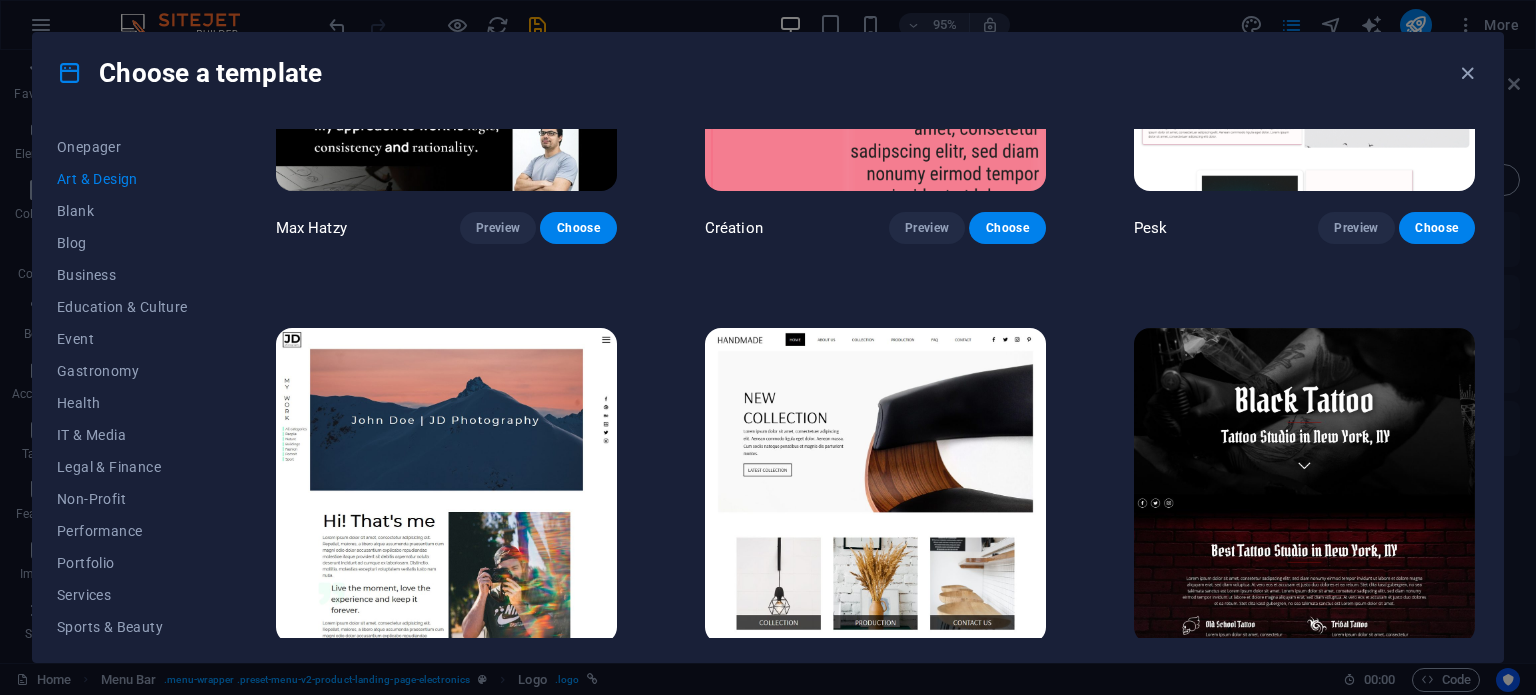 scroll, scrollTop: 208, scrollLeft: 0, axis: vertical 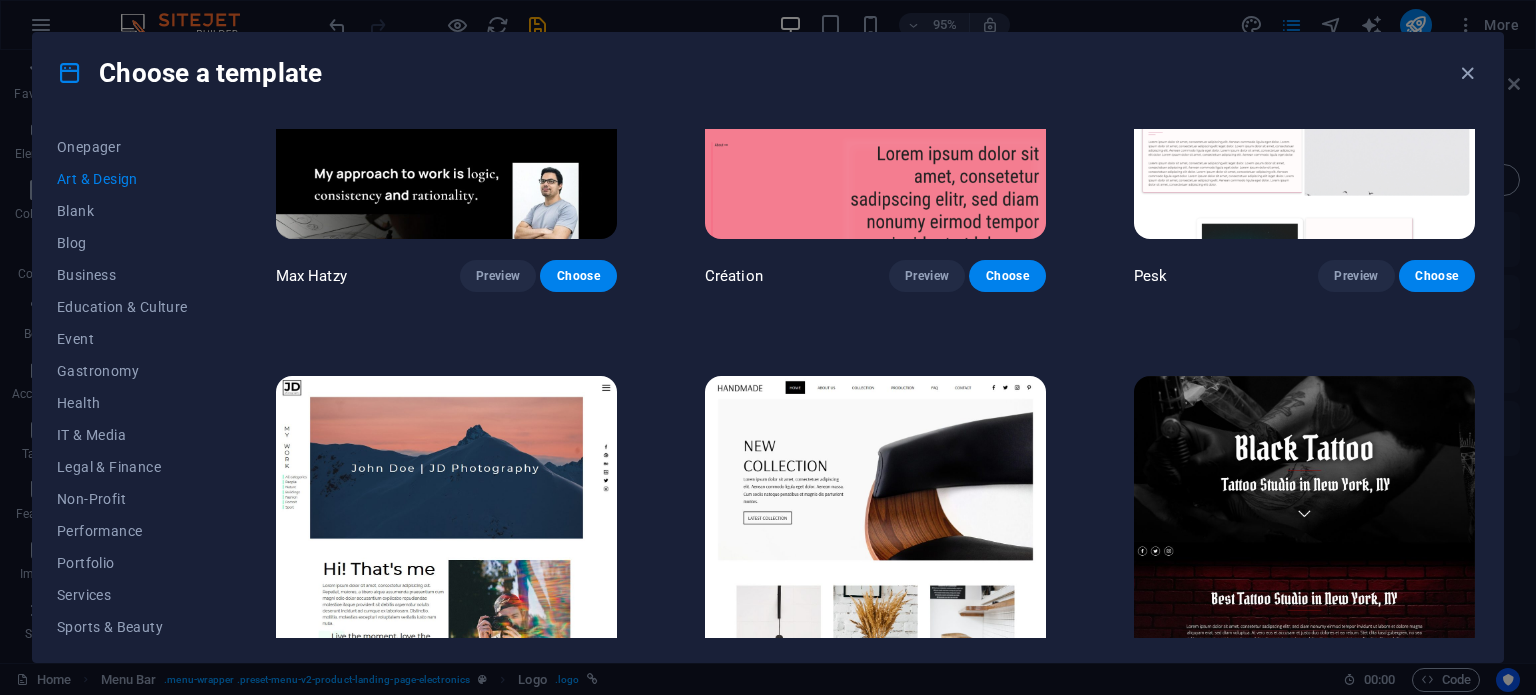 click at bounding box center (1304, 533) 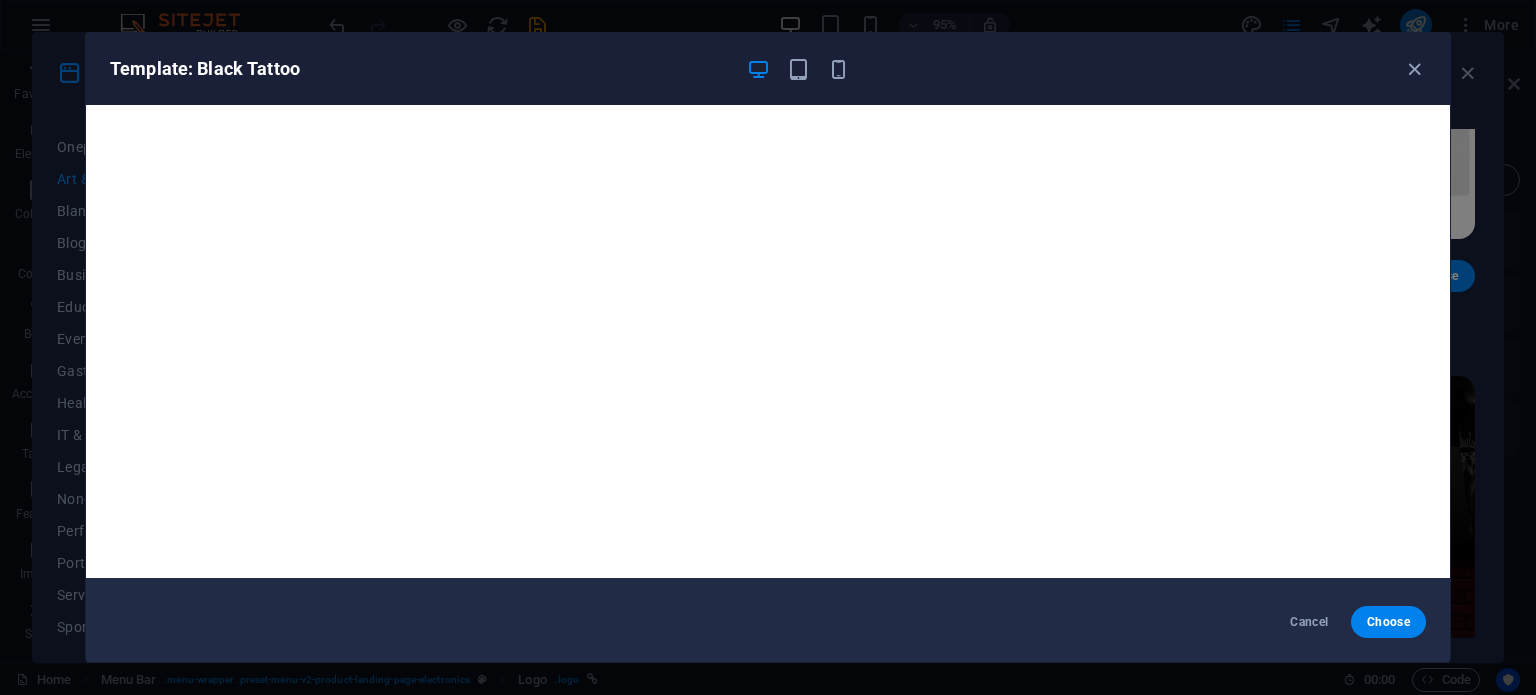 scroll, scrollTop: 5, scrollLeft: 0, axis: vertical 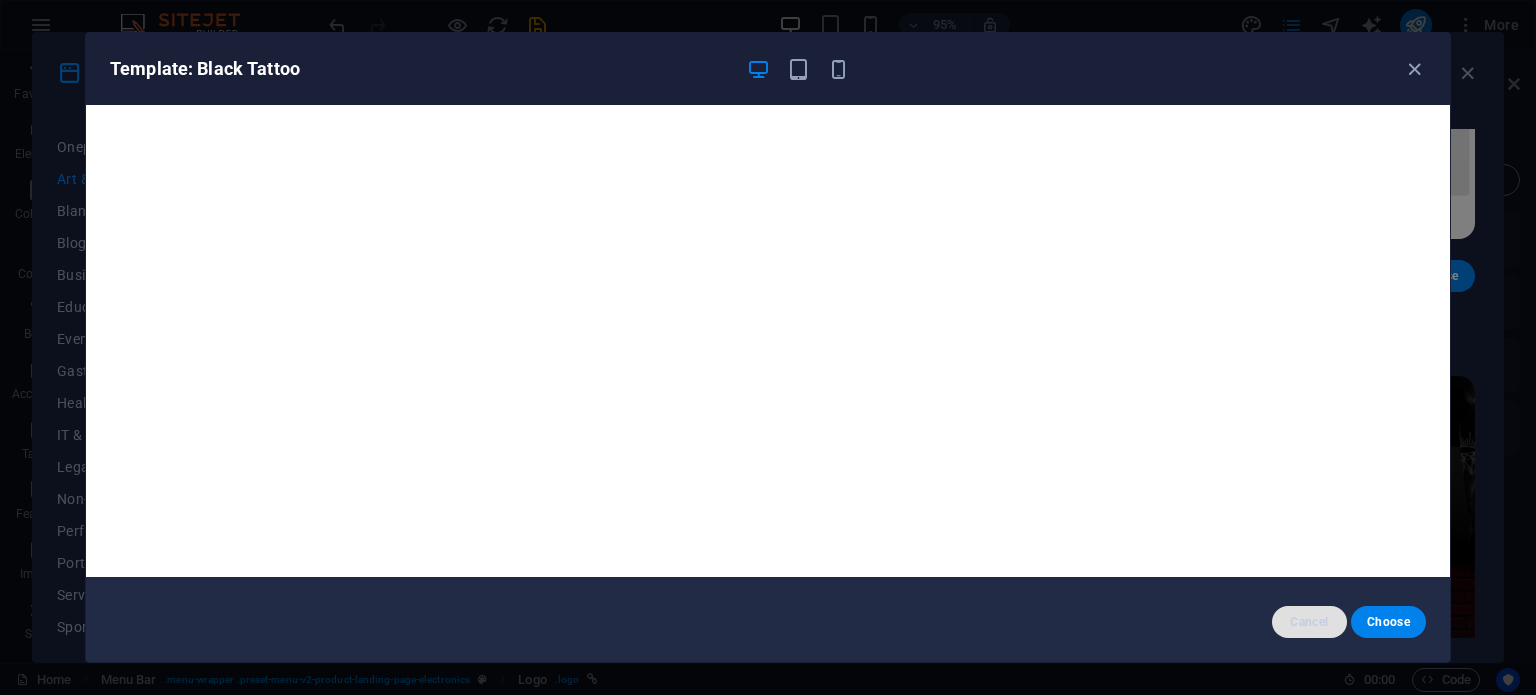 click on "Cancel" at bounding box center (1309, 622) 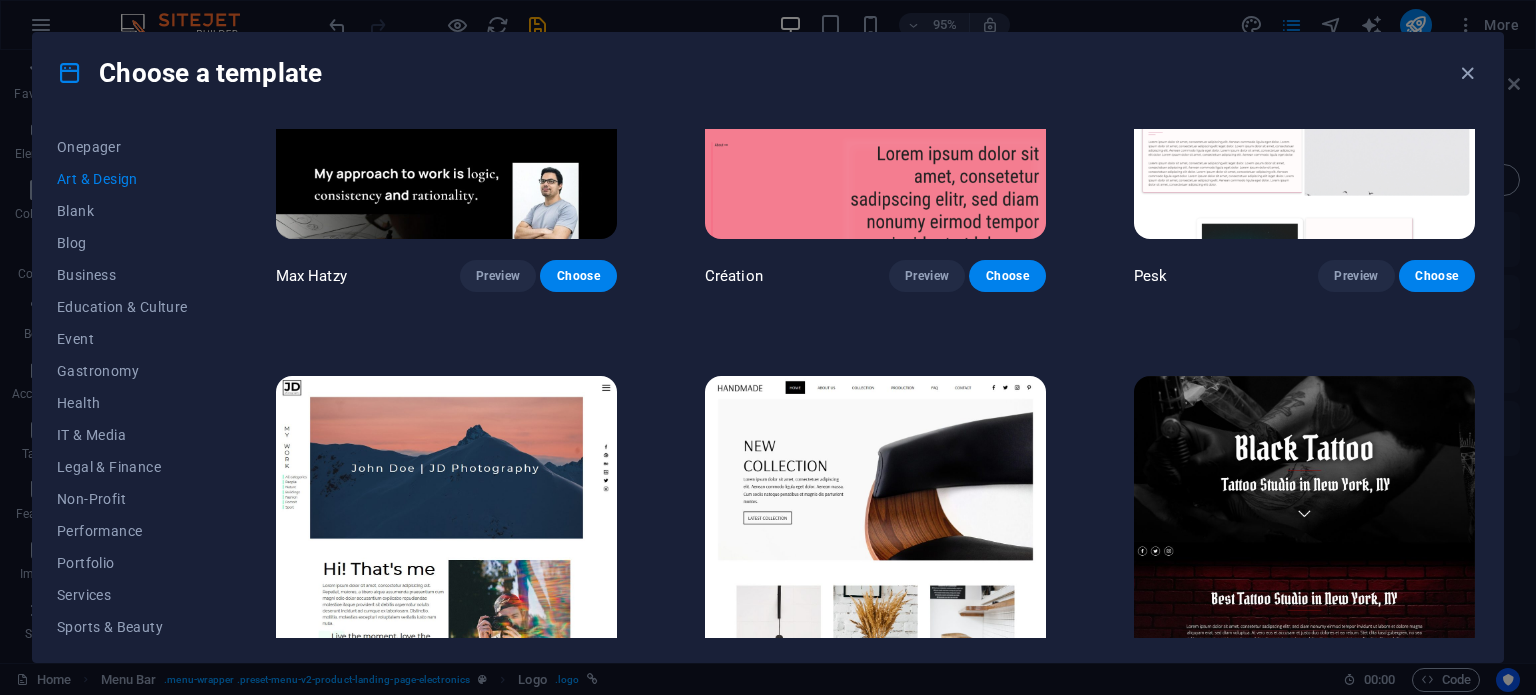 click at bounding box center [875, 533] 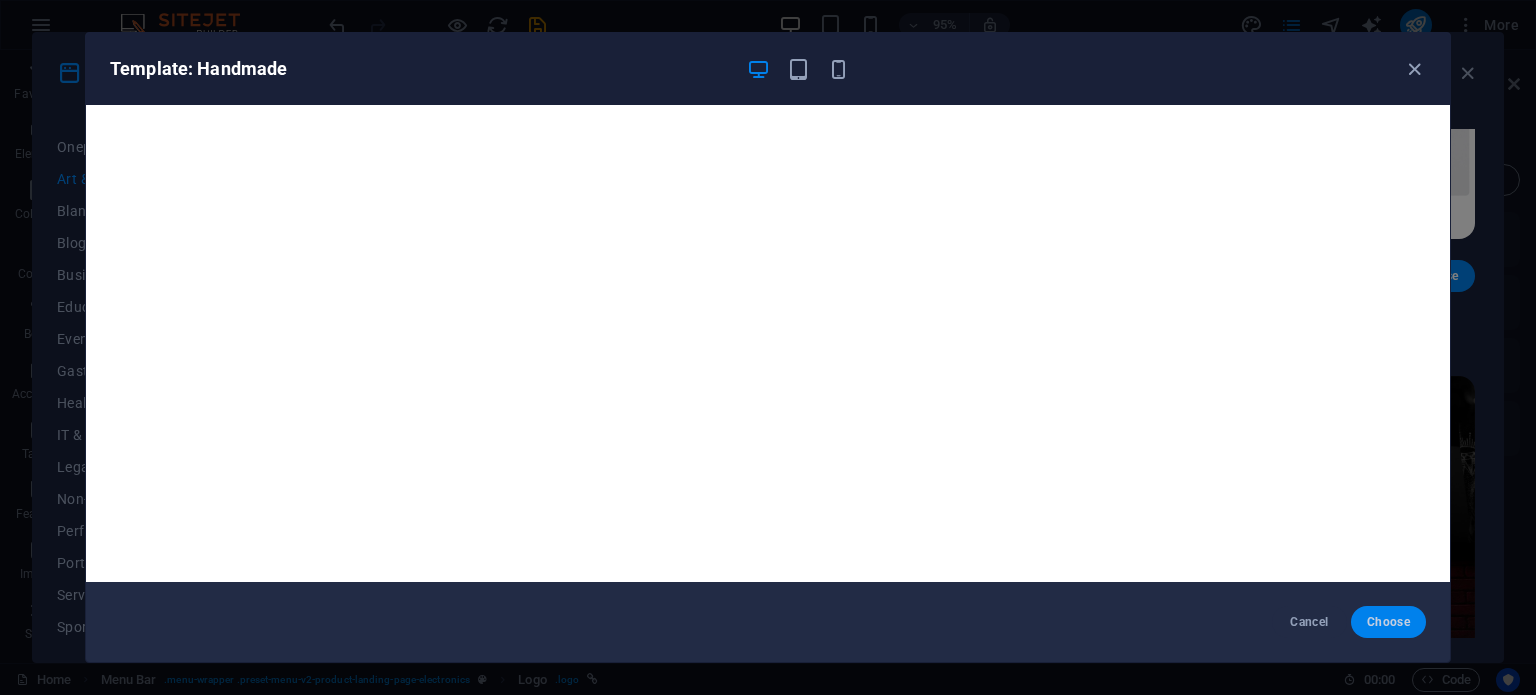 click on "Choose" at bounding box center [1388, 622] 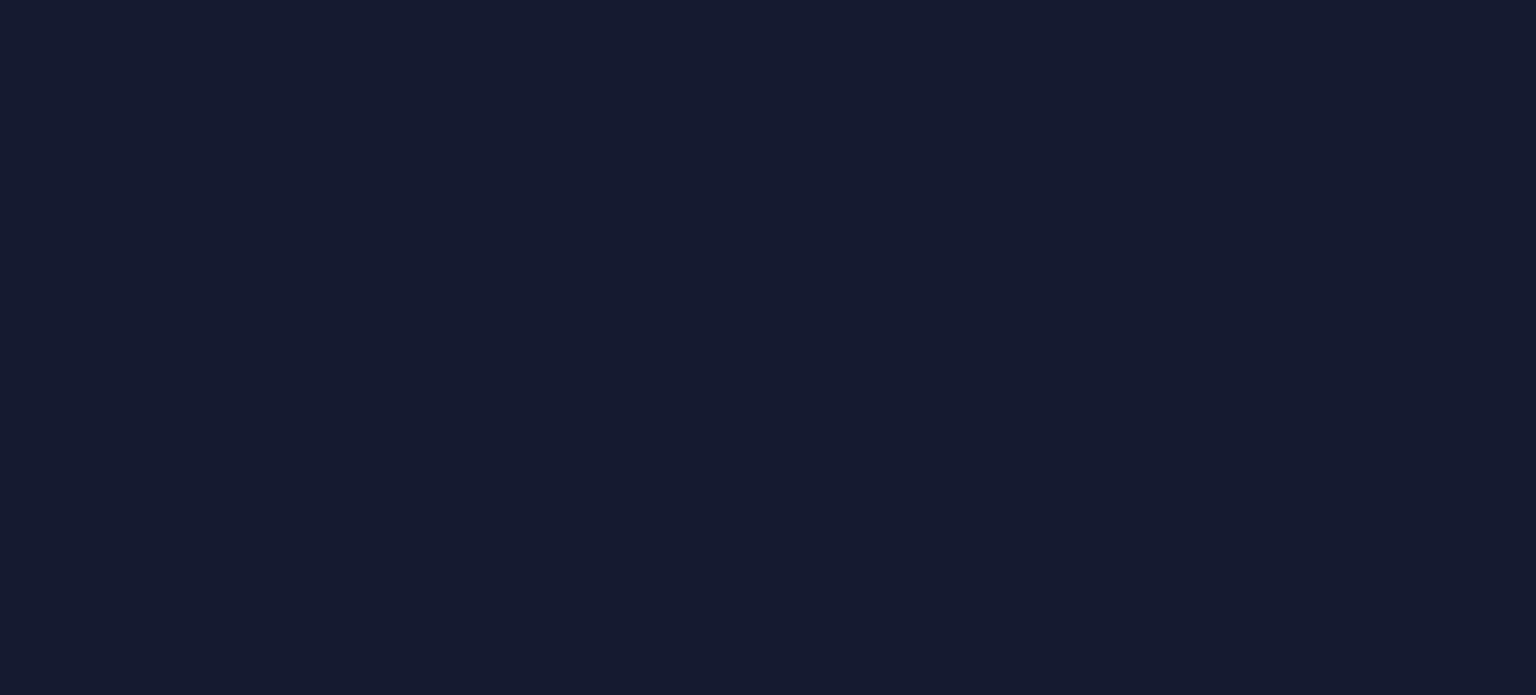 scroll, scrollTop: 0, scrollLeft: 0, axis: both 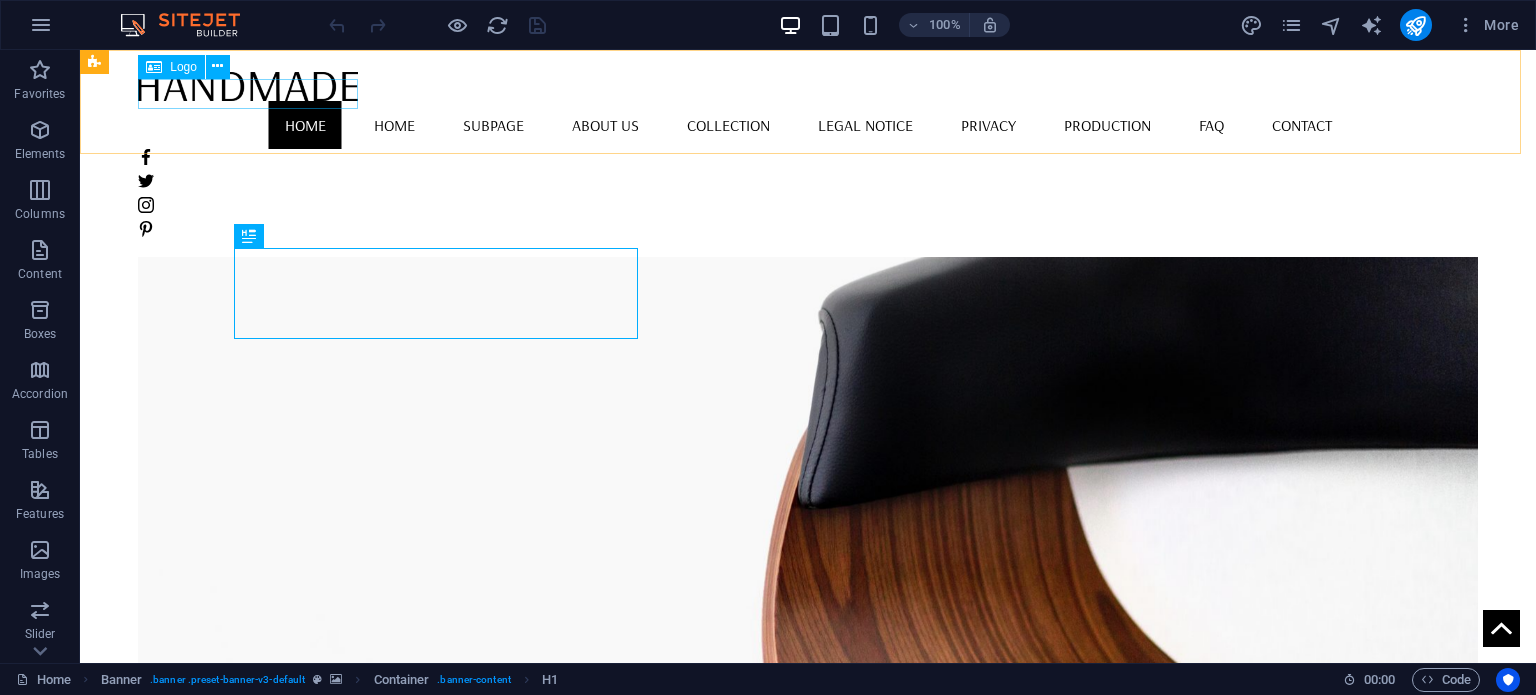 click at bounding box center [808, 85] 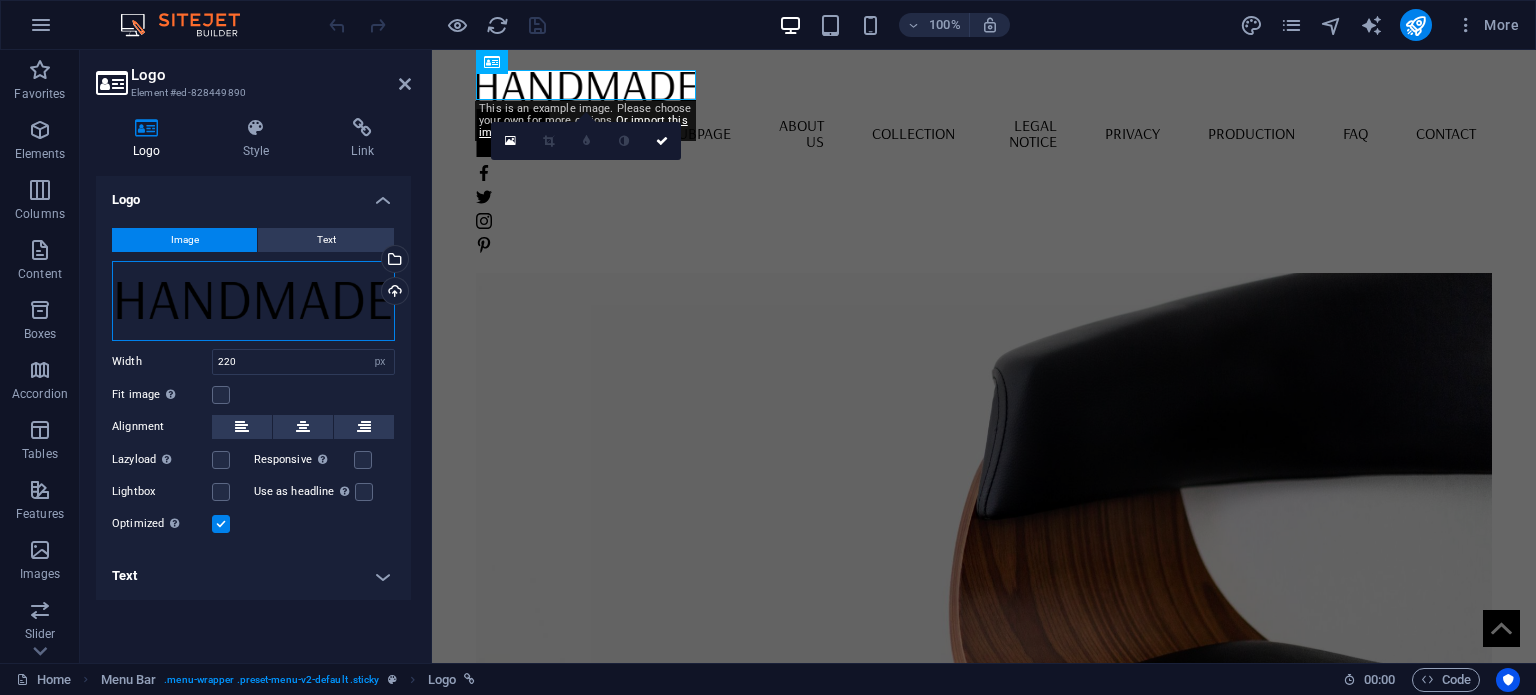 click on "Drag files here, click to choose files or select files from Files or our free stock photos & videos" at bounding box center (253, 301) 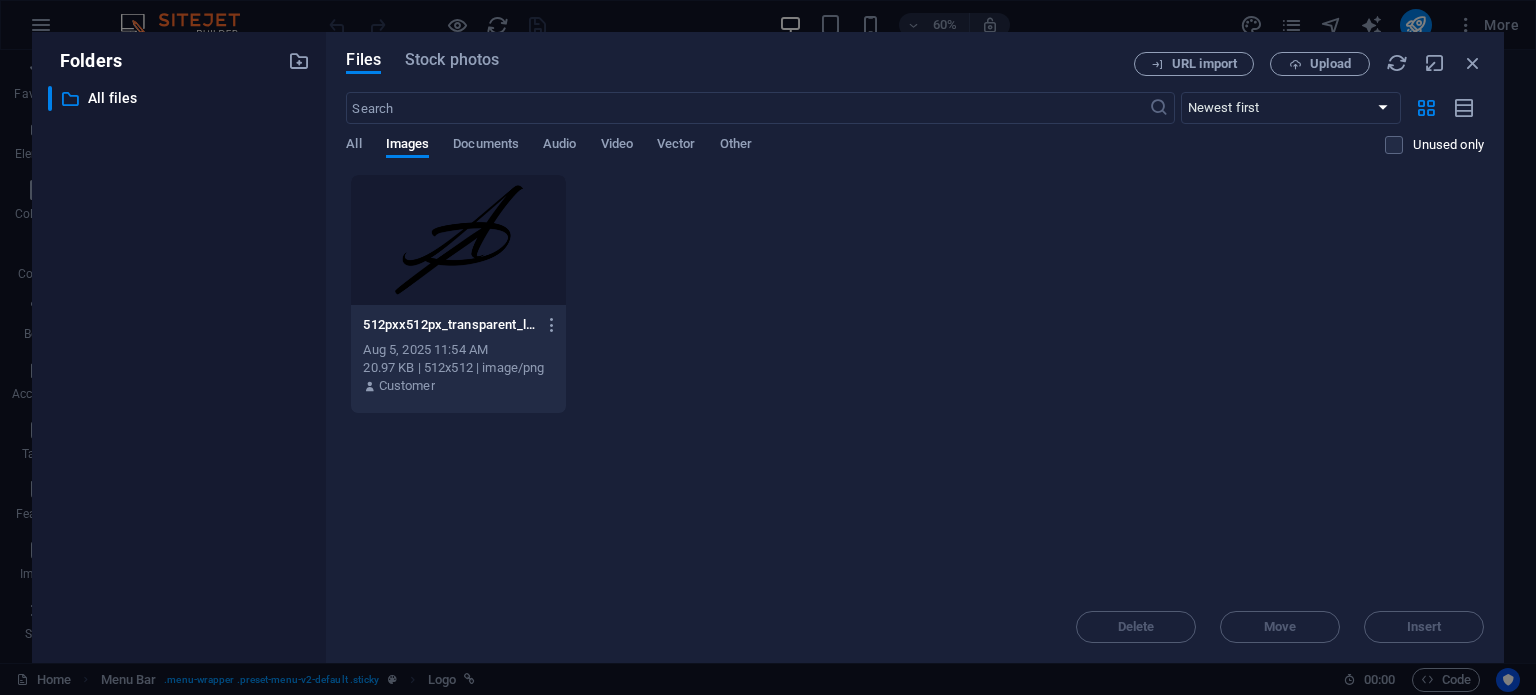 click at bounding box center [458, 240] 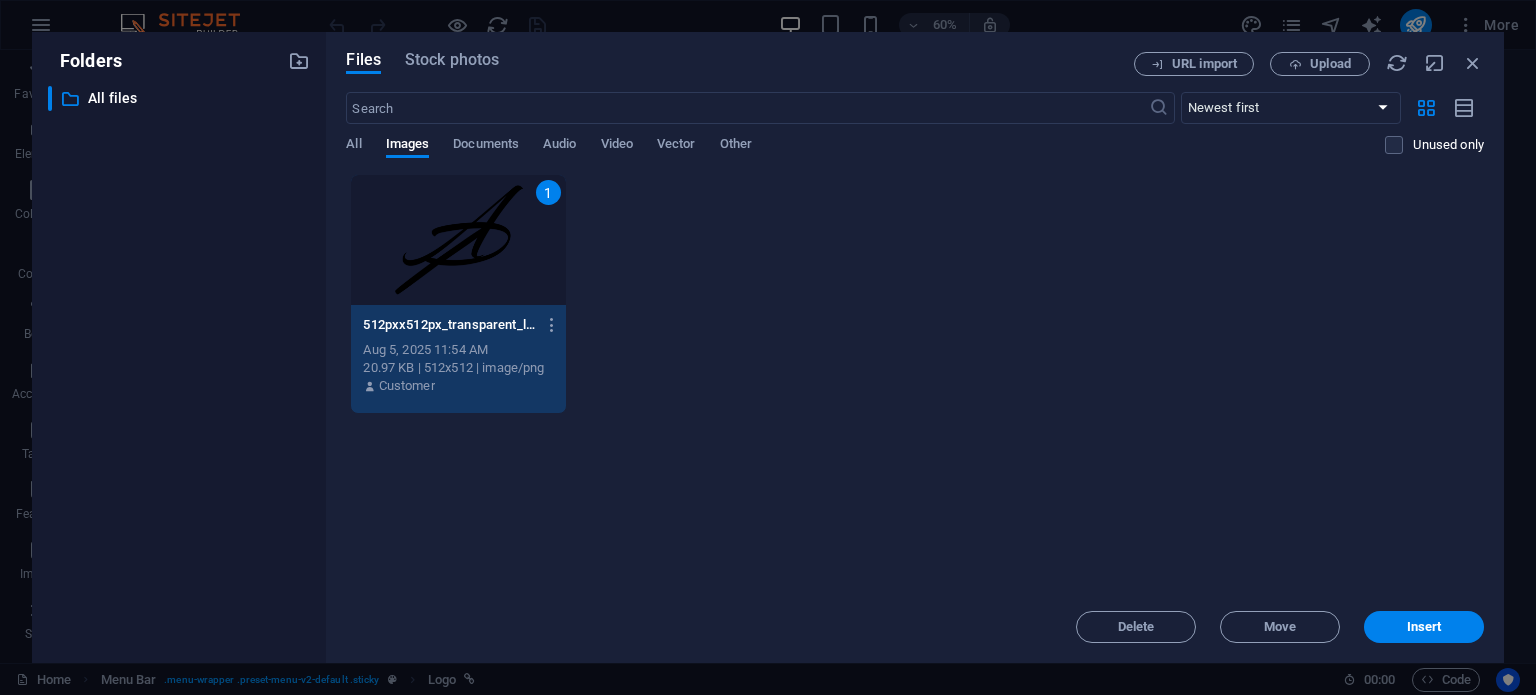 click on "1" at bounding box center (458, 240) 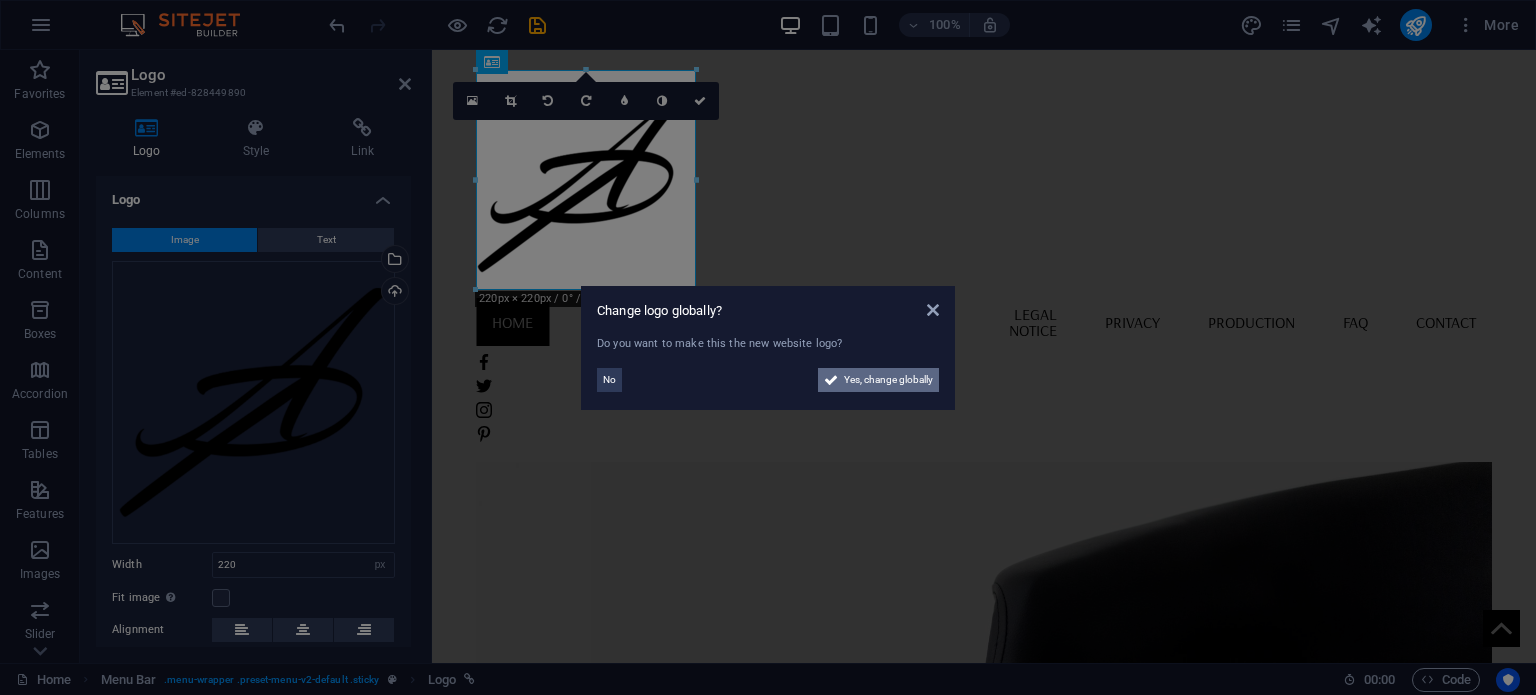 click on "Yes, change globally" at bounding box center (878, 380) 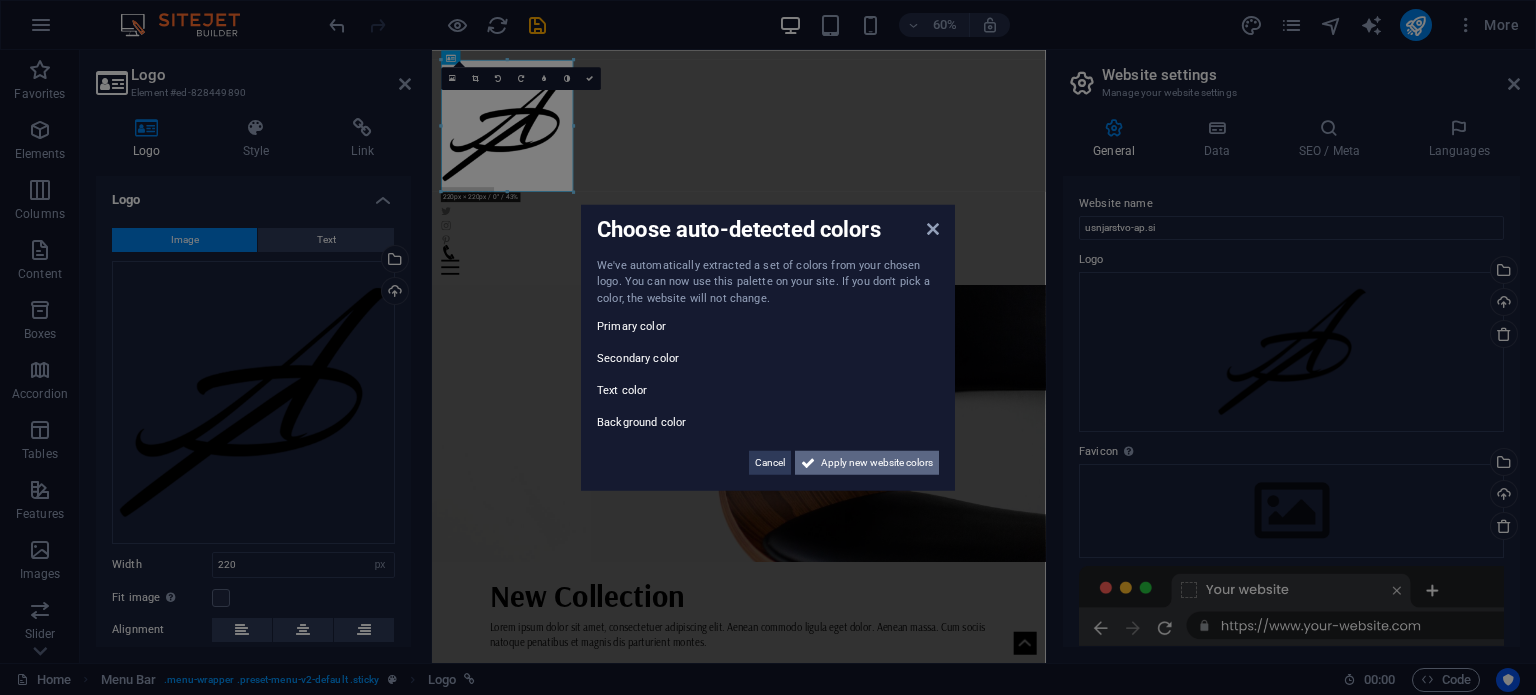 click on "Apply new website colors" at bounding box center [877, 463] 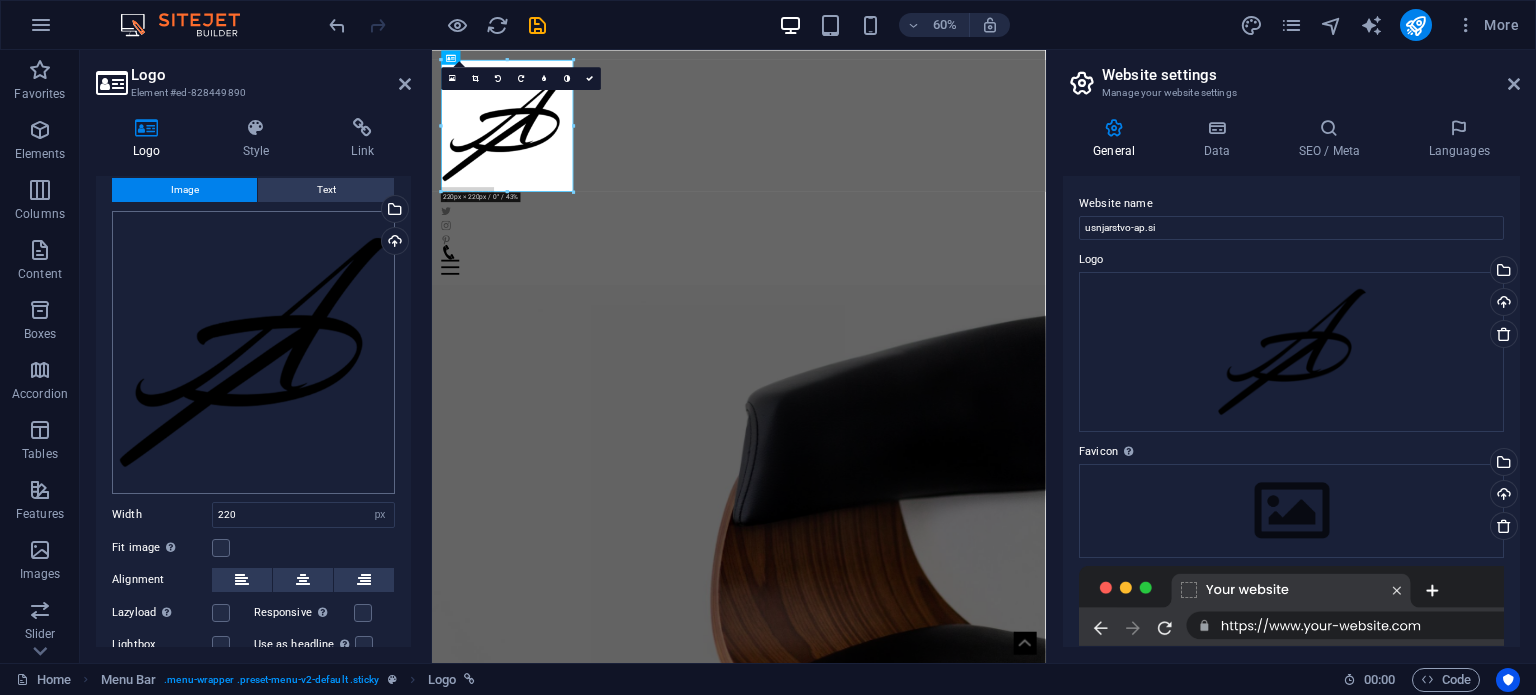 scroll, scrollTop: 0, scrollLeft: 0, axis: both 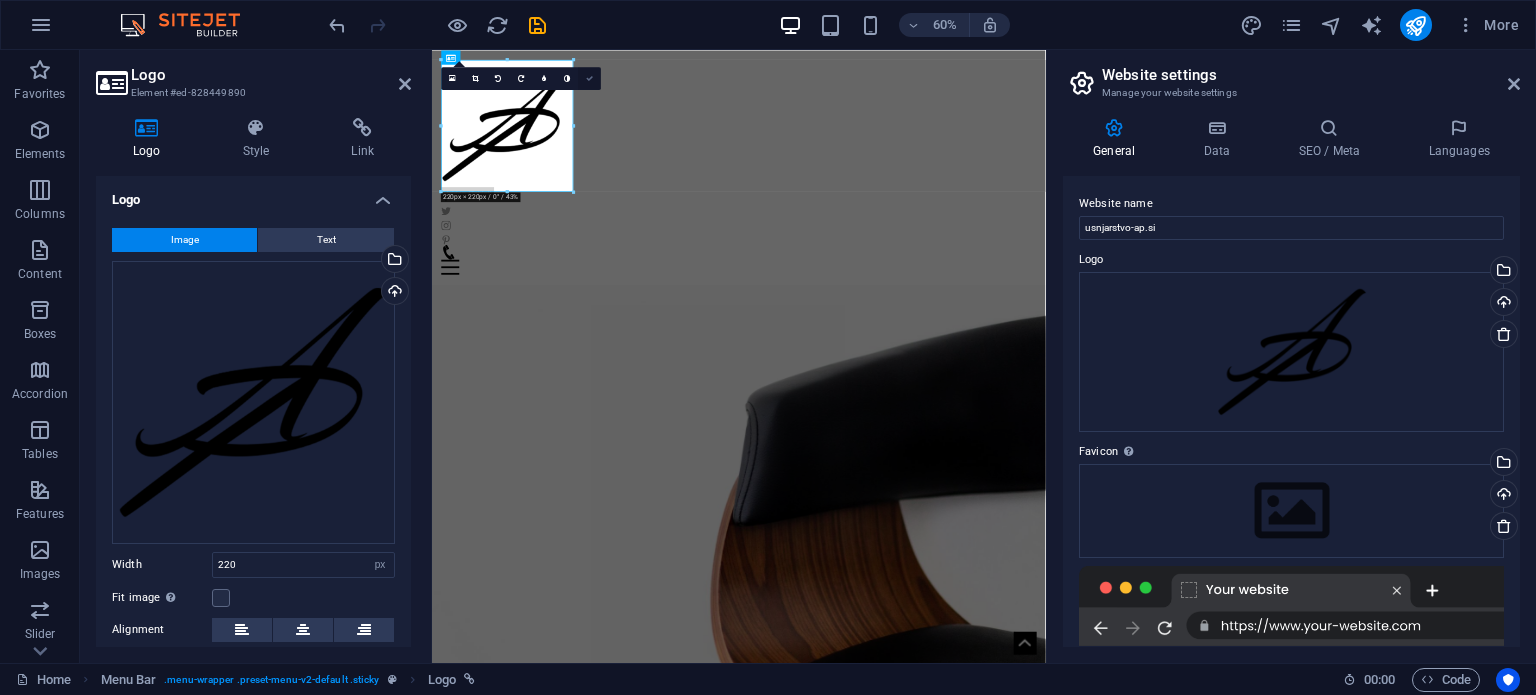 click at bounding box center [589, 78] 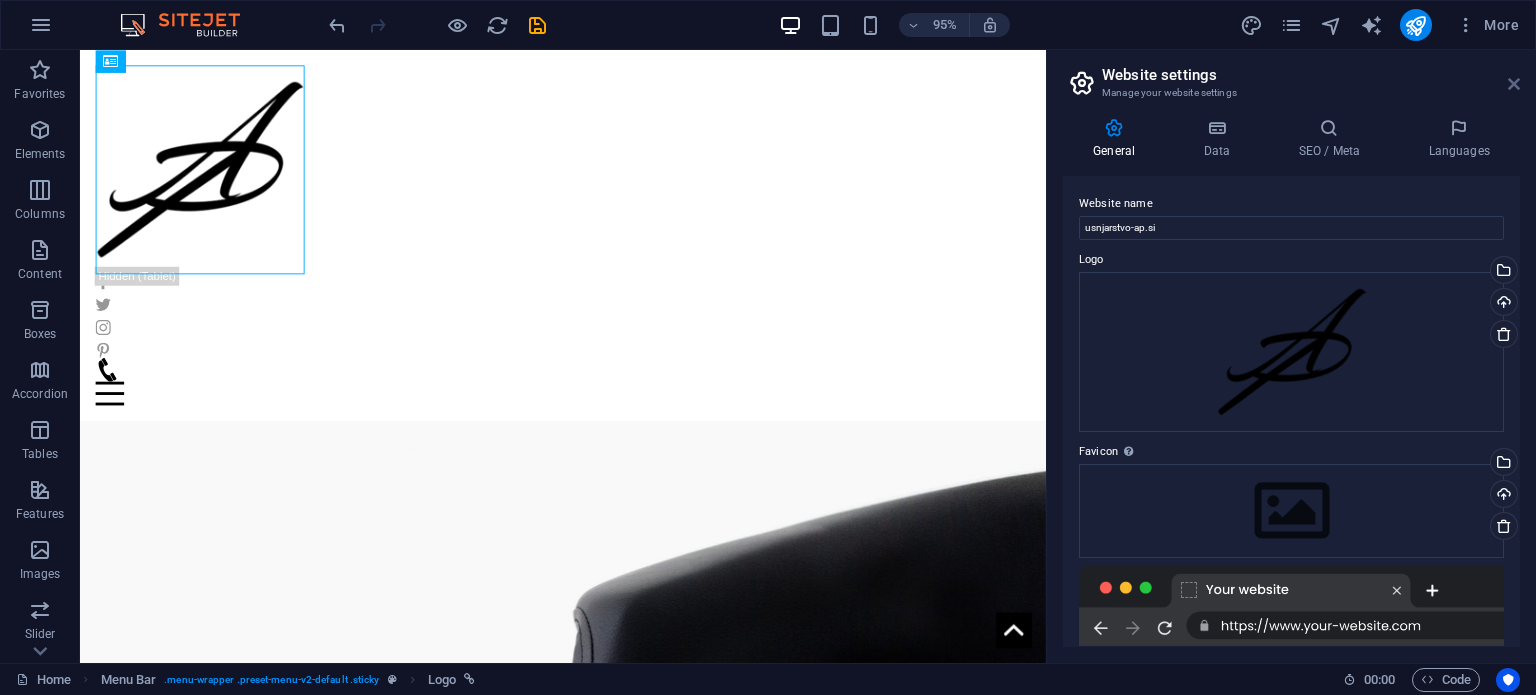 click at bounding box center [1514, 84] 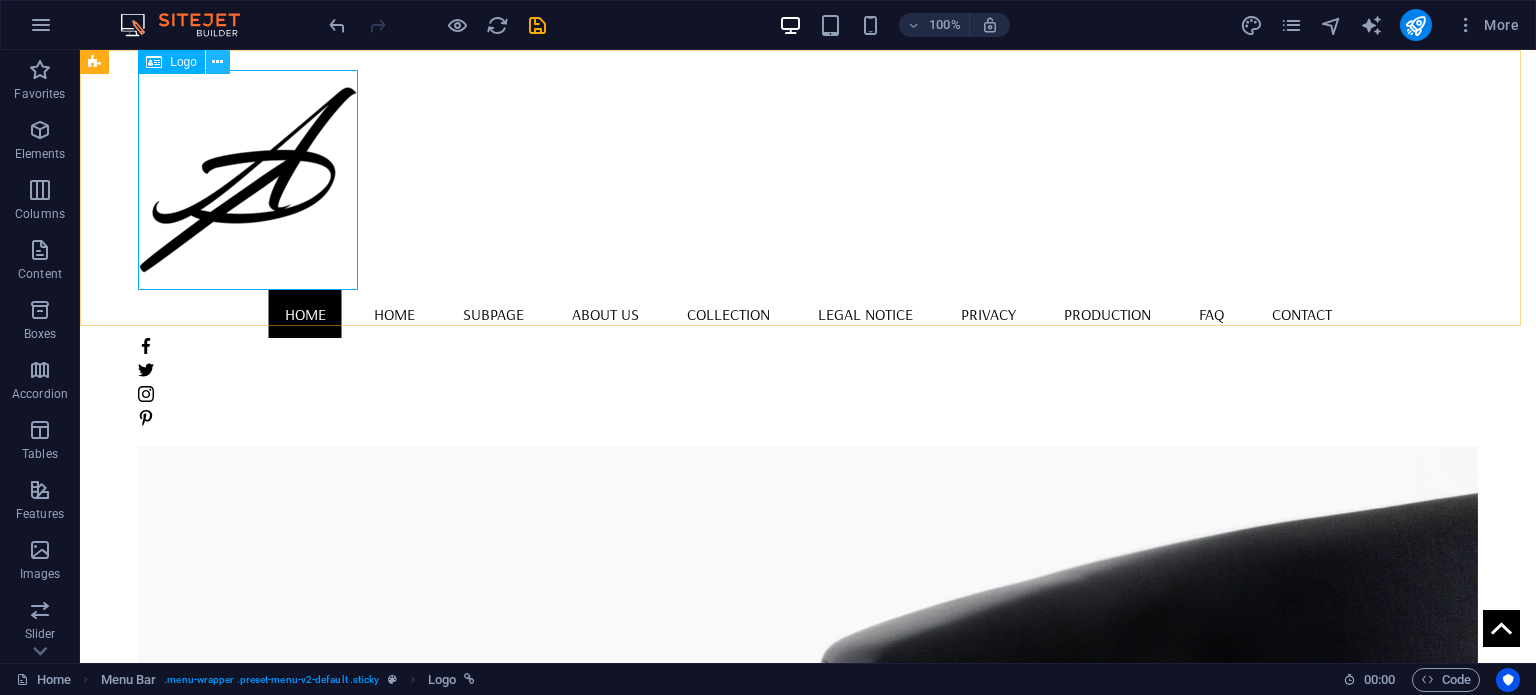 click at bounding box center (217, 62) 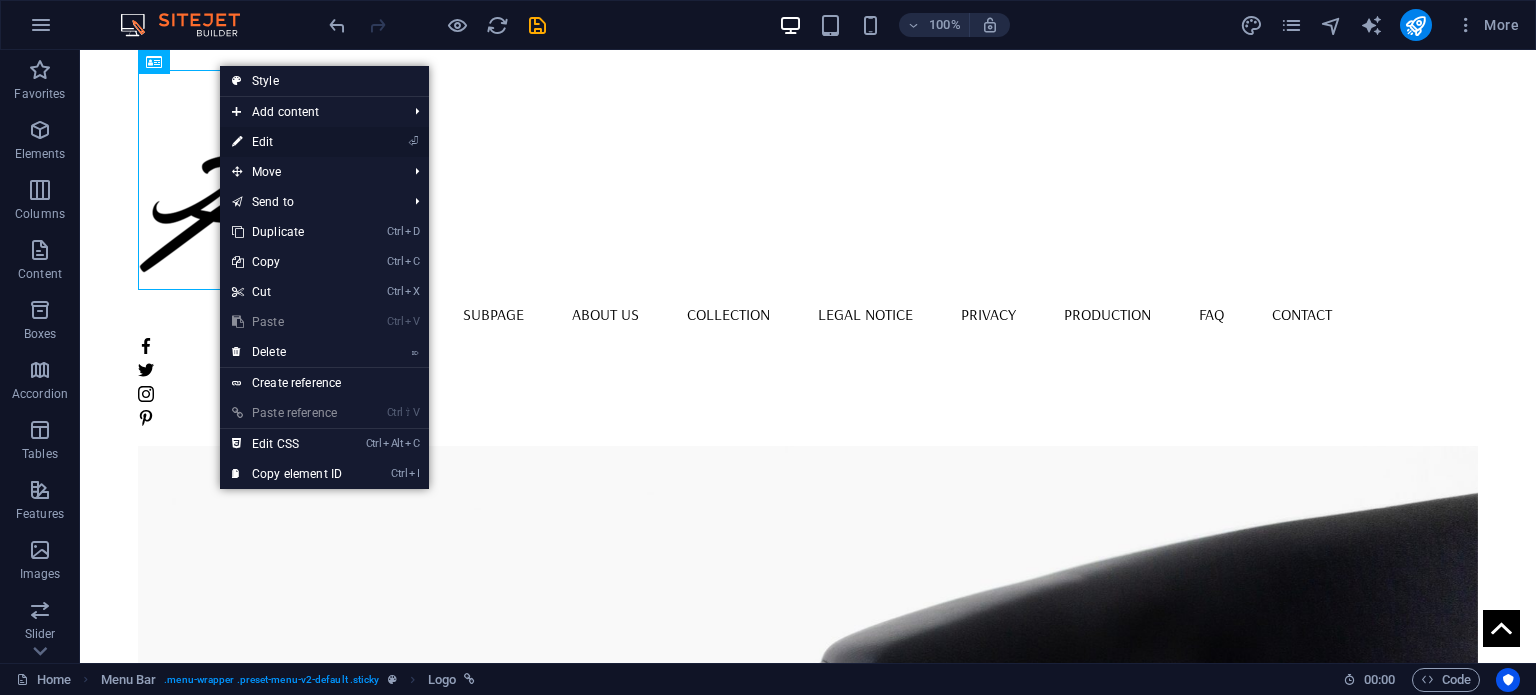 click on "⏎  Edit" at bounding box center [287, 142] 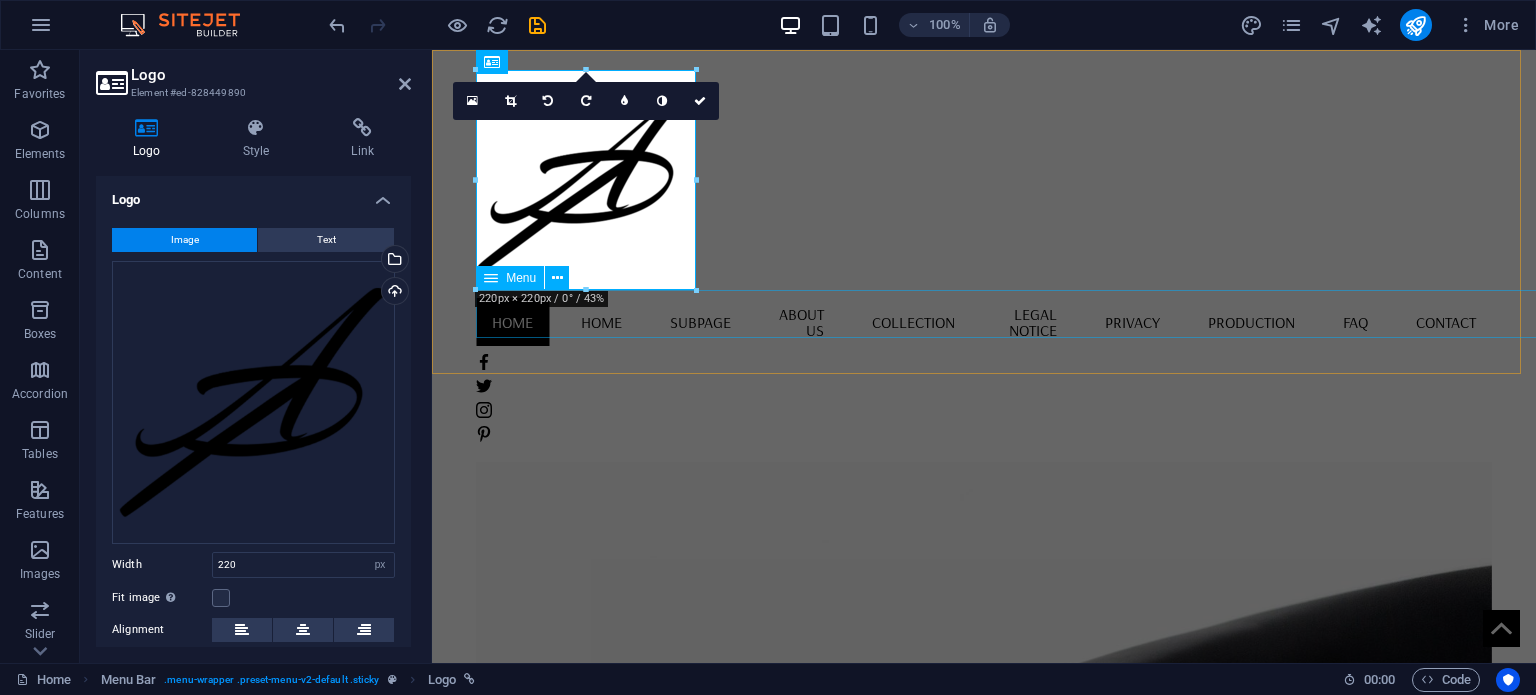 click on "Home Home Subpage About us Collection Legal Notice Privacy Production FAQ Contact" at bounding box center (984, 322) 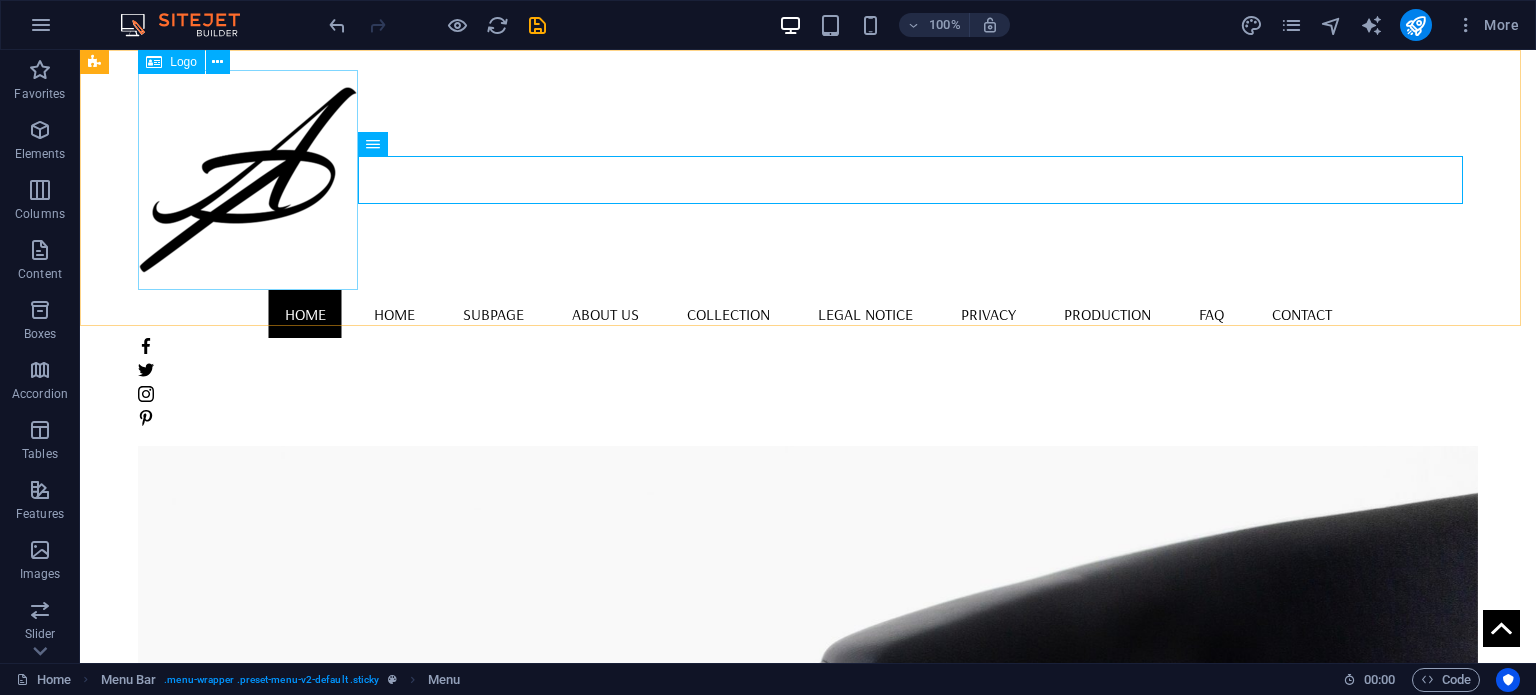 click at bounding box center (808, 180) 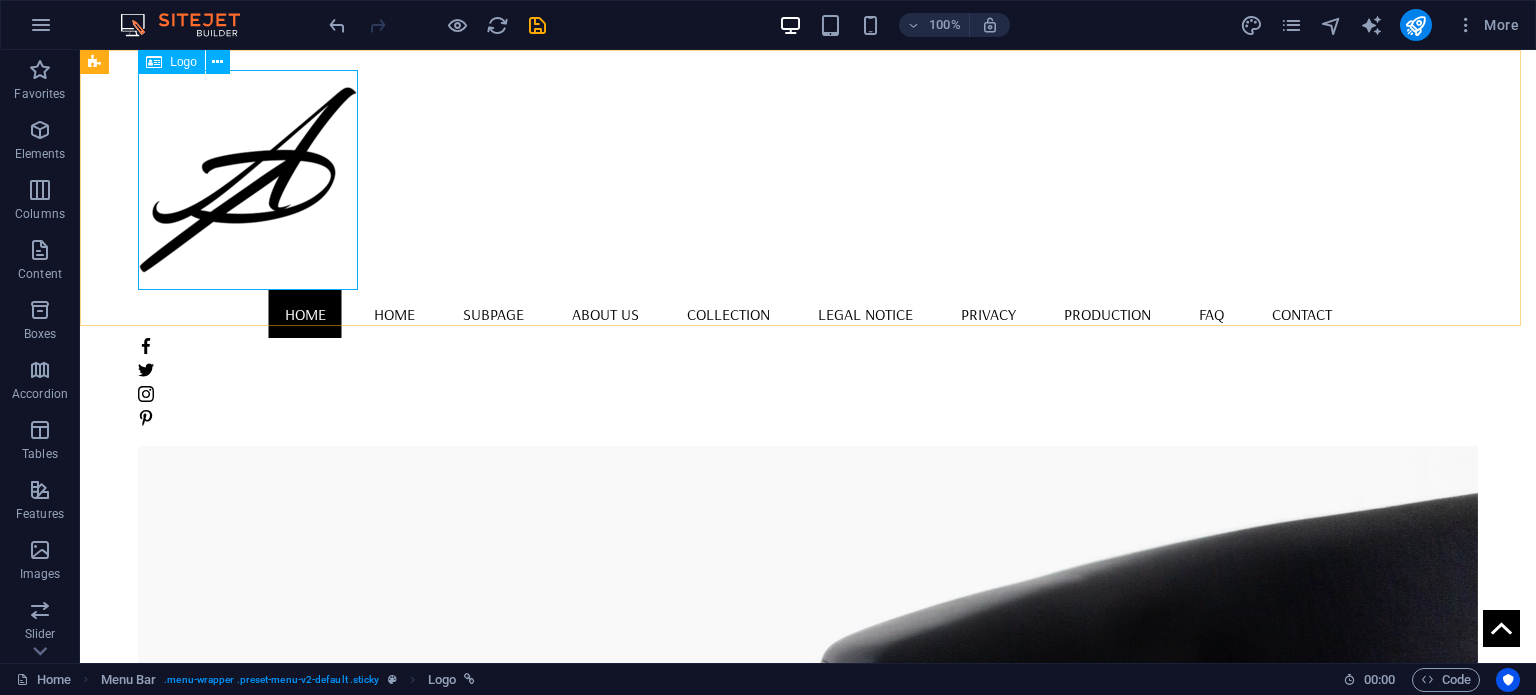 click on "Logo" at bounding box center [183, 62] 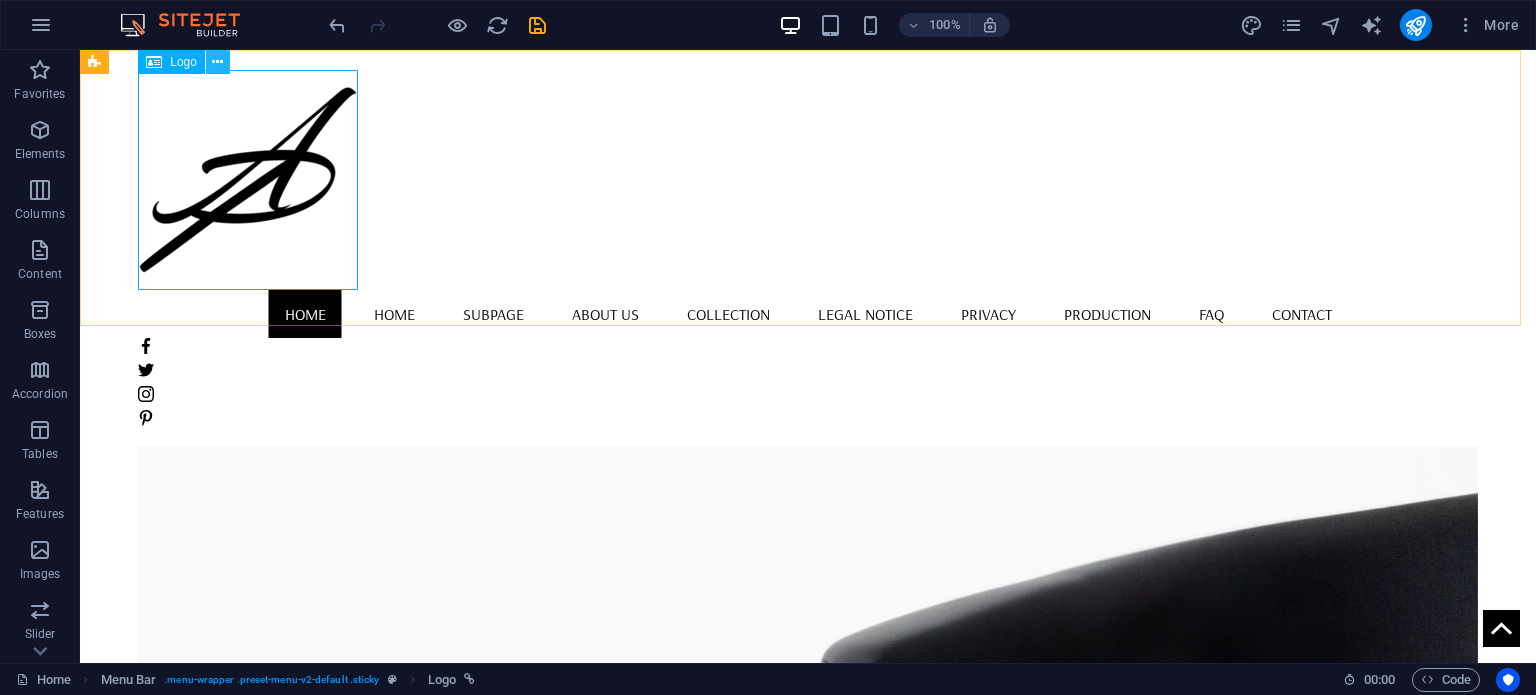 click at bounding box center [217, 62] 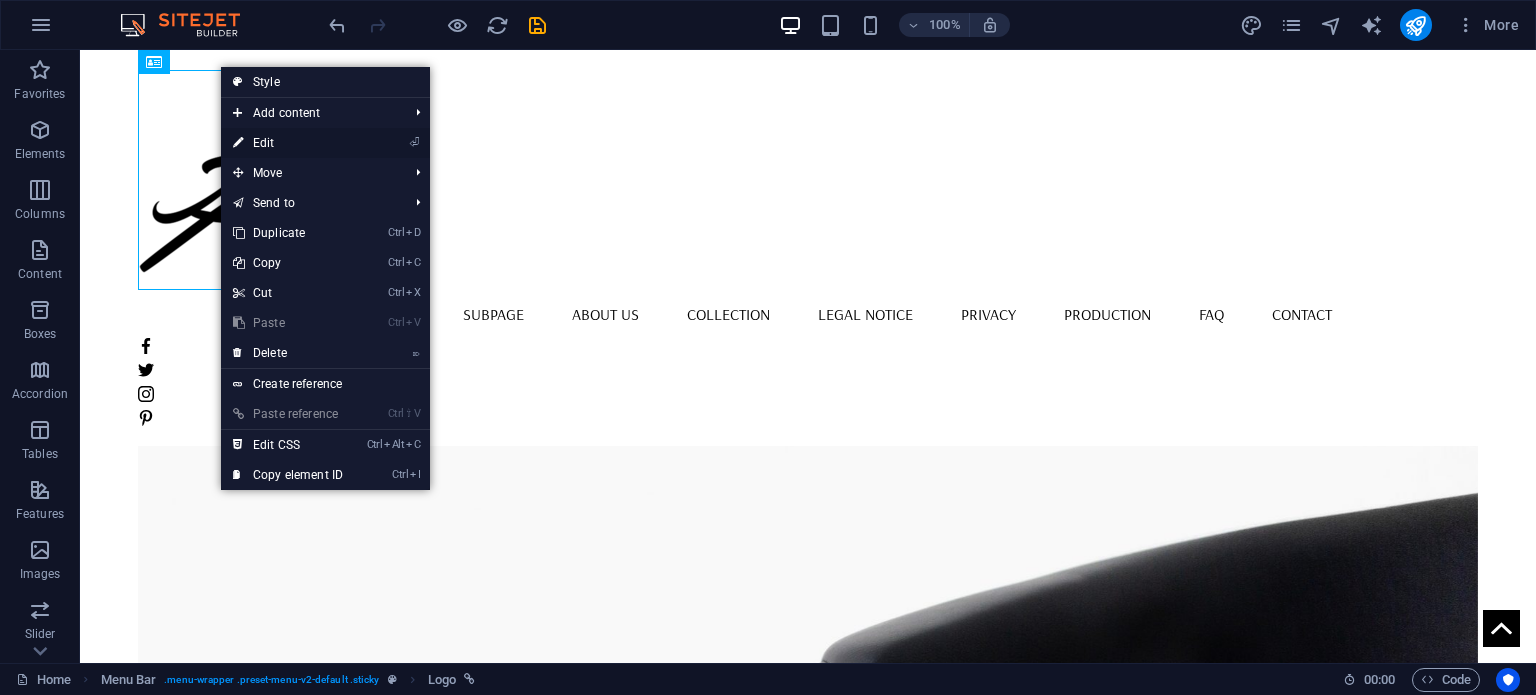 click on "⏎  Edit" at bounding box center (288, 143) 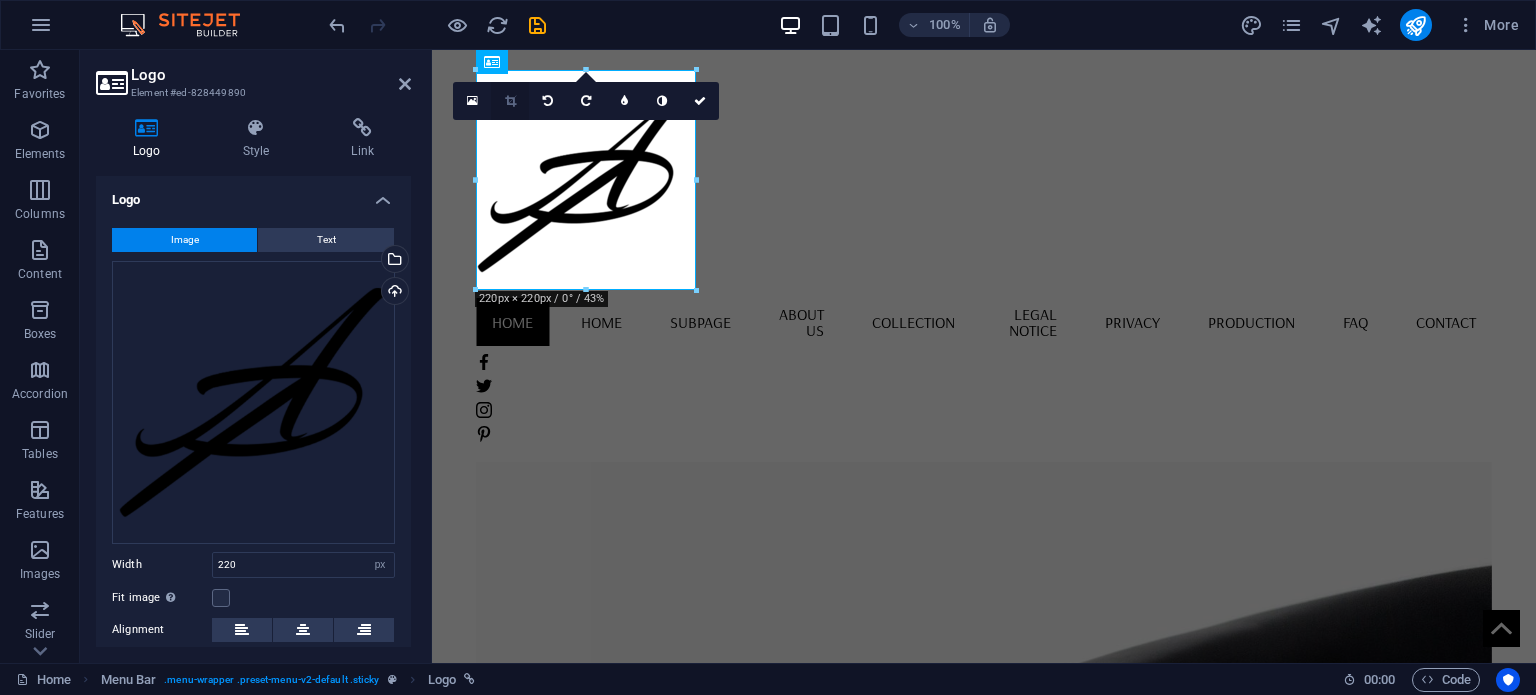 click at bounding box center [510, 101] 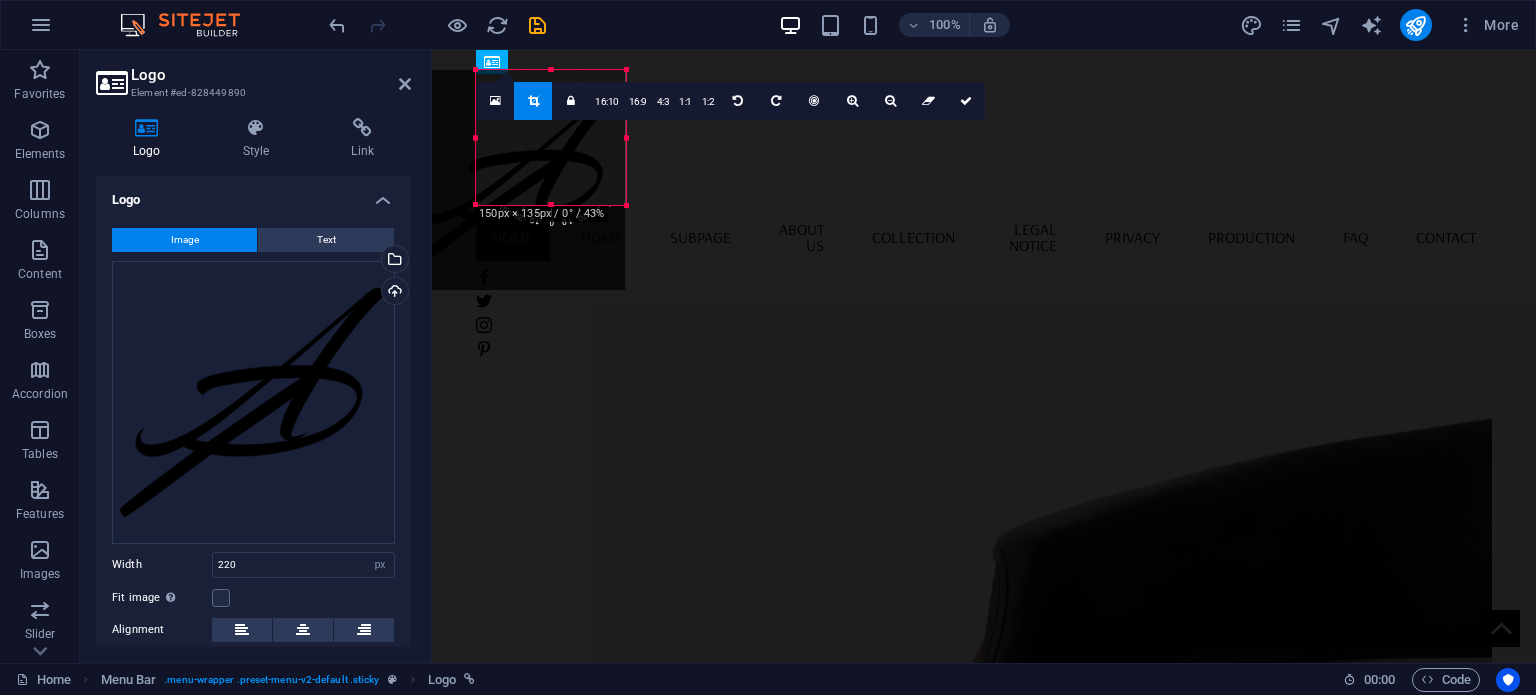 drag, startPoint x: 475, startPoint y: 288, endPoint x: 546, endPoint y: 203, distance: 110.751976 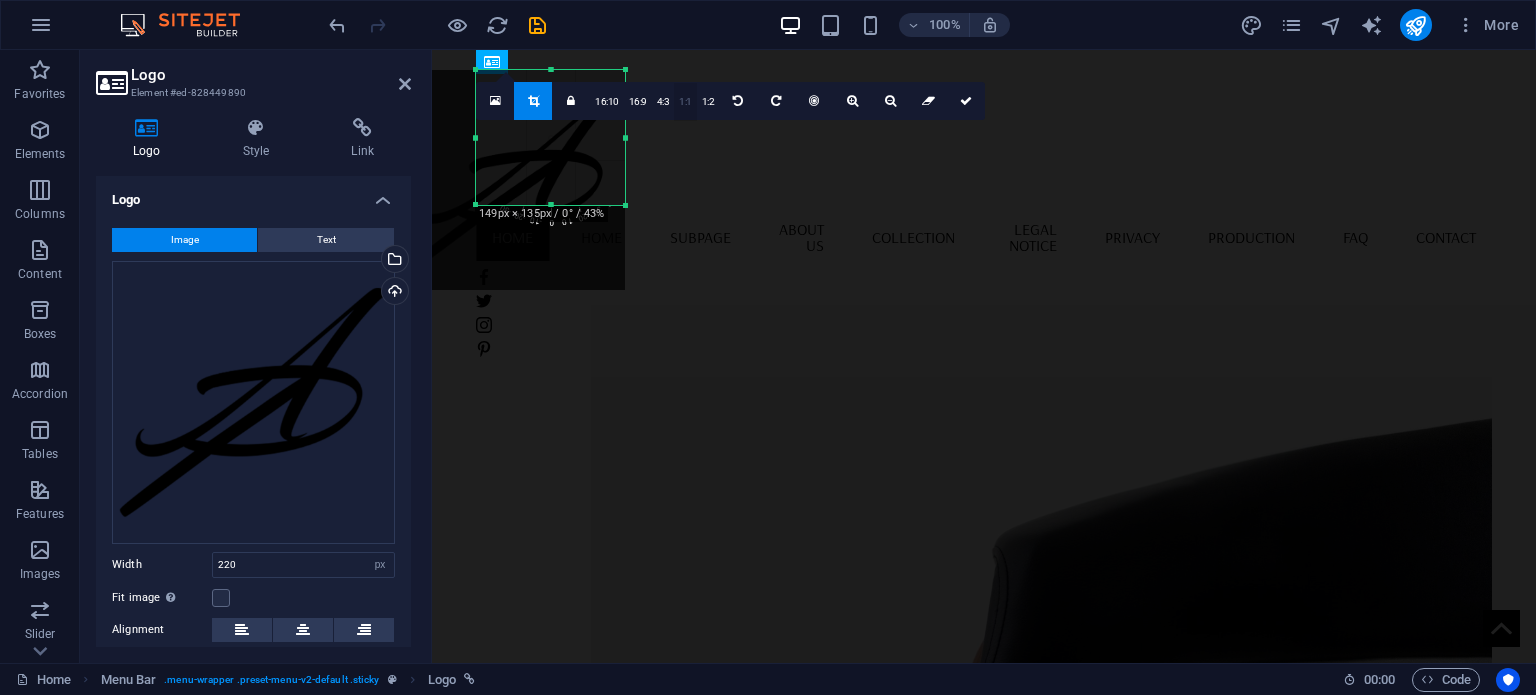 click on "1:1" at bounding box center [685, 102] 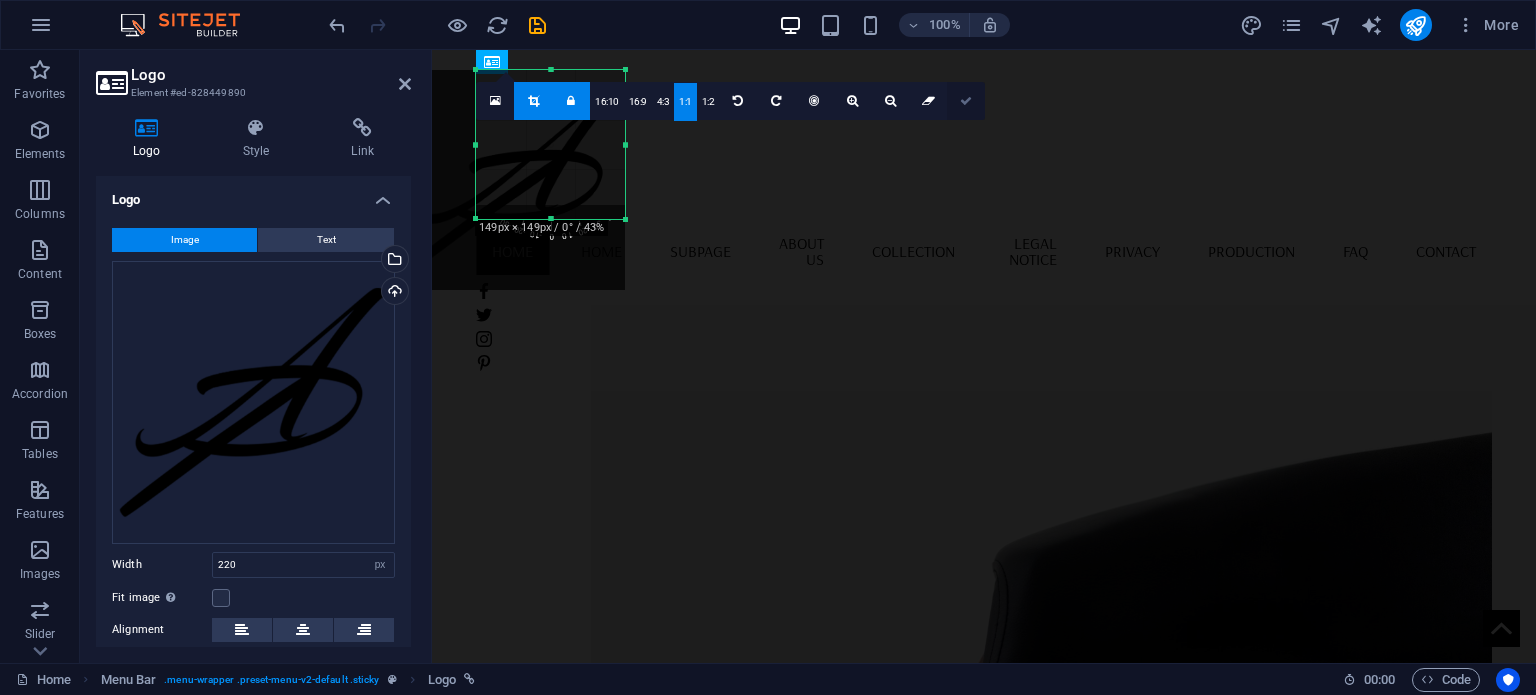 click at bounding box center (966, 101) 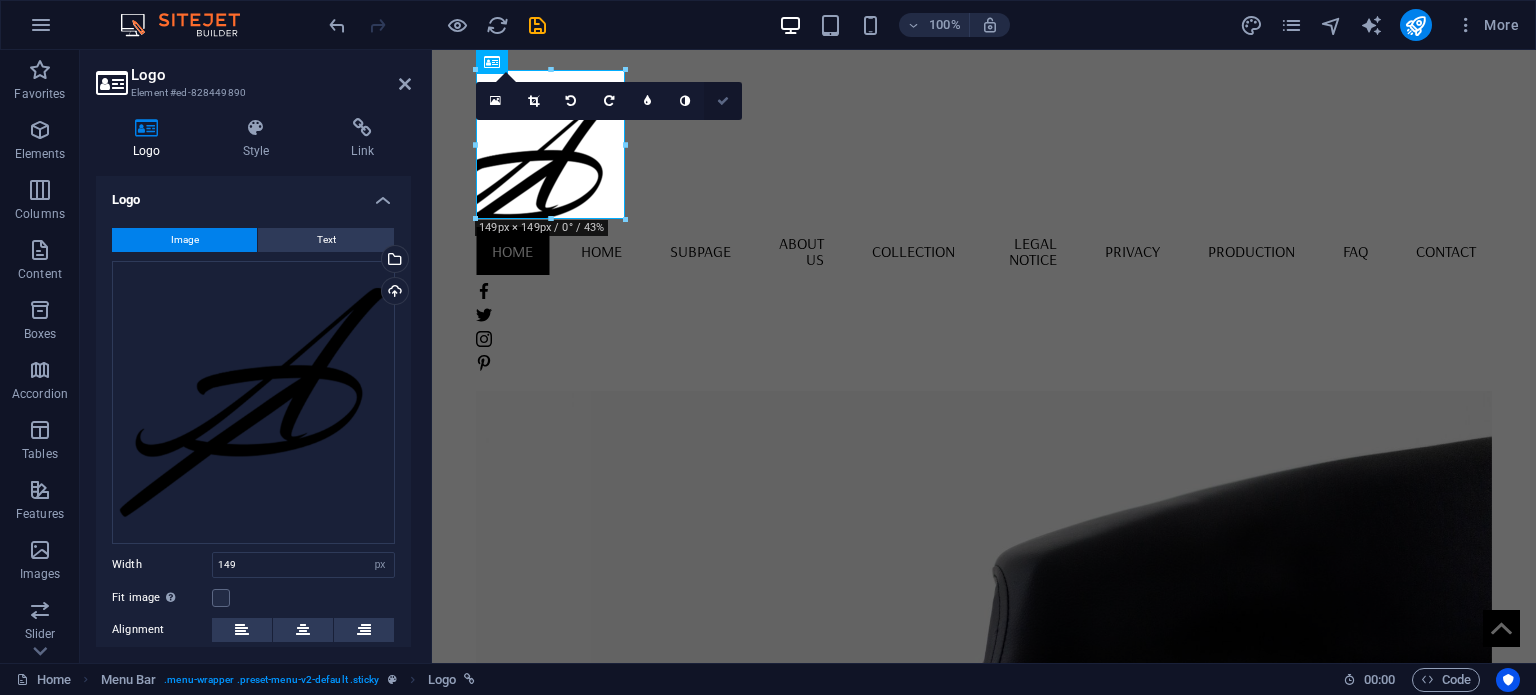 click at bounding box center (723, 101) 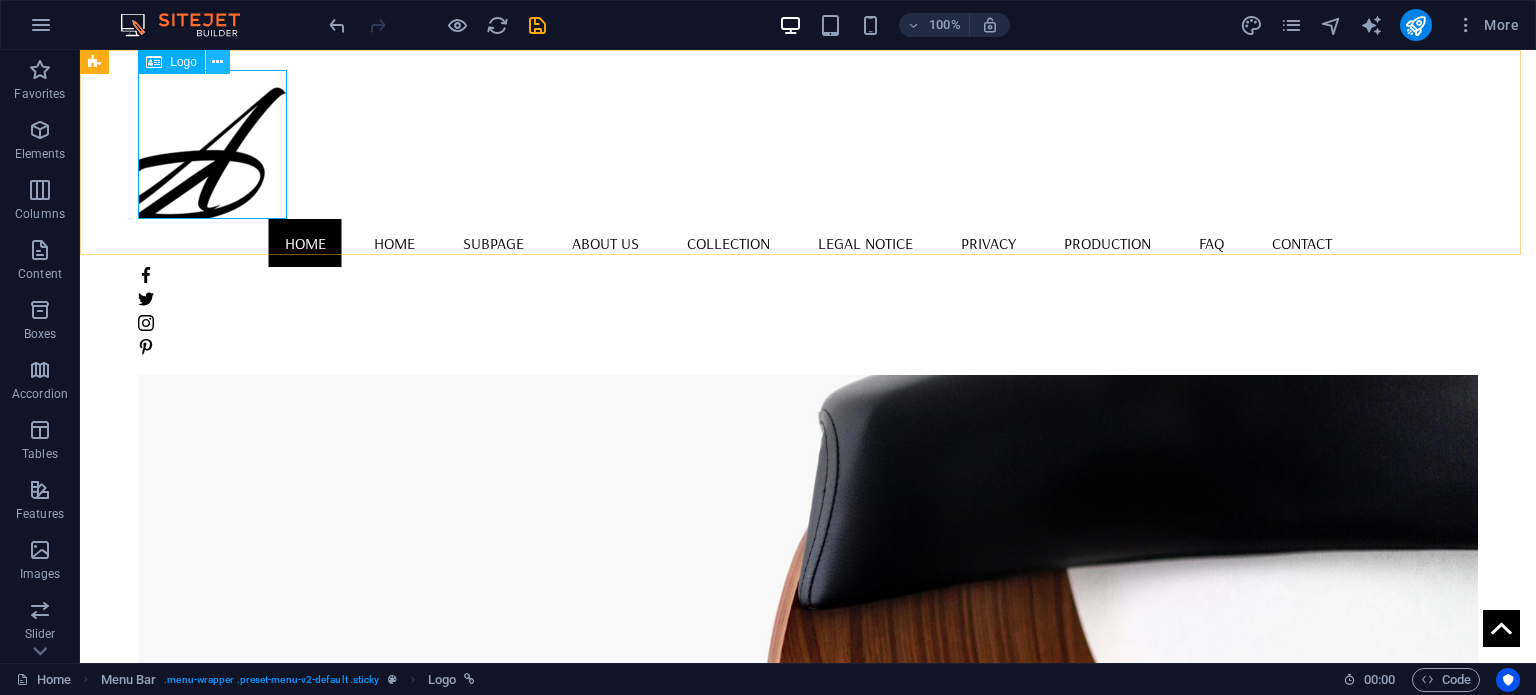 click at bounding box center (217, 62) 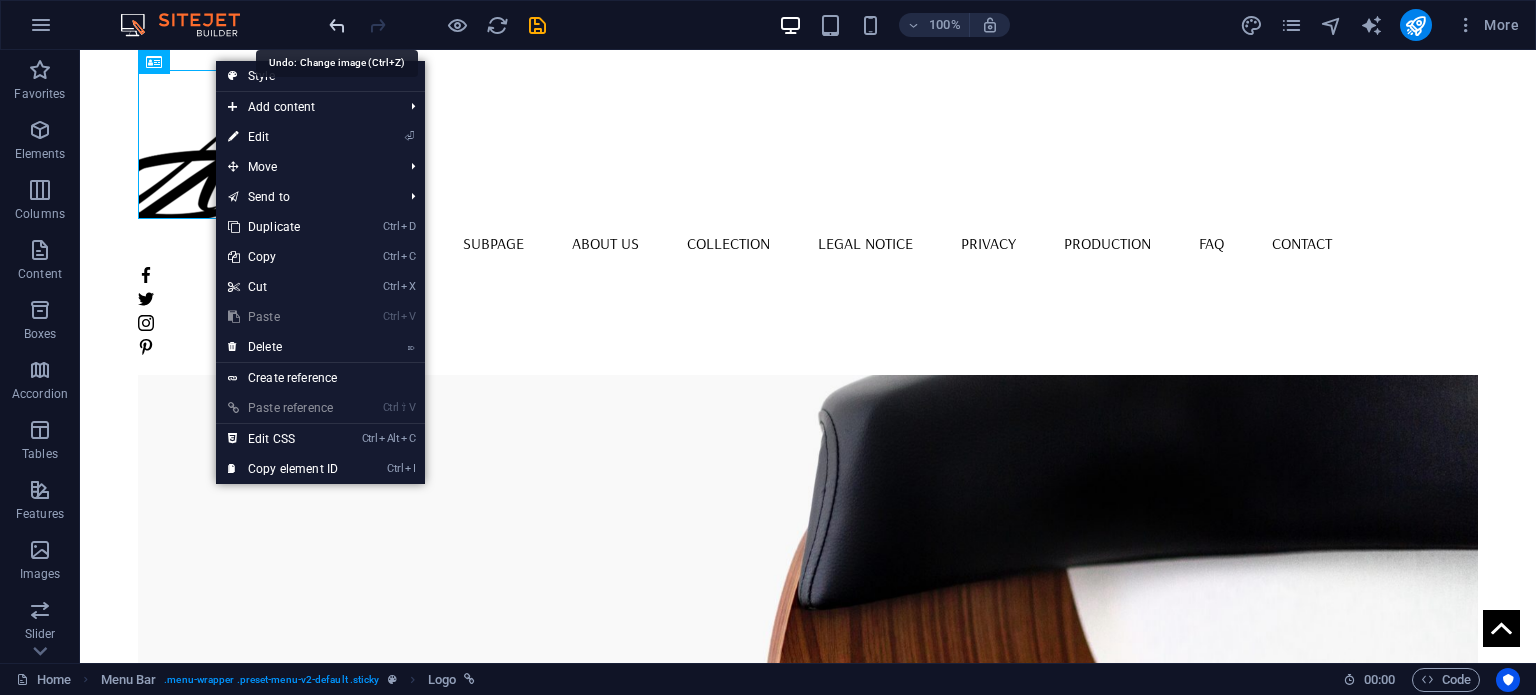 click at bounding box center [337, 25] 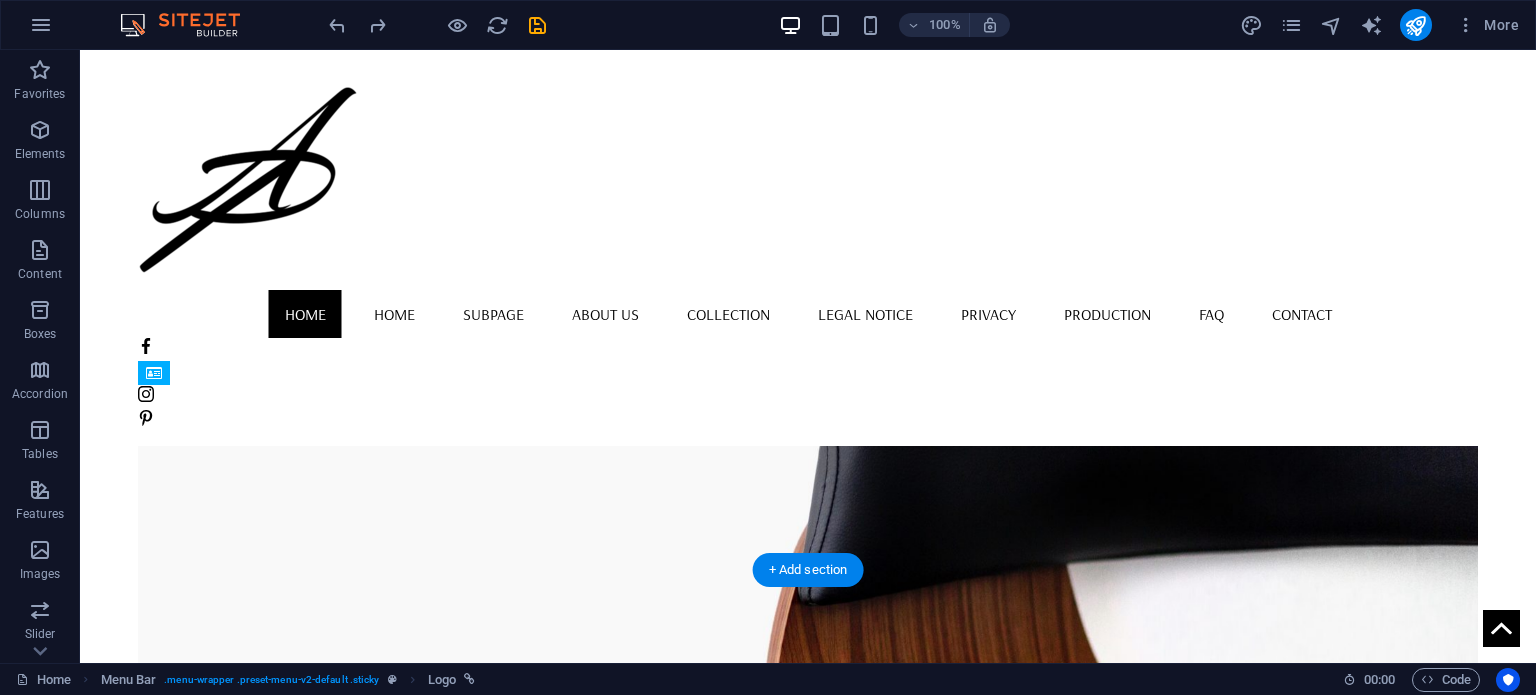 scroll, scrollTop: 0, scrollLeft: 0, axis: both 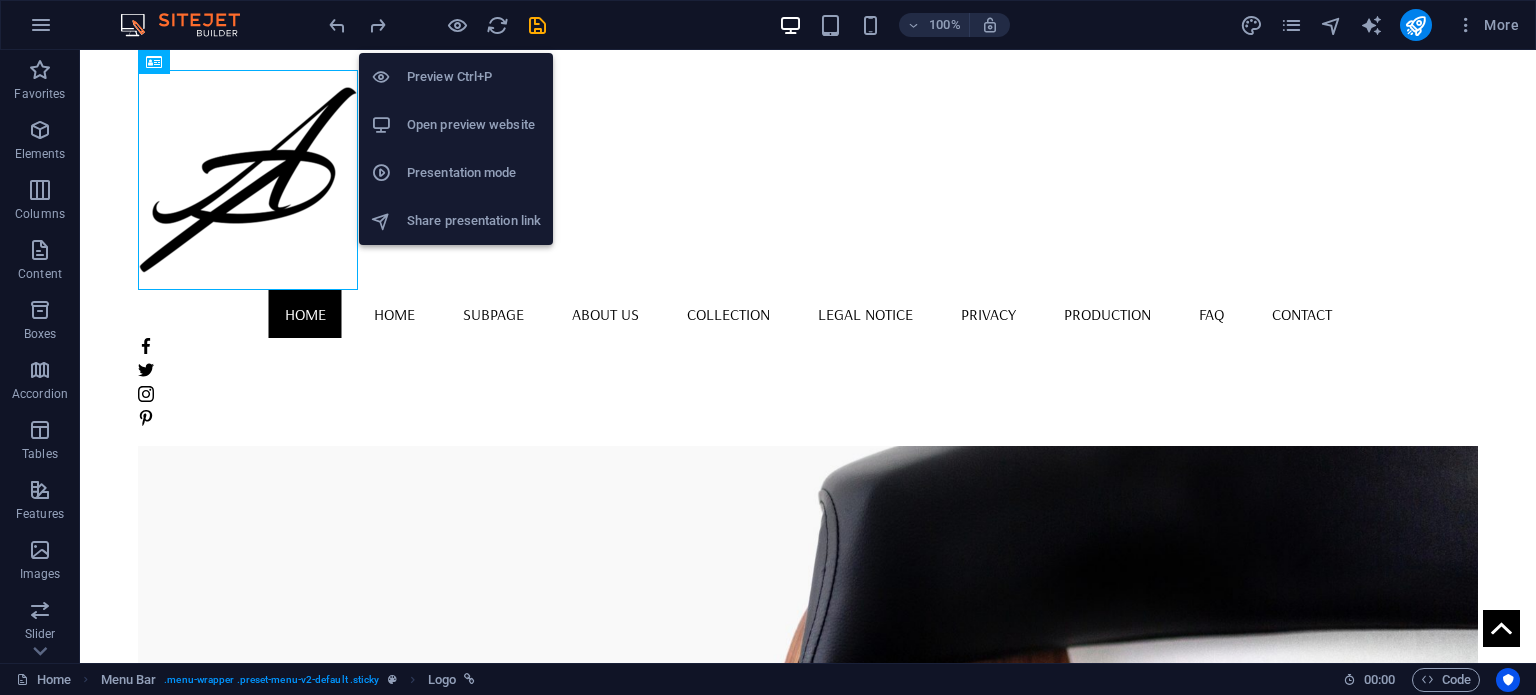 click on "Preview Ctrl+P" at bounding box center (474, 77) 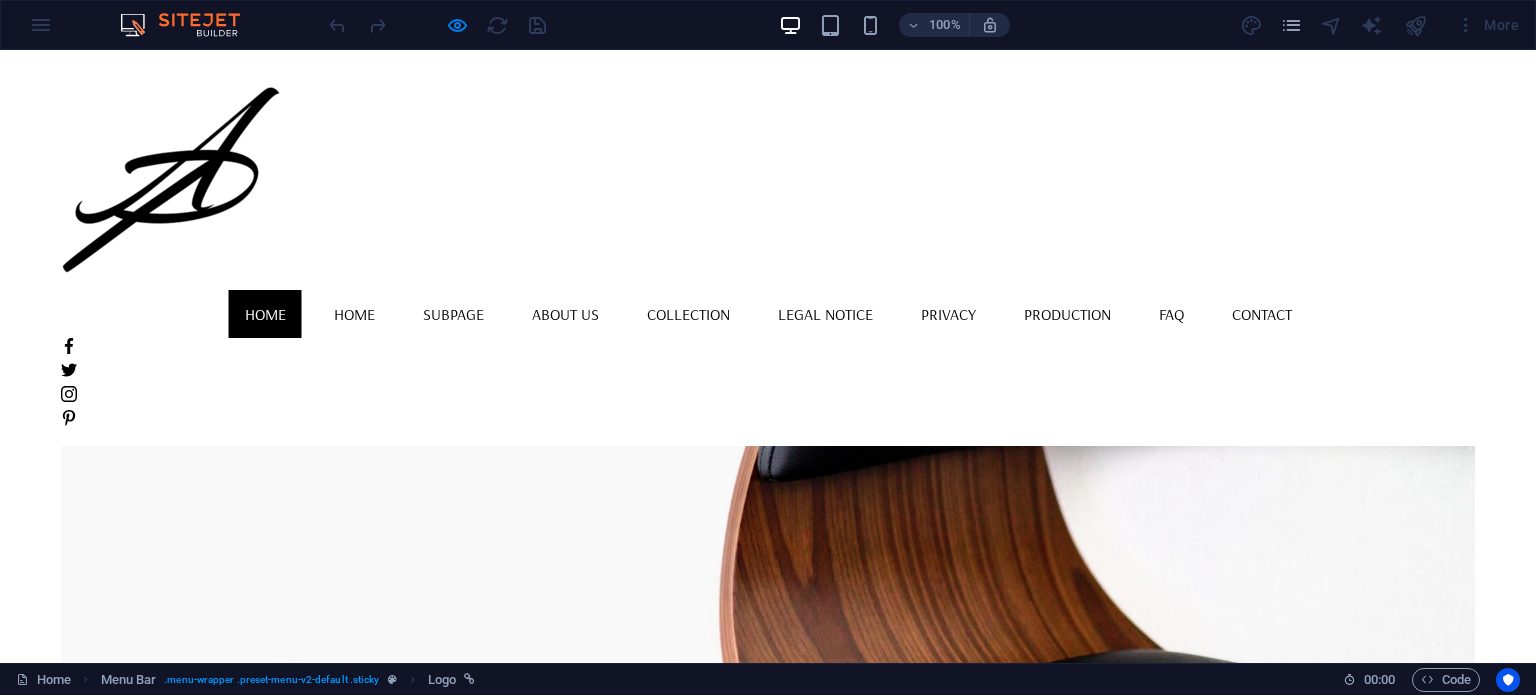 scroll, scrollTop: 0, scrollLeft: 0, axis: both 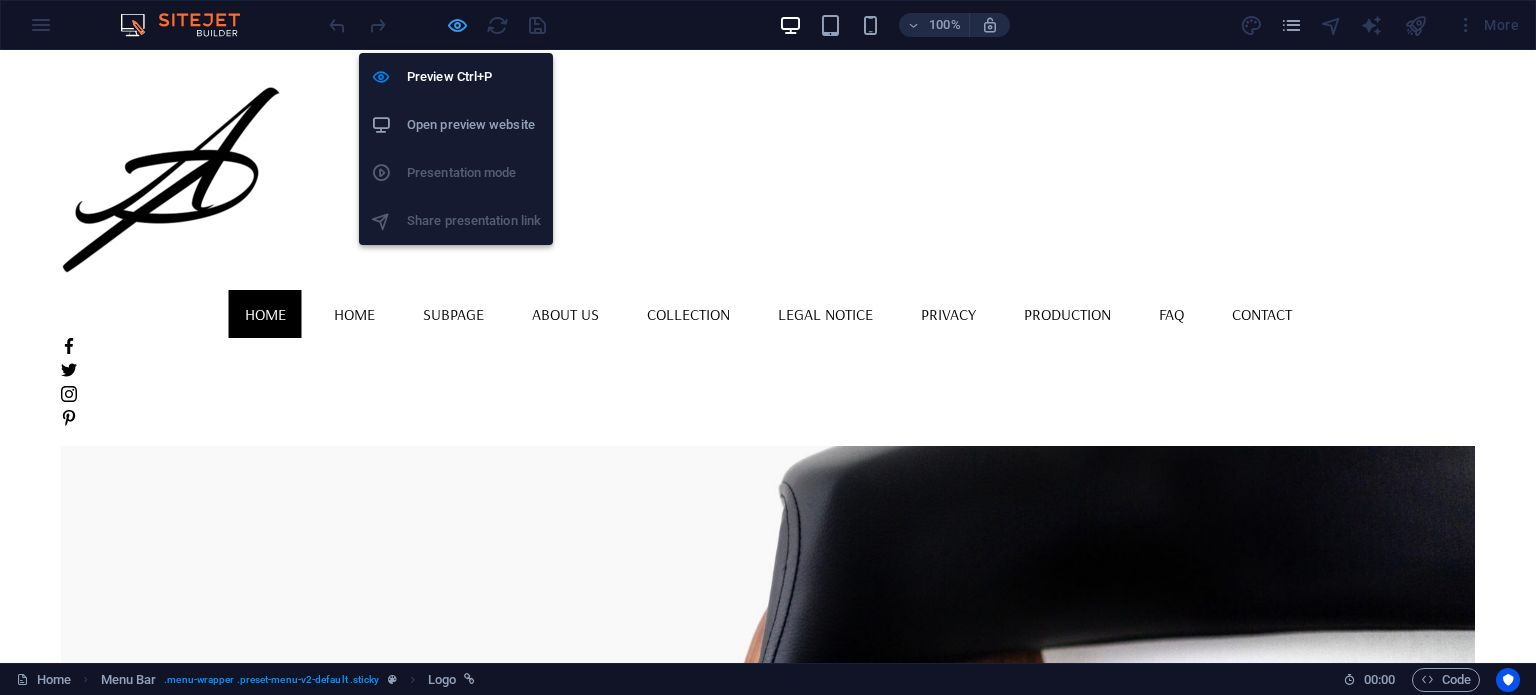 click at bounding box center [457, 25] 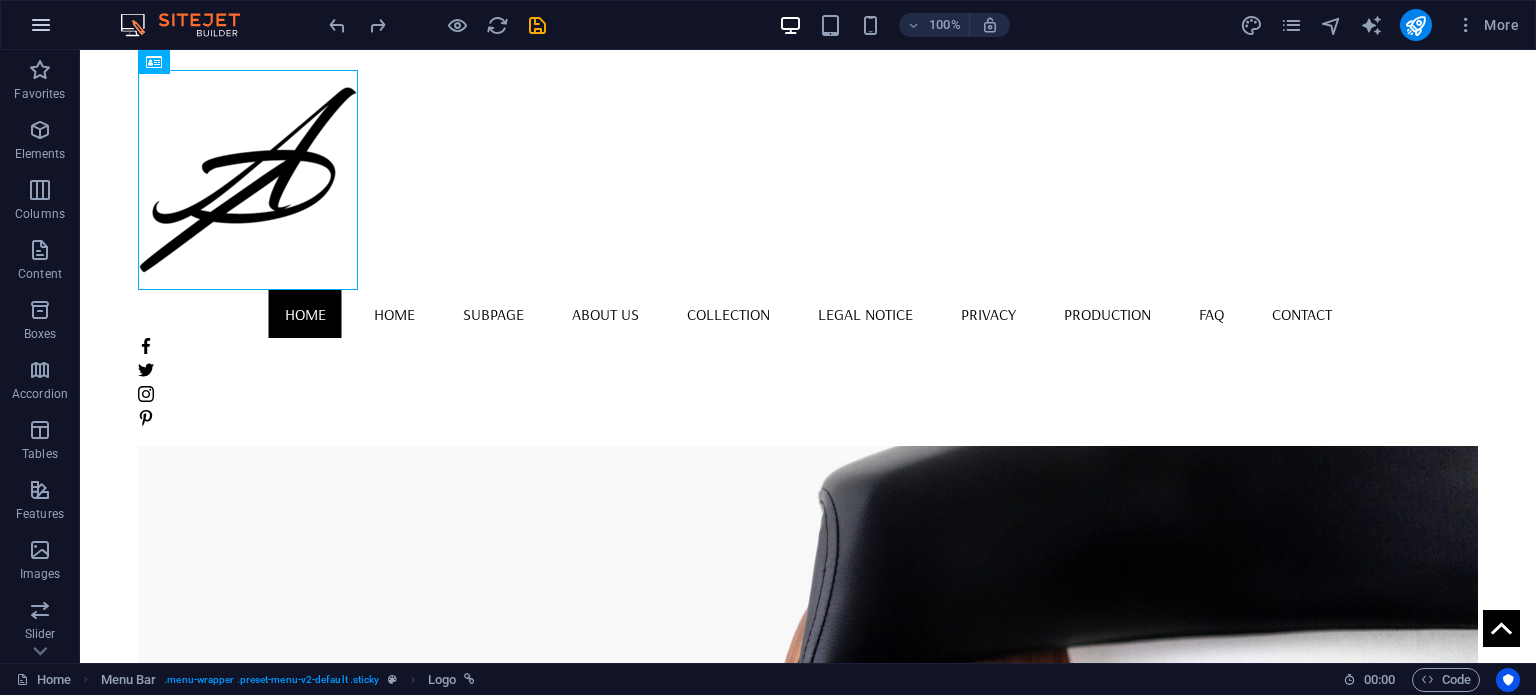click at bounding box center (41, 25) 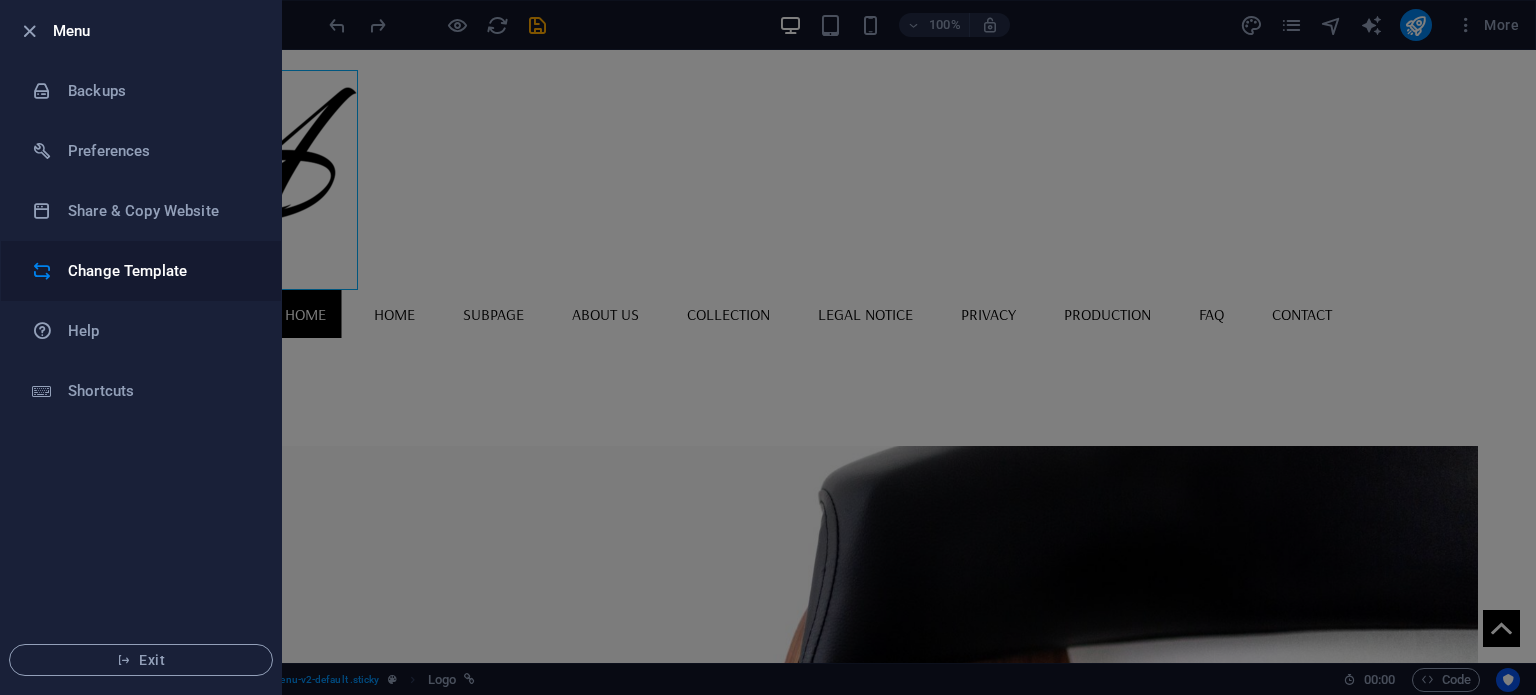 click on "Change Template" at bounding box center (160, 271) 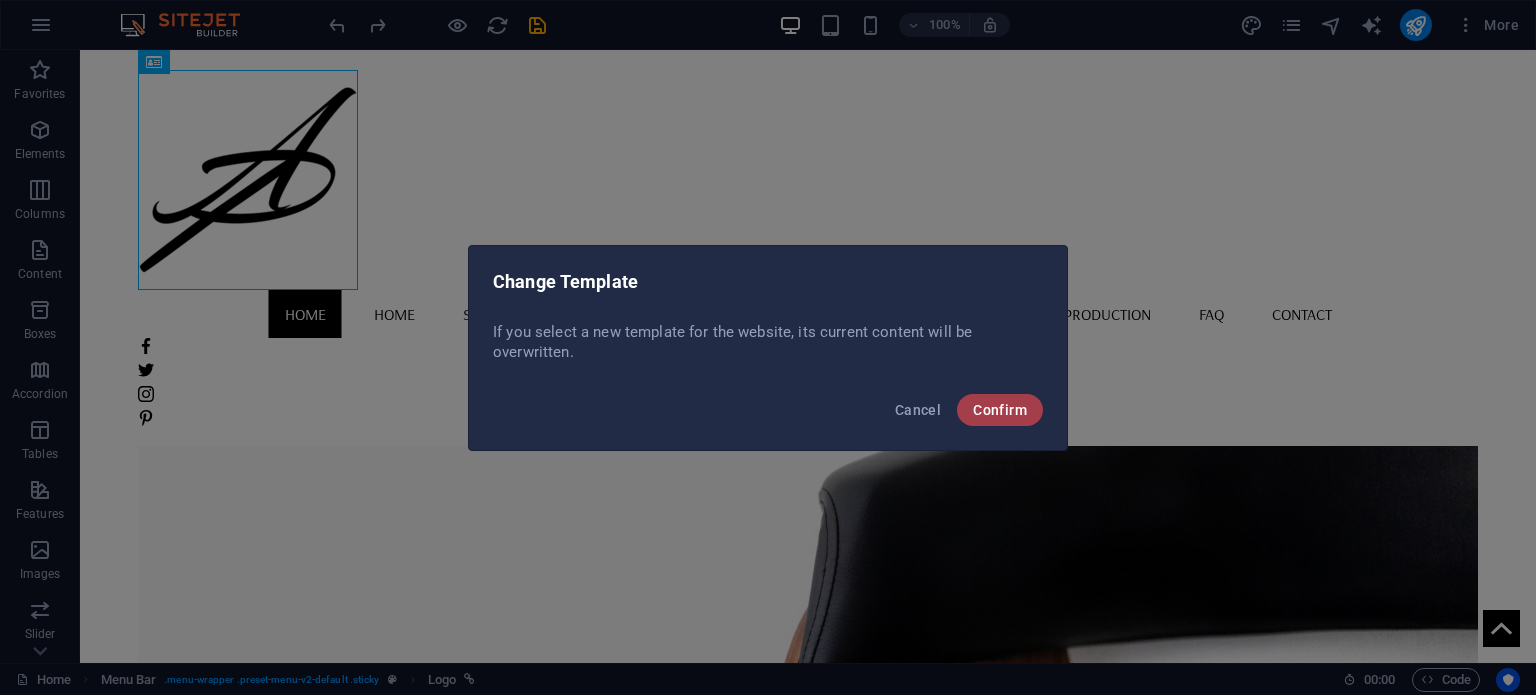 click on "Confirm" at bounding box center (1000, 410) 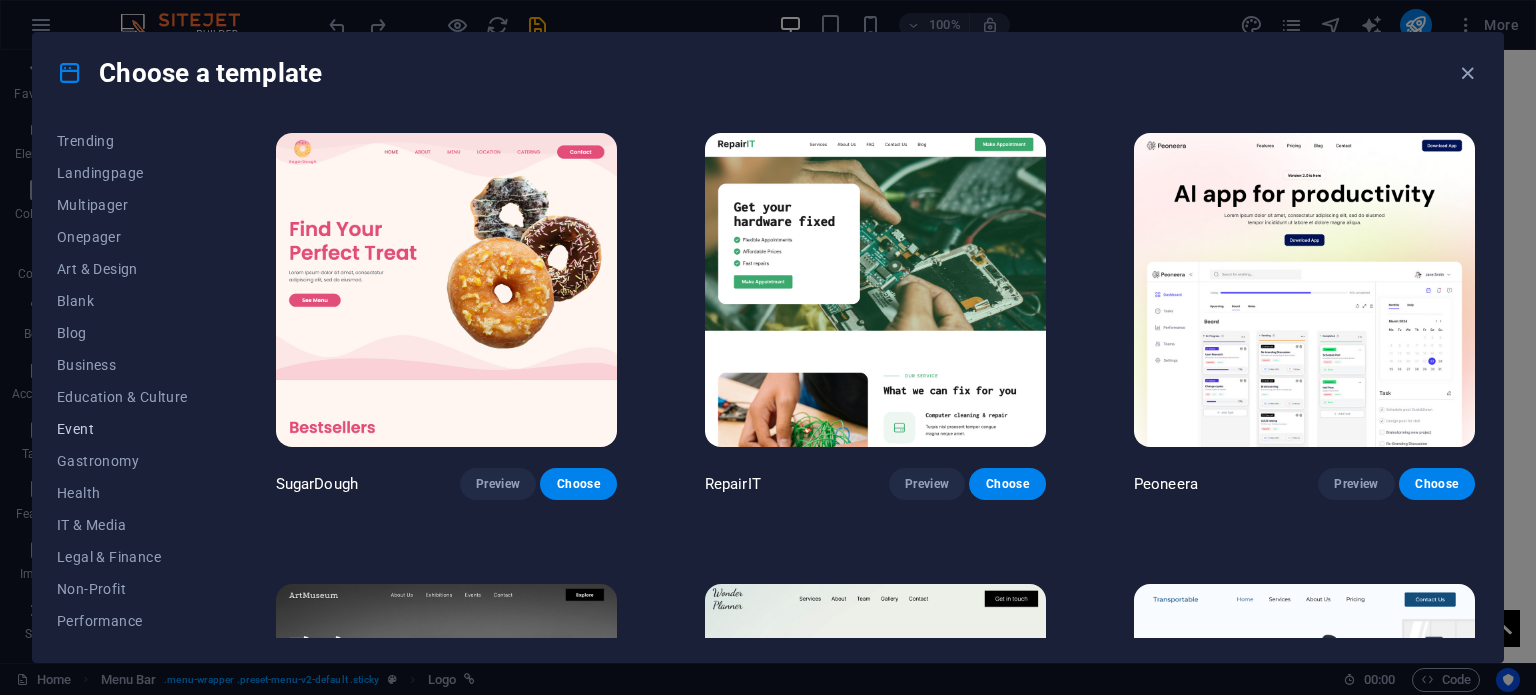 scroll, scrollTop: 290, scrollLeft: 0, axis: vertical 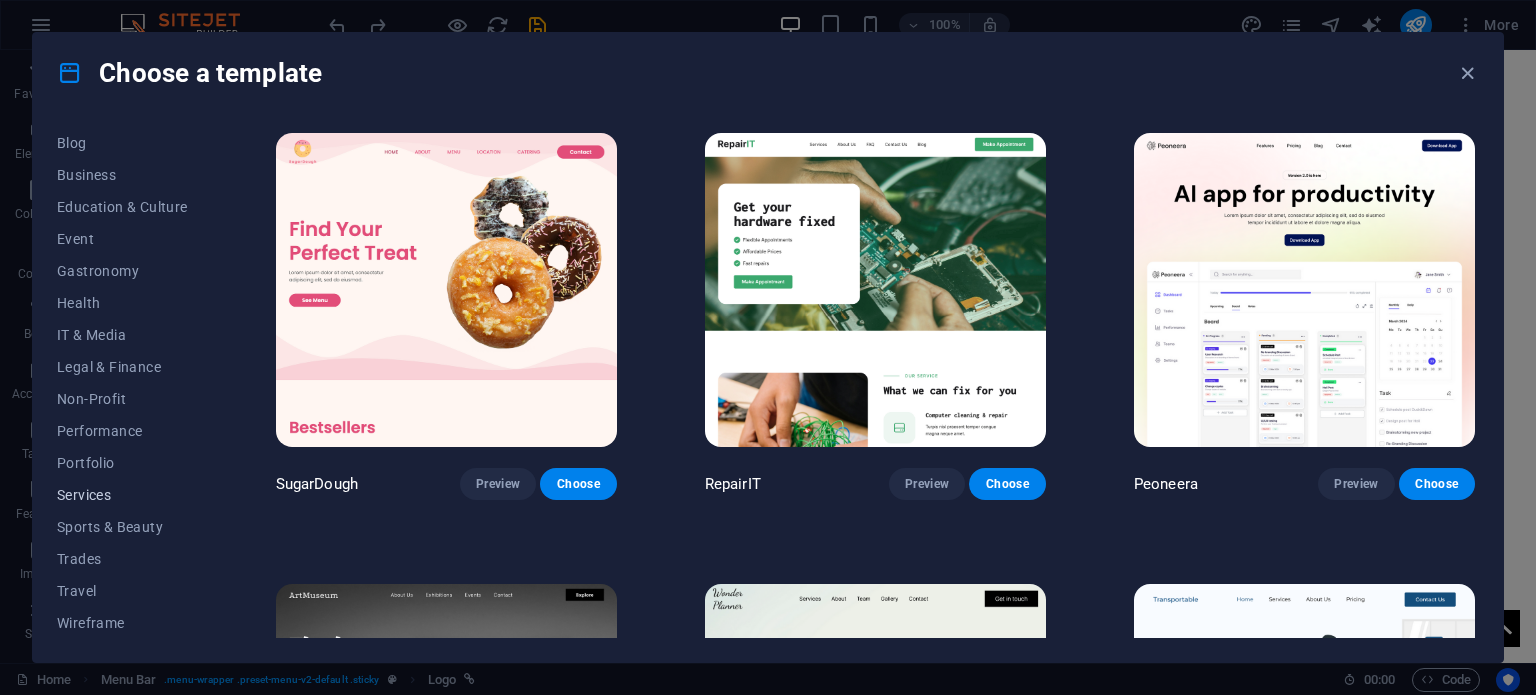 click on "Services" at bounding box center [122, 495] 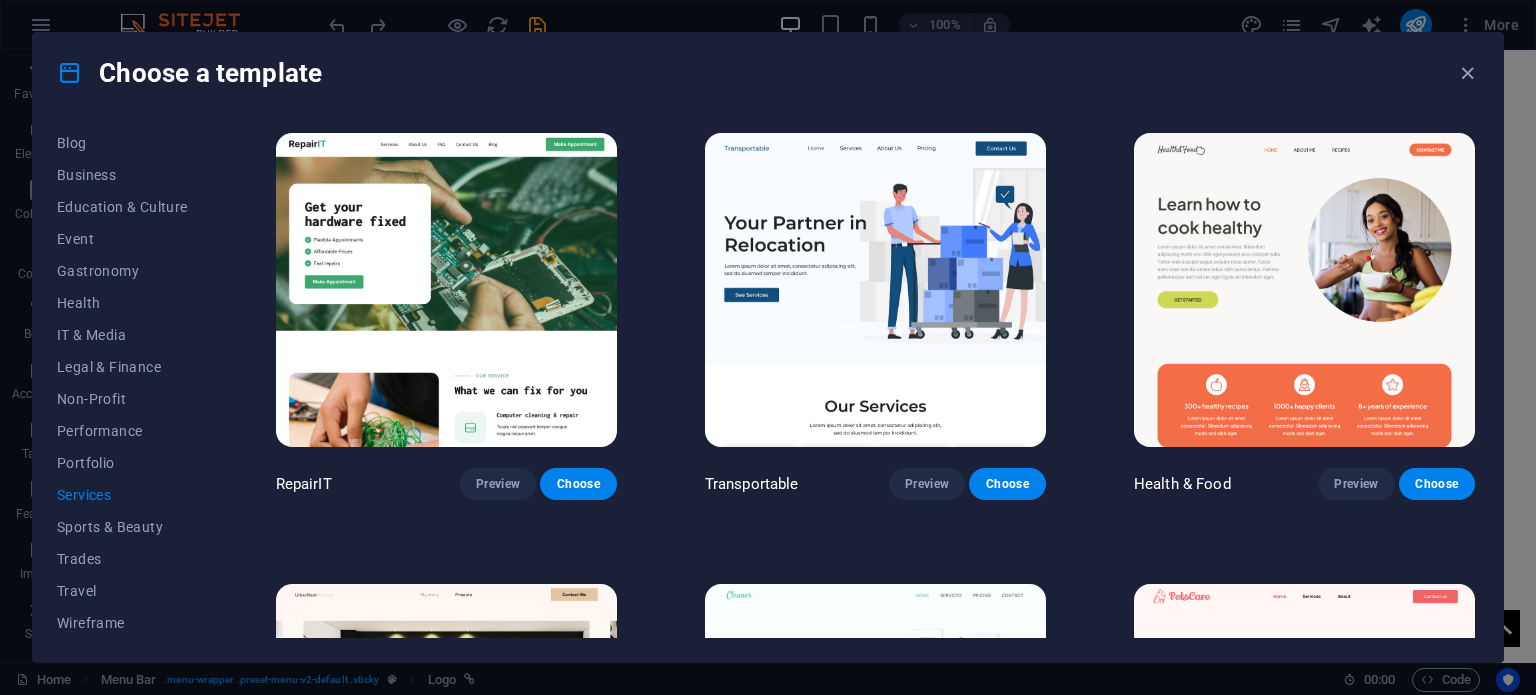 click at bounding box center (446, 290) 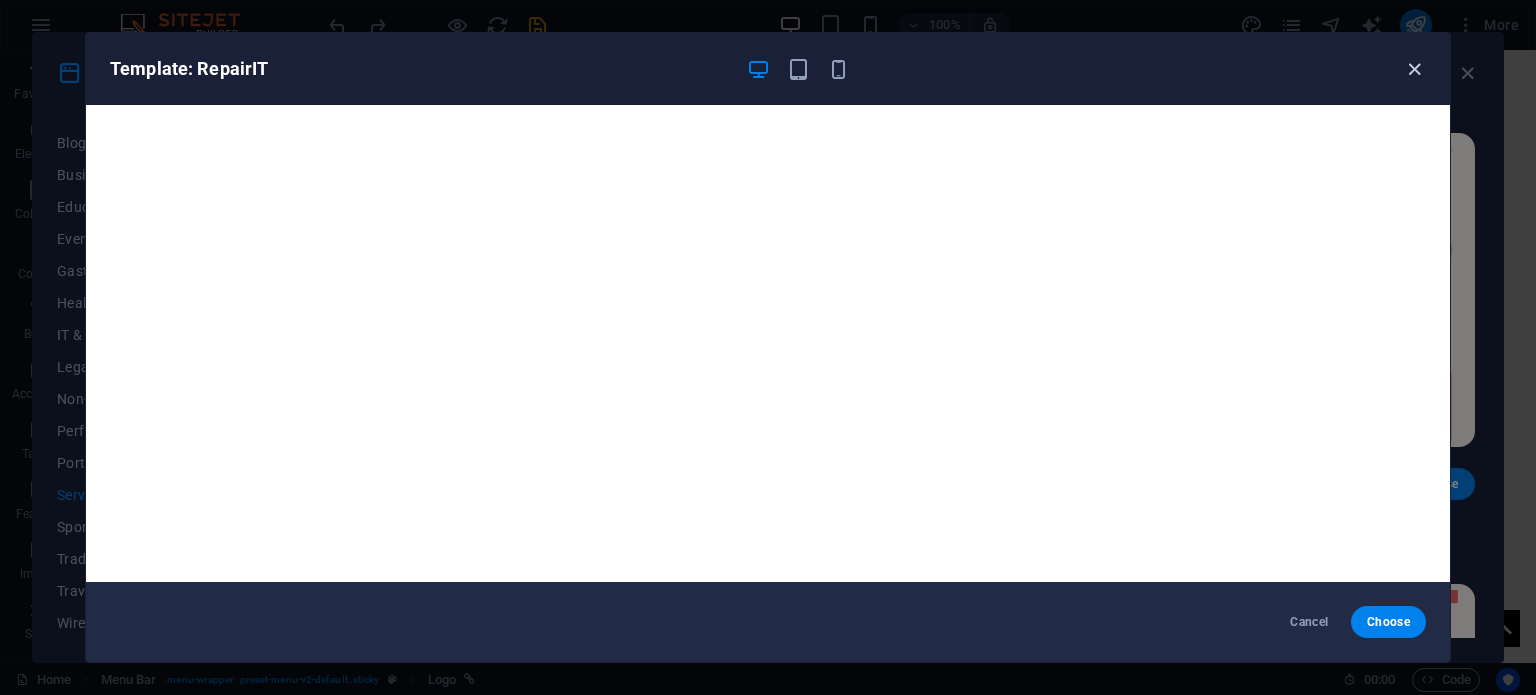 click at bounding box center (1414, 69) 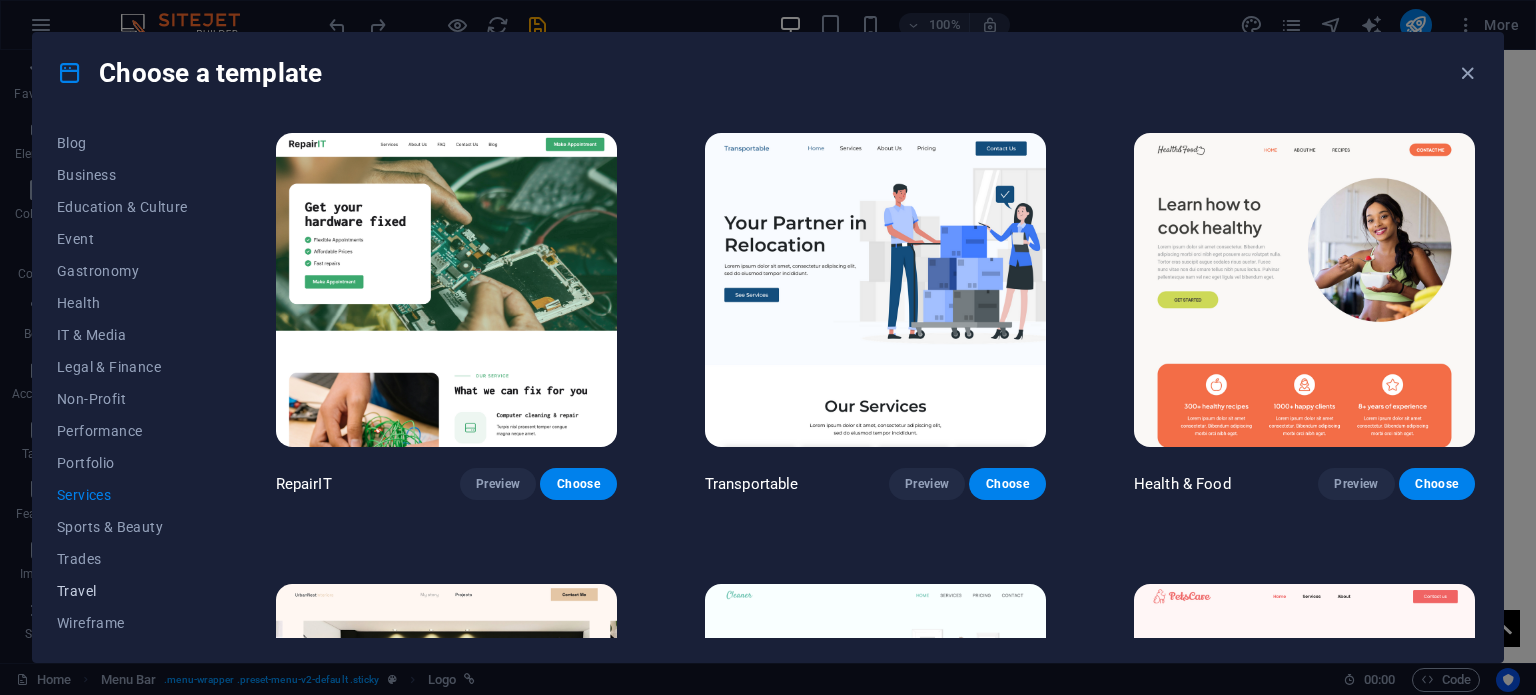 click on "Travel" at bounding box center [122, 591] 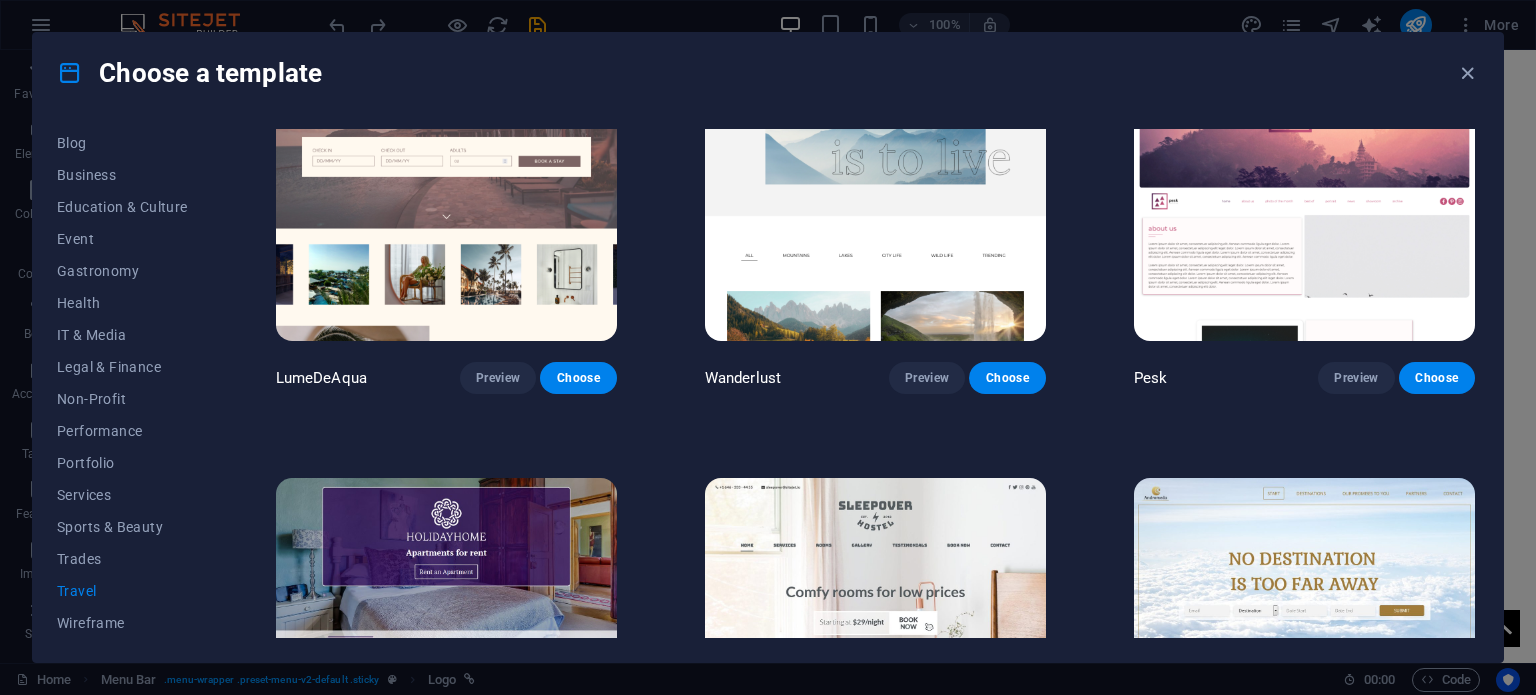 scroll, scrollTop: 0, scrollLeft: 0, axis: both 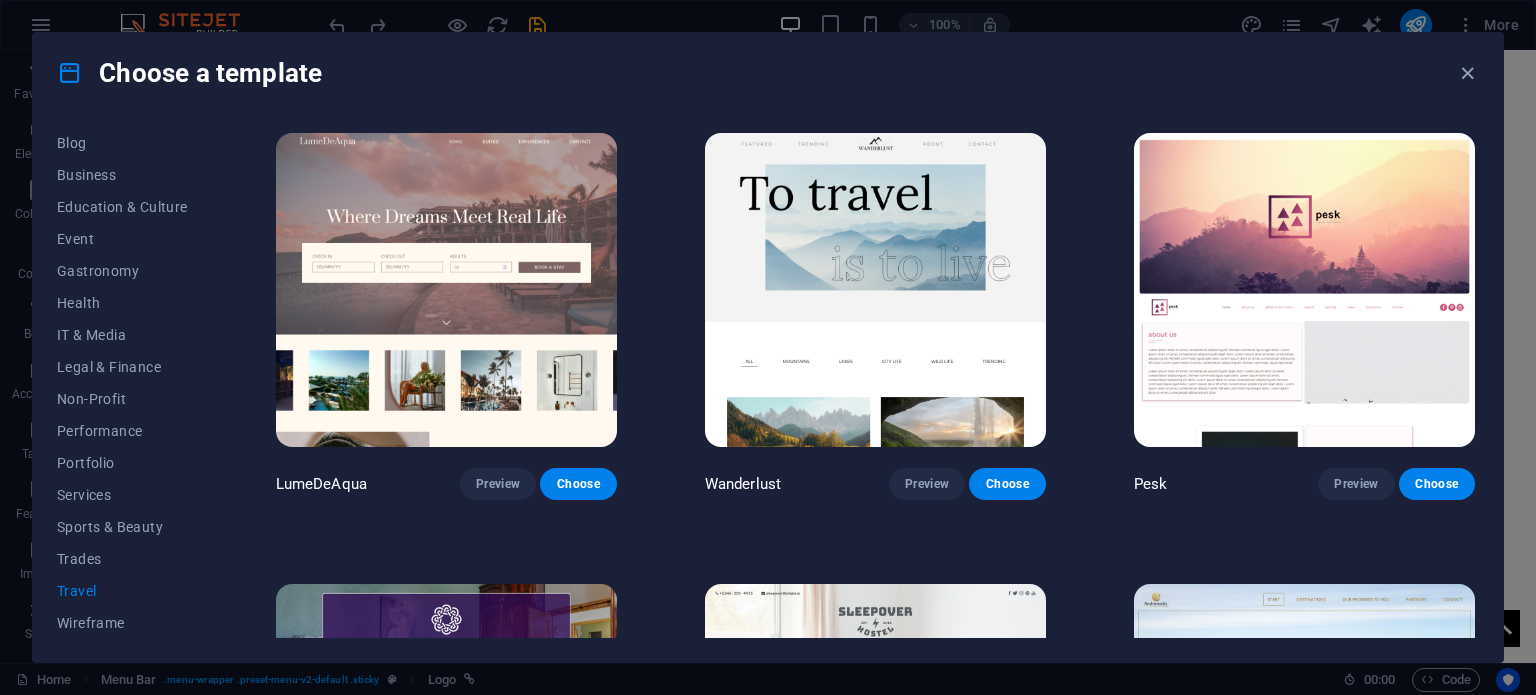 click at bounding box center [875, 290] 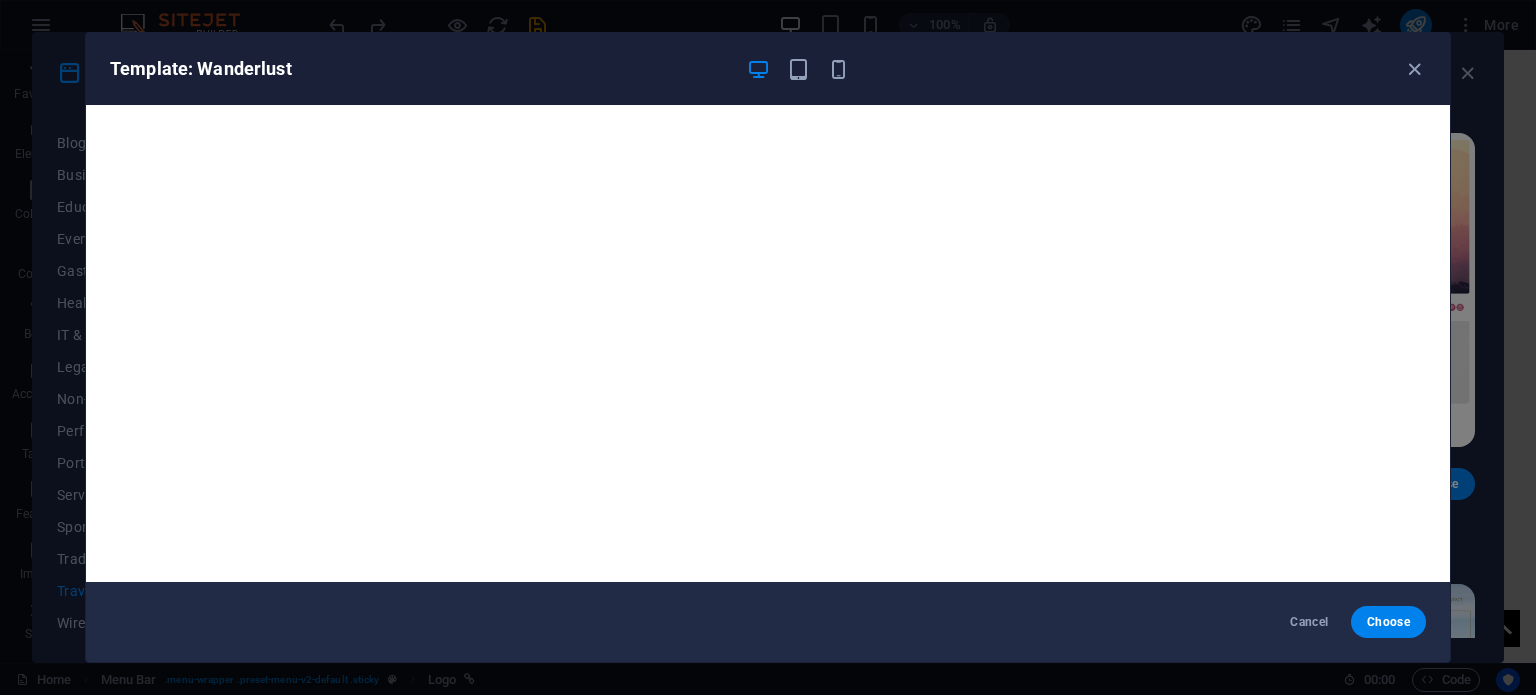 scroll, scrollTop: 5, scrollLeft: 0, axis: vertical 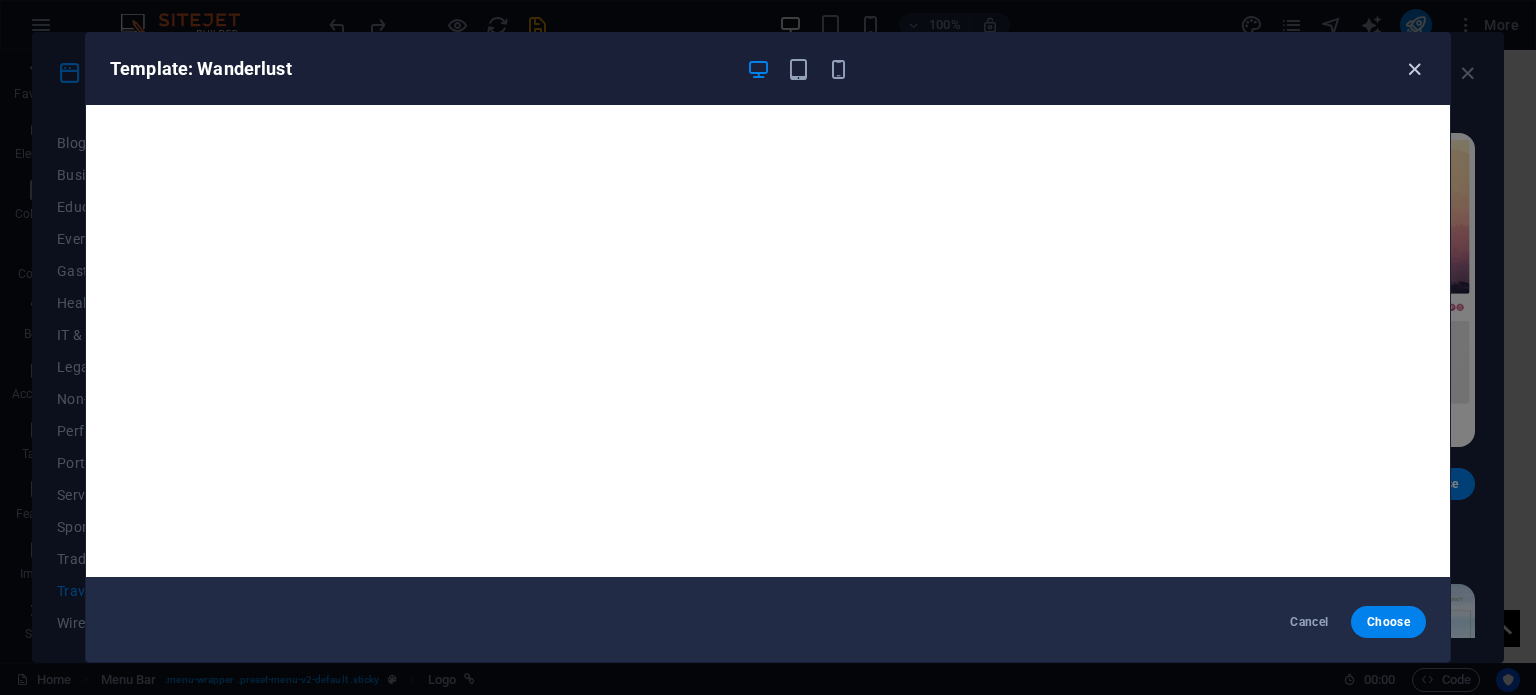 click at bounding box center [1414, 69] 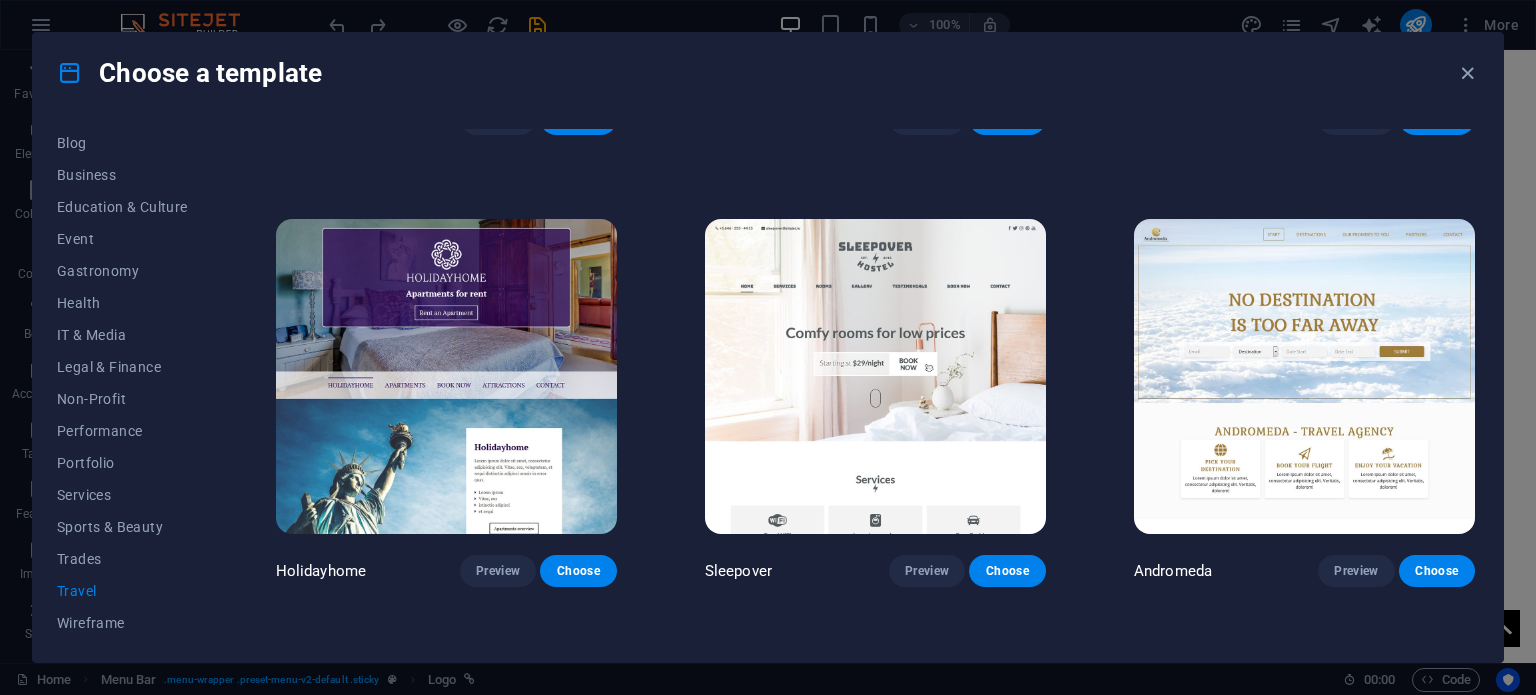 scroll, scrollTop: 400, scrollLeft: 0, axis: vertical 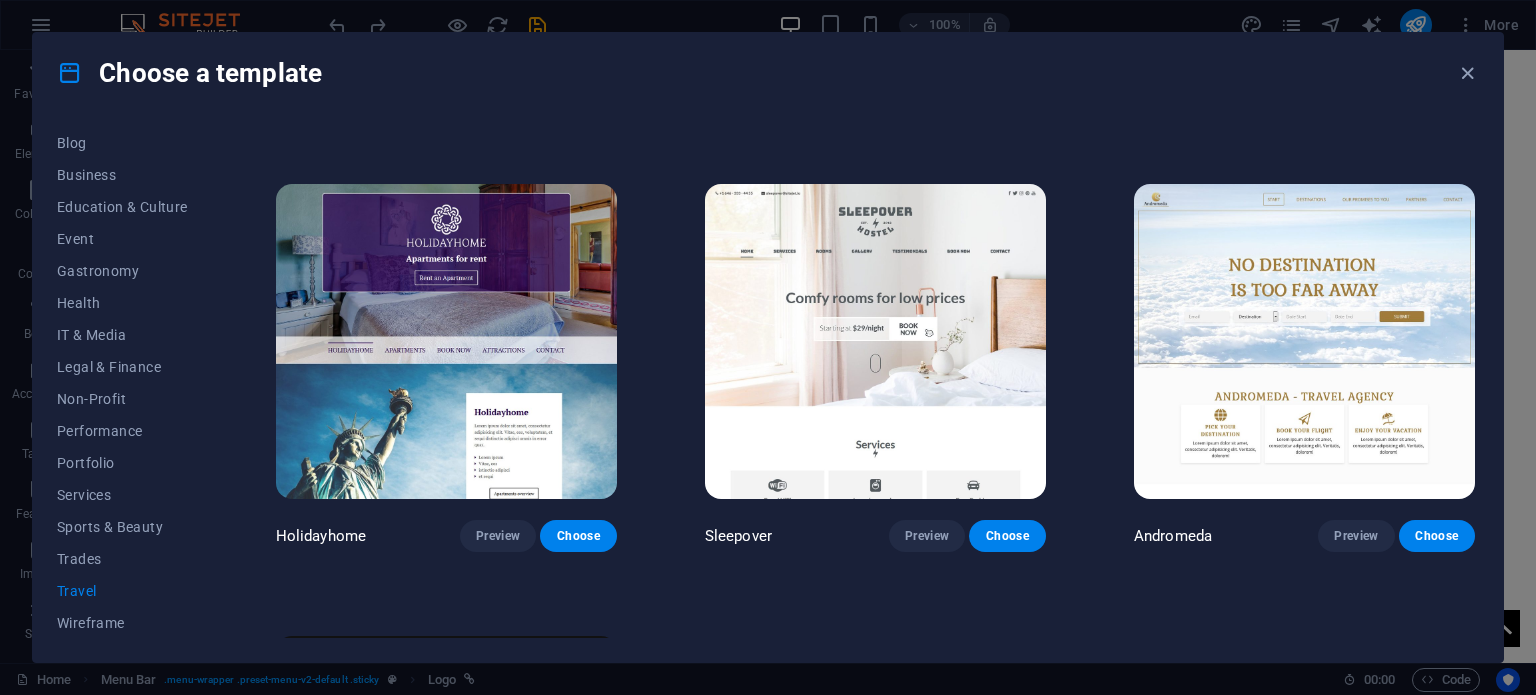 click at bounding box center (875, 341) 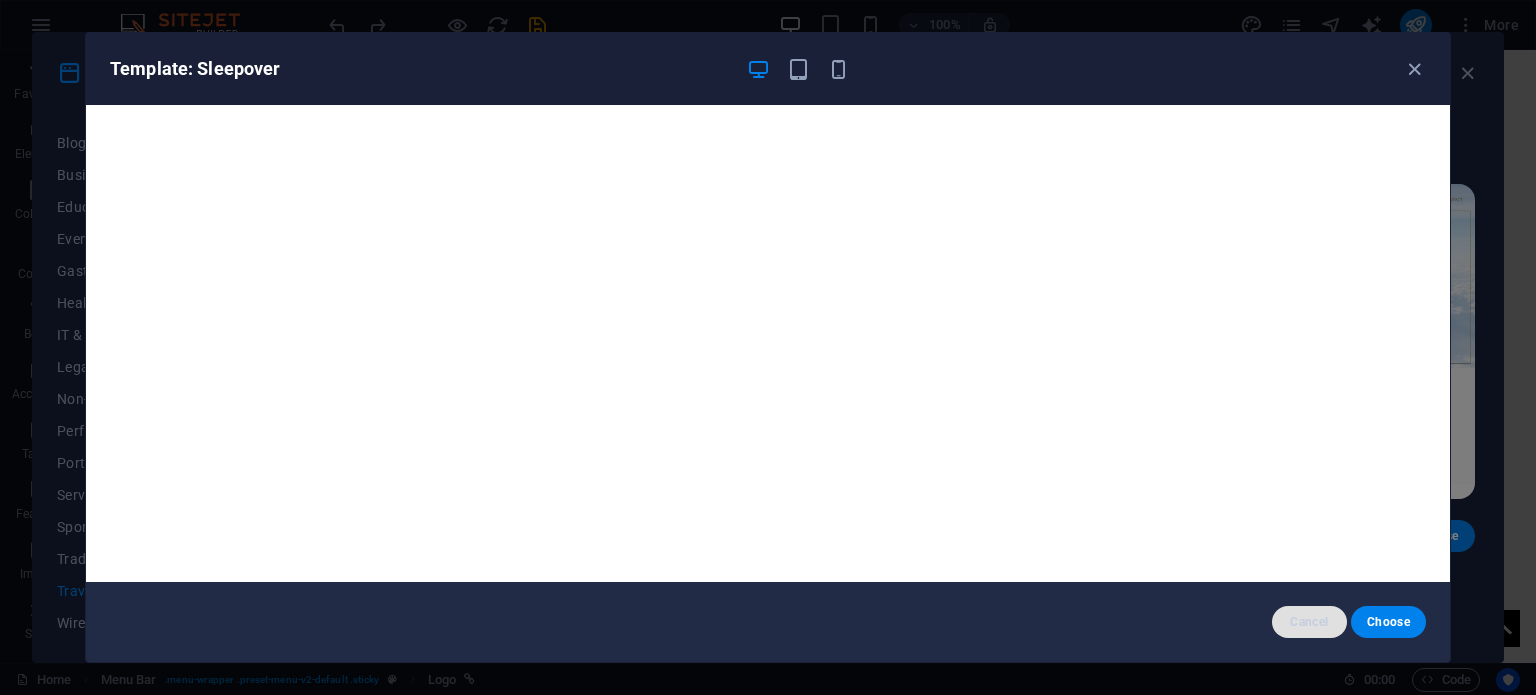 click on "Cancel" at bounding box center (1309, 622) 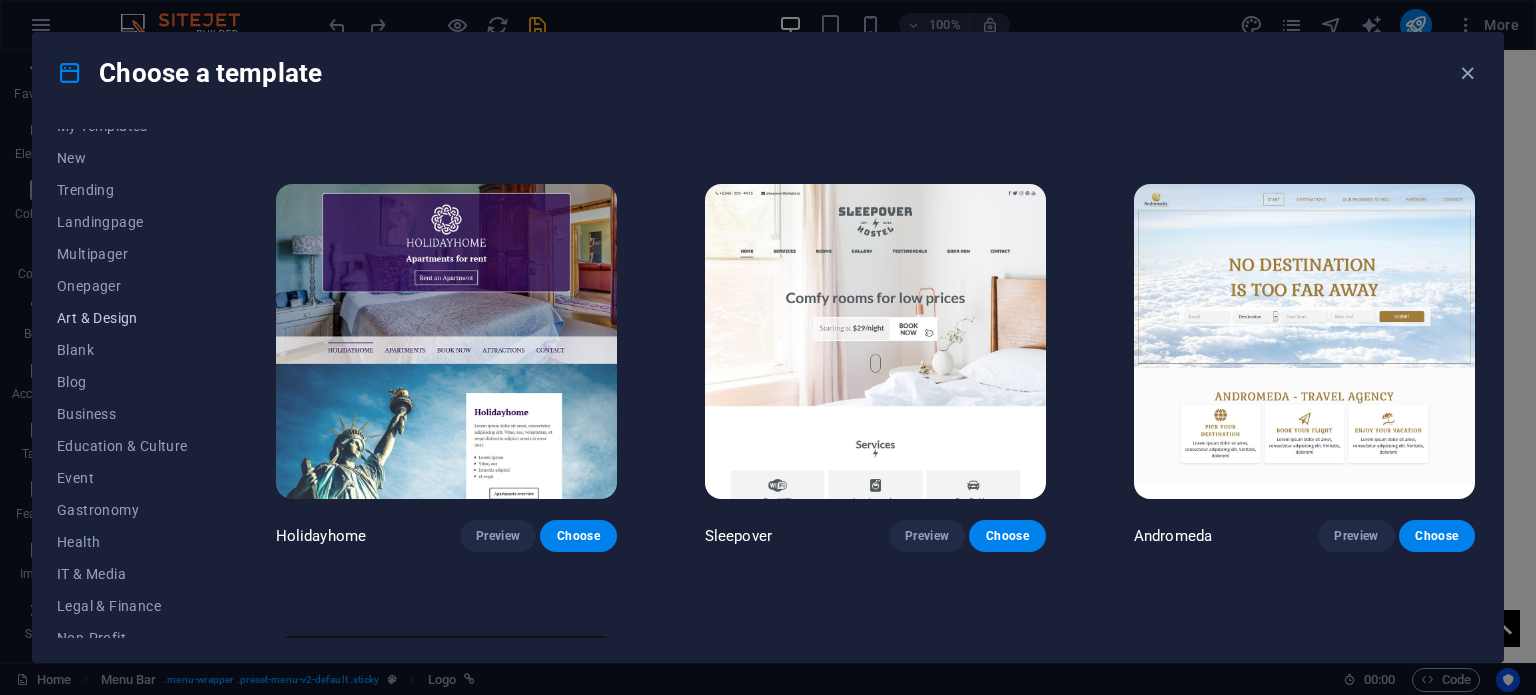 scroll, scrollTop: 0, scrollLeft: 0, axis: both 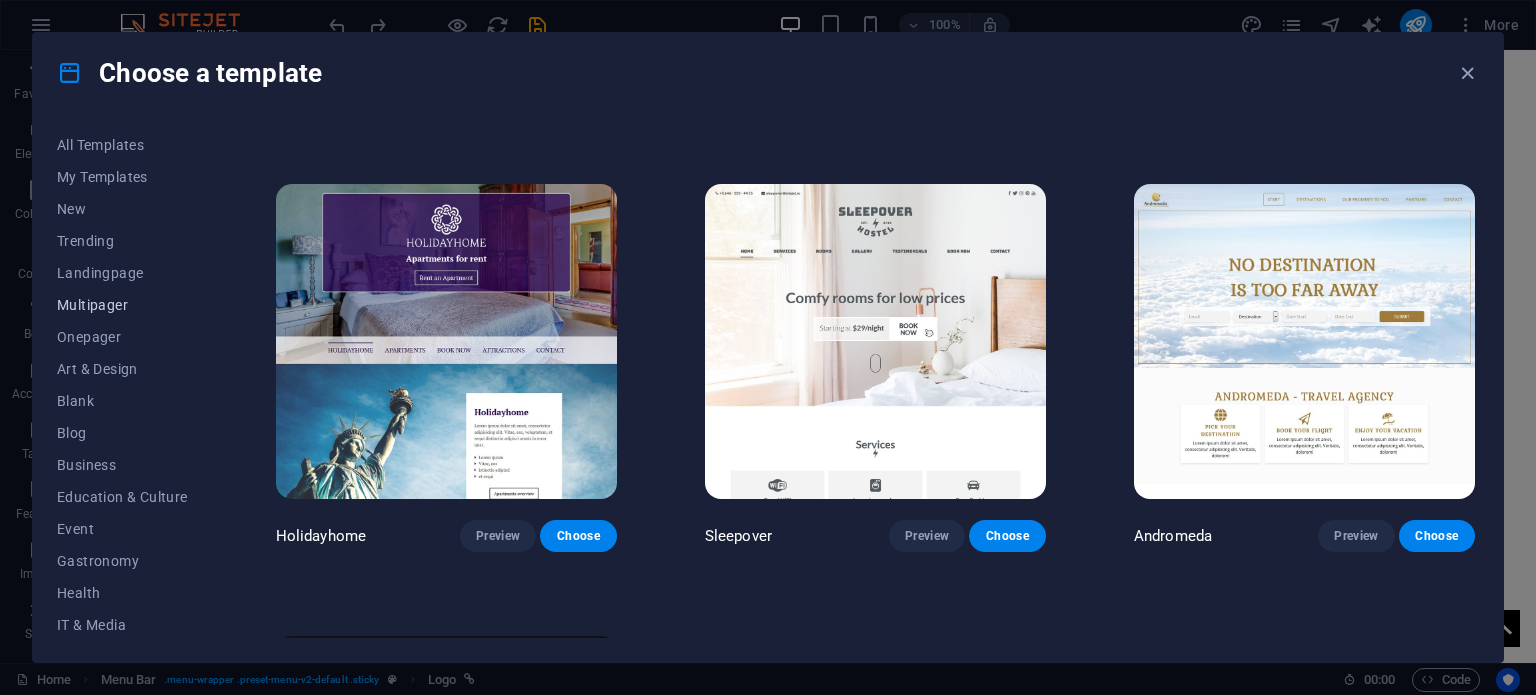 click on "Multipager" at bounding box center [122, 305] 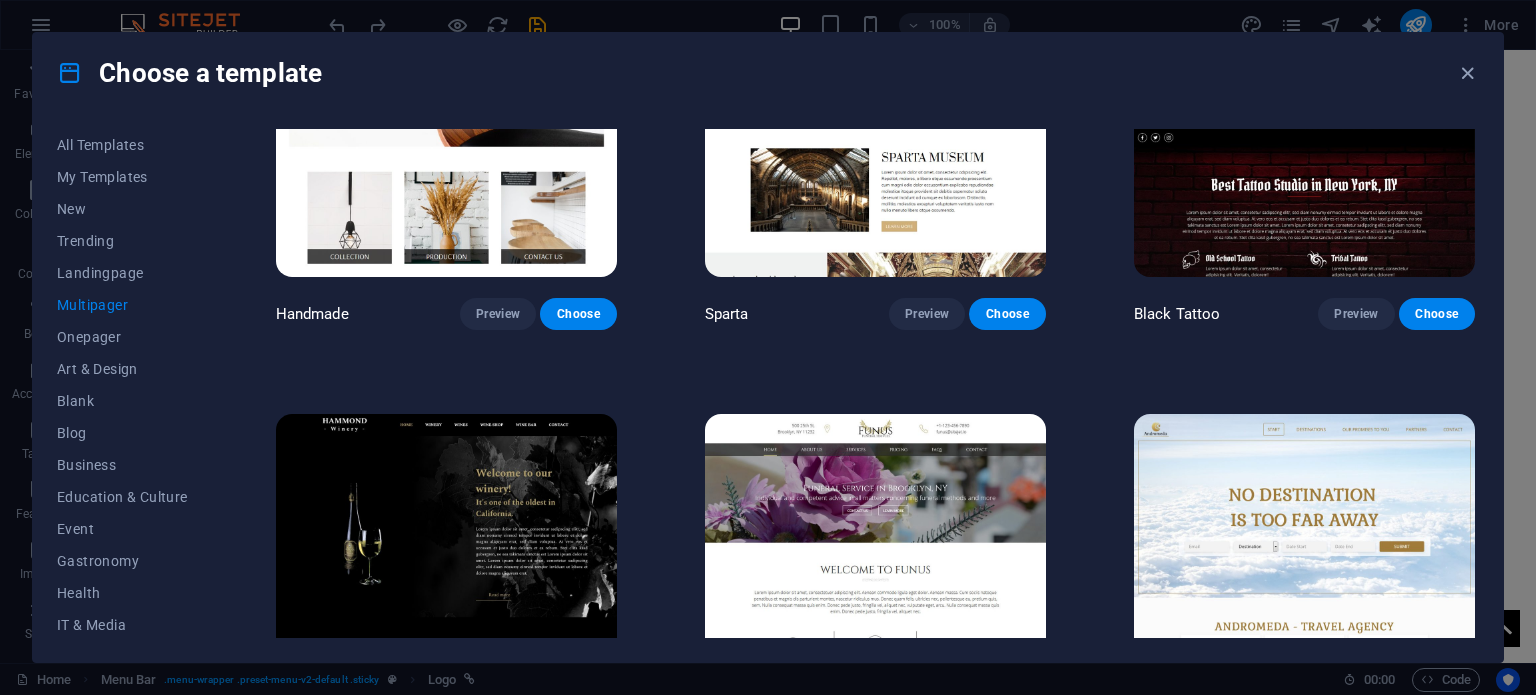 scroll, scrollTop: 7491, scrollLeft: 0, axis: vertical 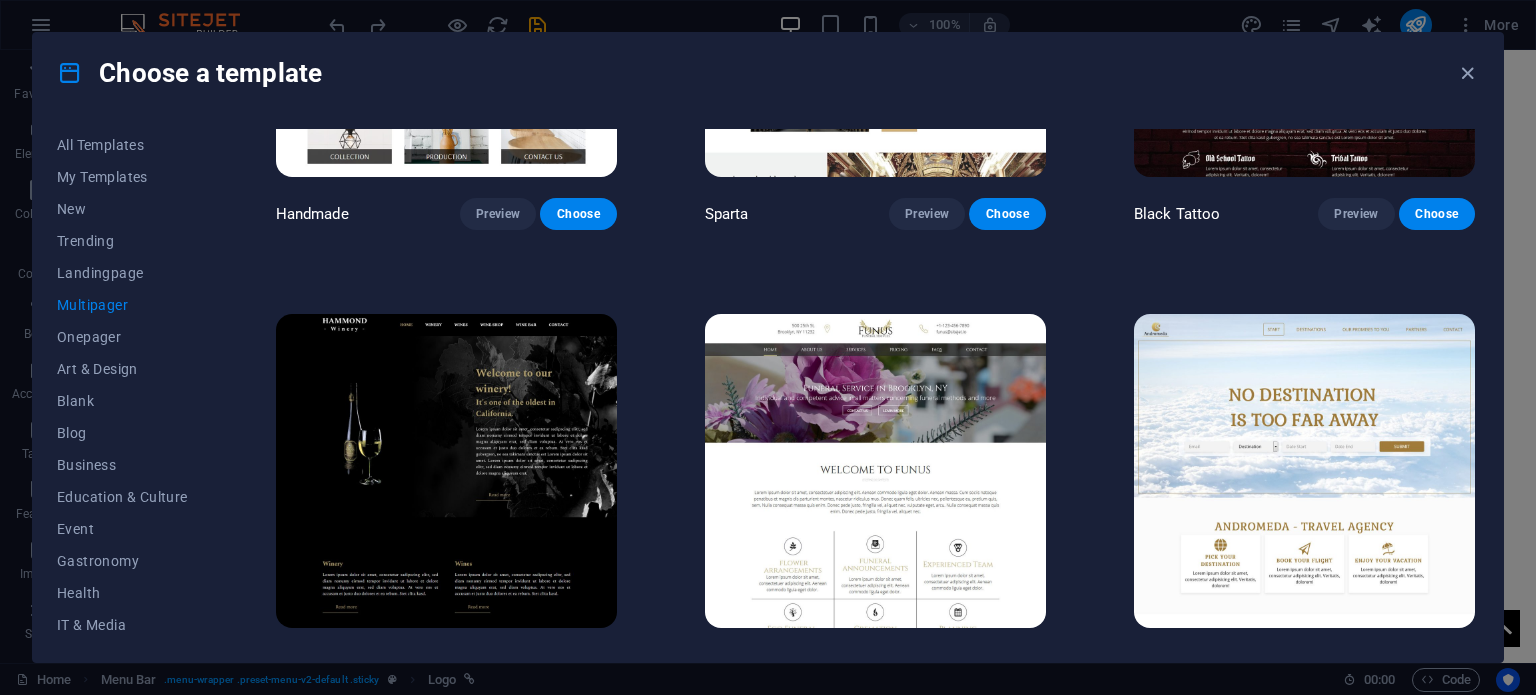 click at bounding box center (446, 471) 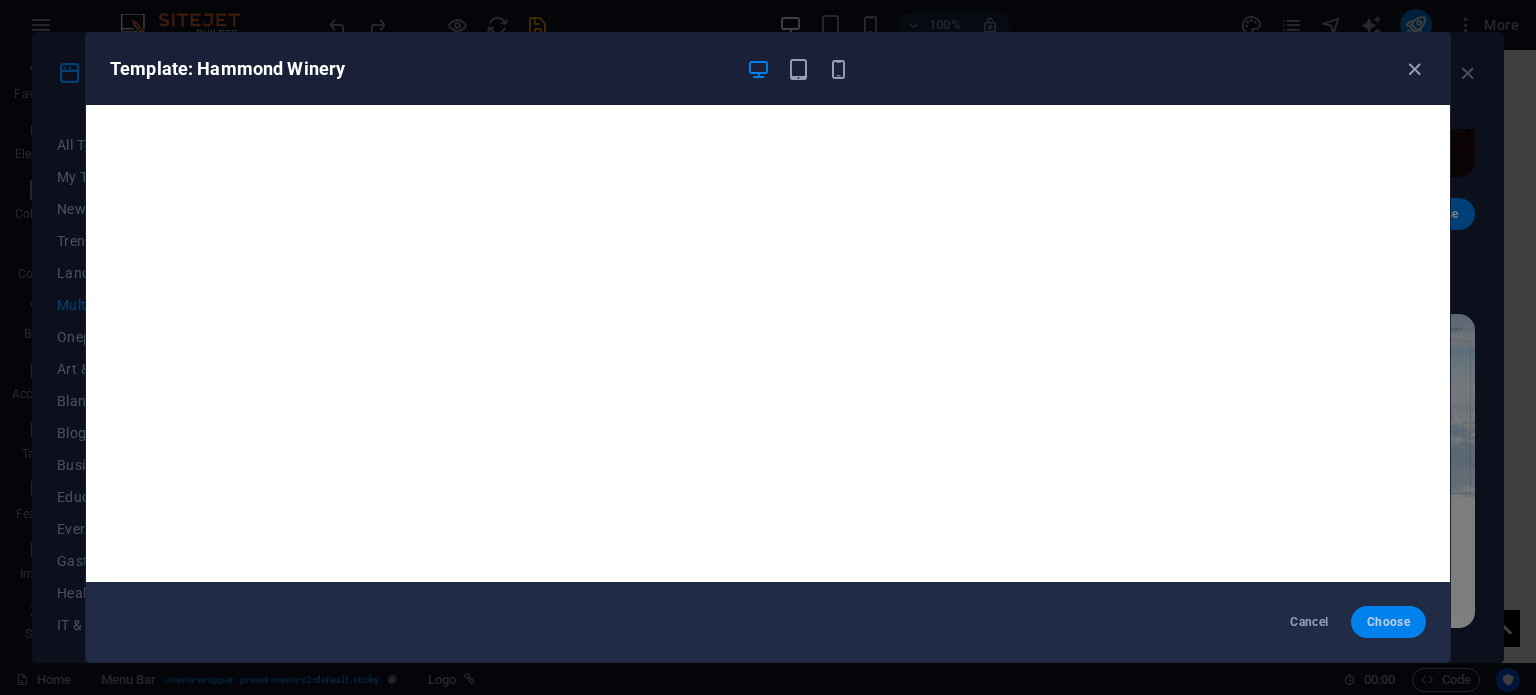 click on "Choose" at bounding box center (1388, 622) 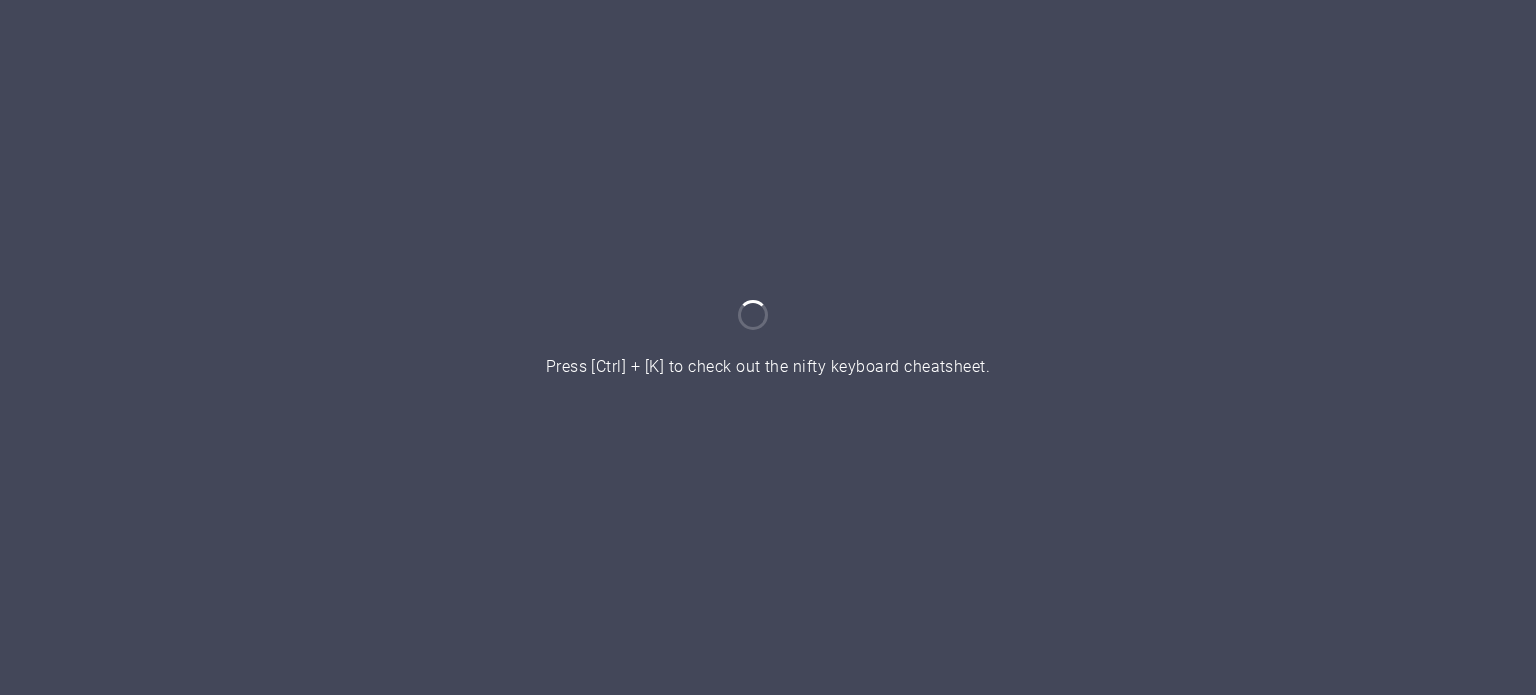 scroll, scrollTop: 0, scrollLeft: 0, axis: both 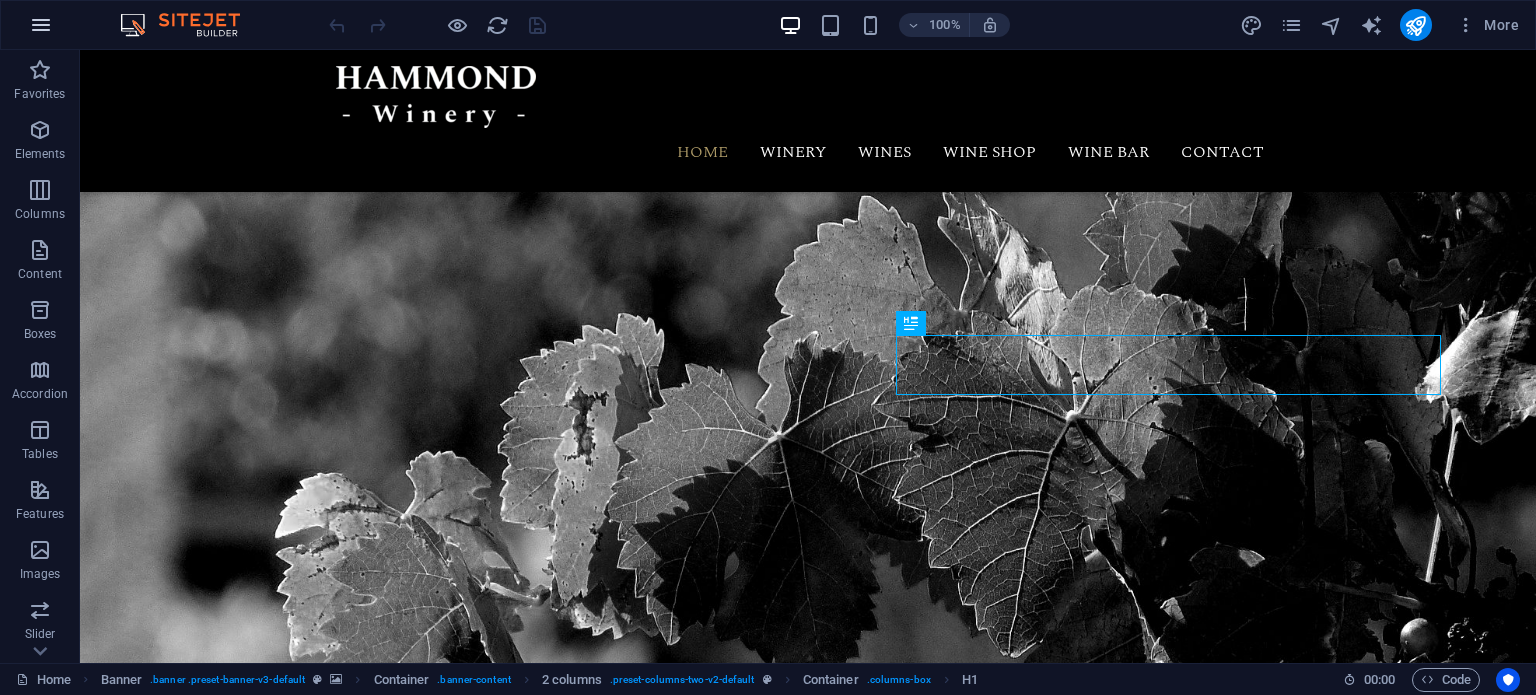 click at bounding box center (41, 25) 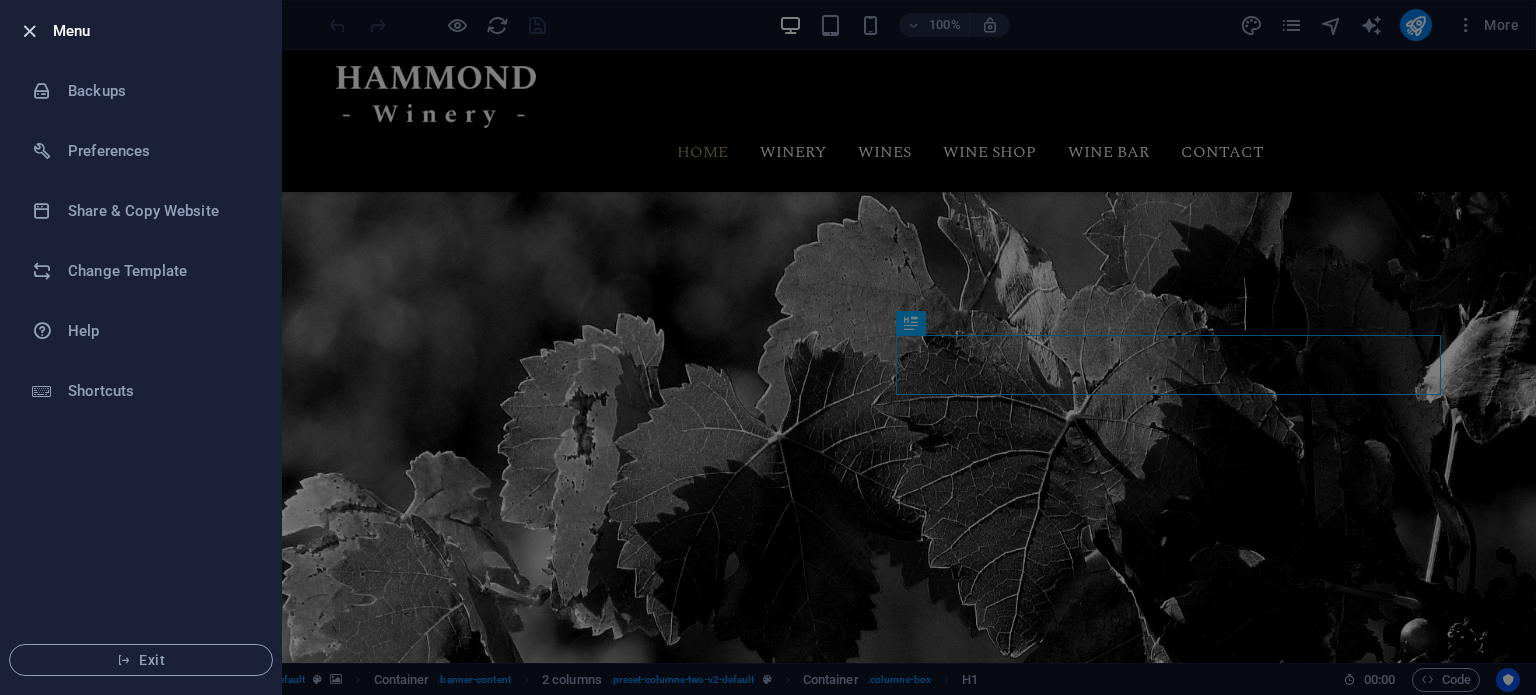 click at bounding box center [29, 31] 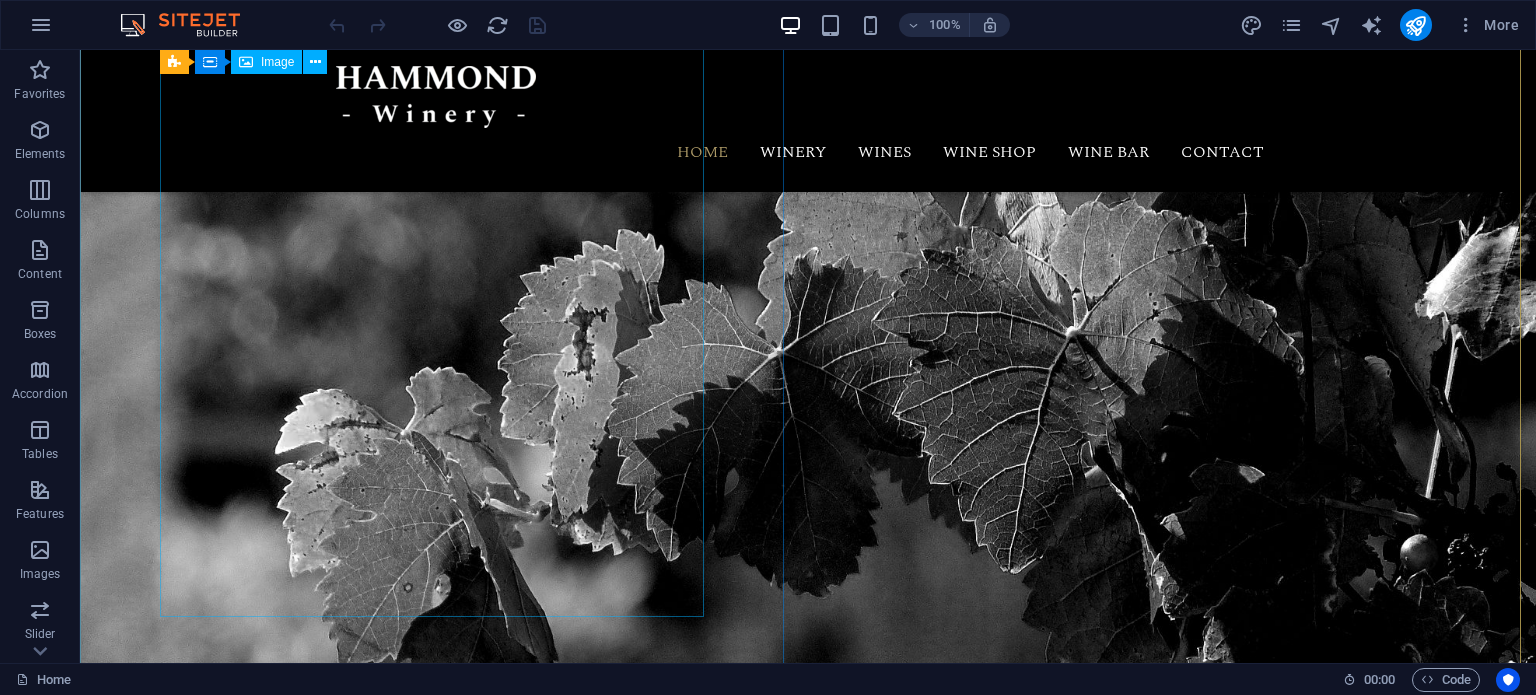 scroll, scrollTop: 0, scrollLeft: 0, axis: both 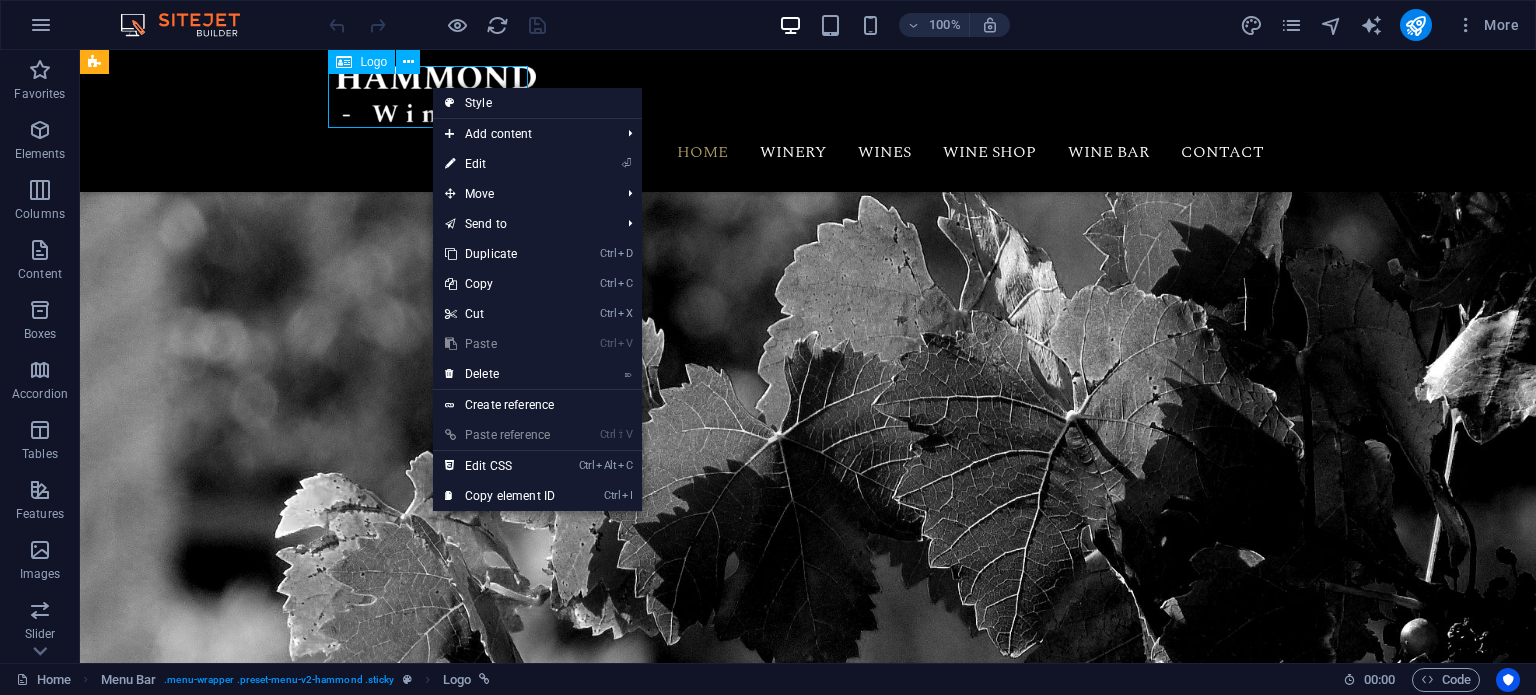 click at bounding box center (808, 97) 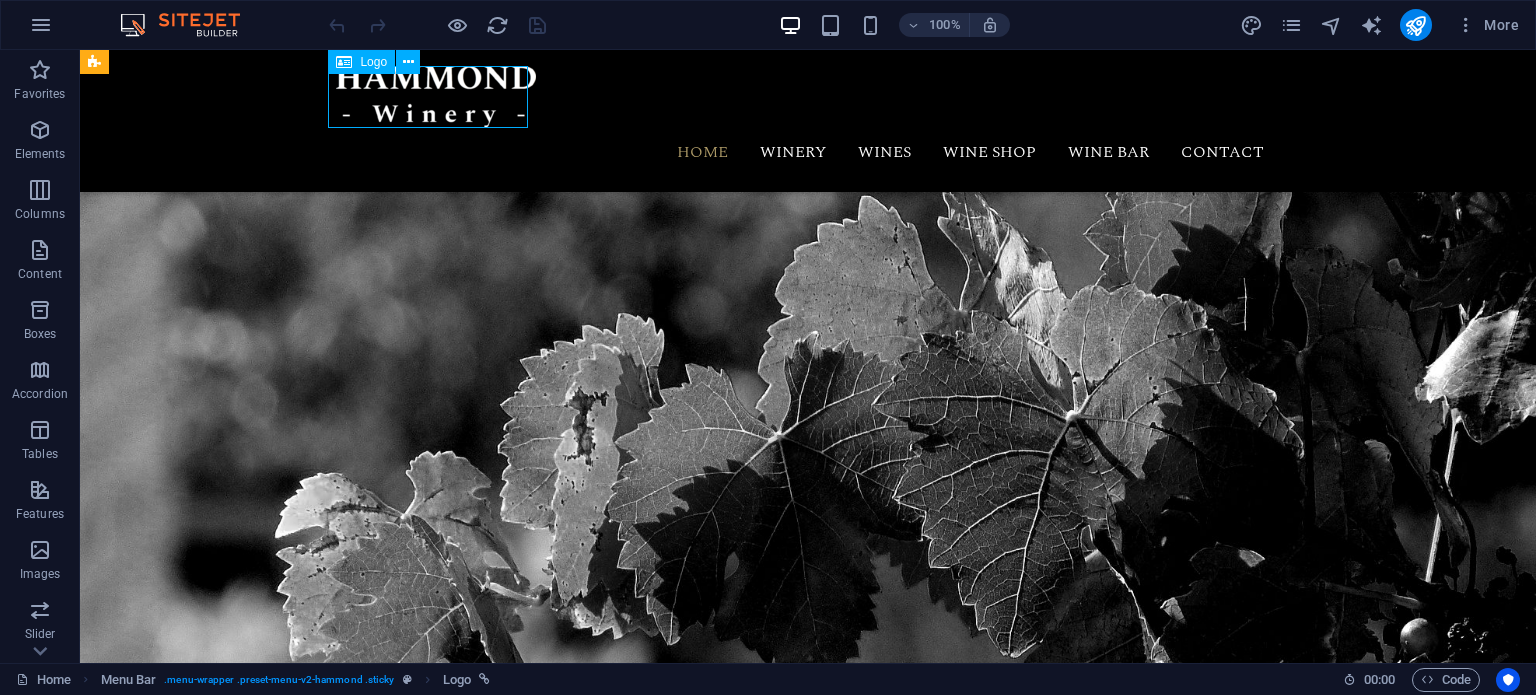 click at bounding box center [808, 97] 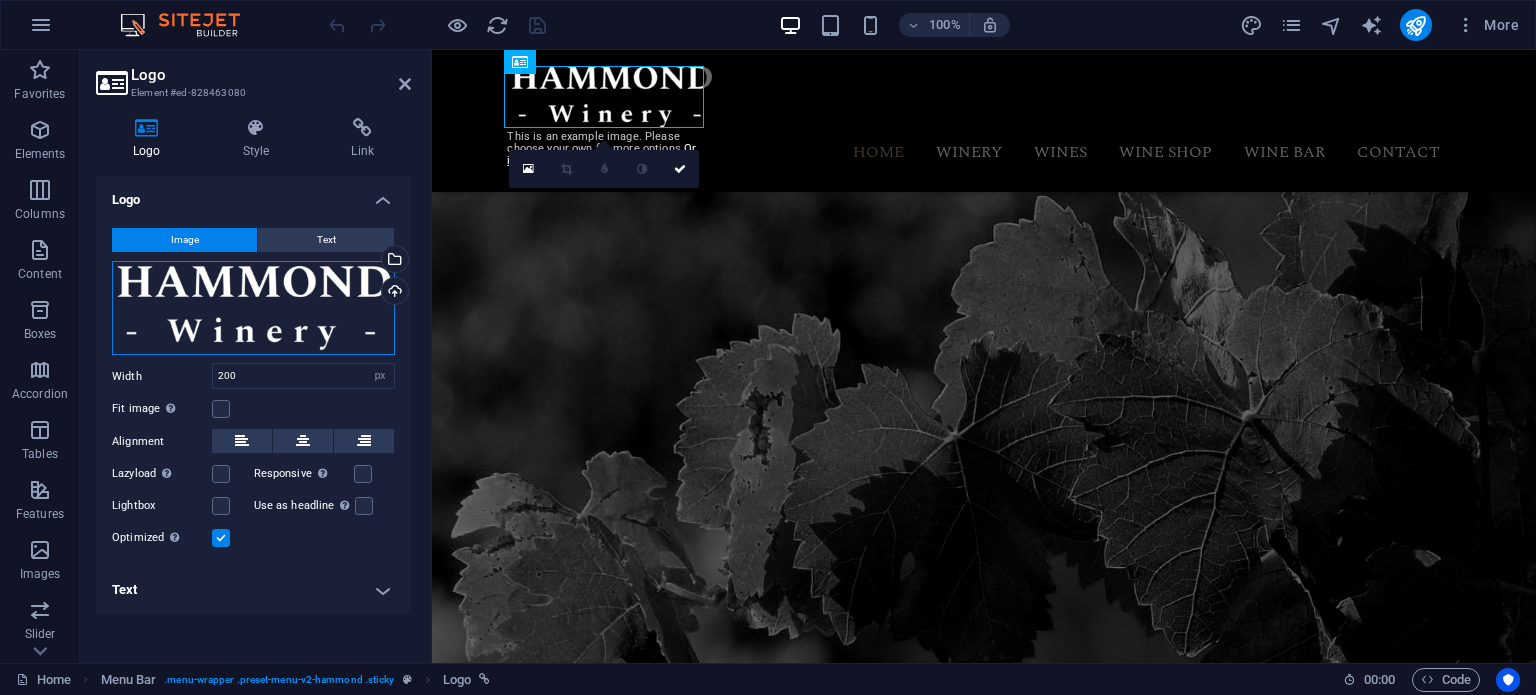 click on "Drag files here, click to choose files or select files from Files or our free stock photos & videos" at bounding box center (253, 308) 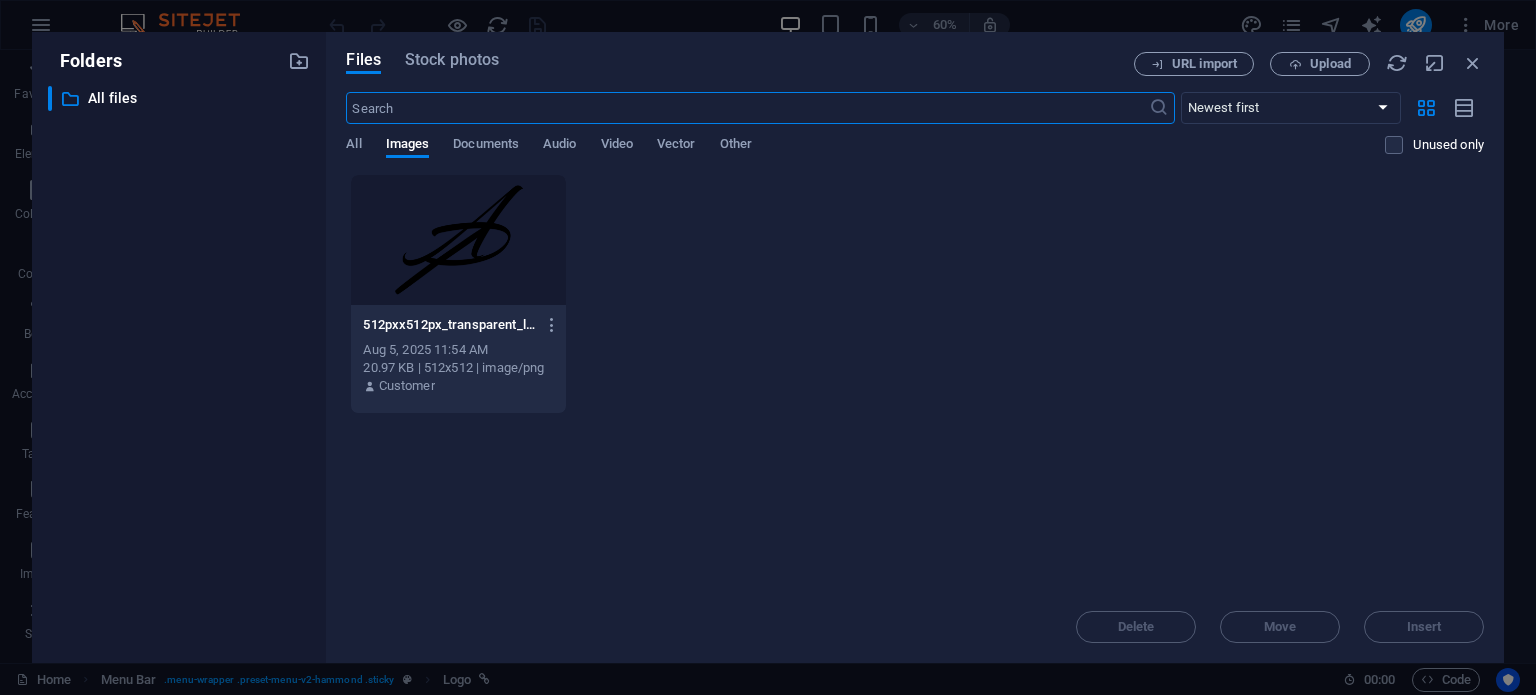 click at bounding box center [458, 240] 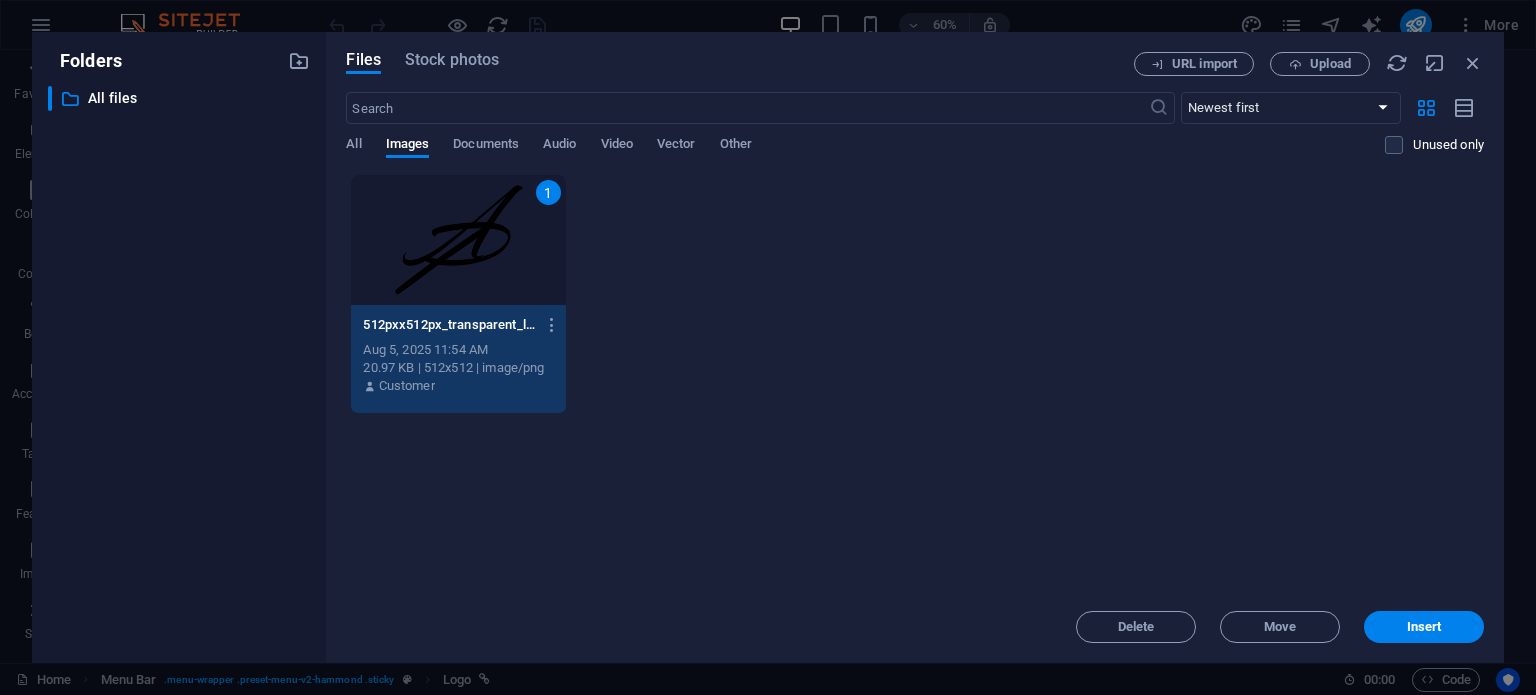 click on "1" at bounding box center [458, 240] 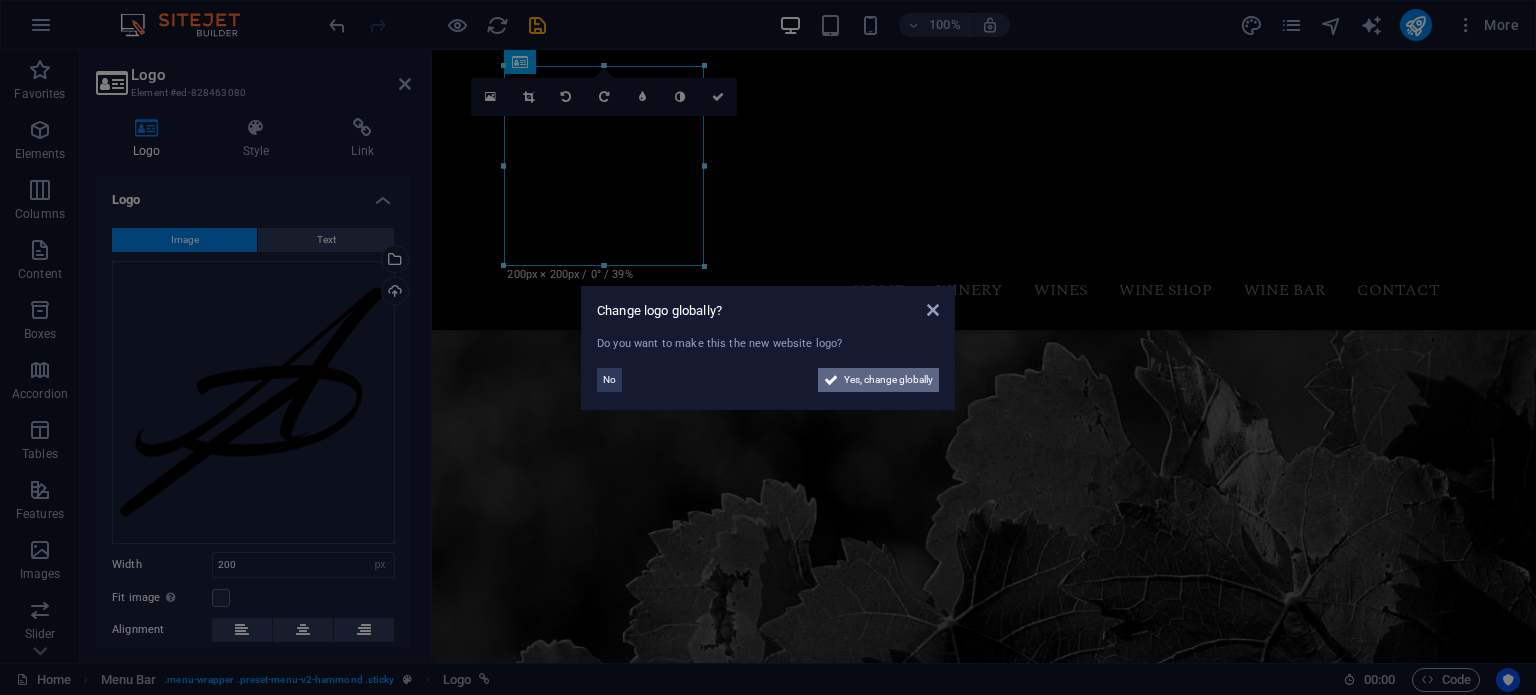 click on "Yes, change globally" at bounding box center (888, 380) 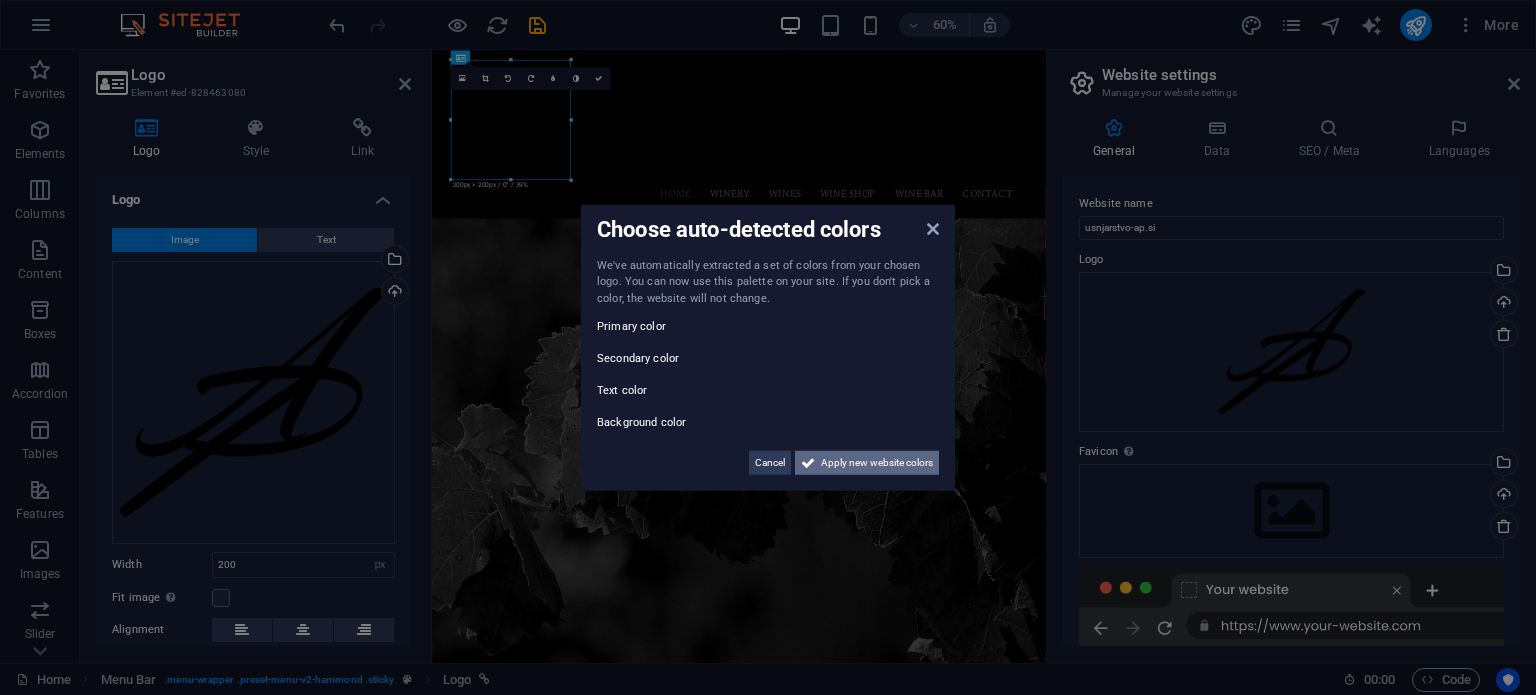 click on "Apply new website colors" at bounding box center (877, 463) 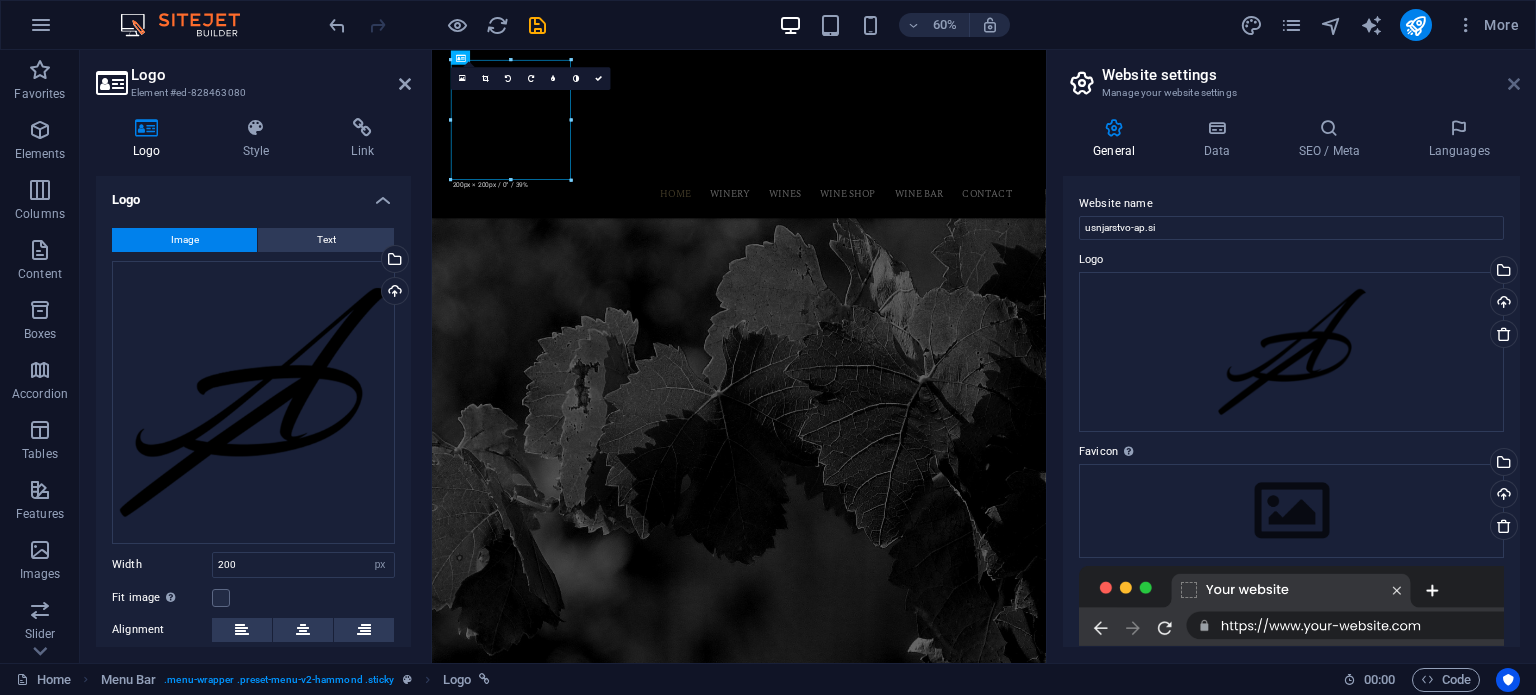 click at bounding box center [1514, 84] 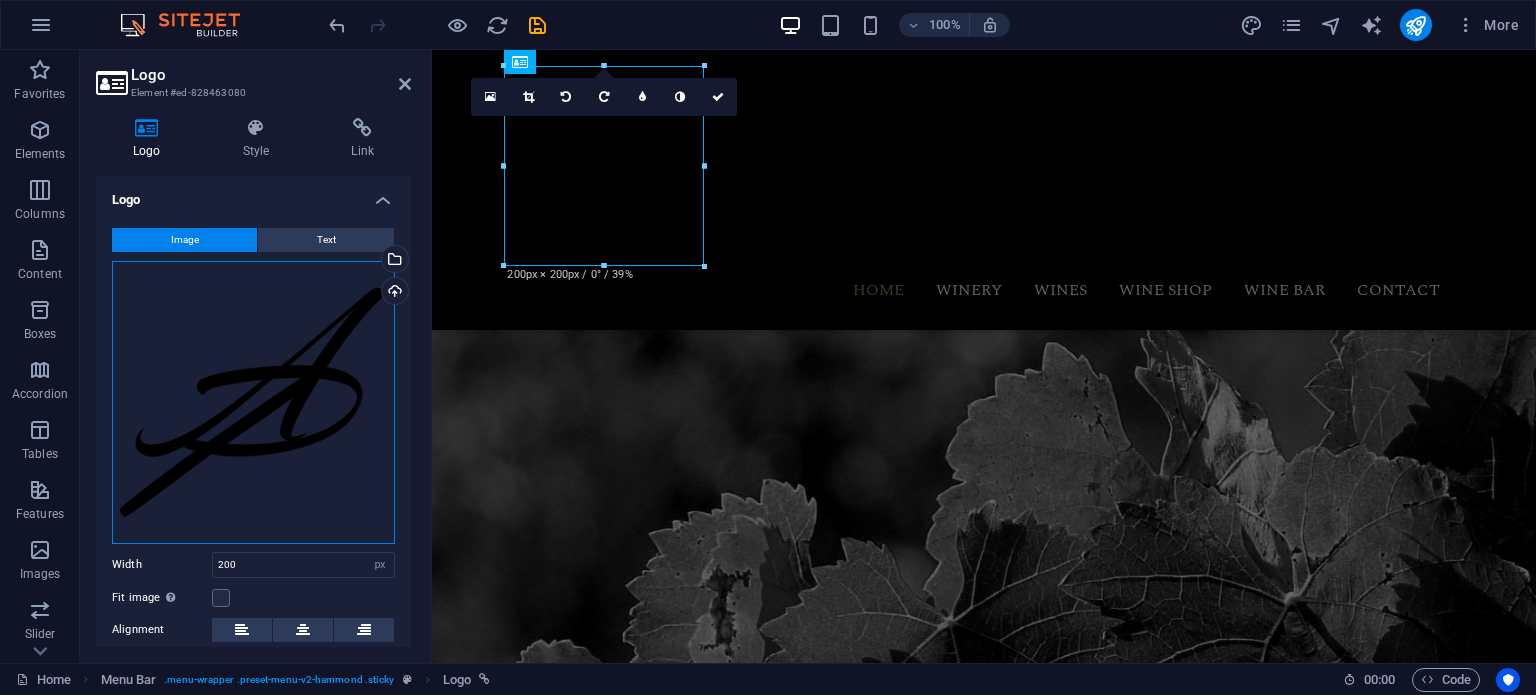 click on "Drag files here, click to choose files or select files from Files or our free stock photos & videos" at bounding box center (253, 402) 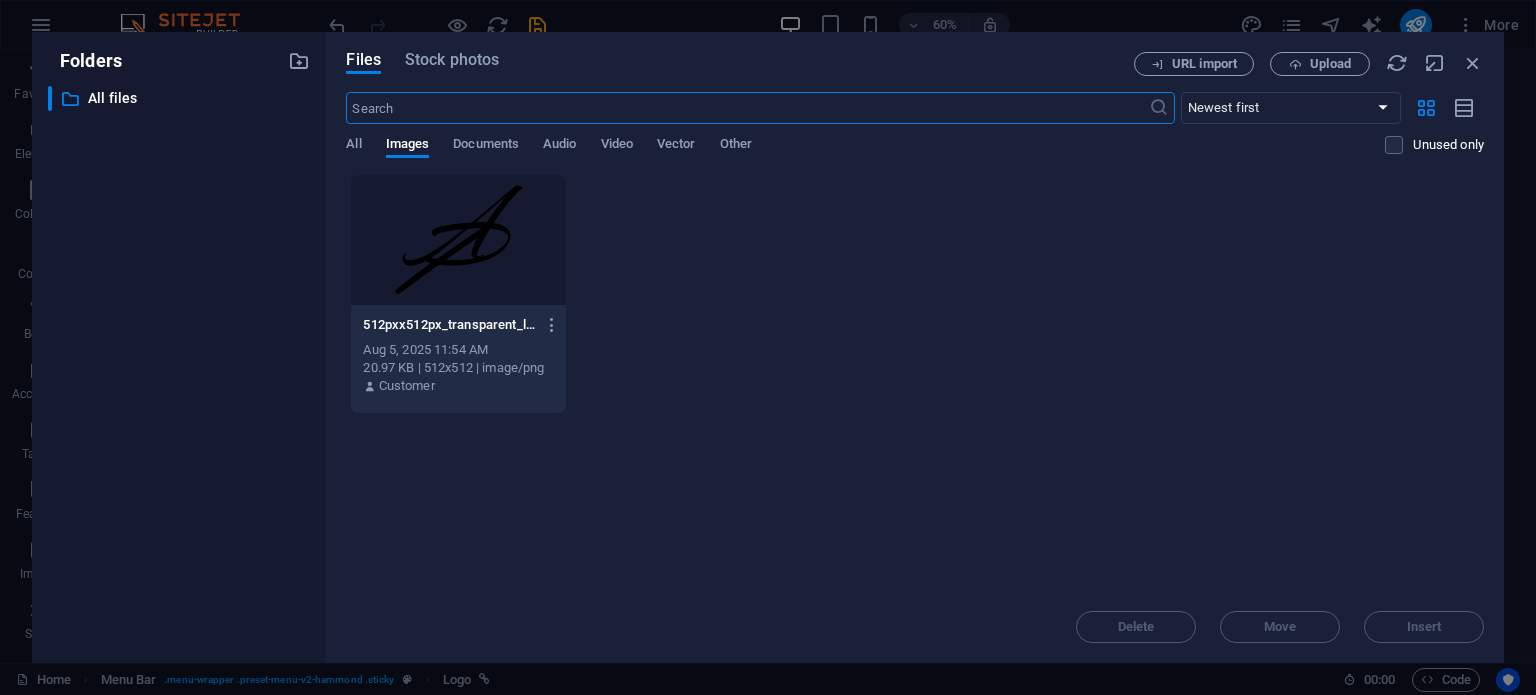 click at bounding box center [458, 240] 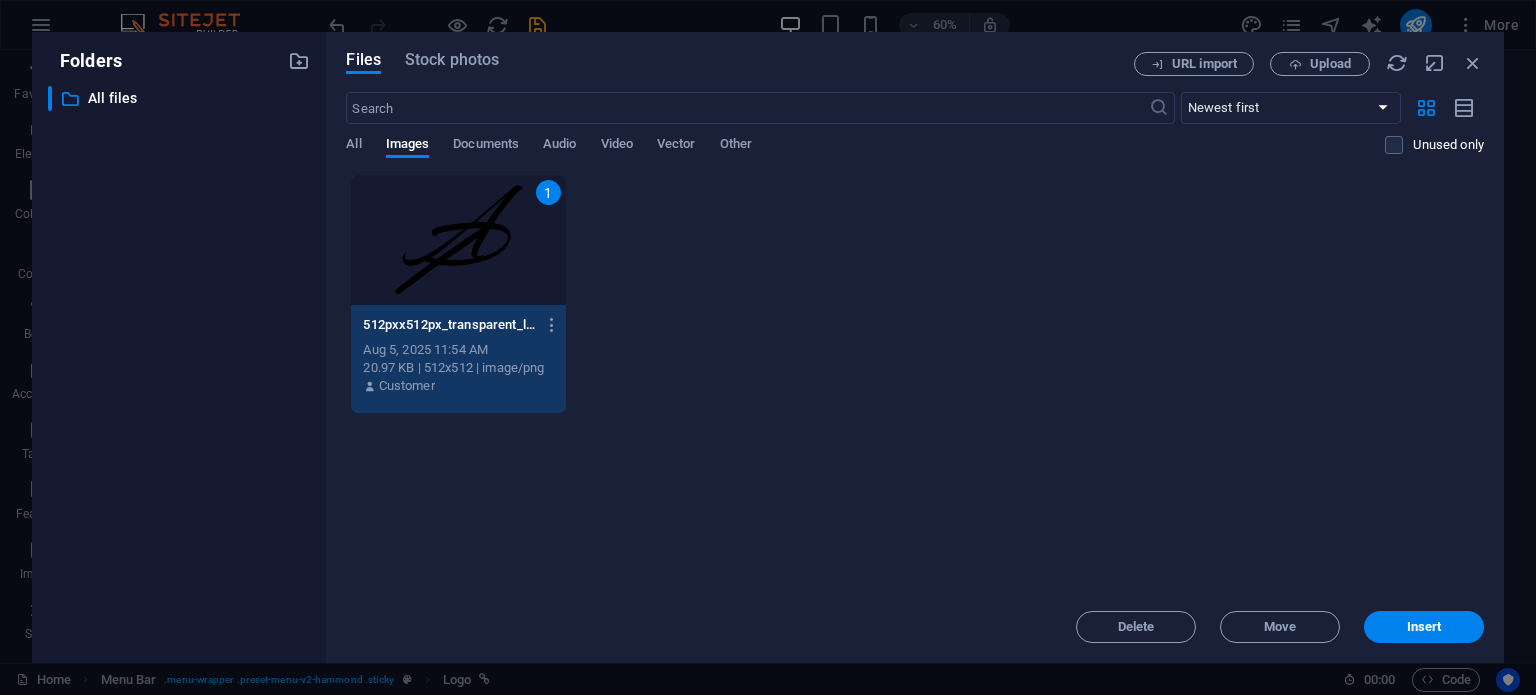 click on "1" at bounding box center (458, 240) 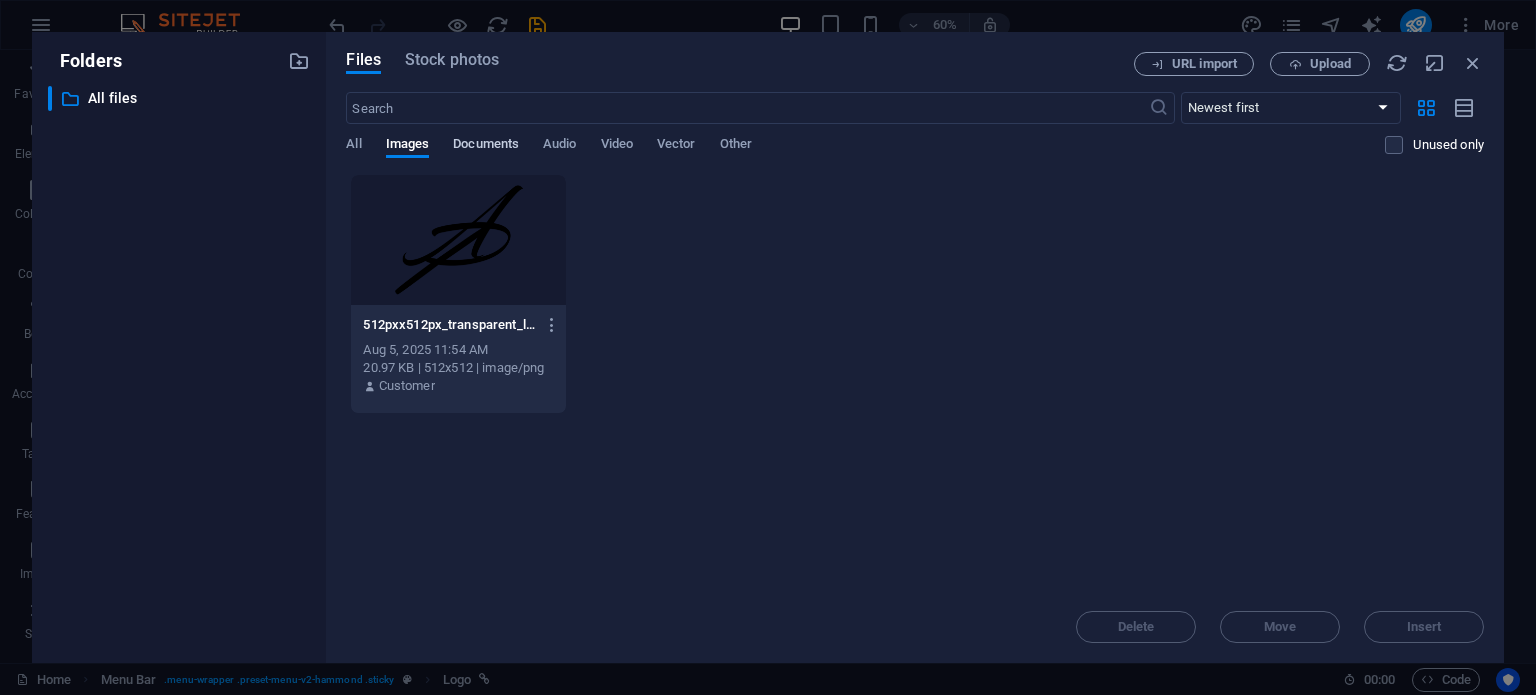 click on "Documents" at bounding box center [486, 146] 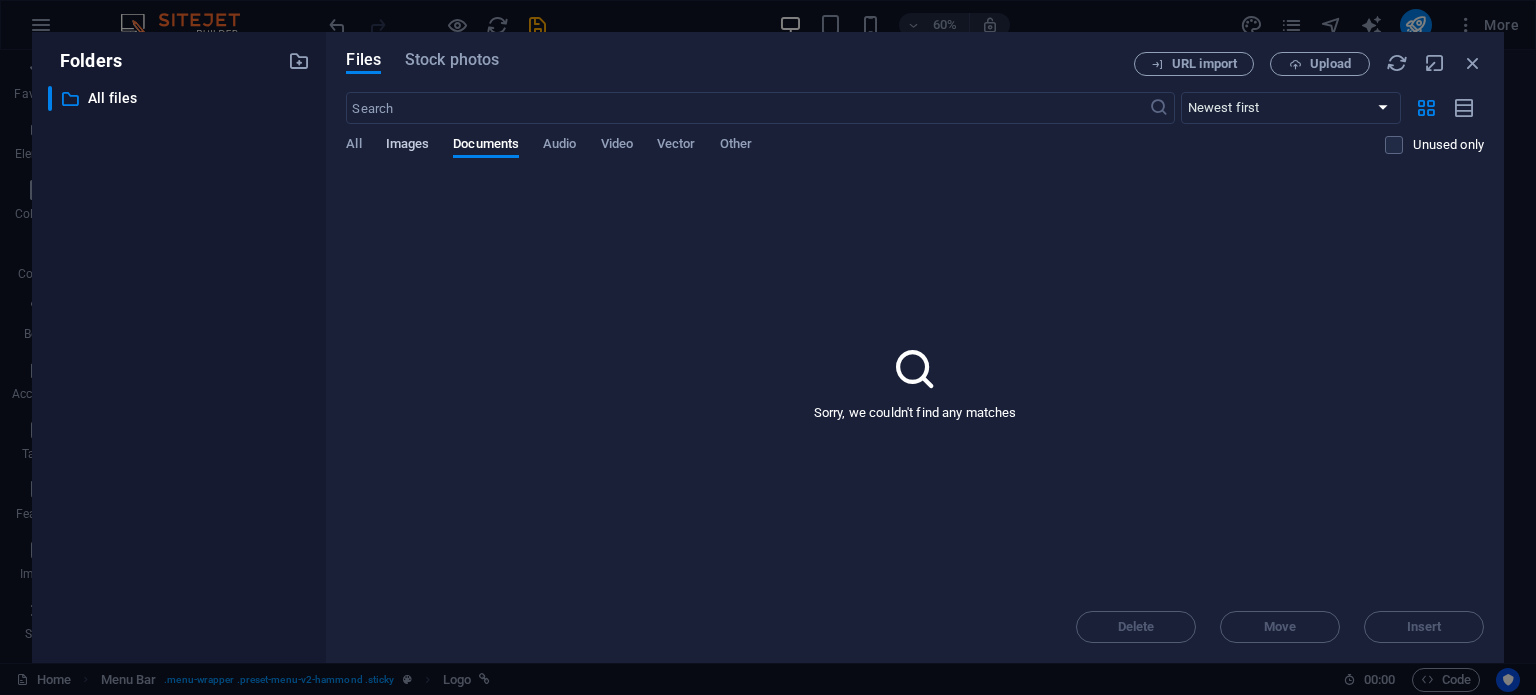 click on "Images" at bounding box center [408, 146] 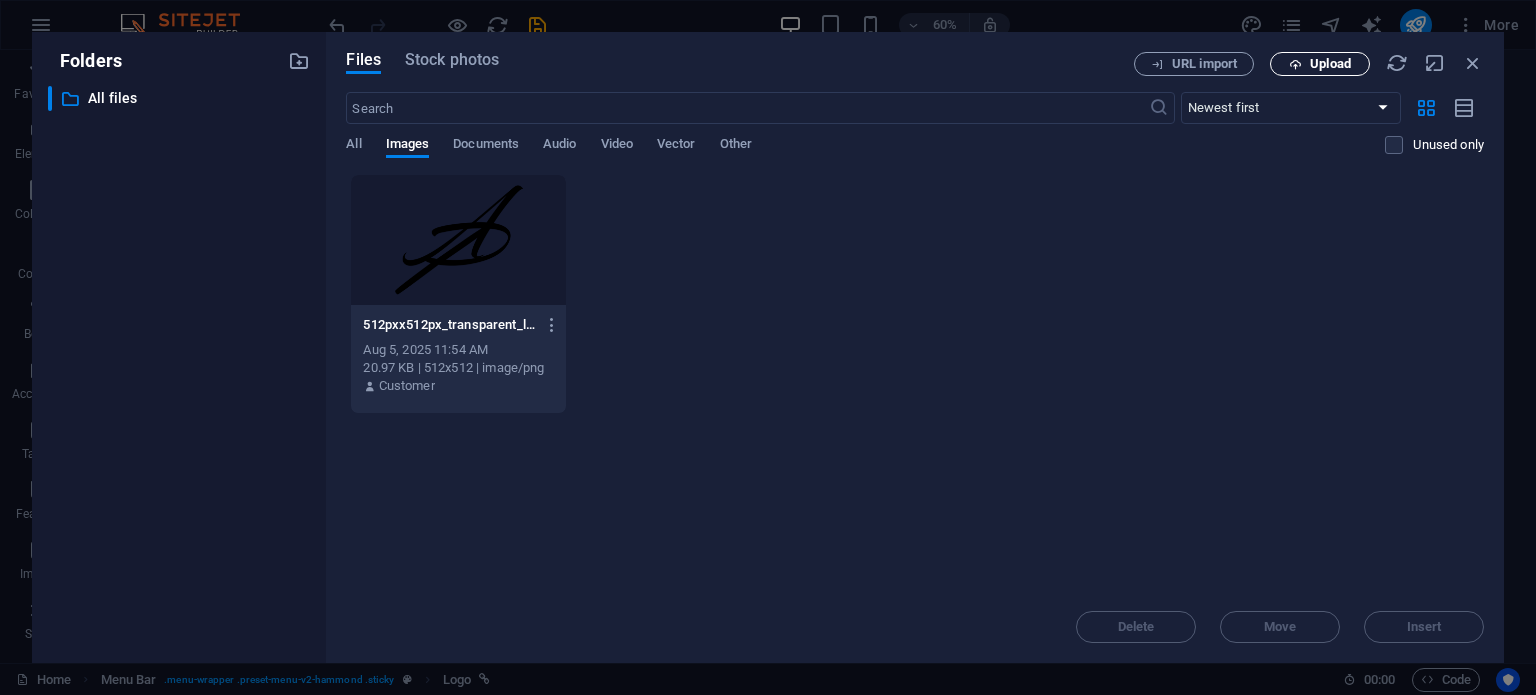 click at bounding box center [1295, 64] 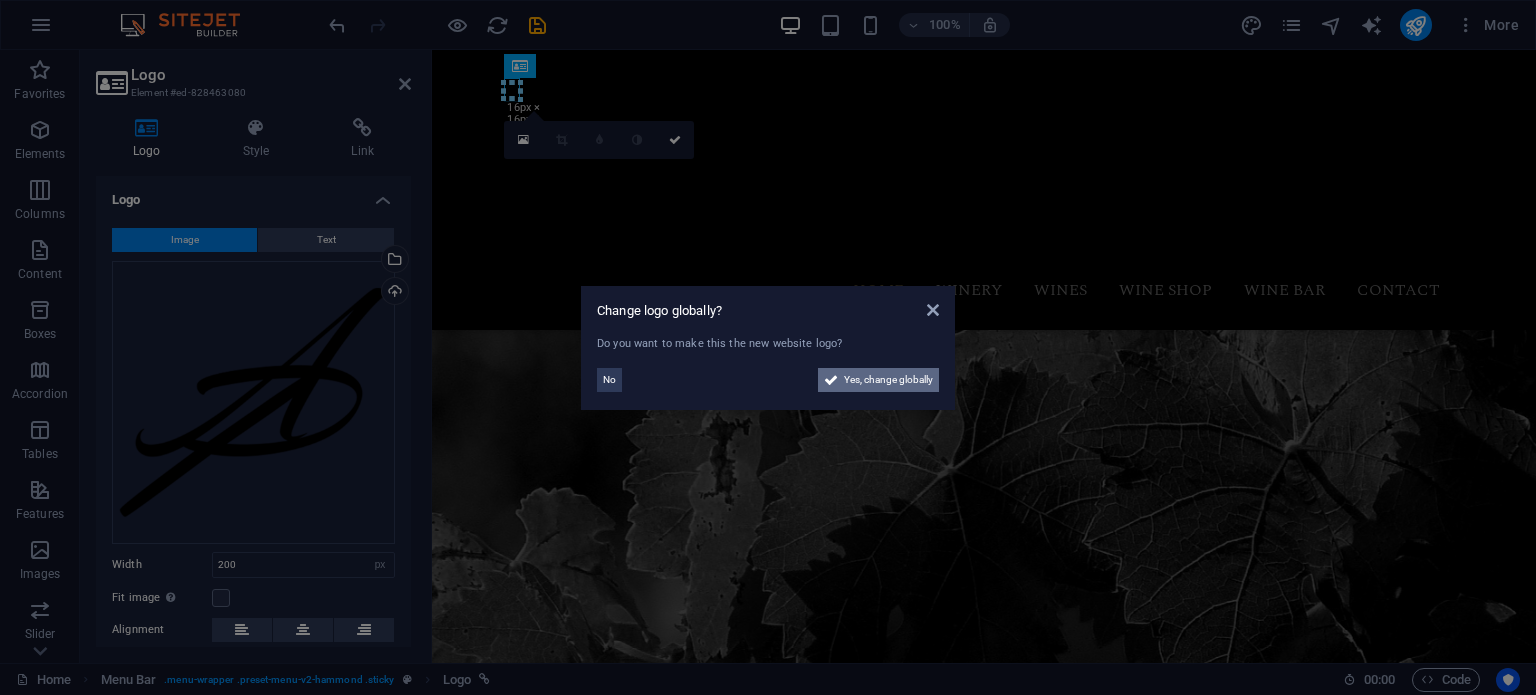 click on "Yes, change globally" at bounding box center (888, 380) 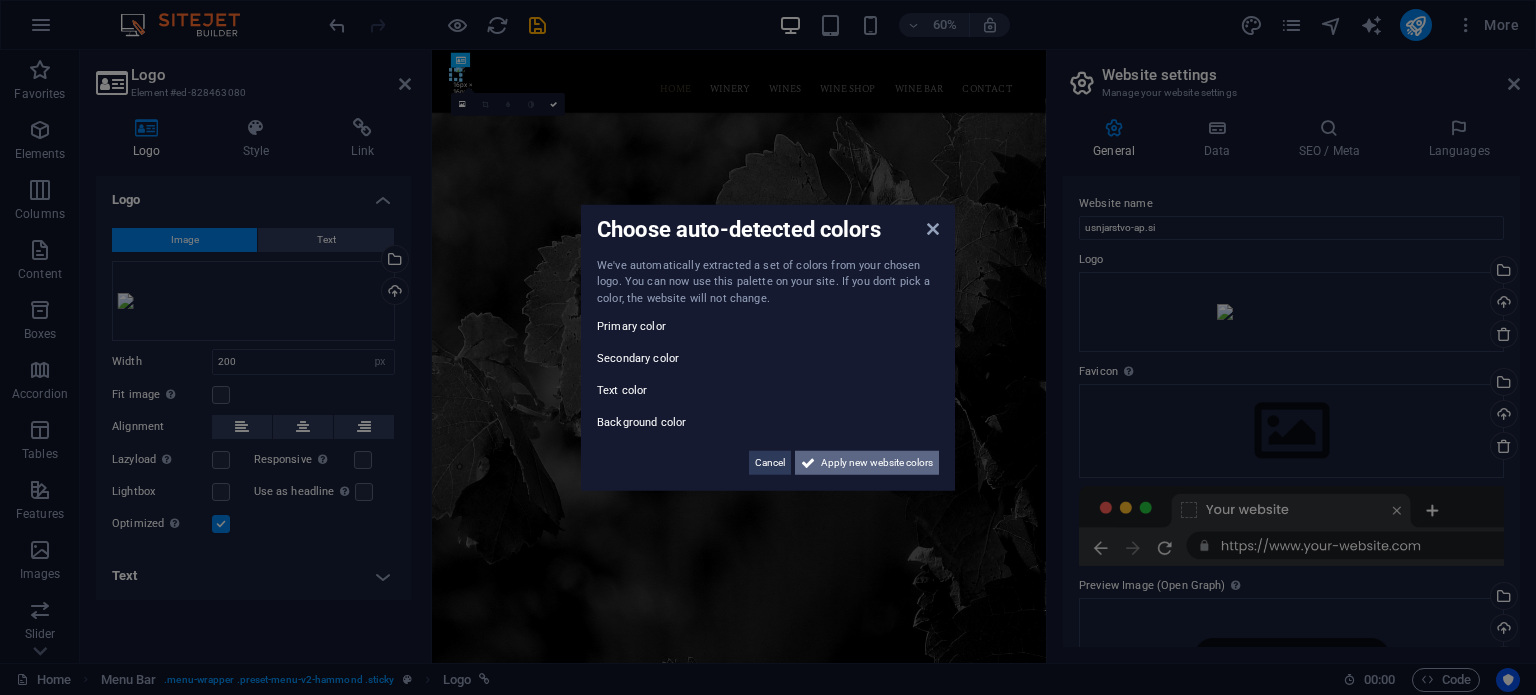 click on "Apply new website colors" at bounding box center [877, 463] 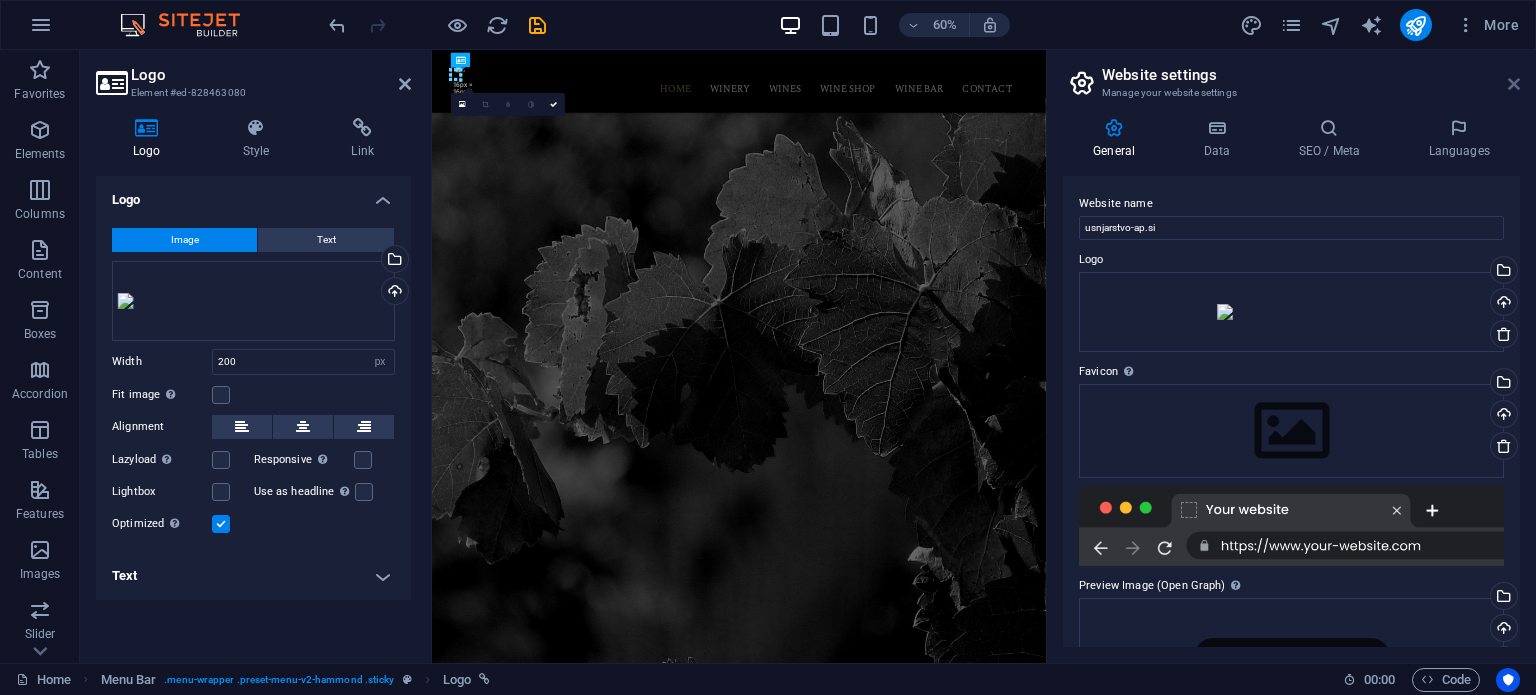 drag, startPoint x: 1514, startPoint y: 80, endPoint x: 1048, endPoint y: 41, distance: 467.62912 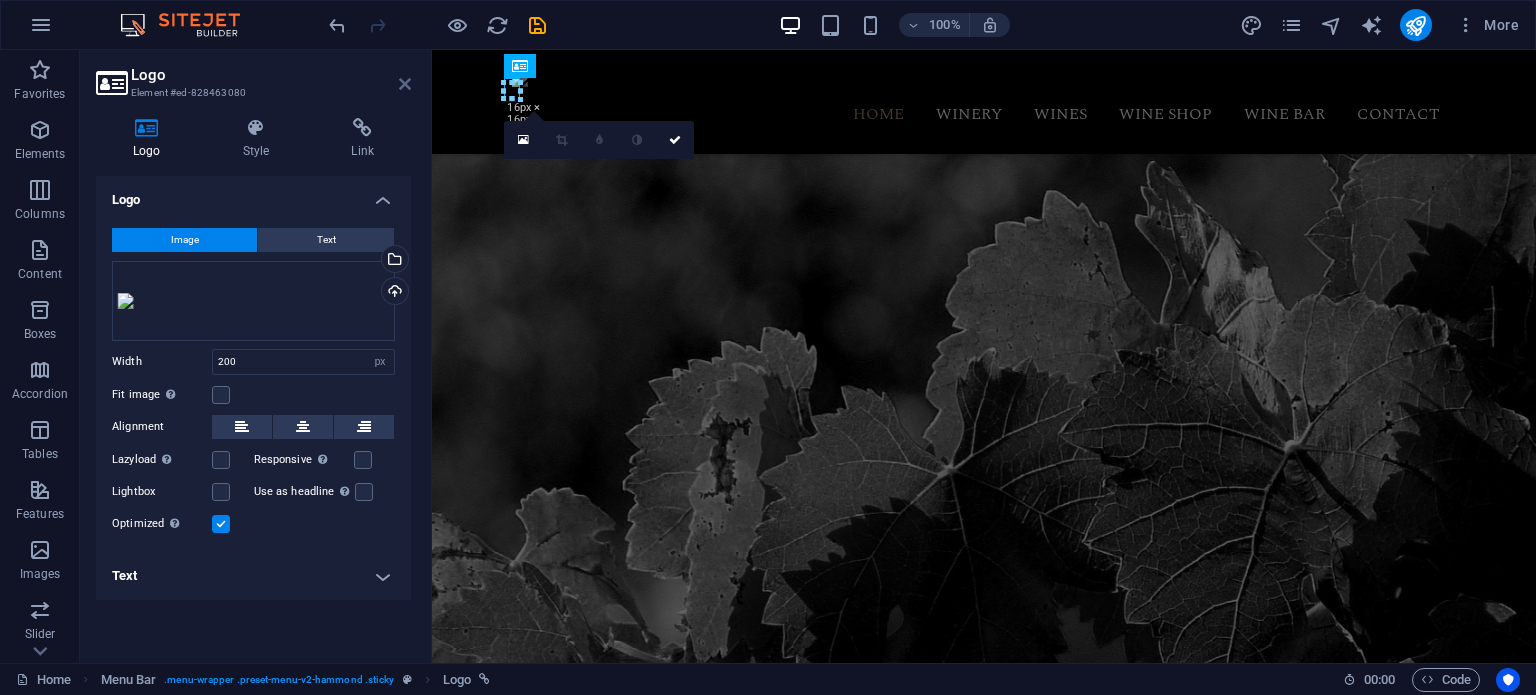 click at bounding box center (405, 84) 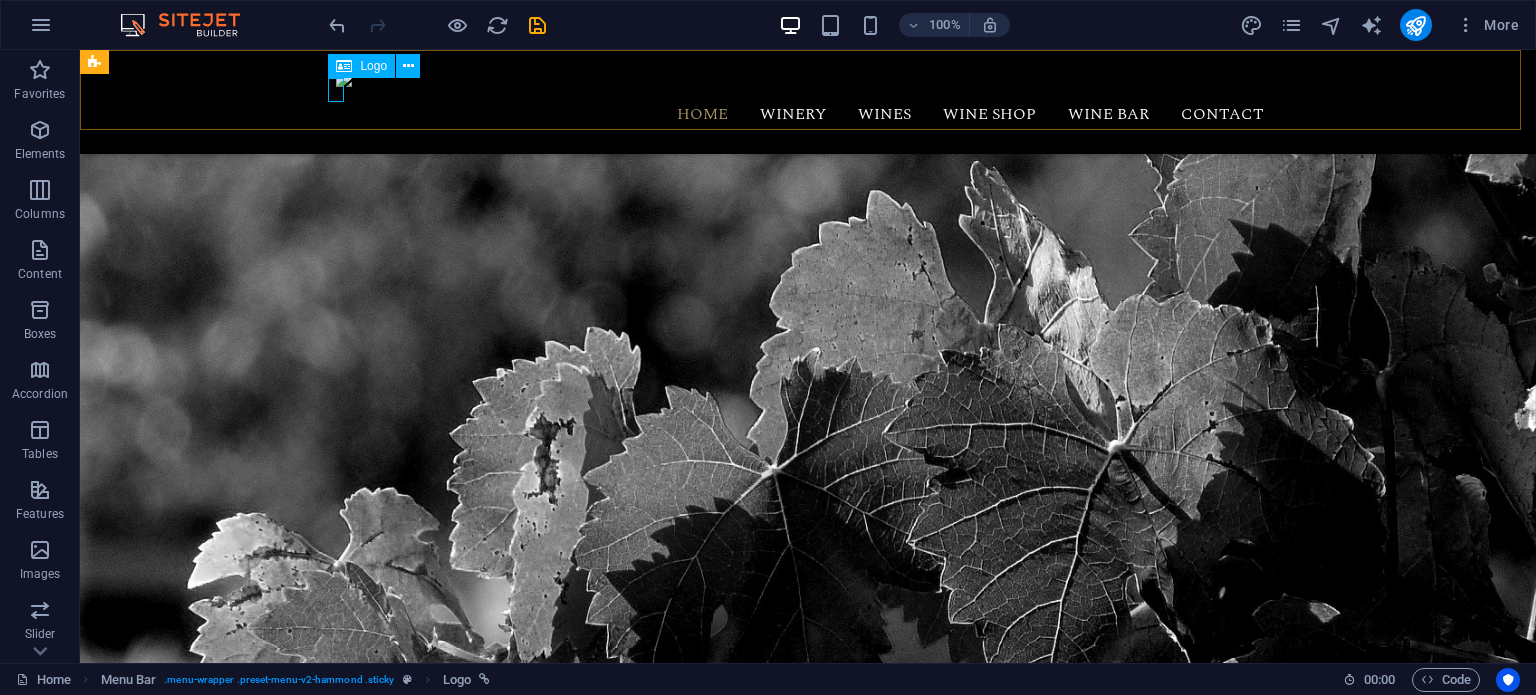 click on "Logo" at bounding box center [373, 66] 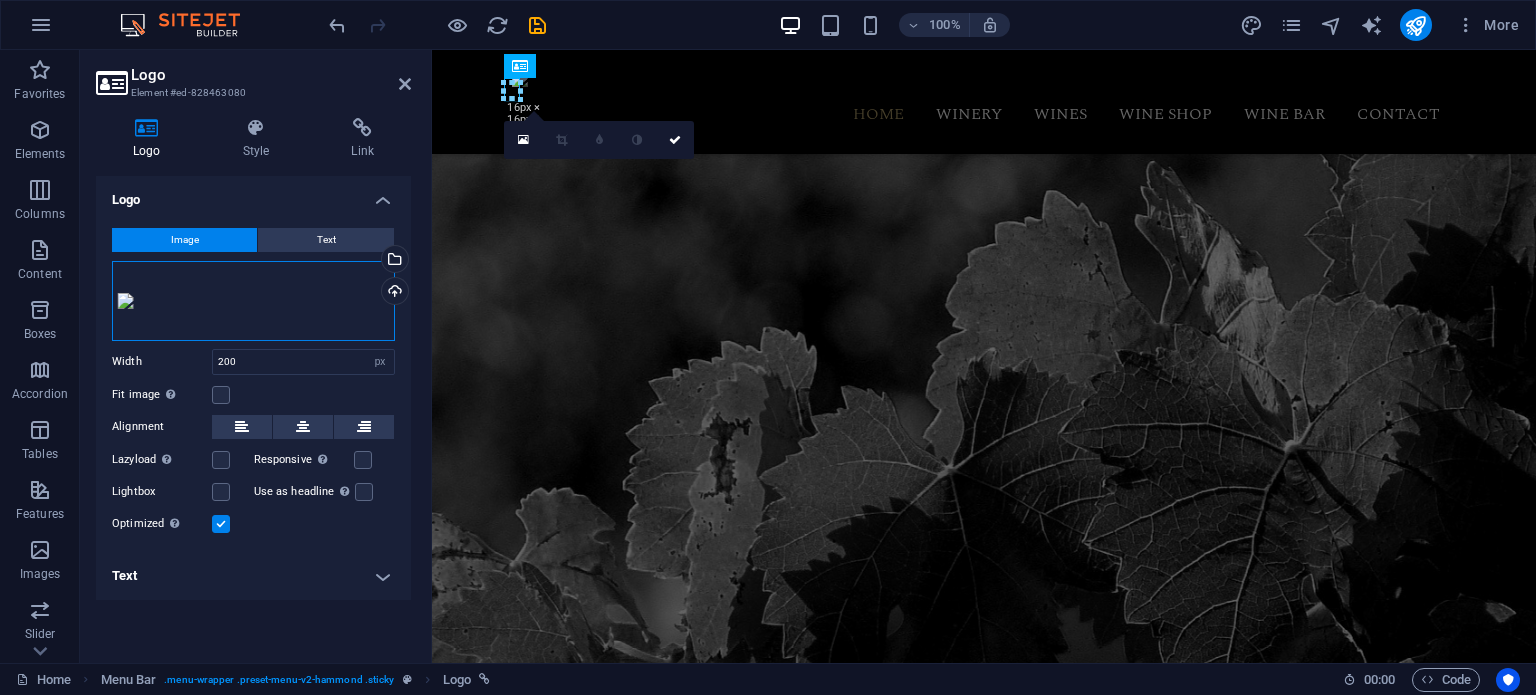 click on "Drag files here, click to choose files or select files from Files or our free stock photos & videos" at bounding box center (253, 301) 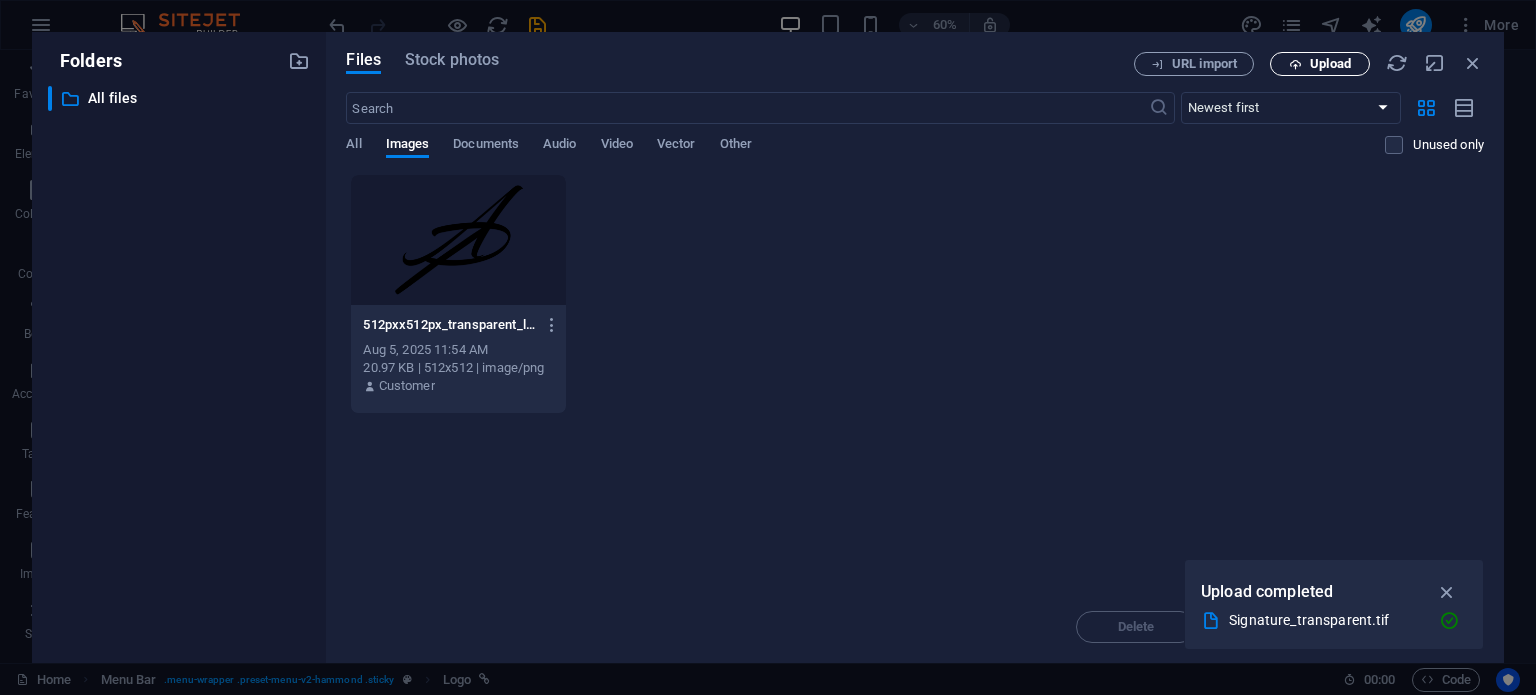 click at bounding box center (1295, 64) 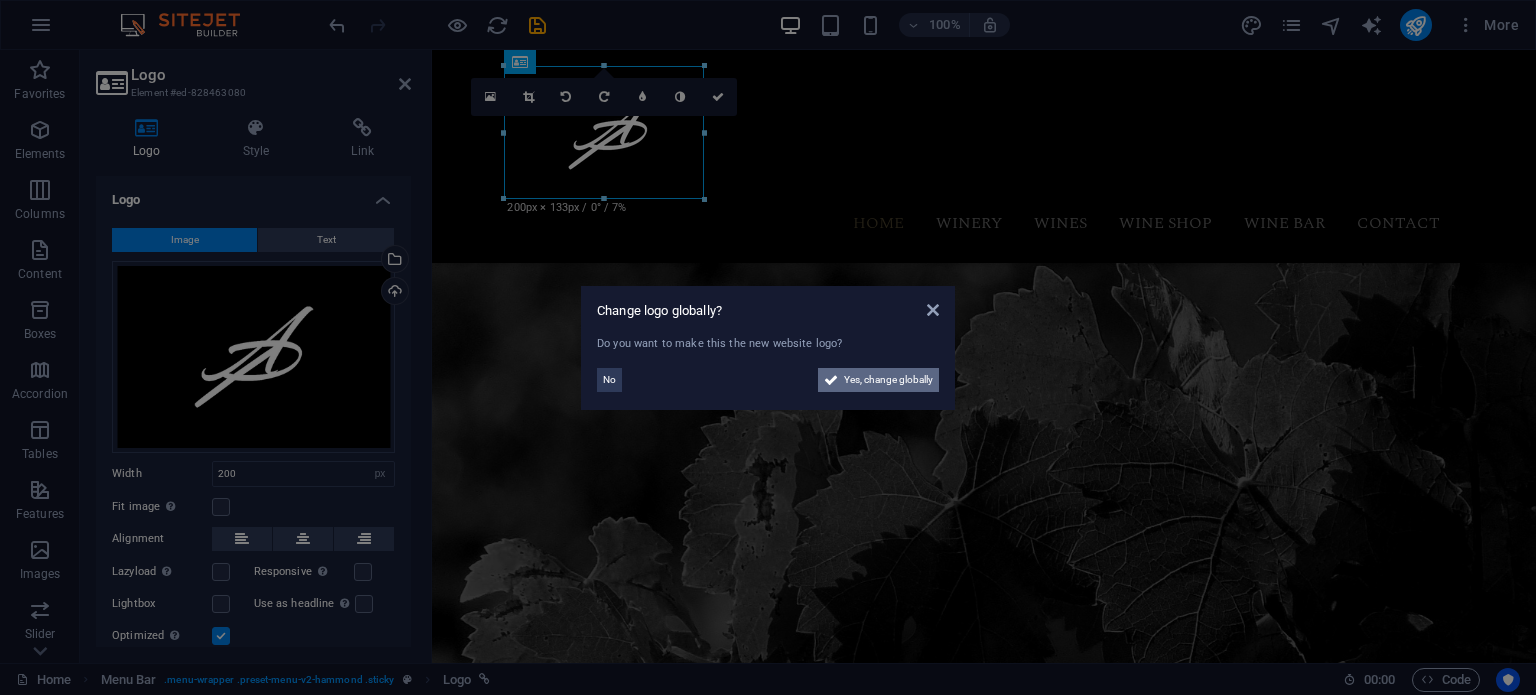 click on "Yes, change globally" at bounding box center (888, 380) 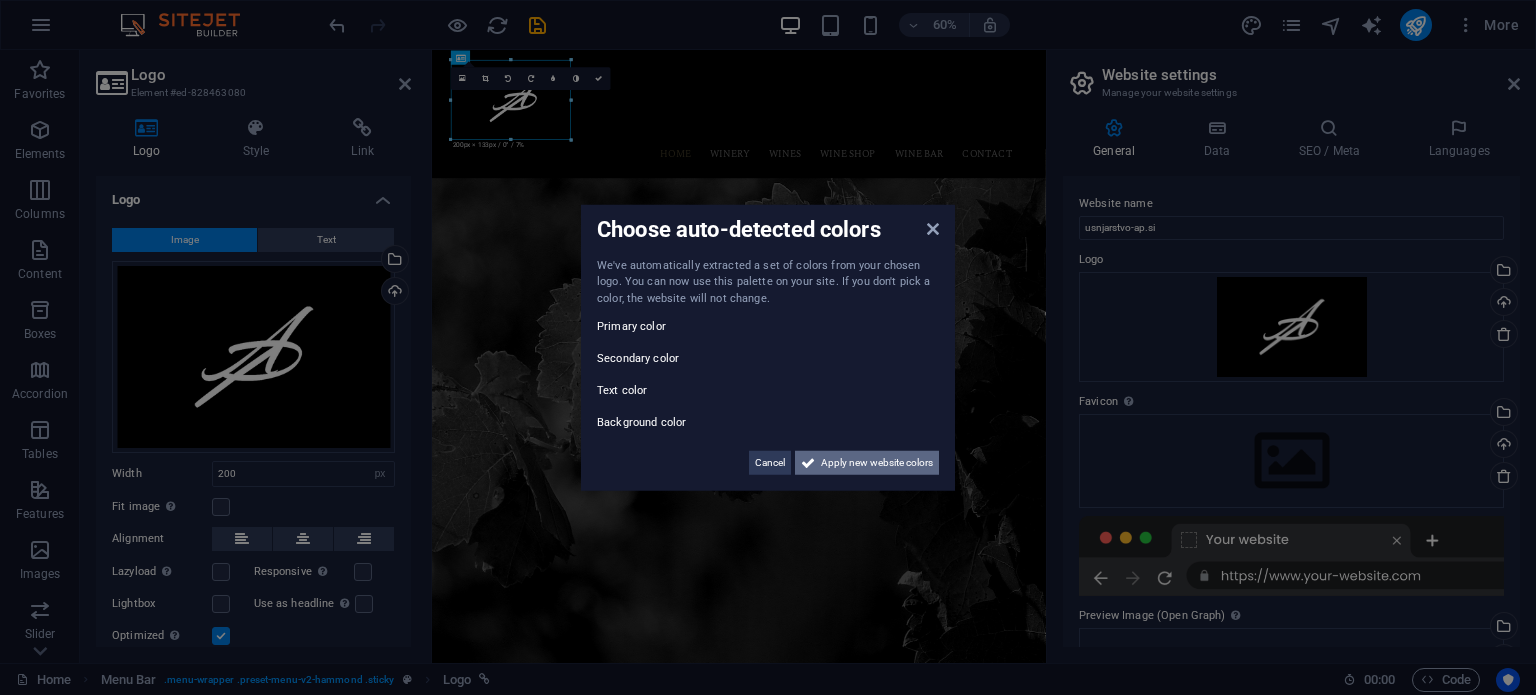 click on "Apply new website colors" at bounding box center [877, 463] 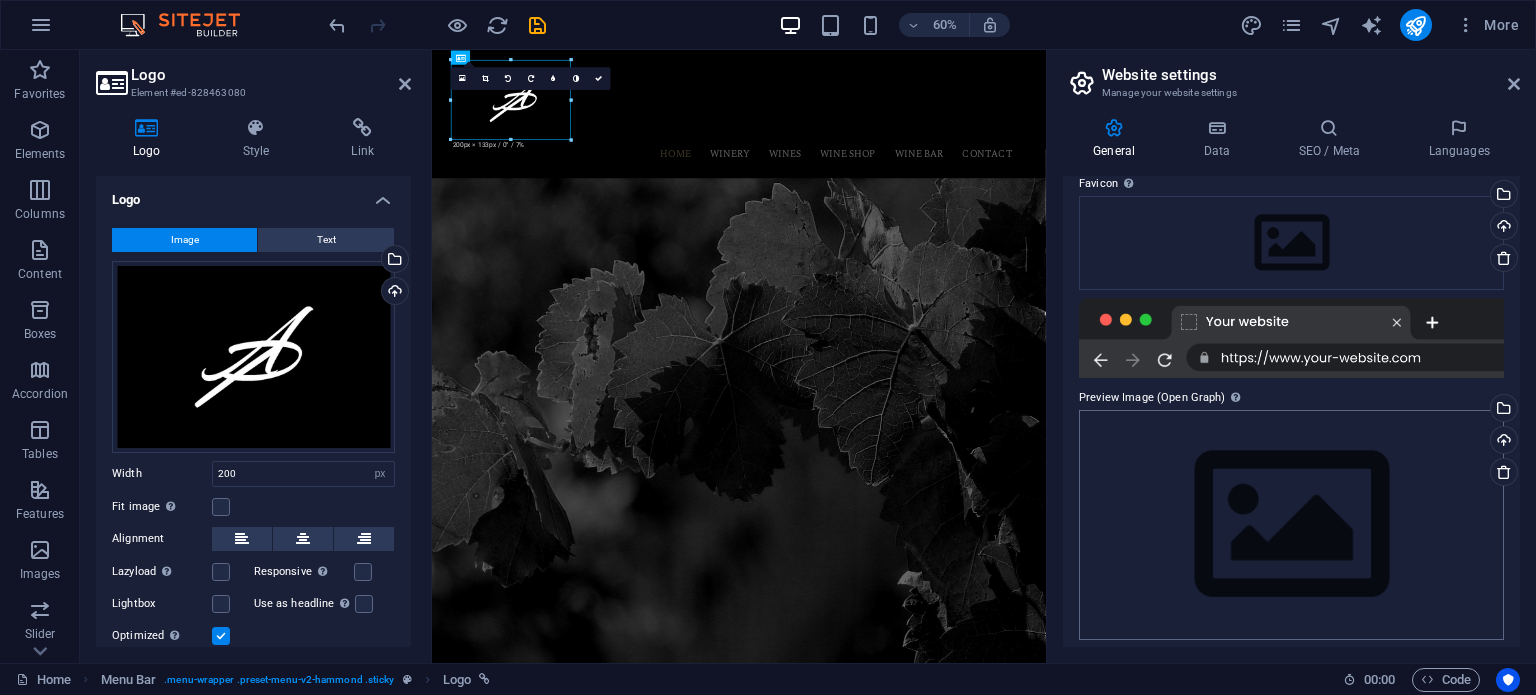 scroll, scrollTop: 226, scrollLeft: 0, axis: vertical 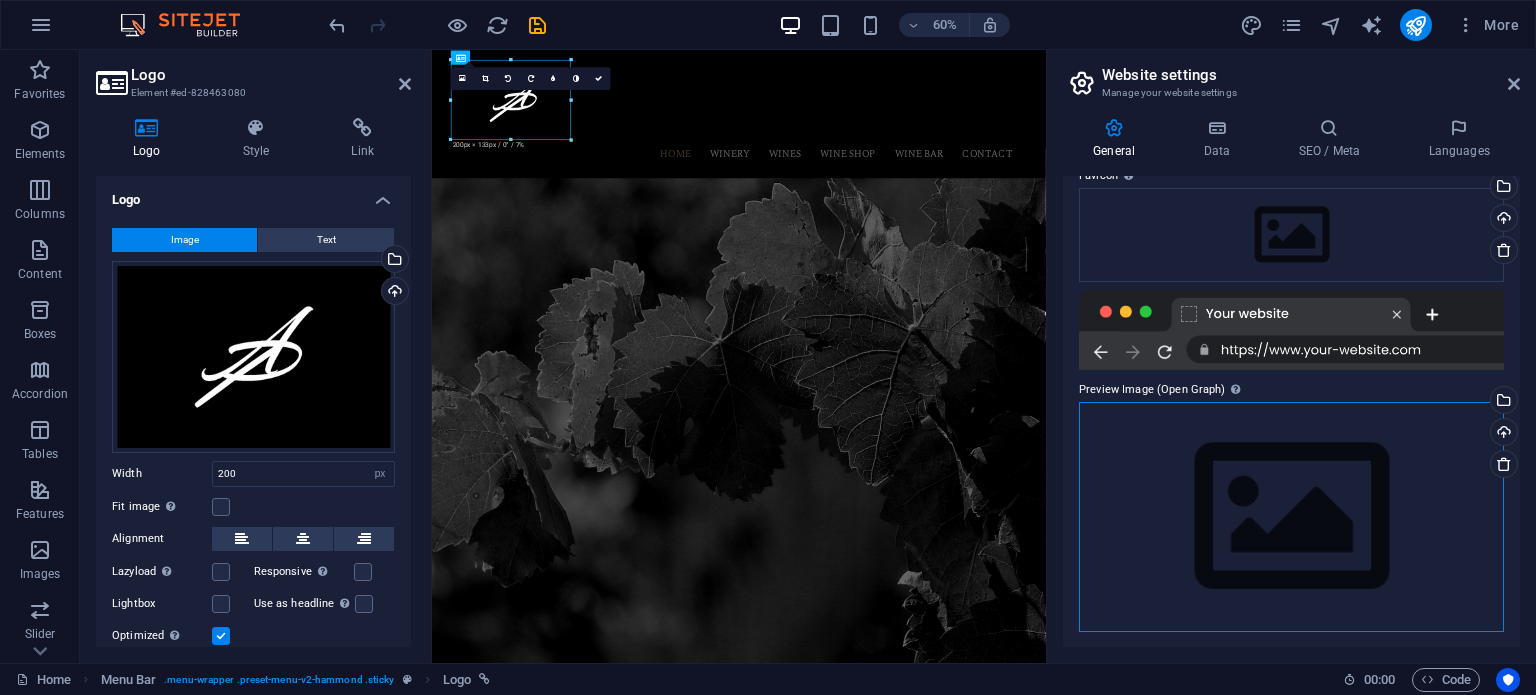 click on "Drag files here, click to choose files or select files from Files or our free stock photos & videos" at bounding box center (1291, 516) 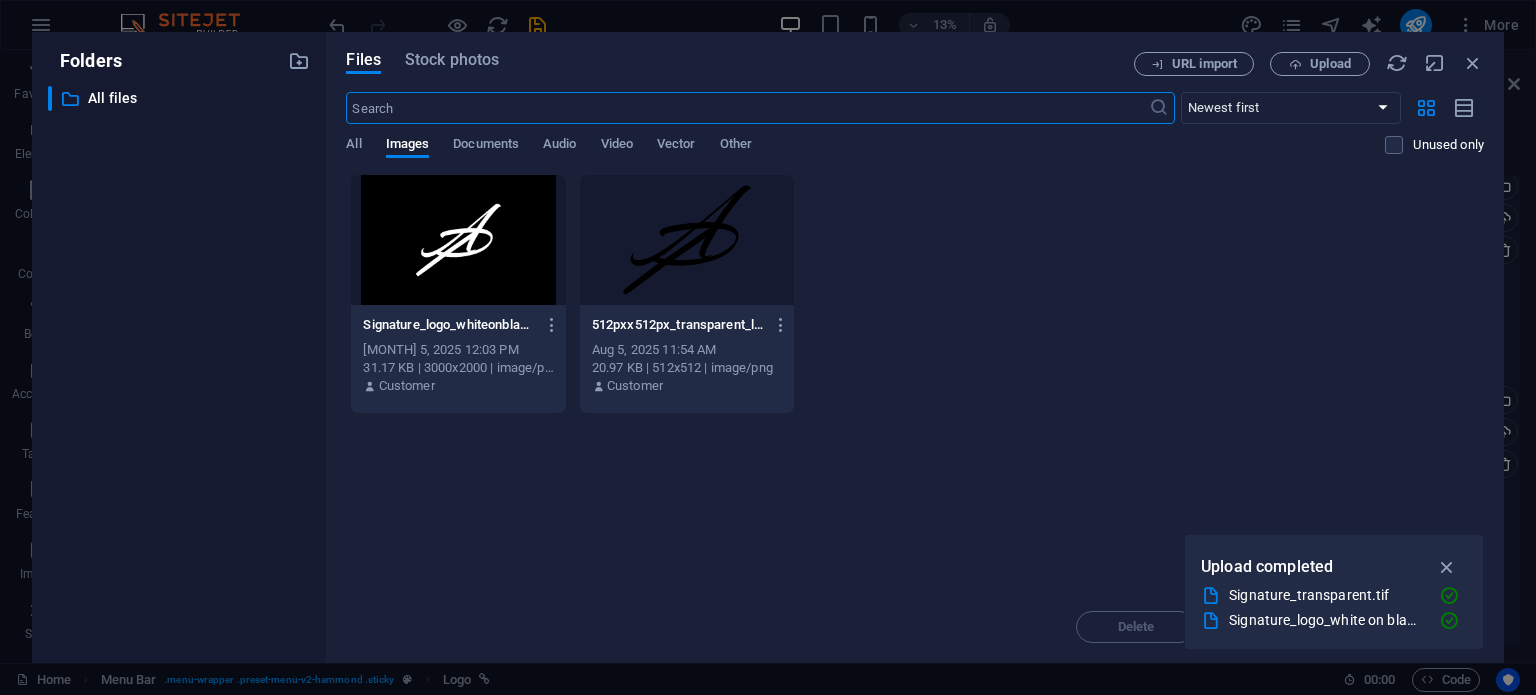 click at bounding box center [458, 240] 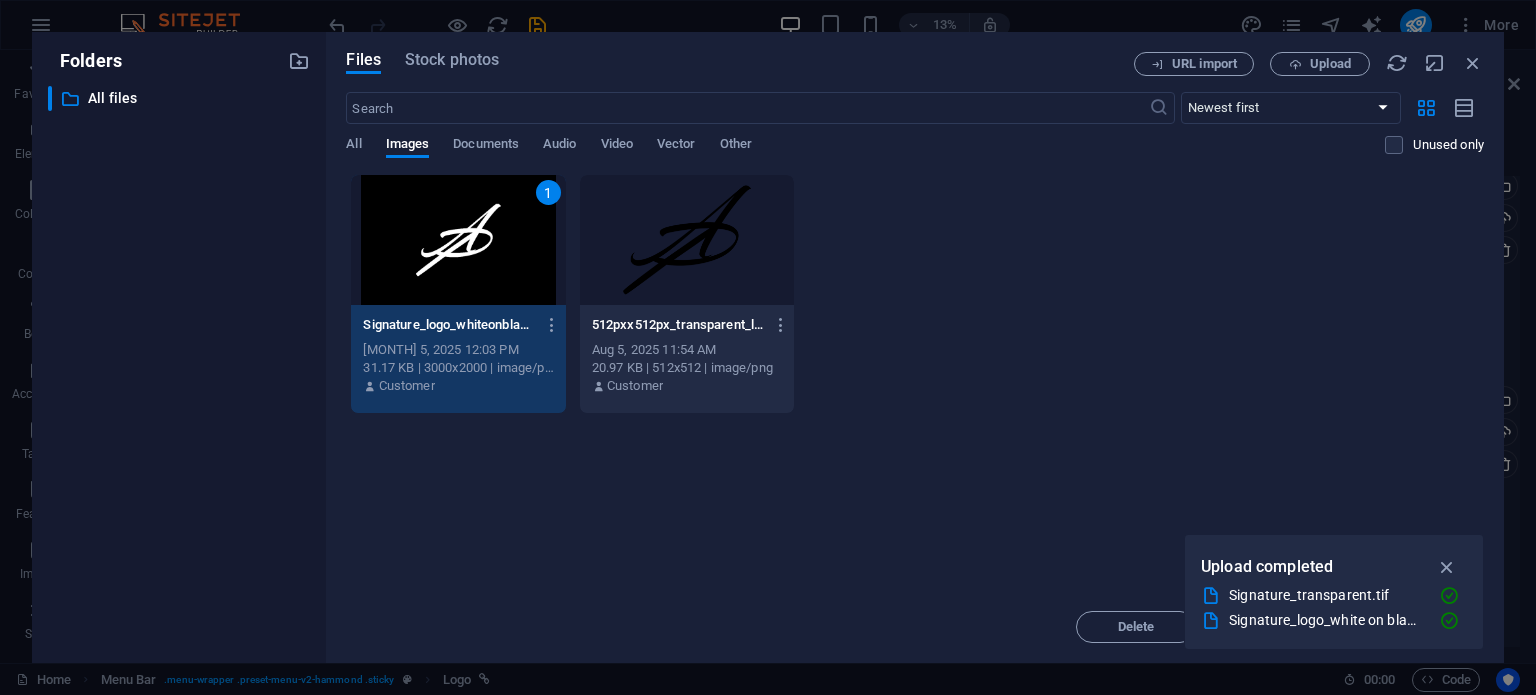 click on "1" at bounding box center [458, 240] 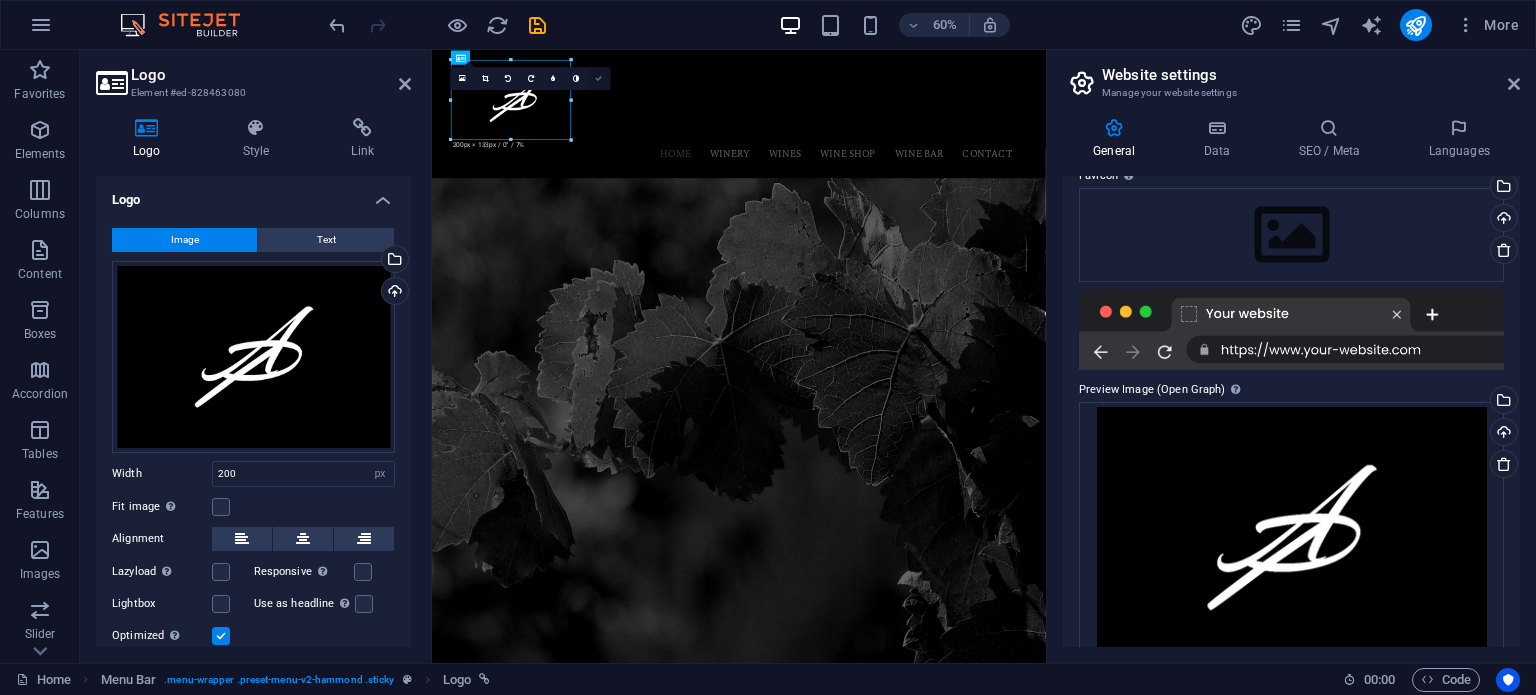 click at bounding box center [599, 78] 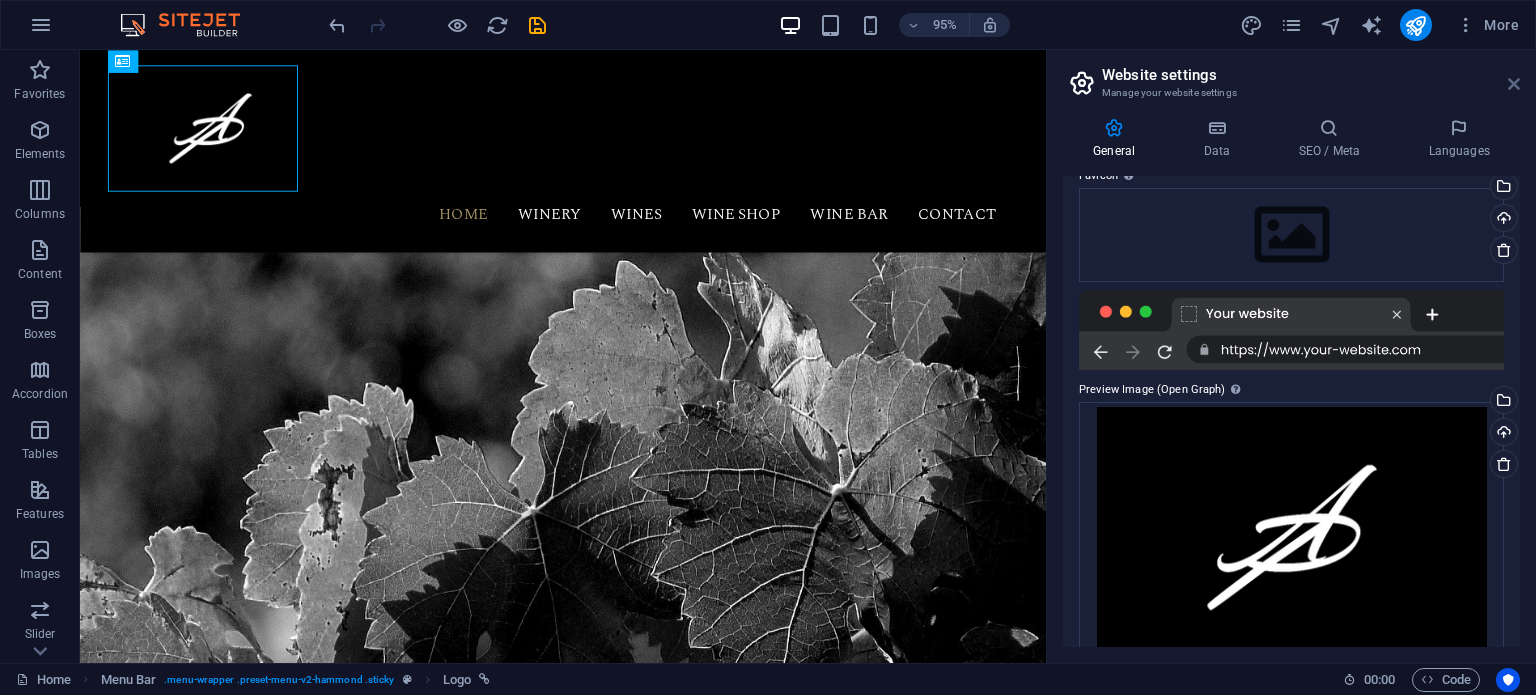 click at bounding box center (1514, 84) 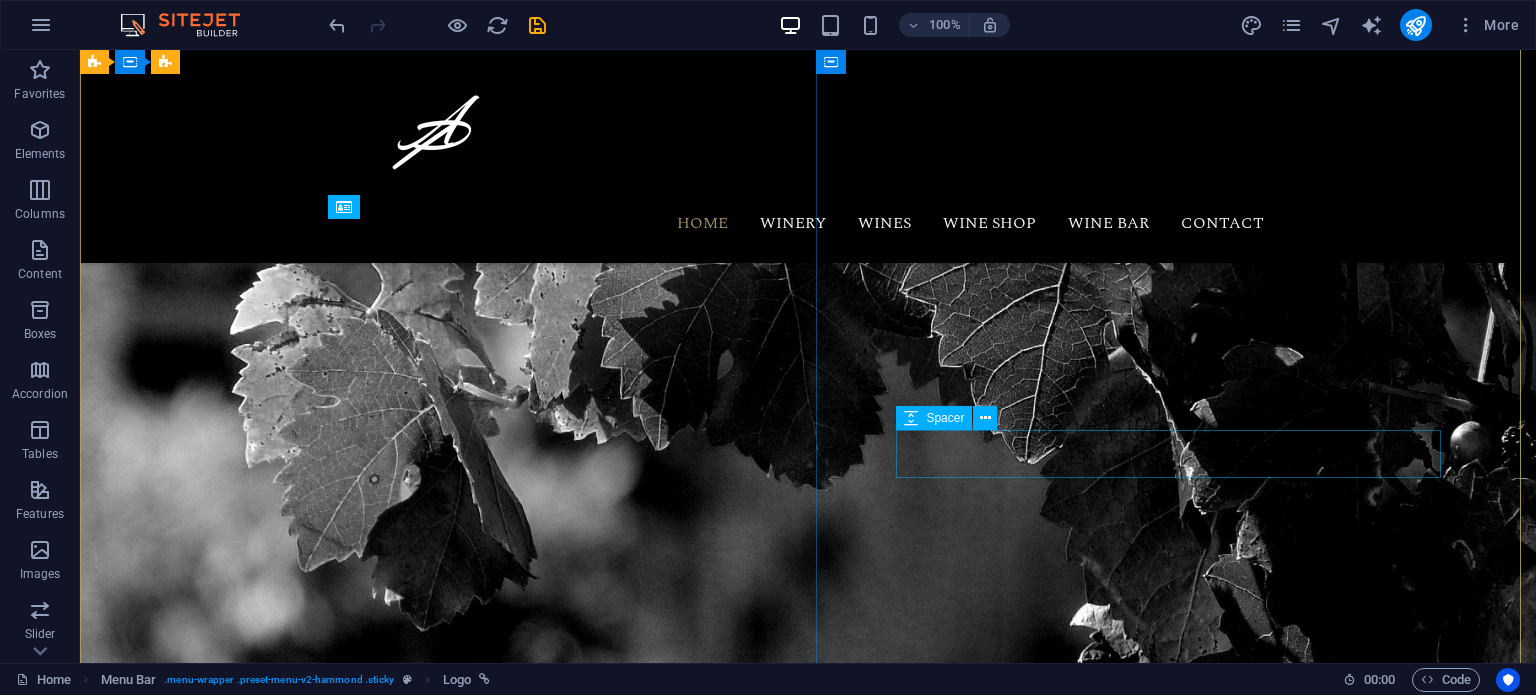scroll, scrollTop: 100, scrollLeft: 0, axis: vertical 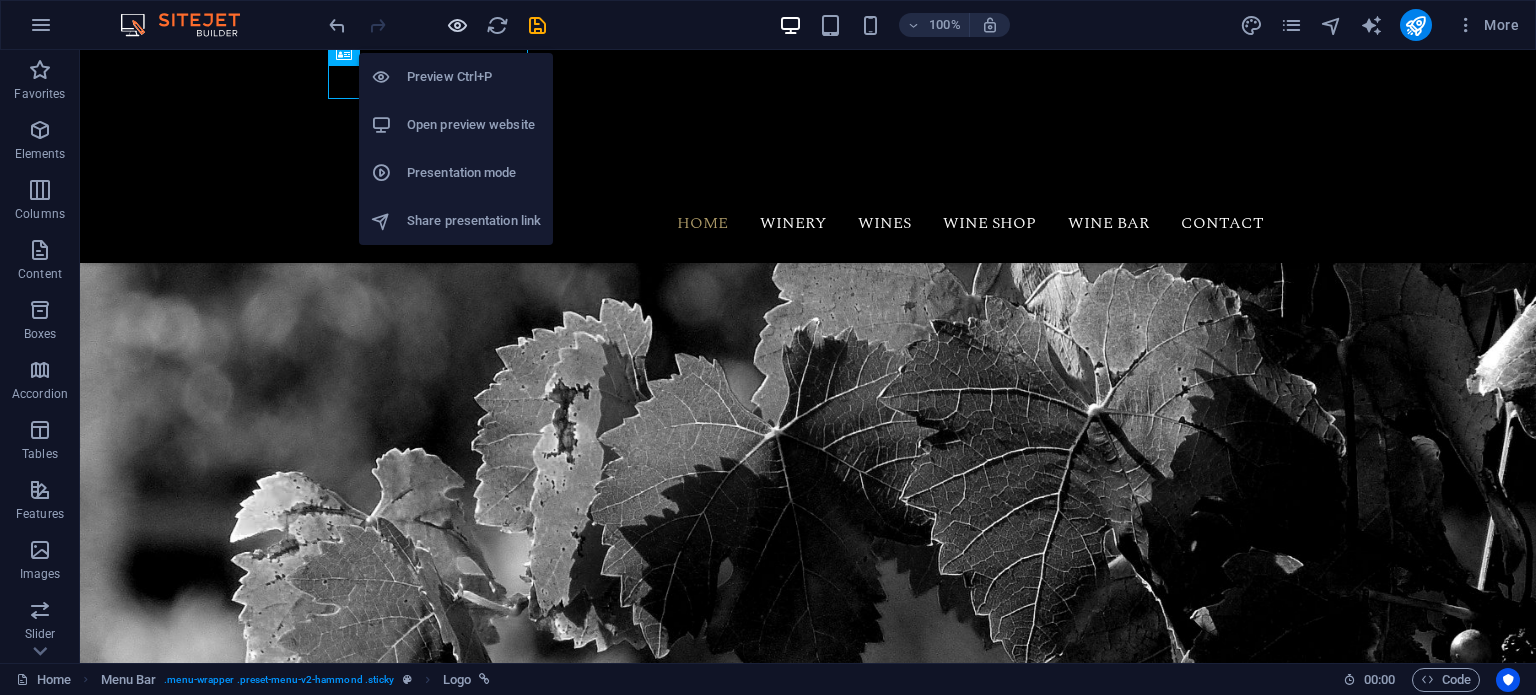 click at bounding box center [457, 25] 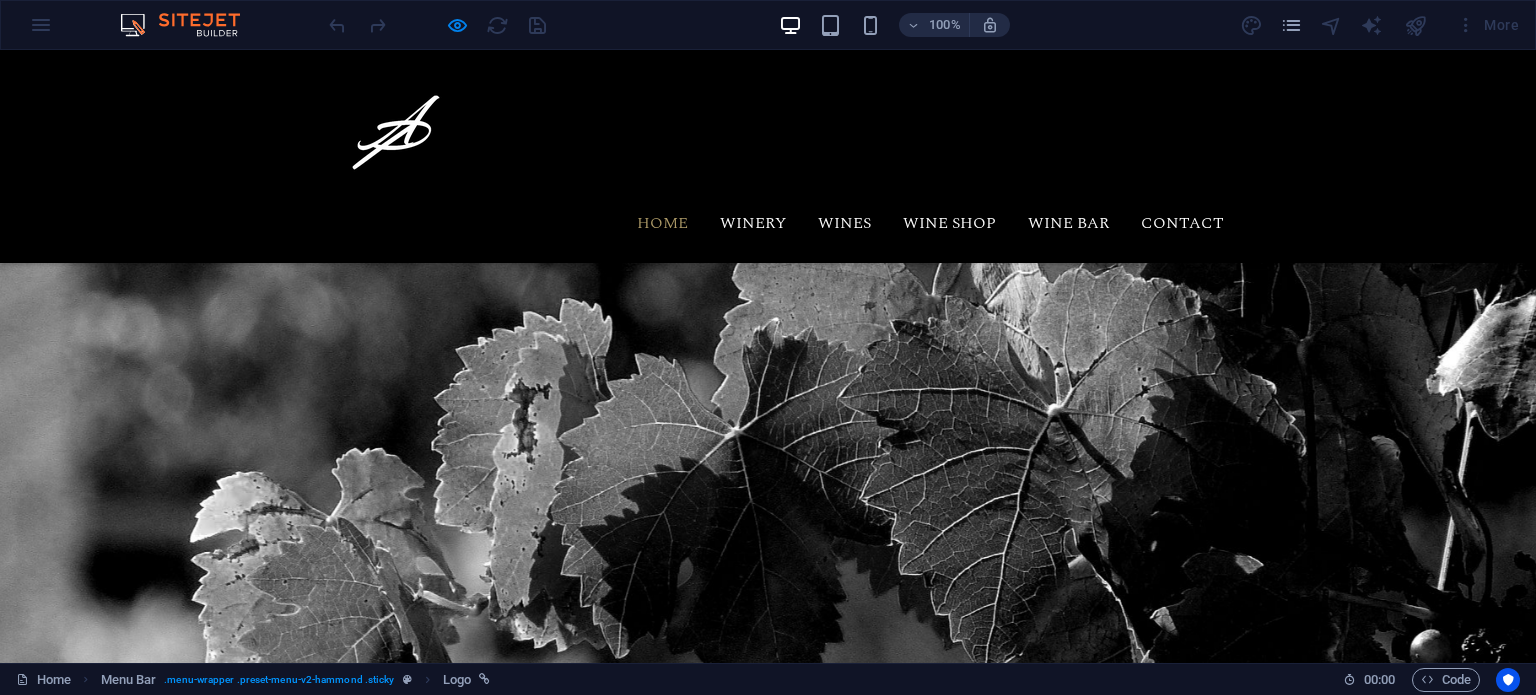 click at bounding box center [396, 132] 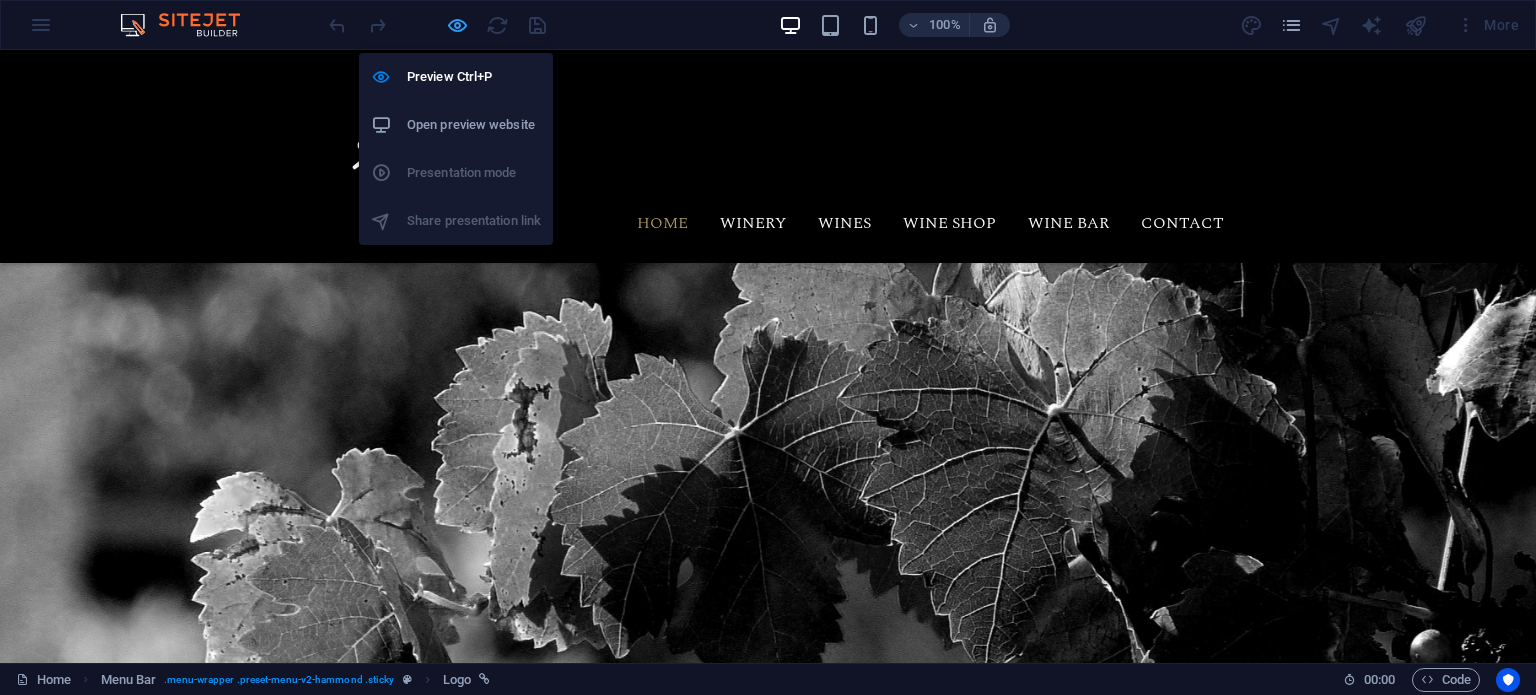 click at bounding box center (457, 25) 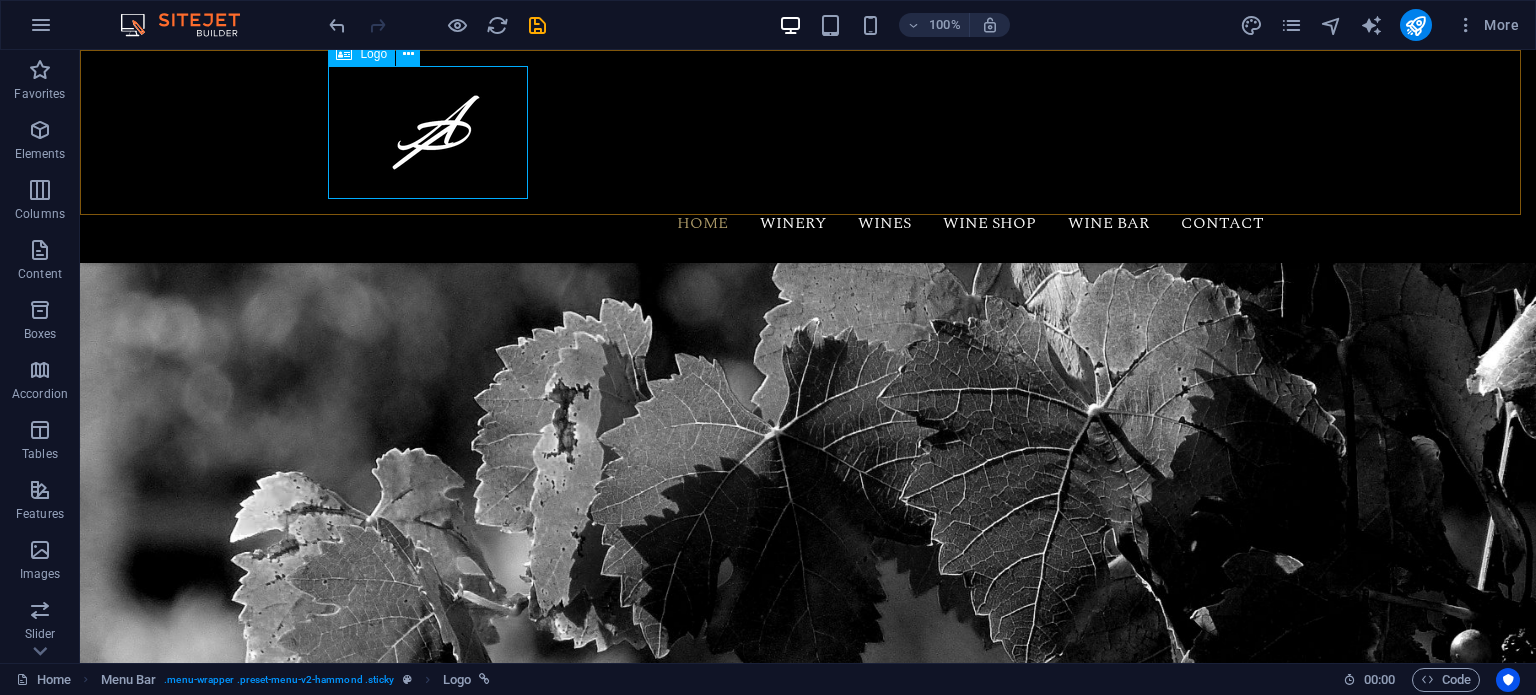 click at bounding box center (808, 132) 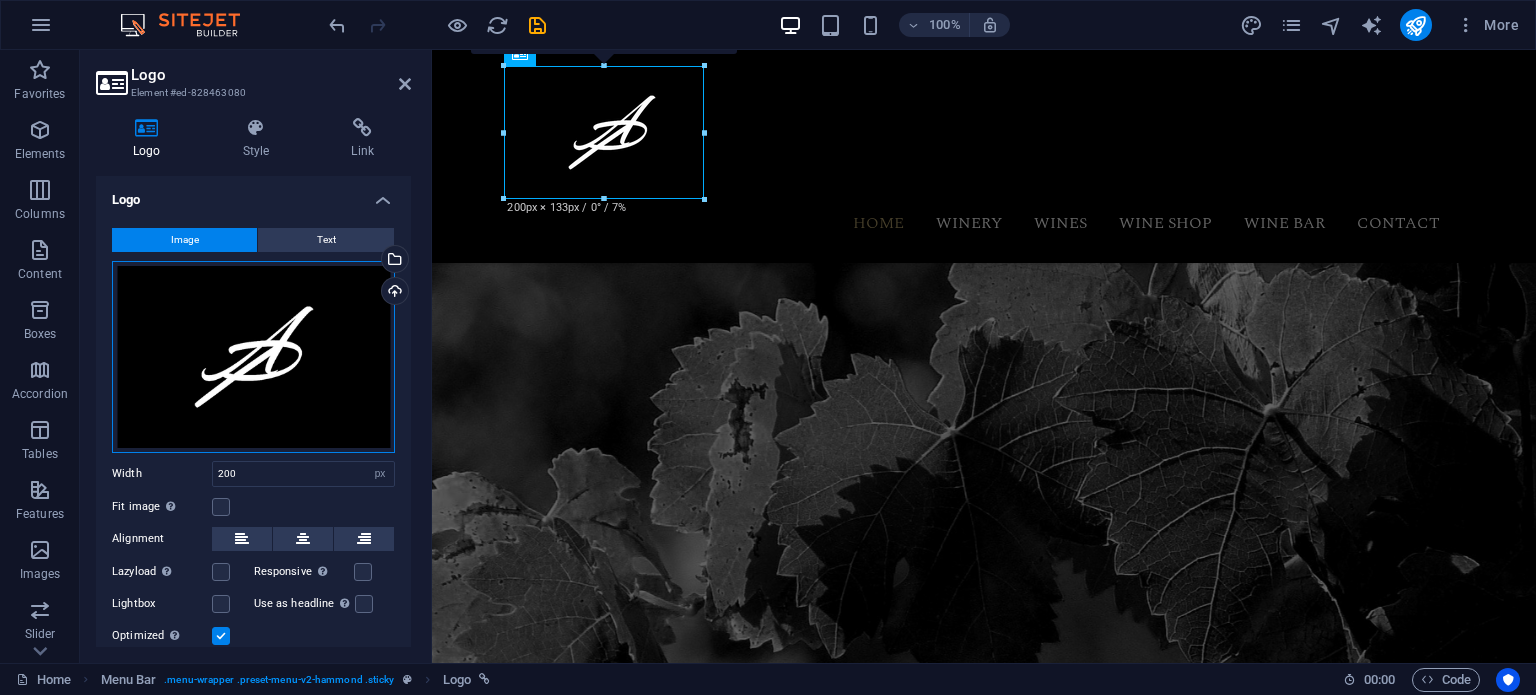 click on "Drag files here, click to choose files or select files from Files or our free stock photos & videos" at bounding box center (253, 357) 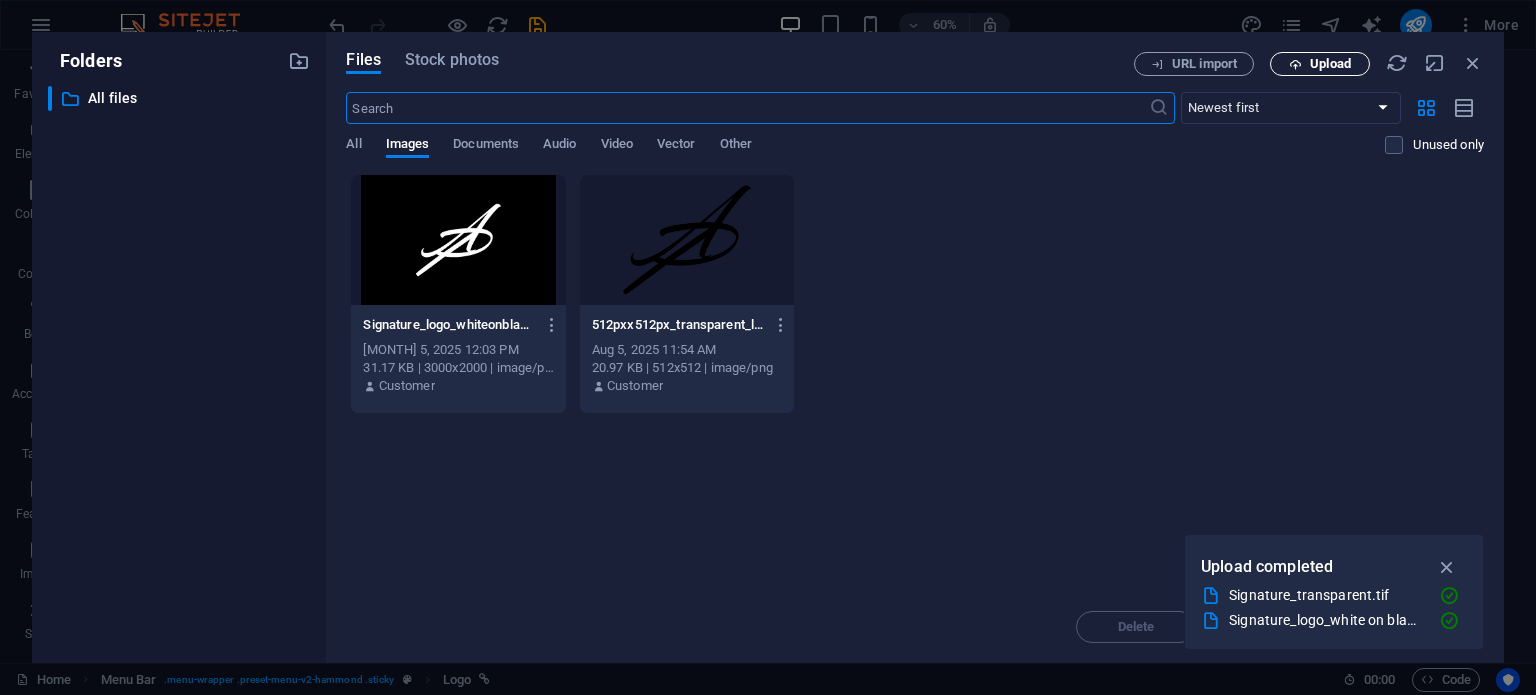 click on "Upload" at bounding box center (1330, 64) 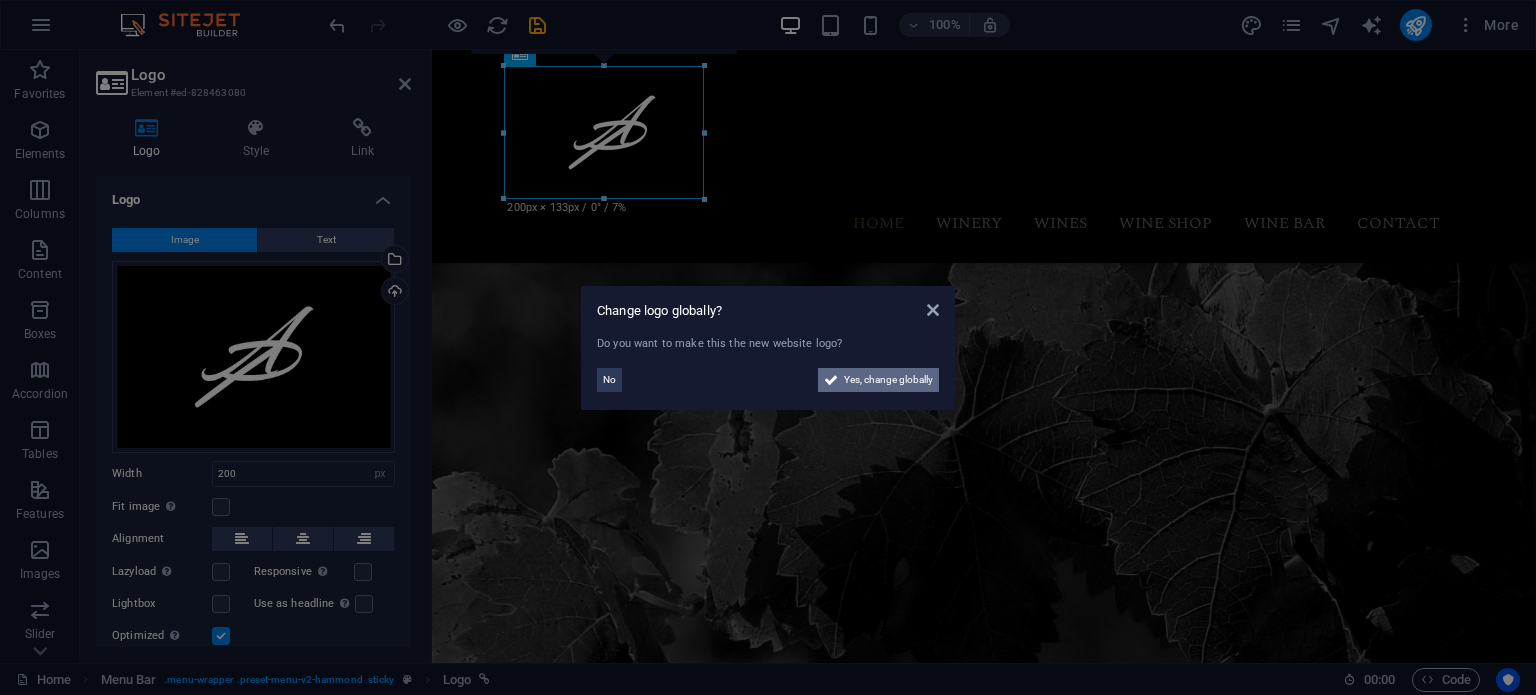 drag, startPoint x: 893, startPoint y: 379, endPoint x: 769, endPoint y: 549, distance: 210.41862 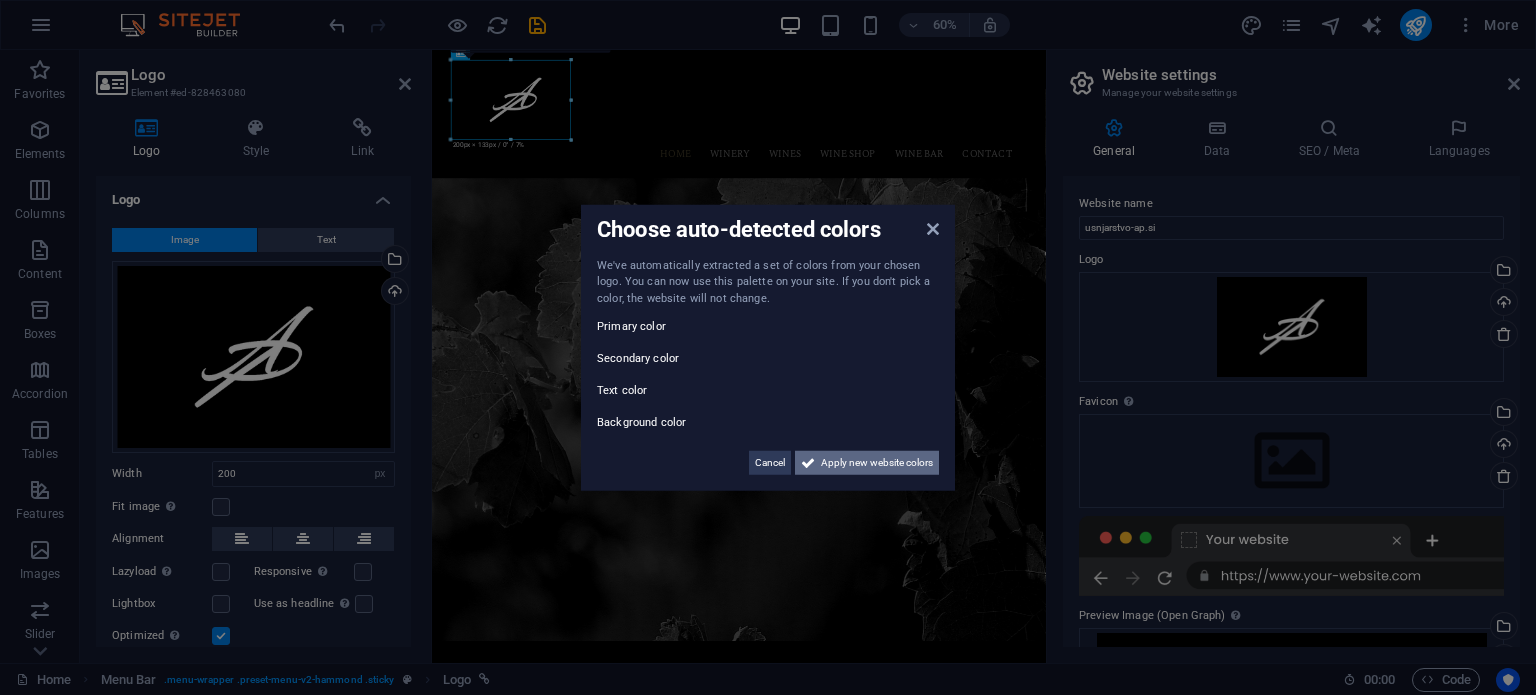 click on "Apply new website colors" at bounding box center (877, 463) 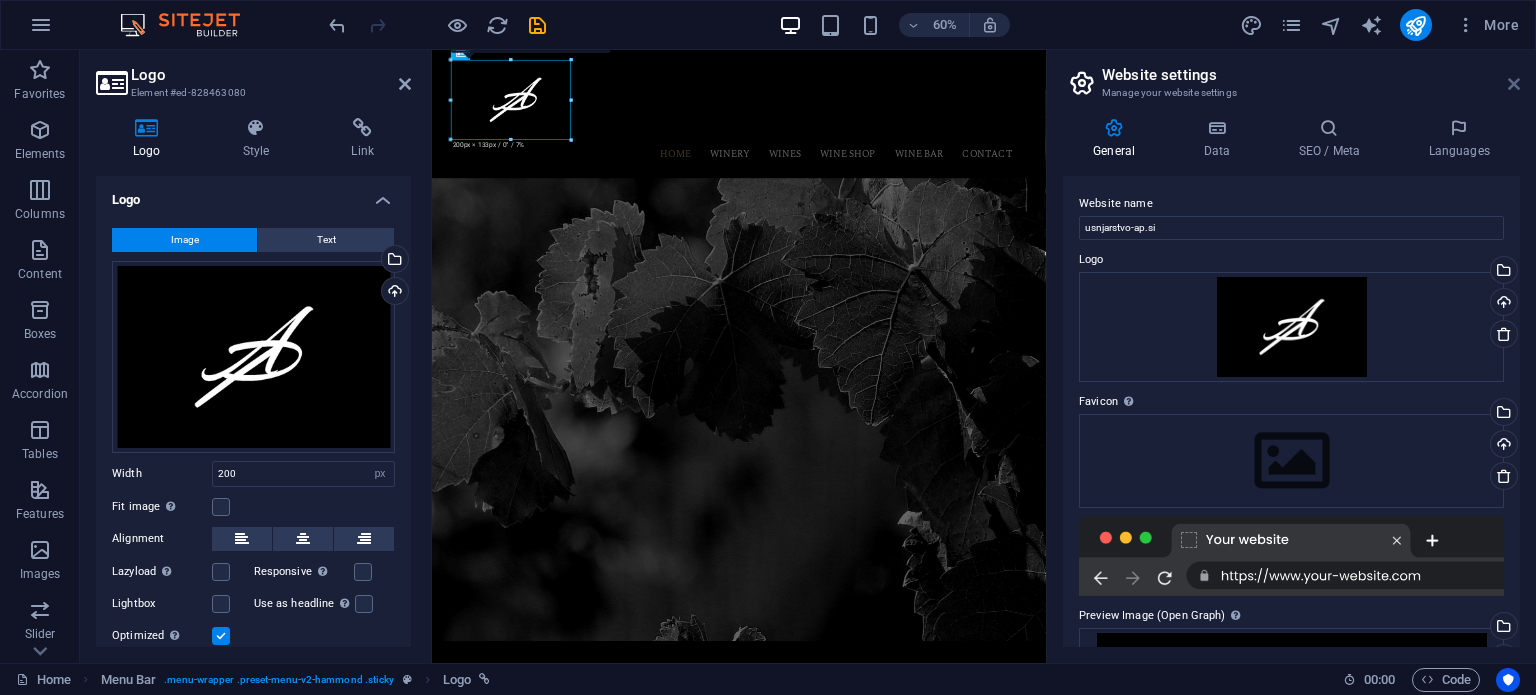 click at bounding box center [1514, 84] 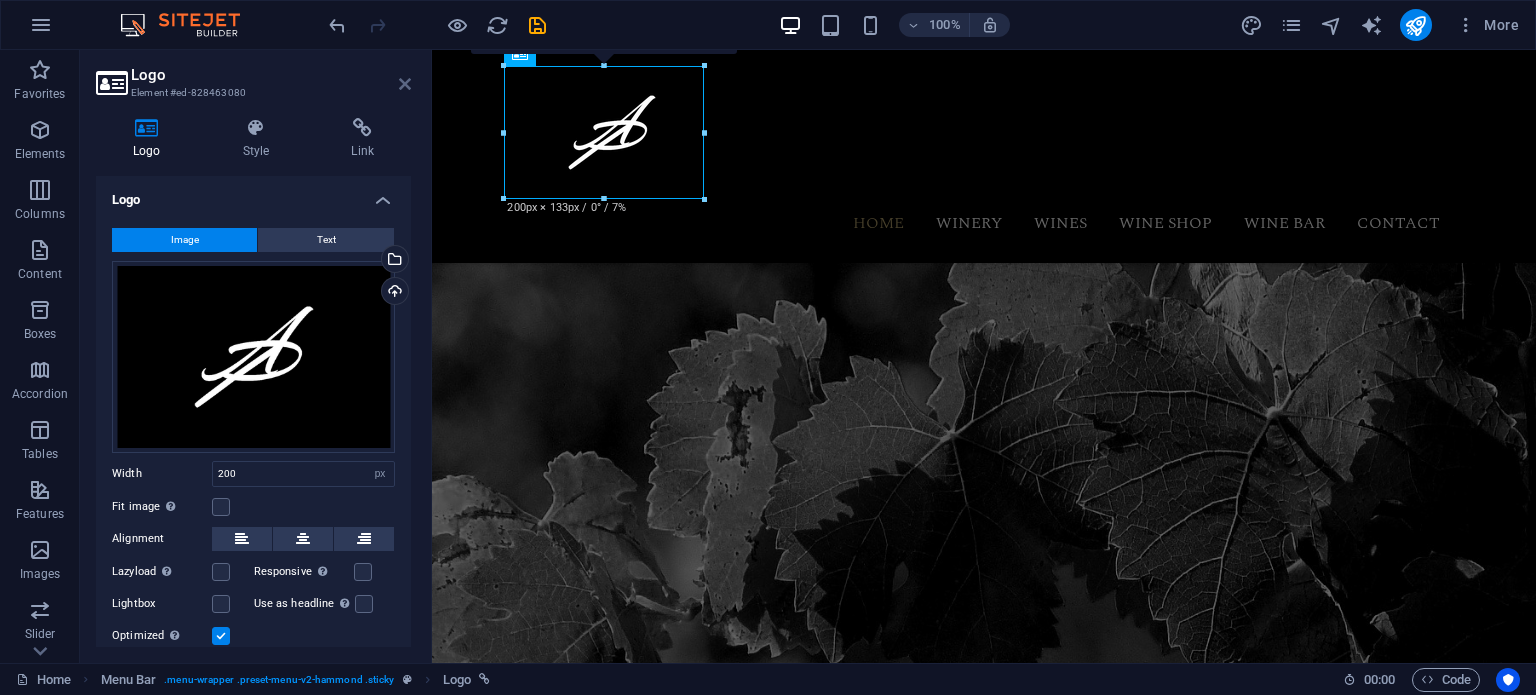 click at bounding box center [405, 84] 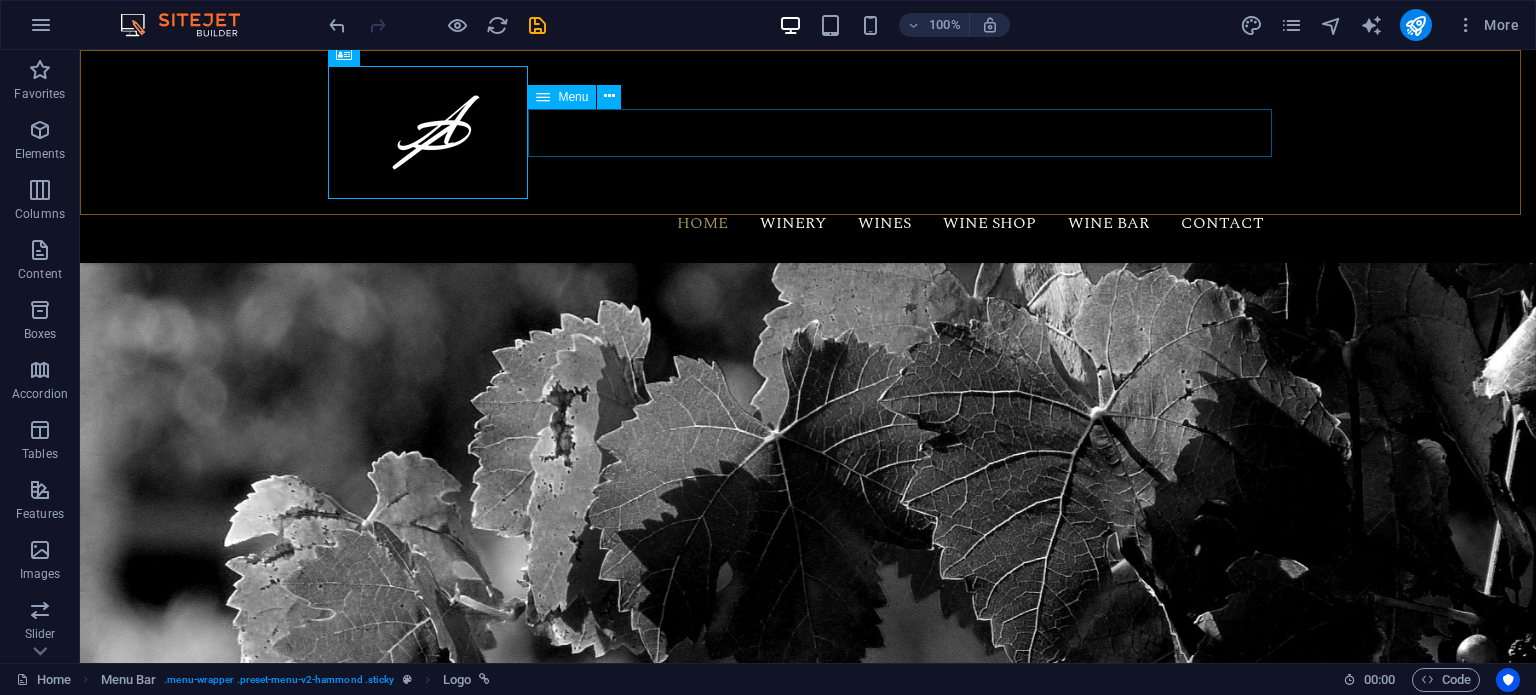 click on "Home Winery Wines Wine Shop Wine Bar Contact" at bounding box center [808, 223] 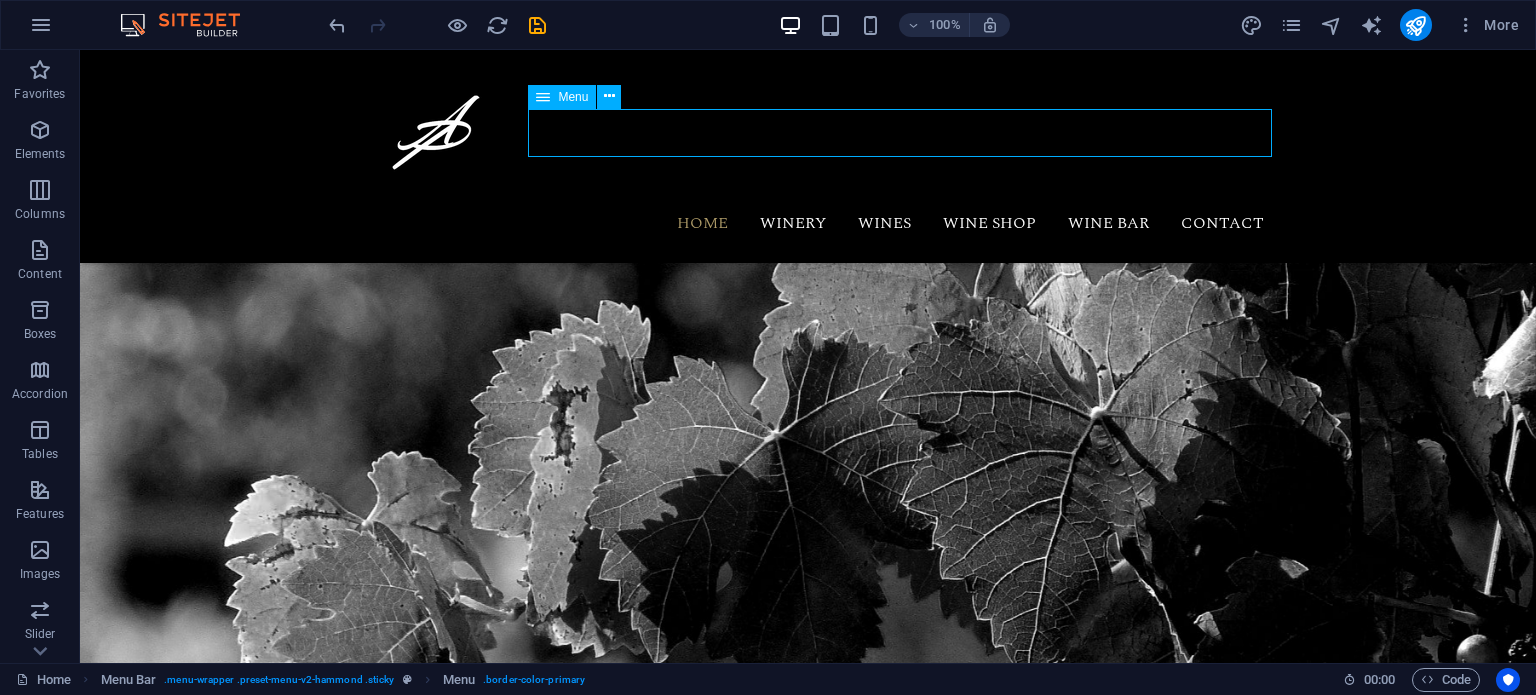 click on "Home Winery Wines Wine Shop Wine Bar Contact" at bounding box center (808, 223) 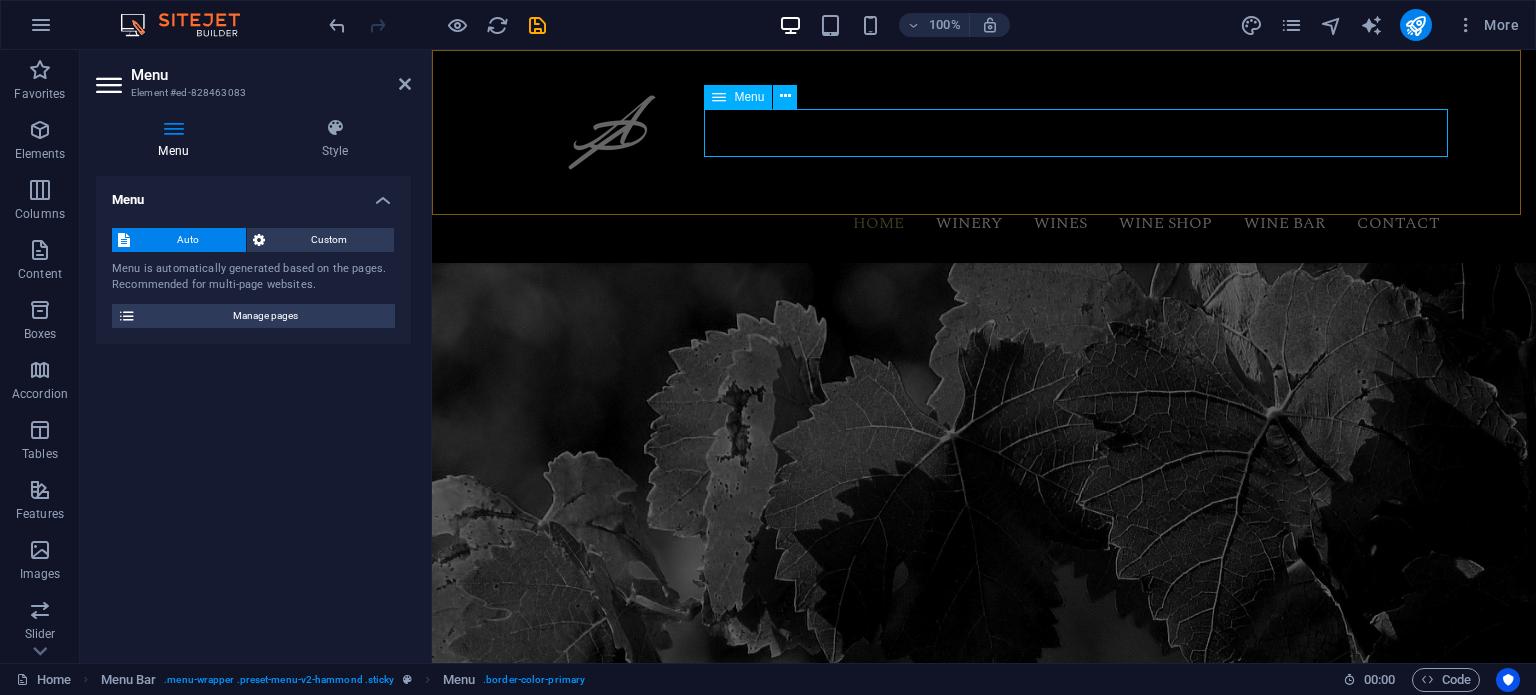 click on "Home Winery Wines Wine Shop Wine Bar Contact" at bounding box center [984, 223] 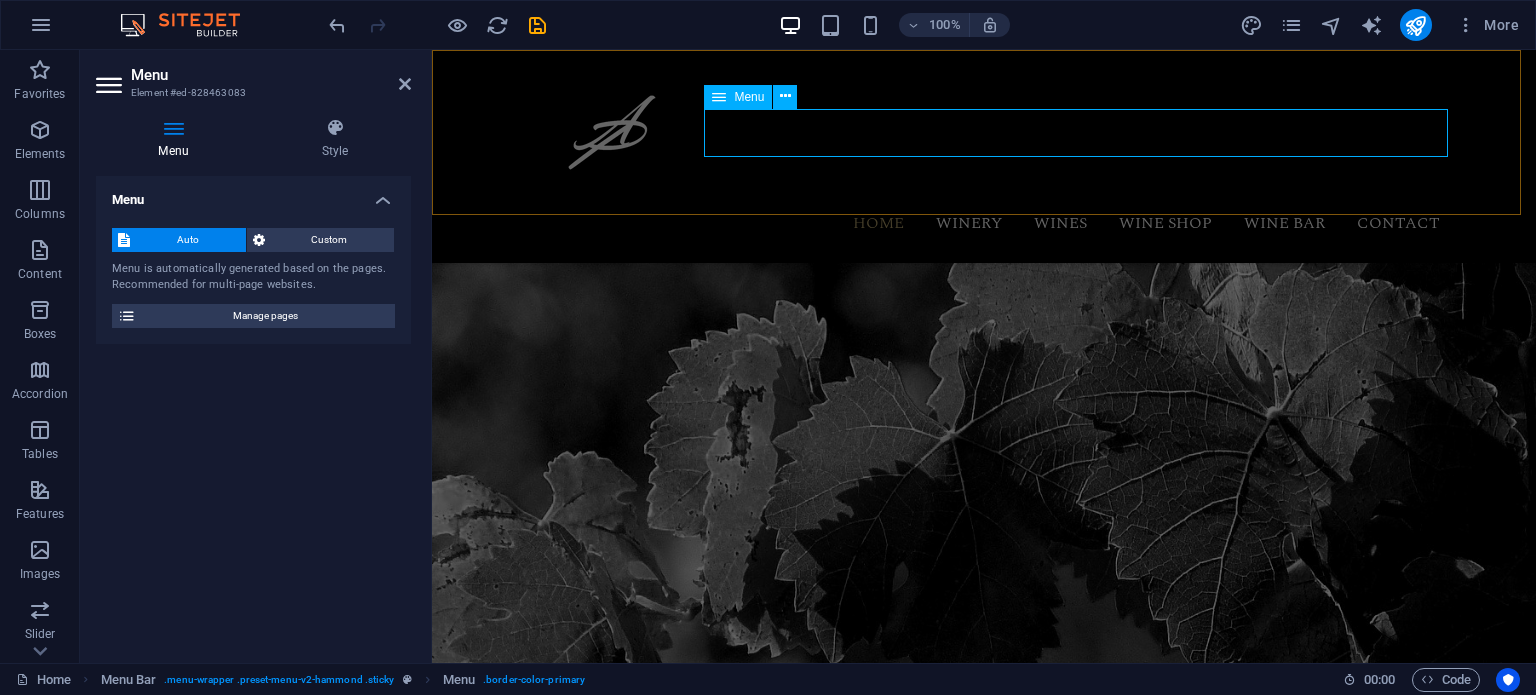 click on "Home Winery Wines Wine Shop Wine Bar Contact" at bounding box center (984, 223) 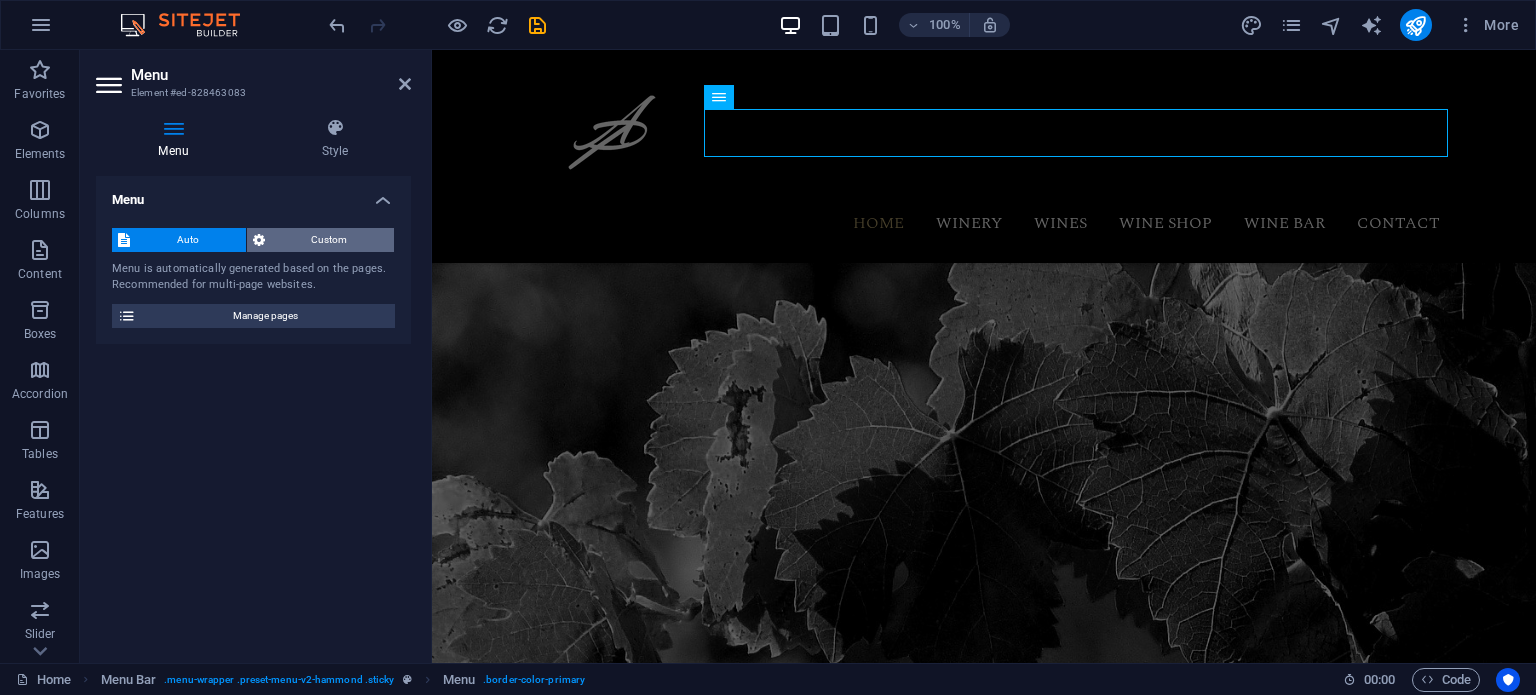 click on "Custom" at bounding box center (330, 240) 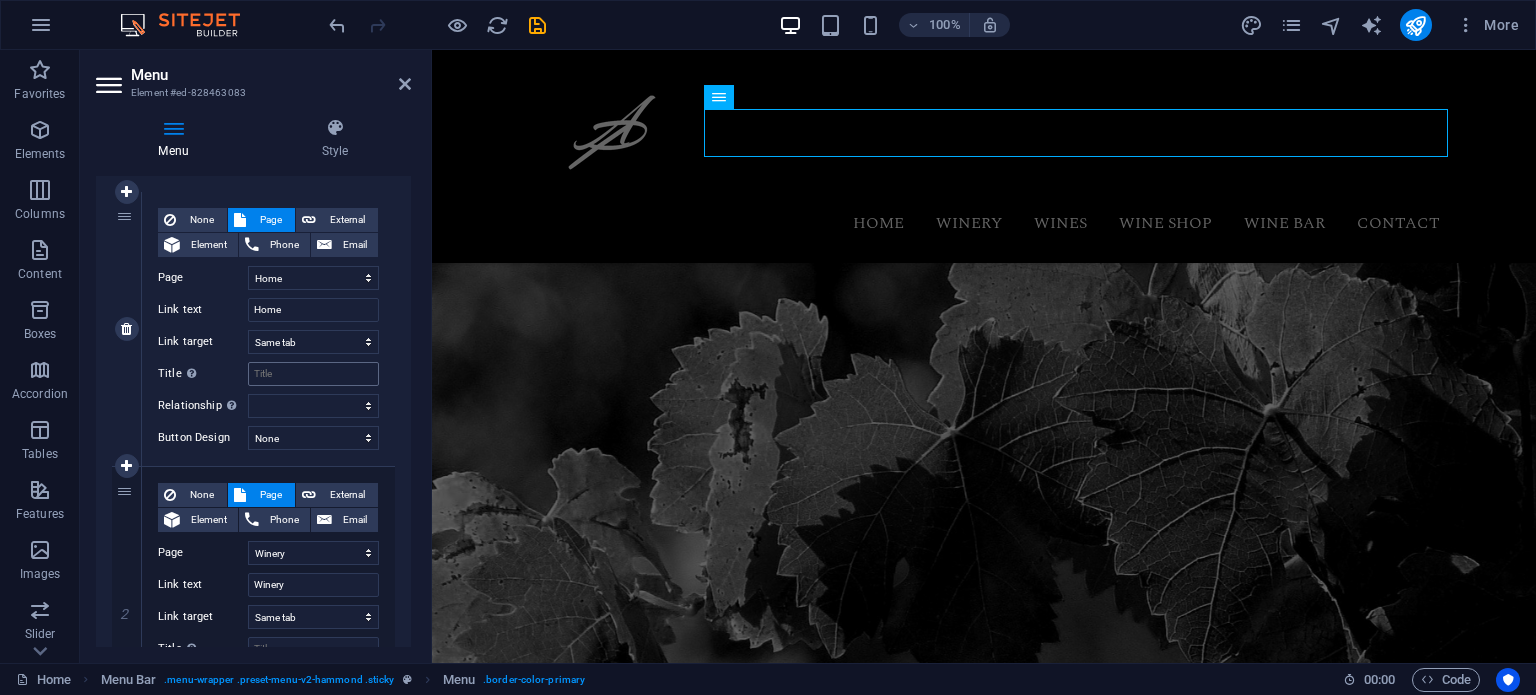 scroll, scrollTop: 200, scrollLeft: 0, axis: vertical 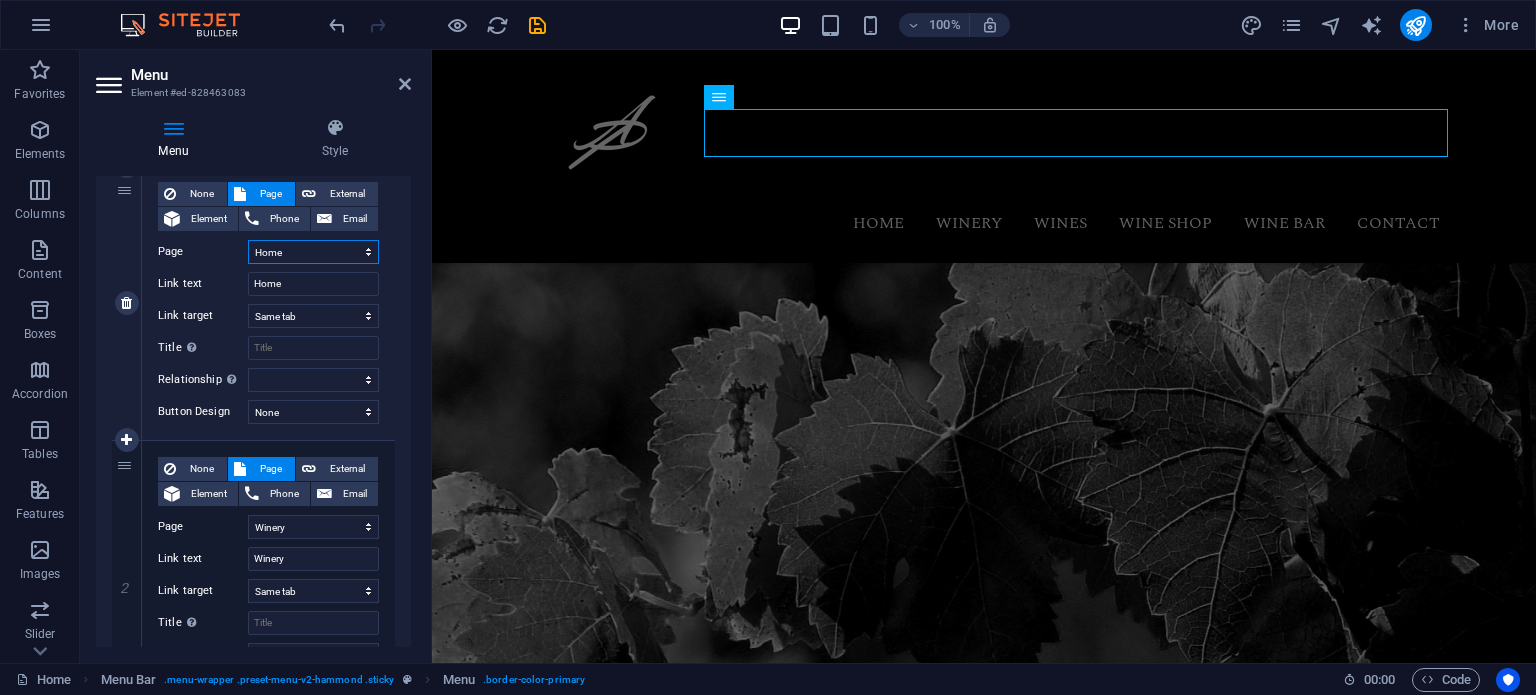 click on "Home Winery Wines Wine Shop Wine Bar Contact Legal Notice Privacy" at bounding box center (313, 252) 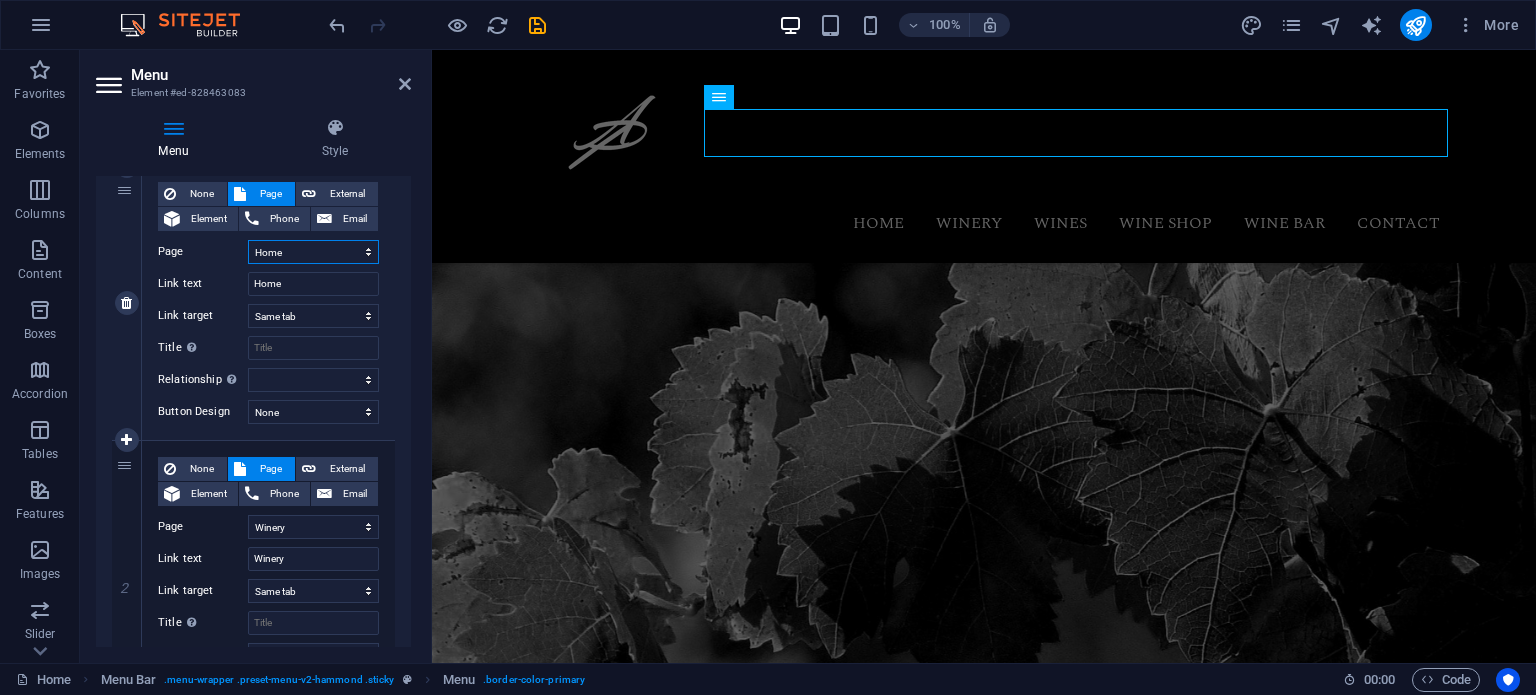 click on "Home Winery Wines Wine Shop Wine Bar Contact Legal Notice Privacy" at bounding box center [313, 252] 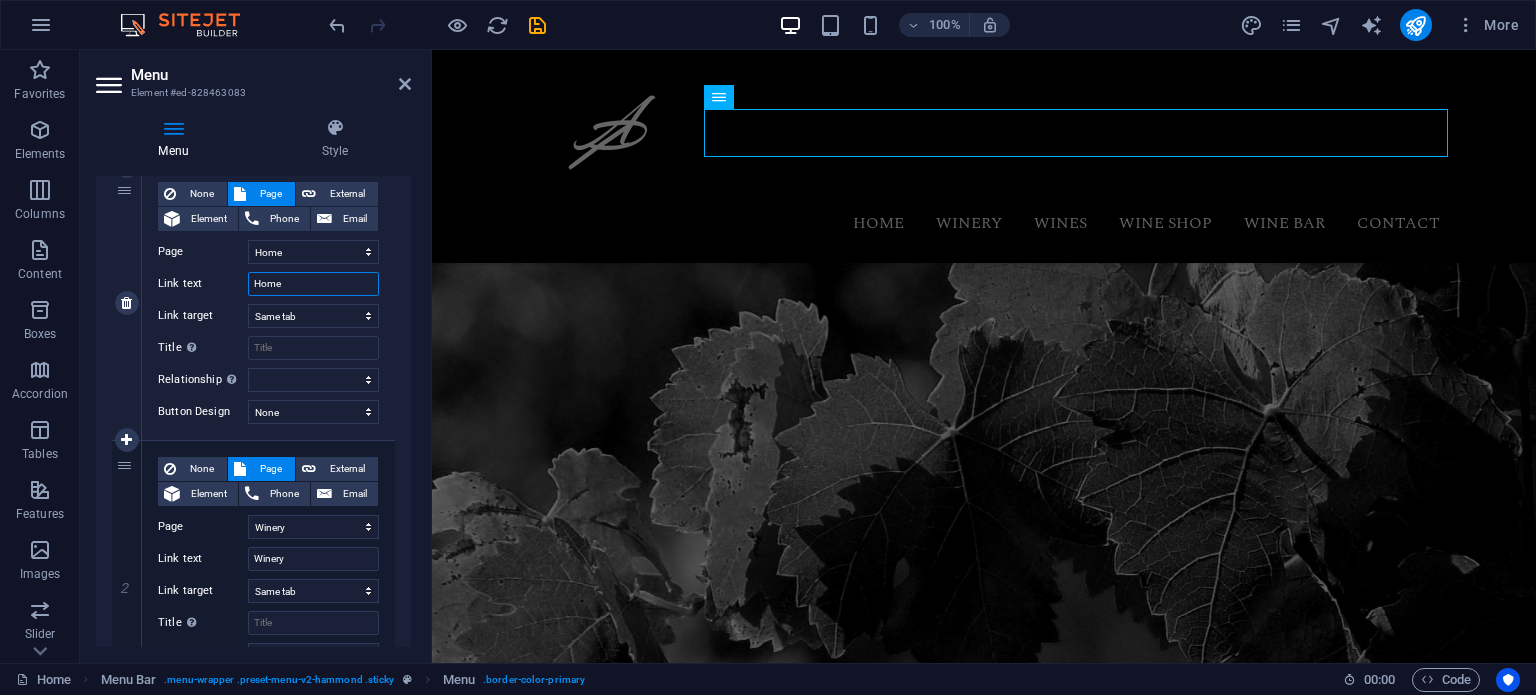 drag, startPoint x: 286, startPoint y: 283, endPoint x: 244, endPoint y: 292, distance: 42.953465 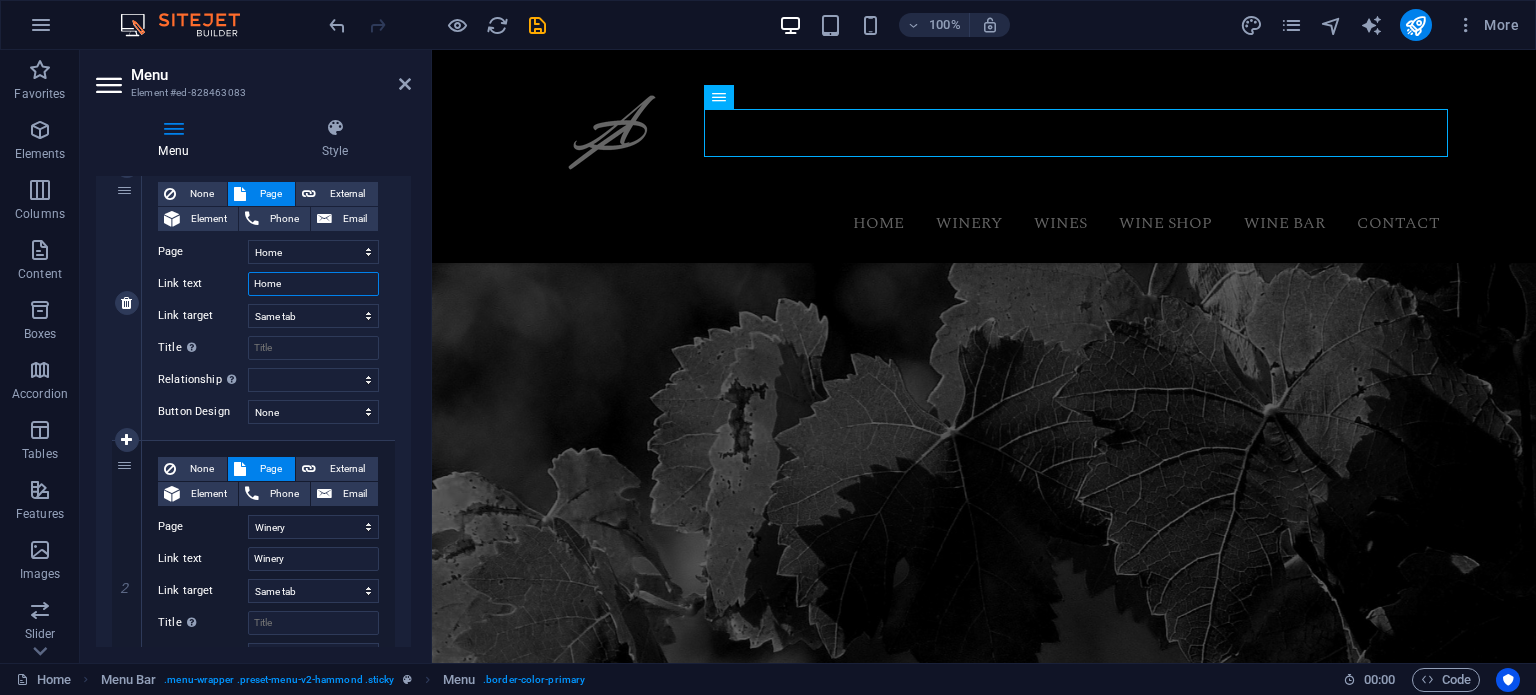 type on "A" 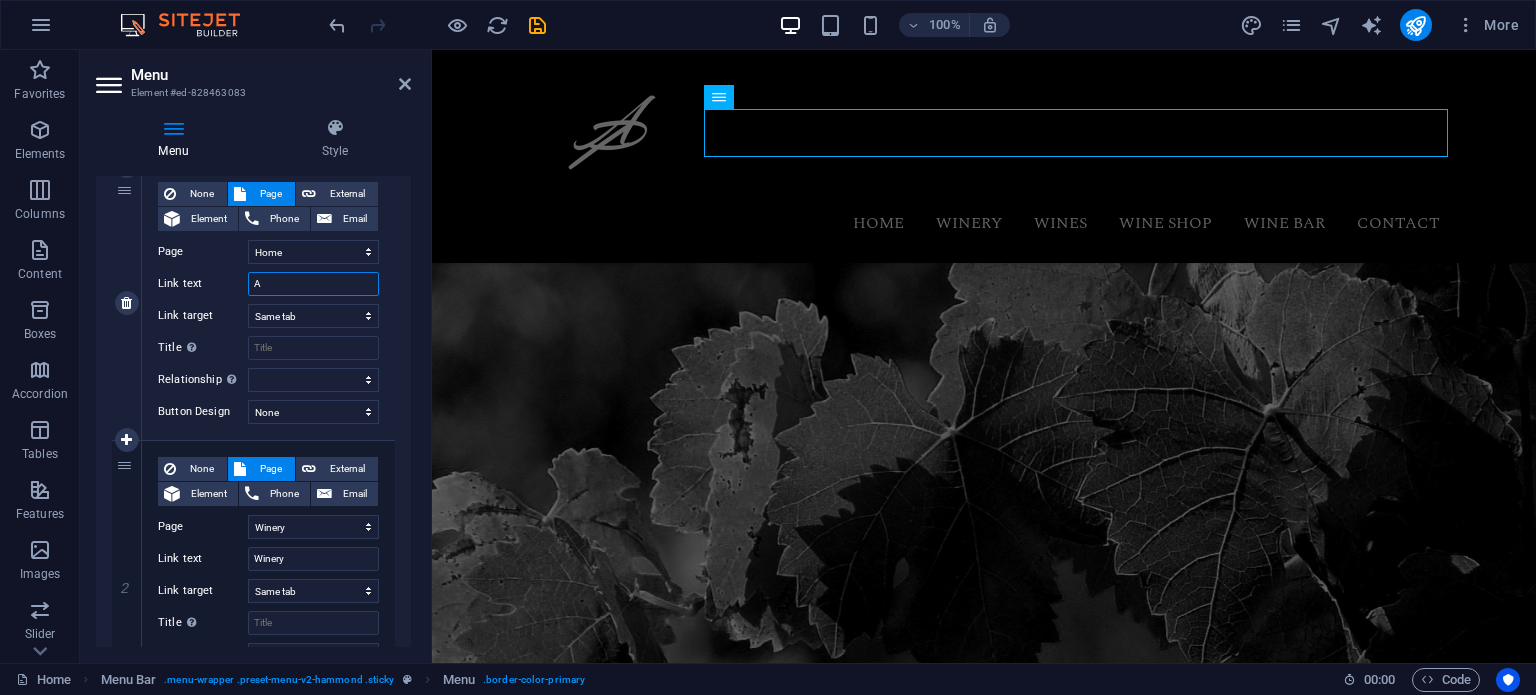 select 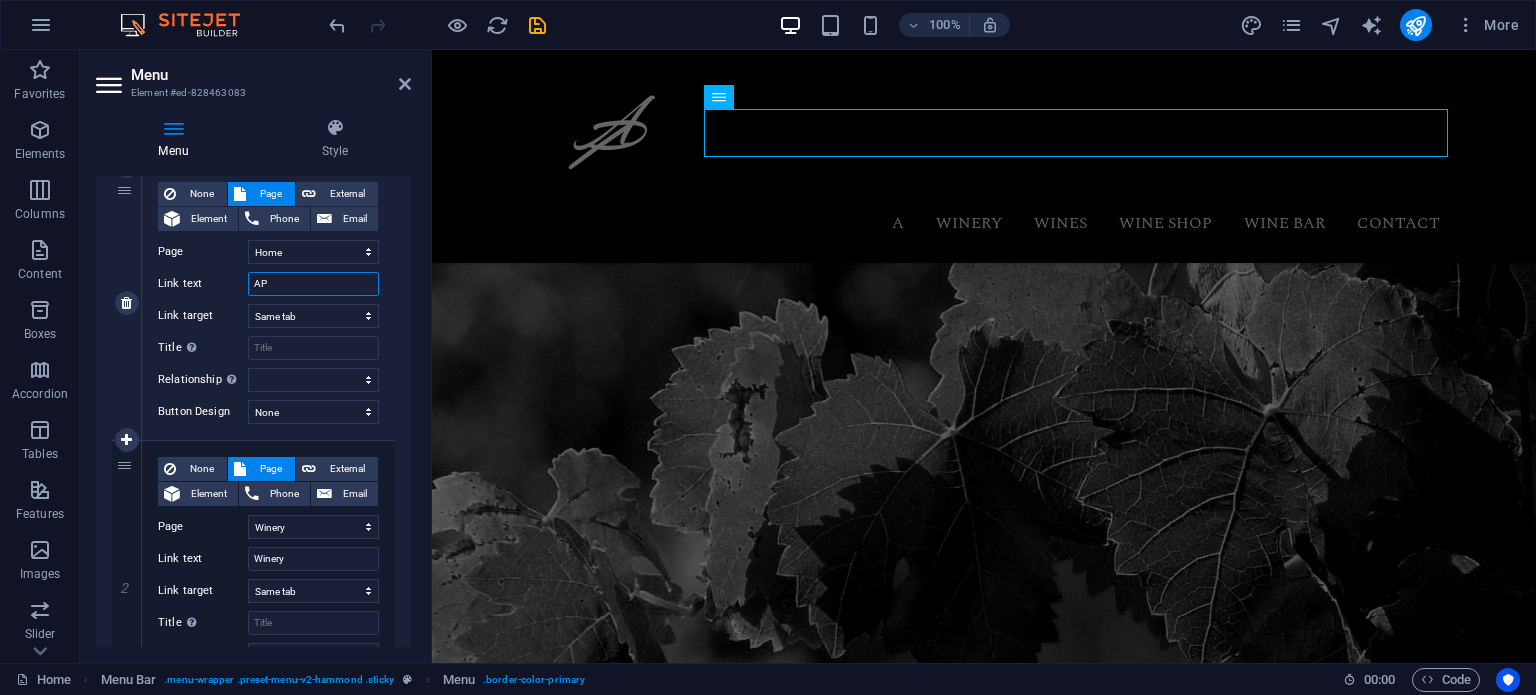 type on "AP" 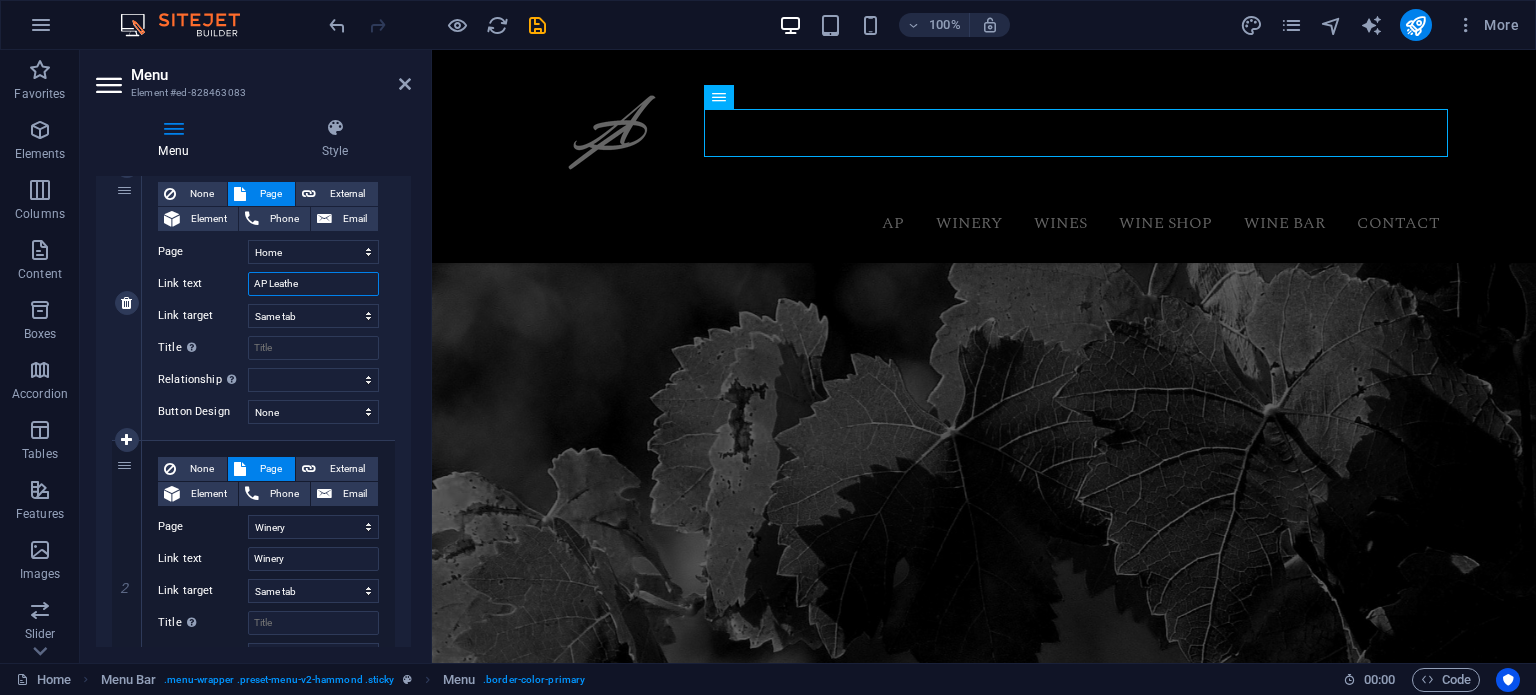 type on "AP Leather" 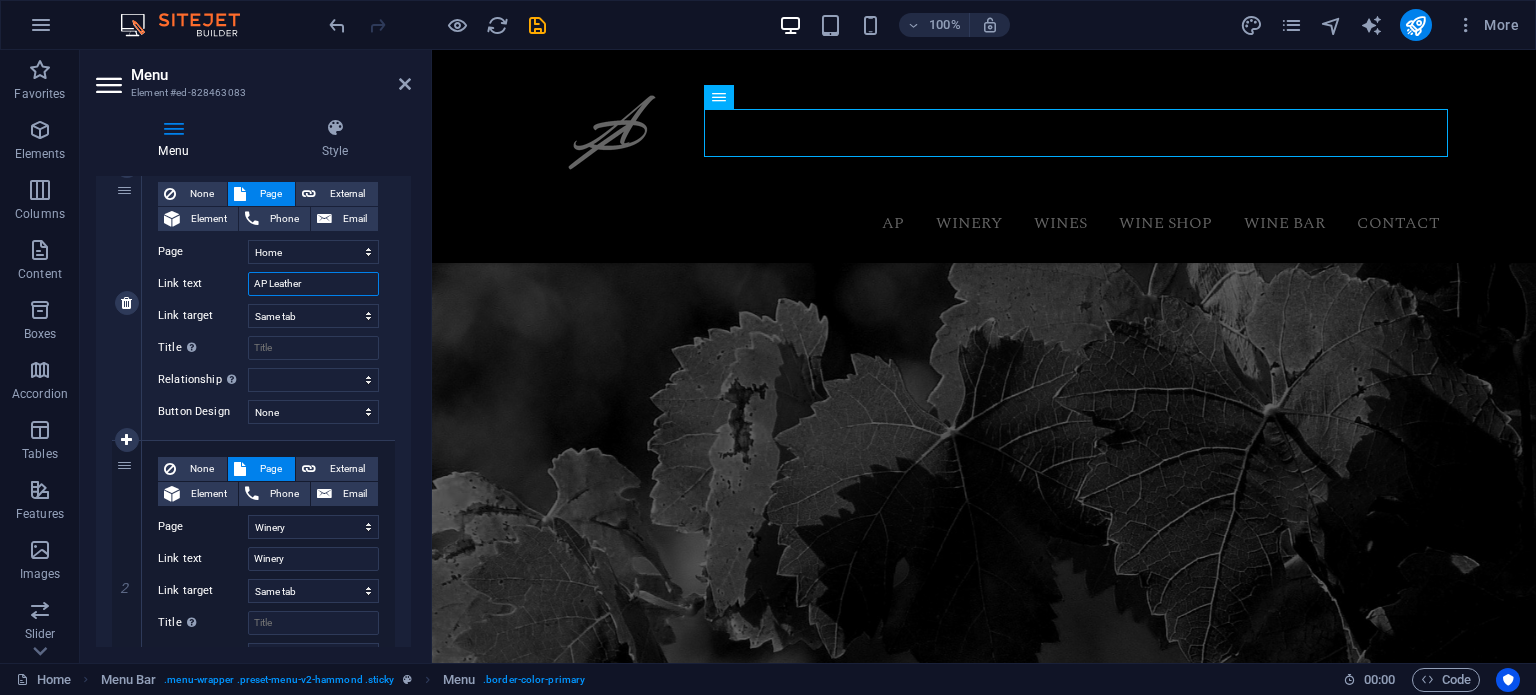 select 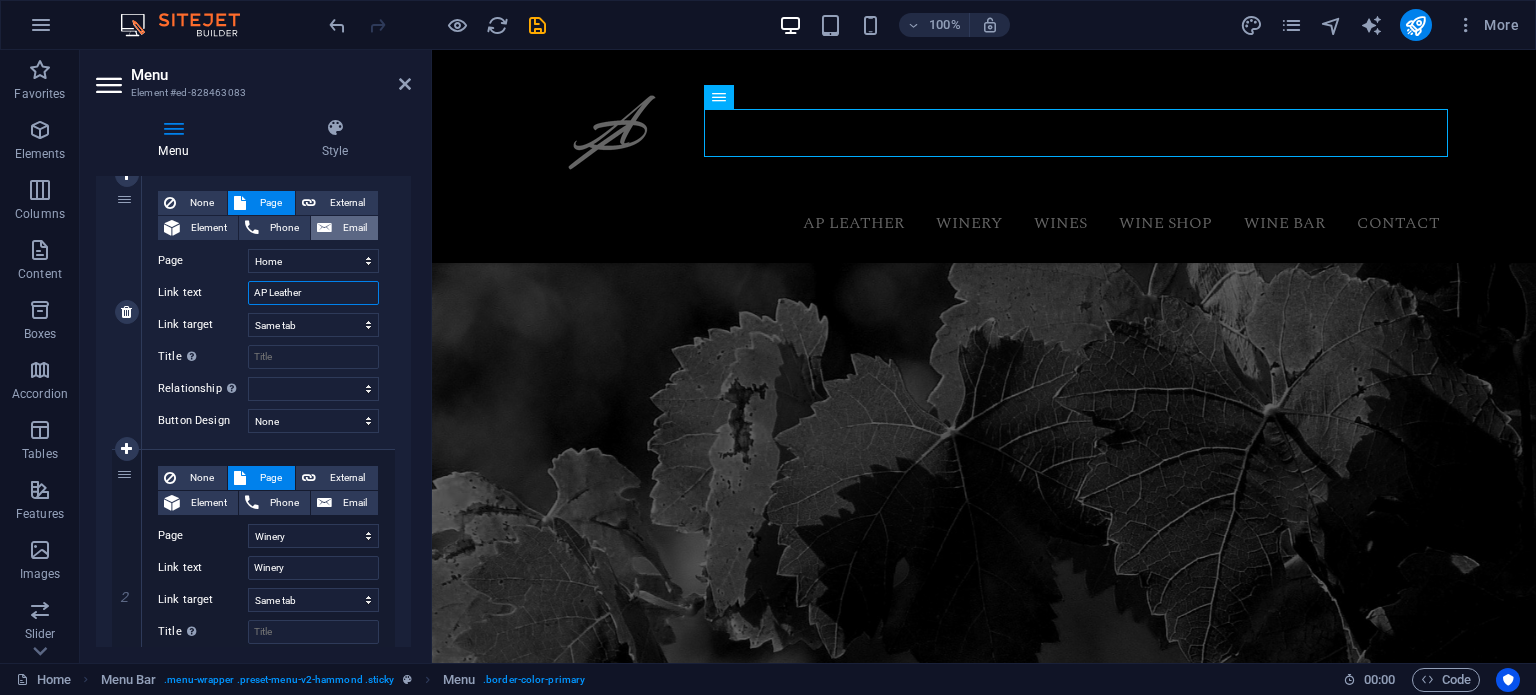 scroll, scrollTop: 100, scrollLeft: 0, axis: vertical 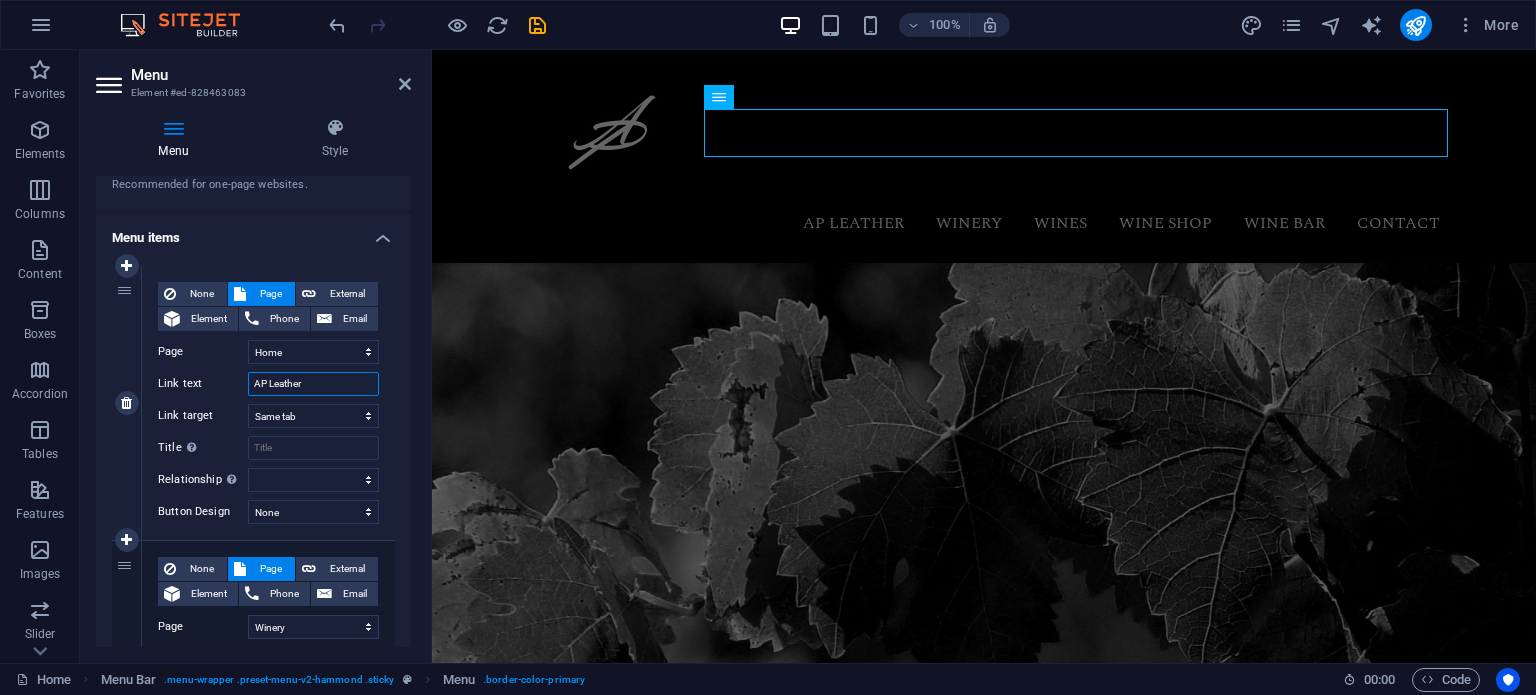 drag, startPoint x: 313, startPoint y: 381, endPoint x: 165, endPoint y: 373, distance: 148.21606 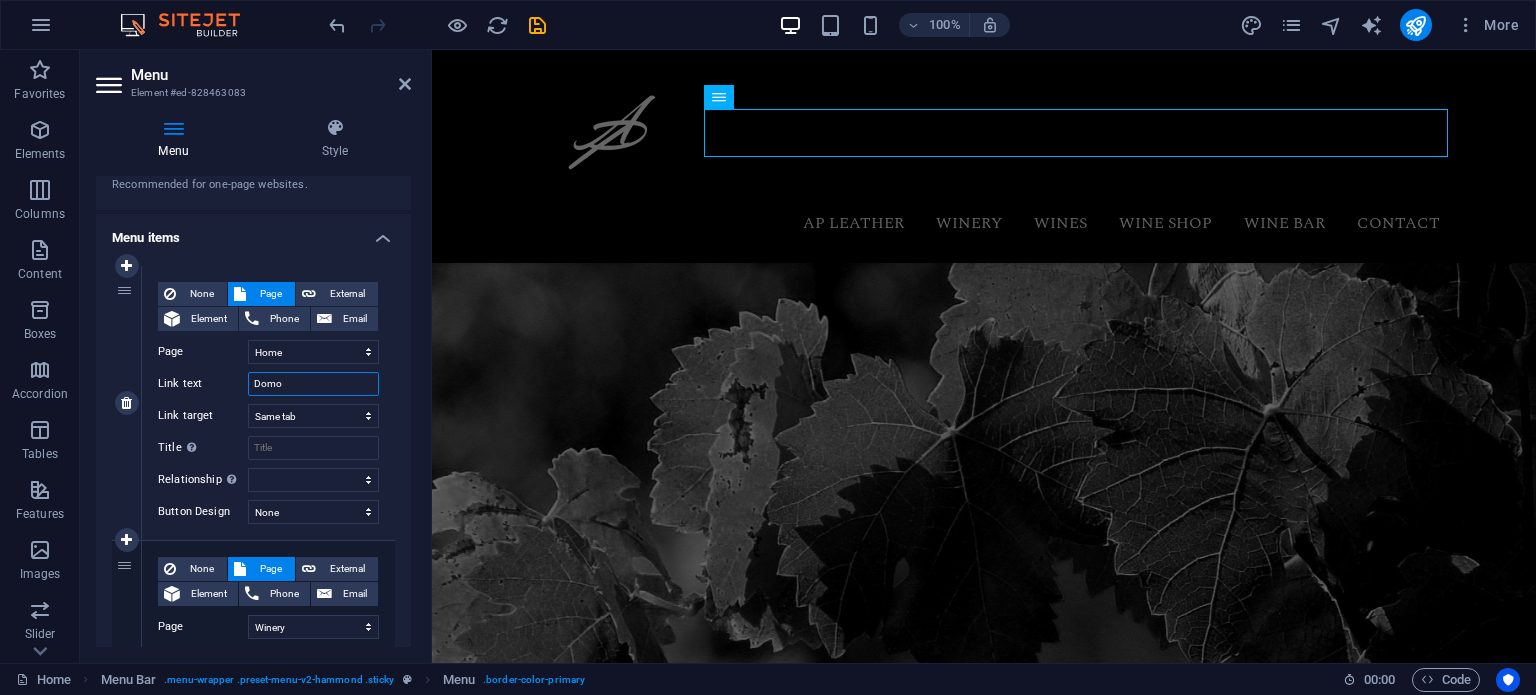 type on "Domov" 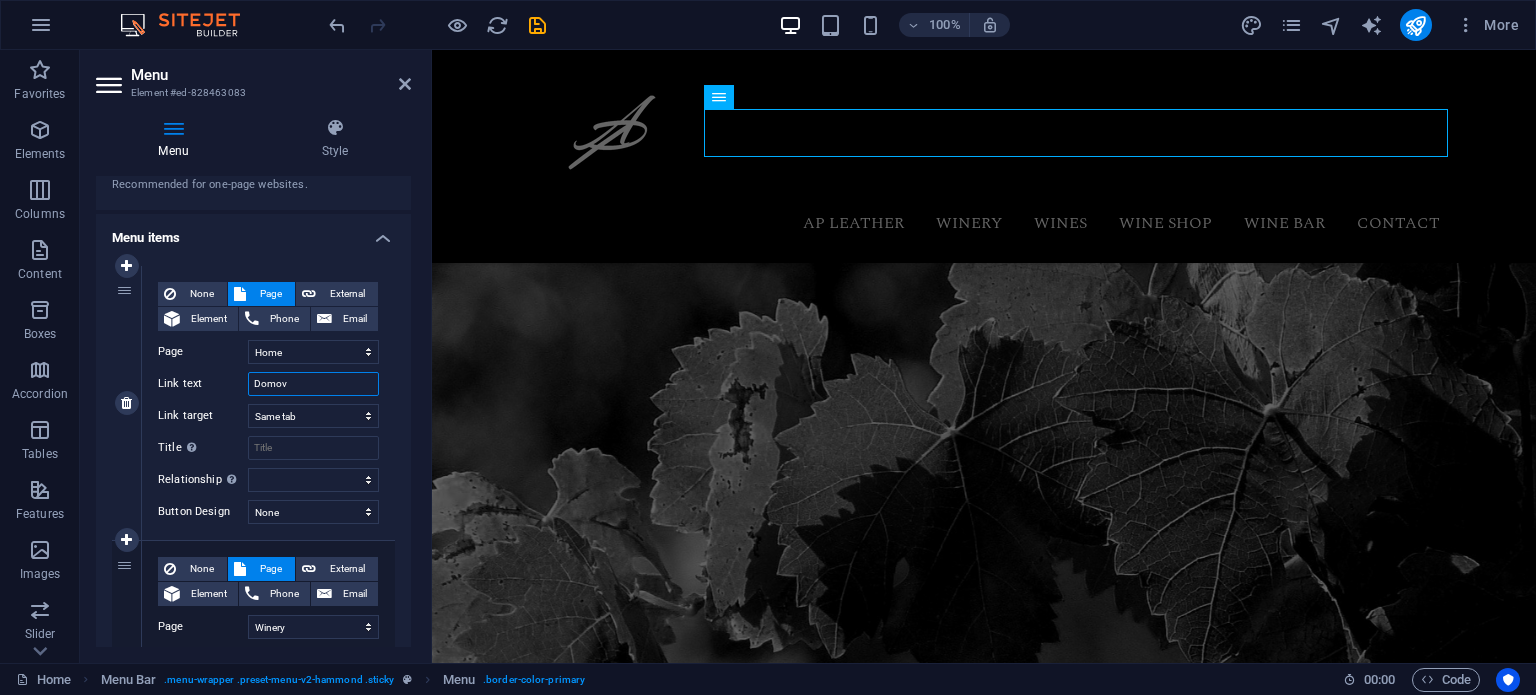 select 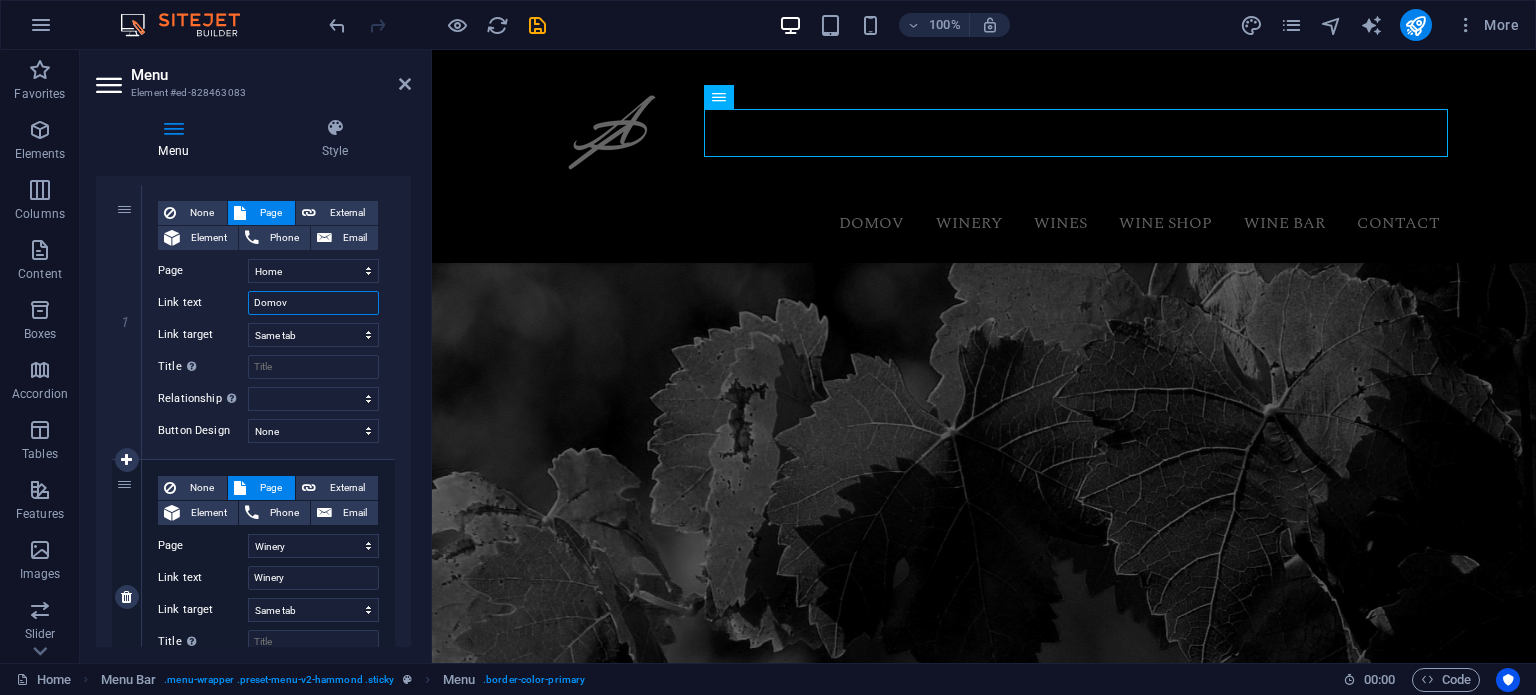 scroll, scrollTop: 200, scrollLeft: 0, axis: vertical 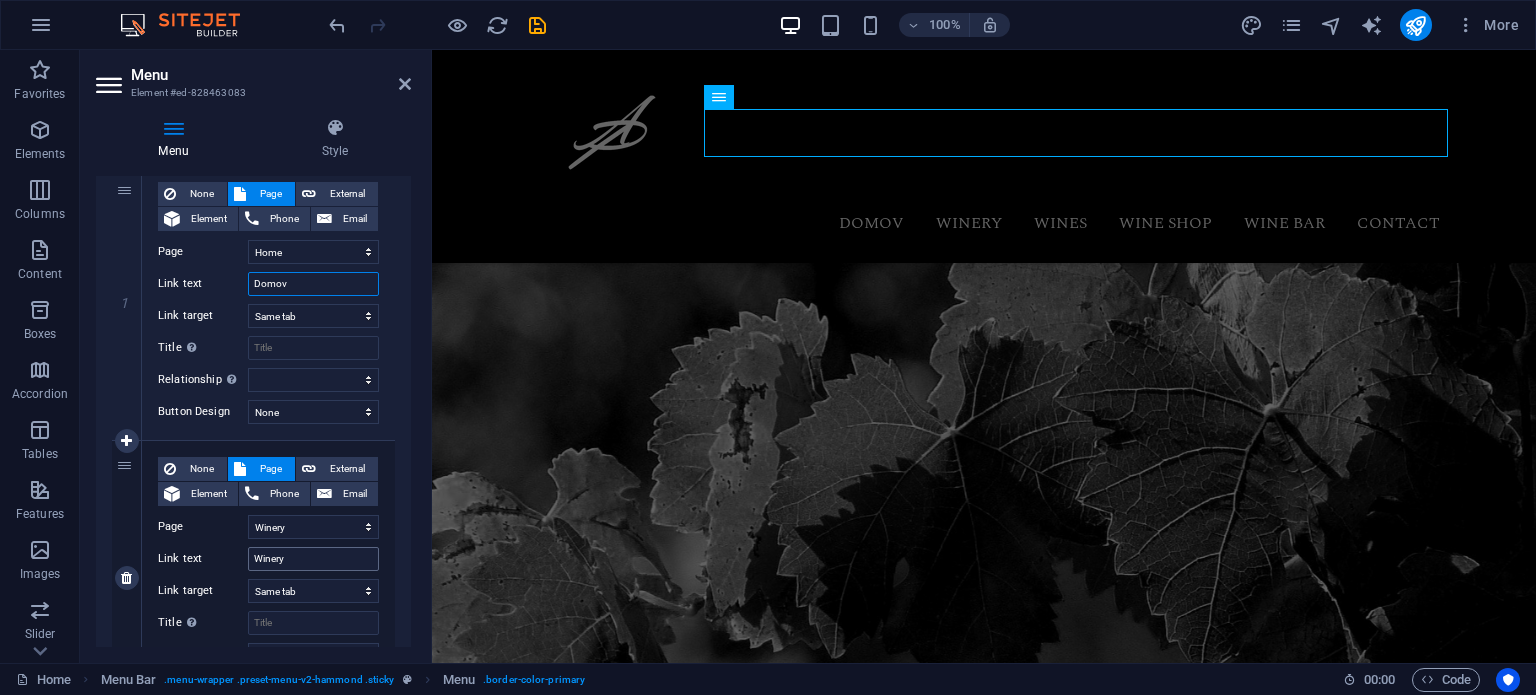 type on "Domov" 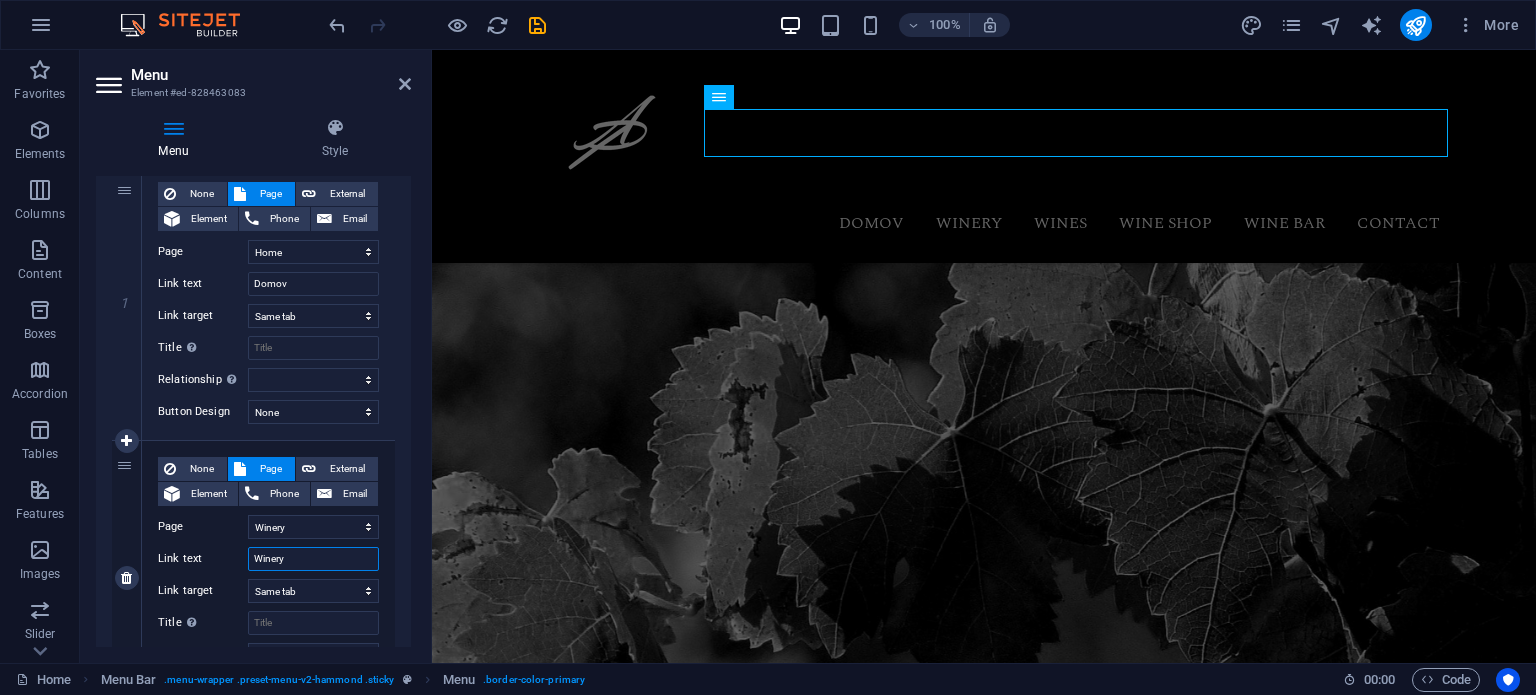 click on "Winery" at bounding box center (313, 559) 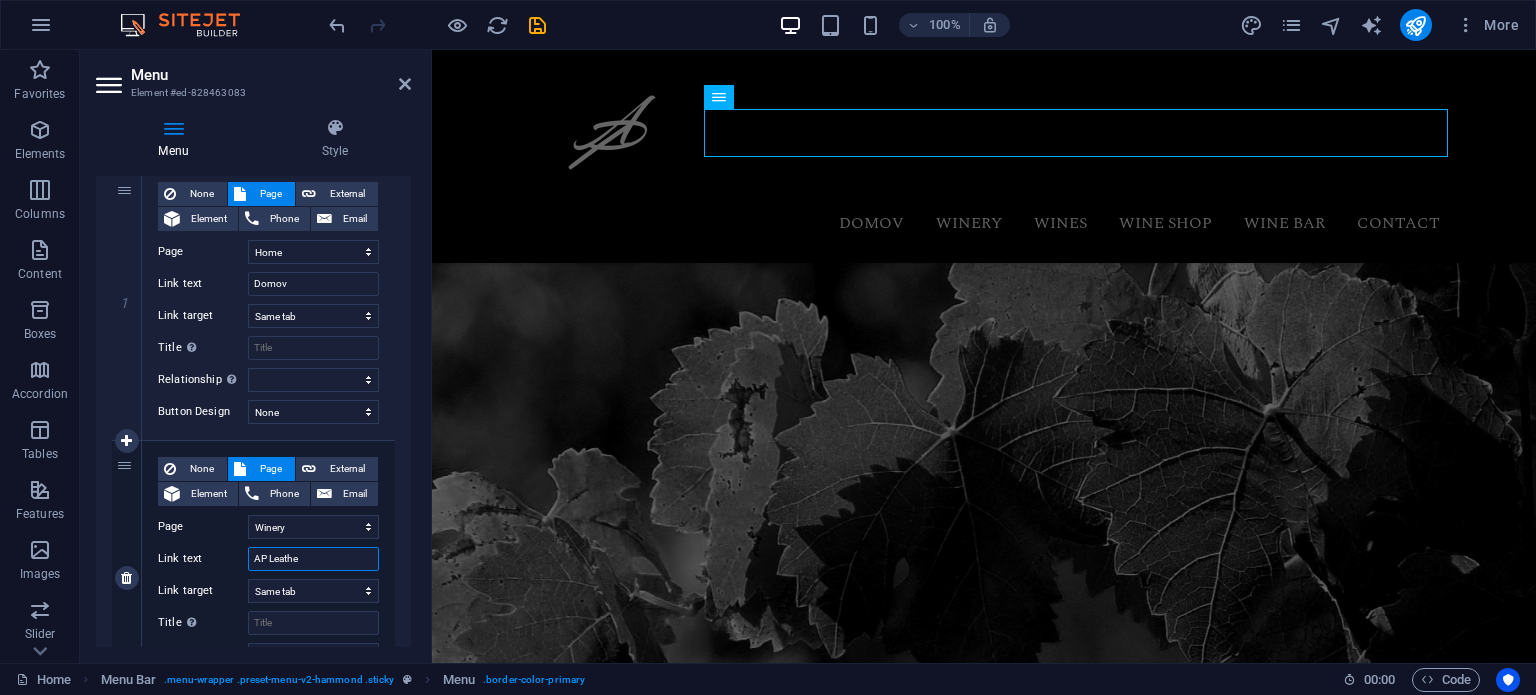 type on "AP Leather" 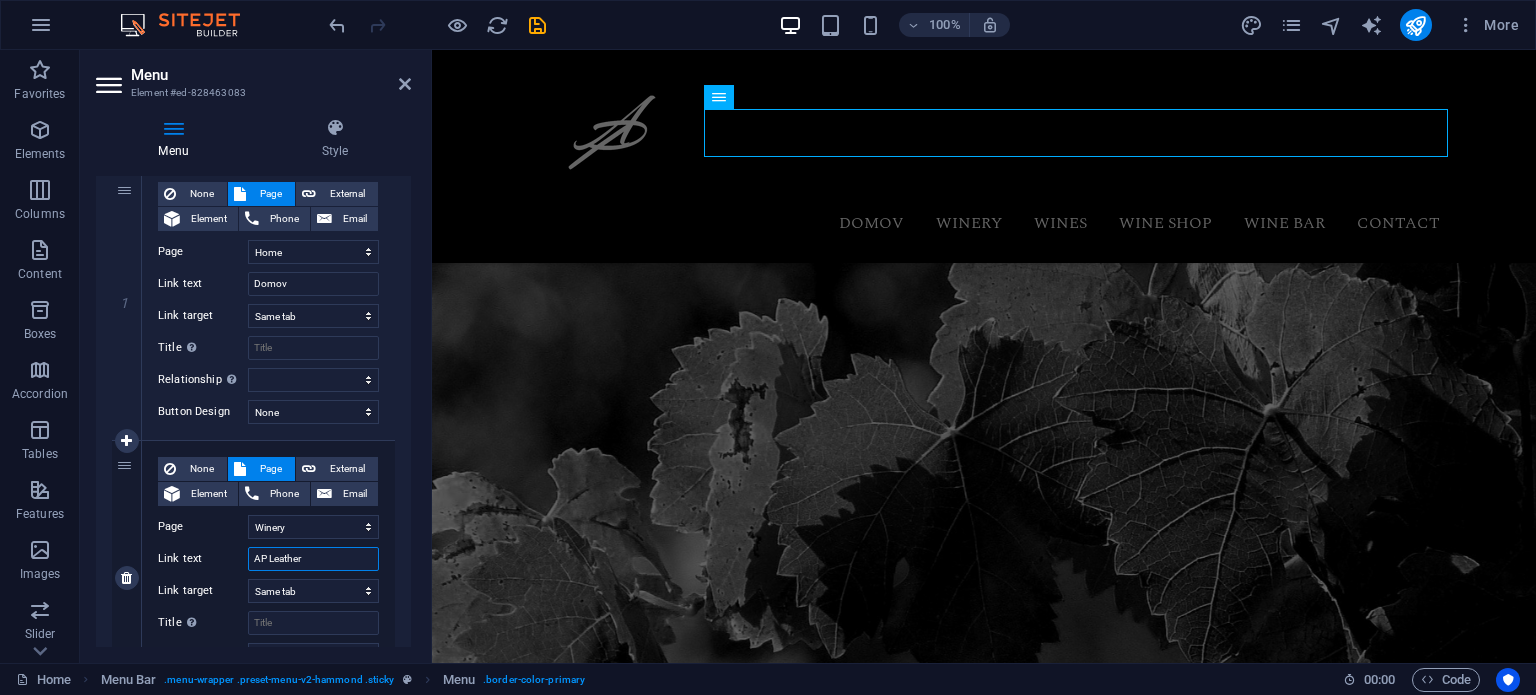 select 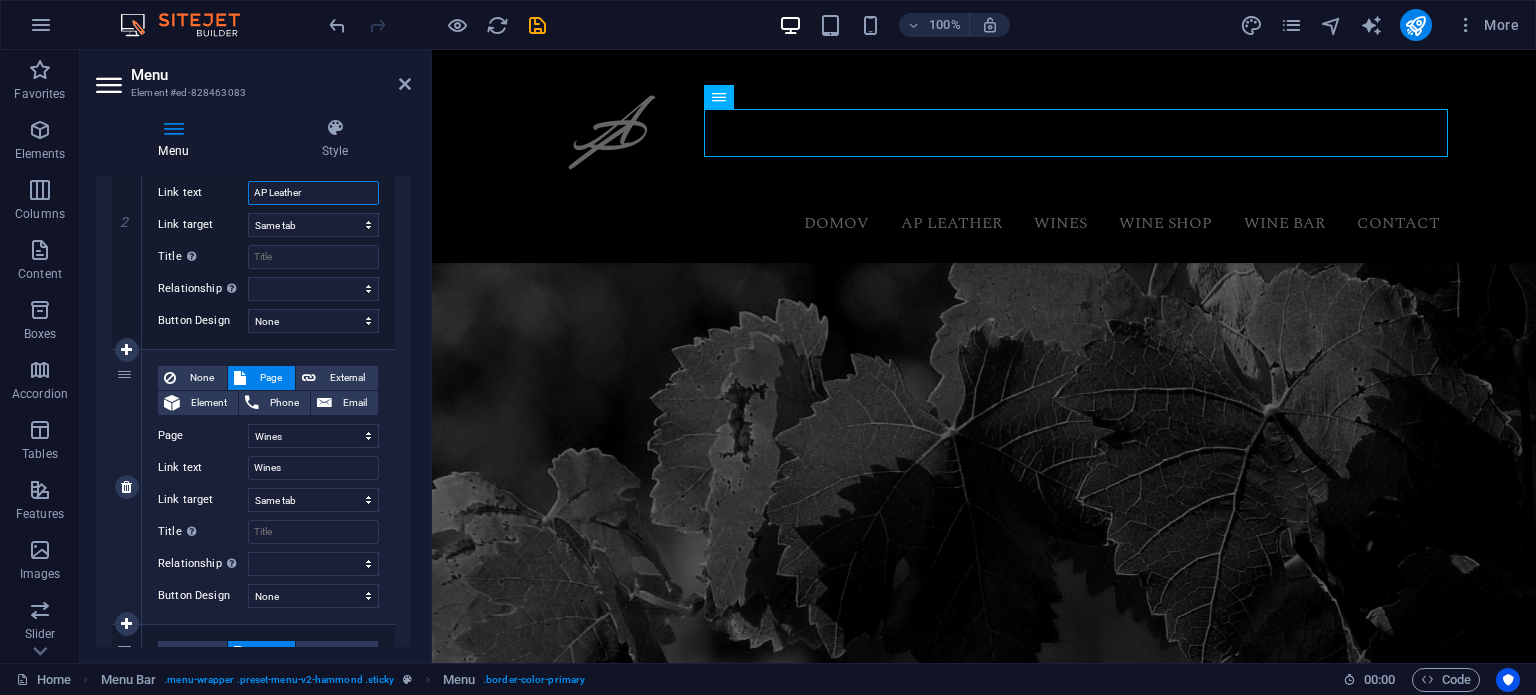 scroll, scrollTop: 600, scrollLeft: 0, axis: vertical 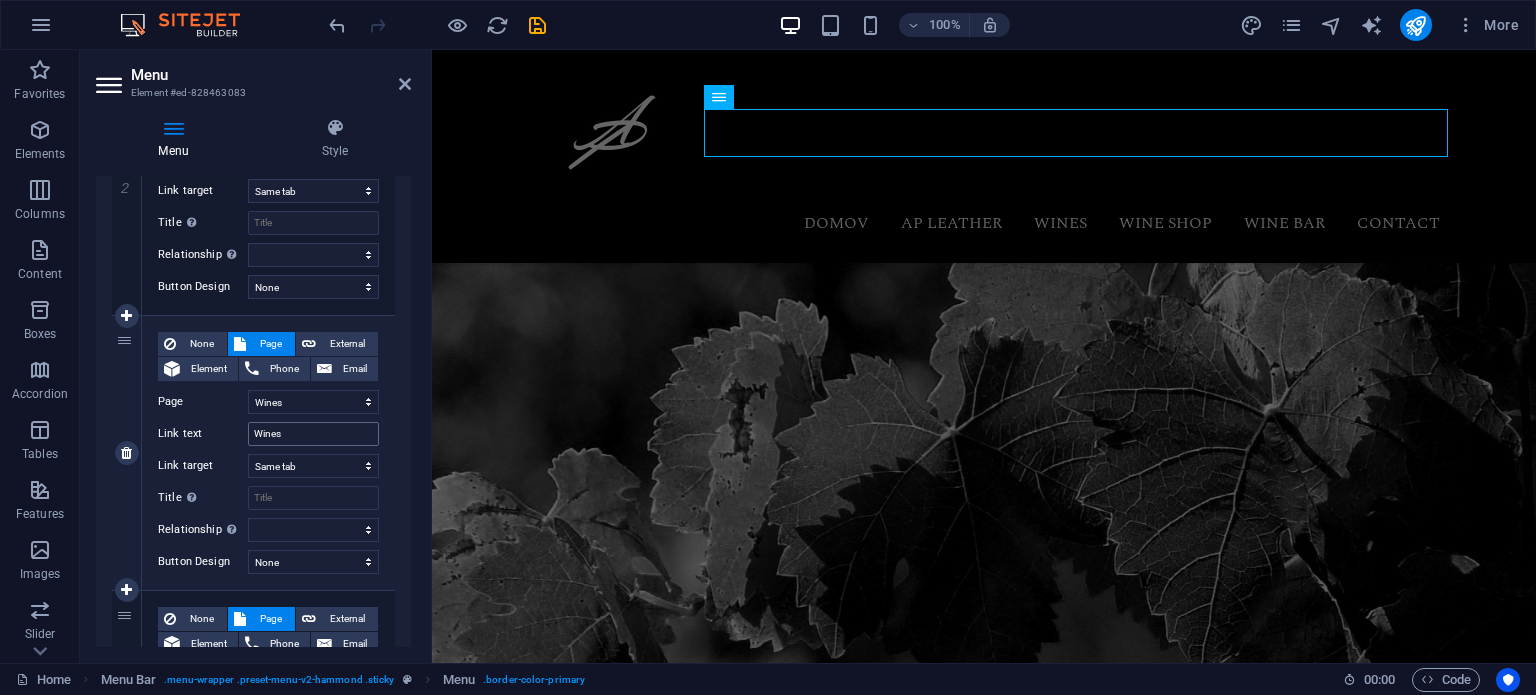 type on "AP Leather" 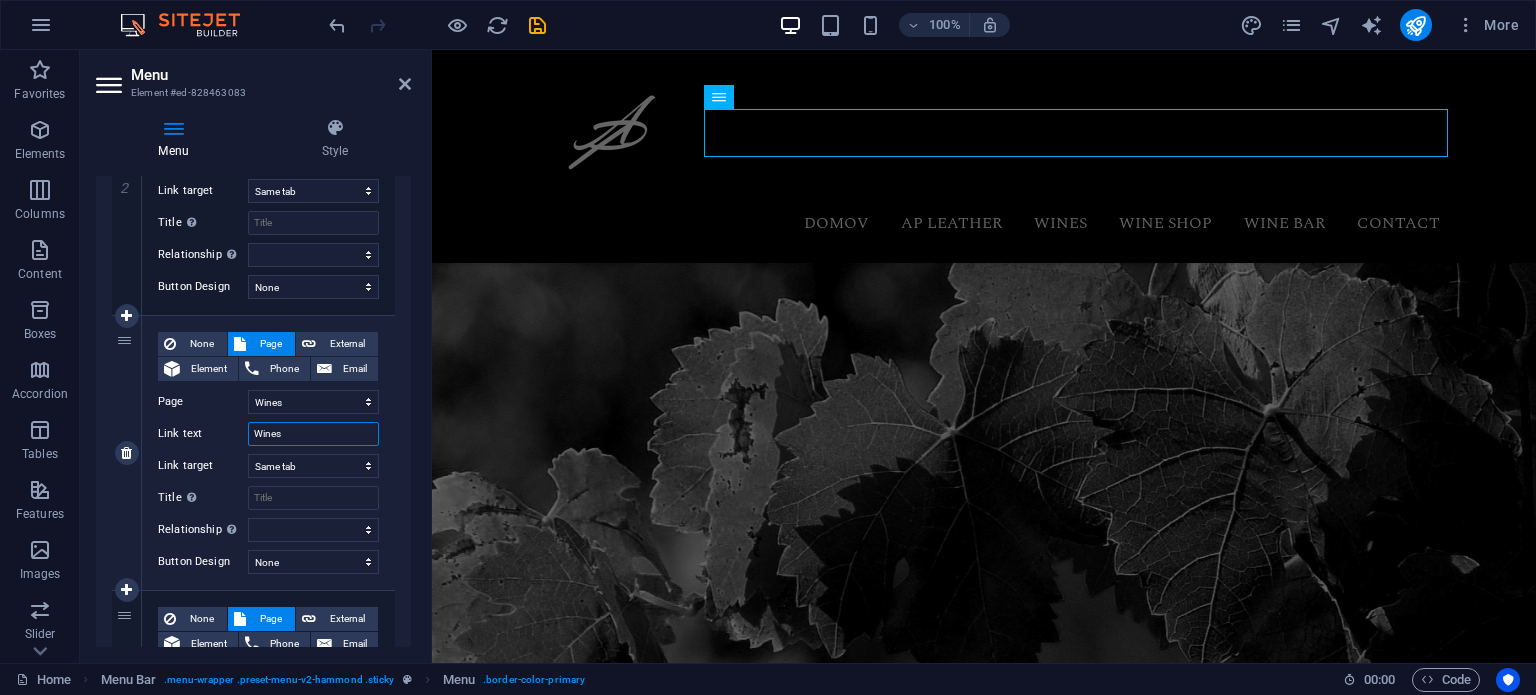 click on "Wines" at bounding box center (313, 434) 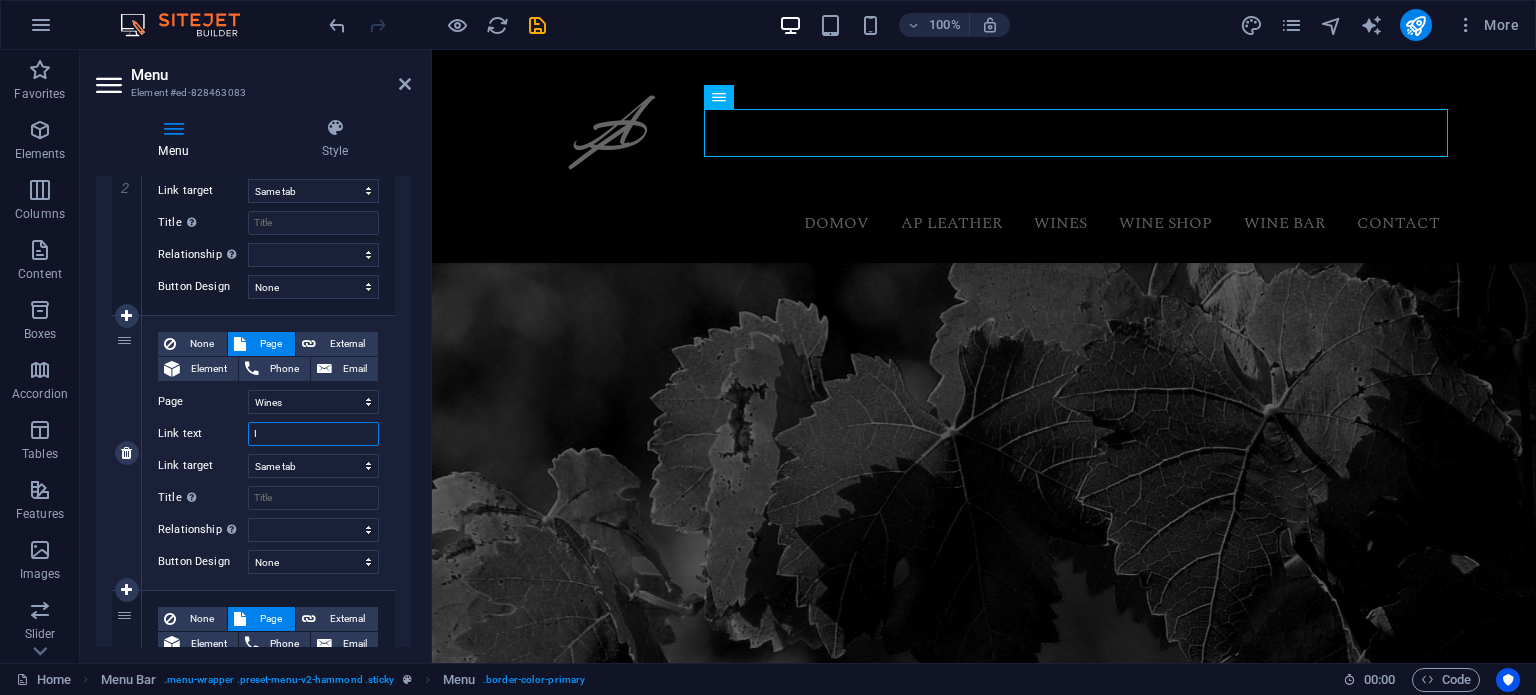 type on "IZ" 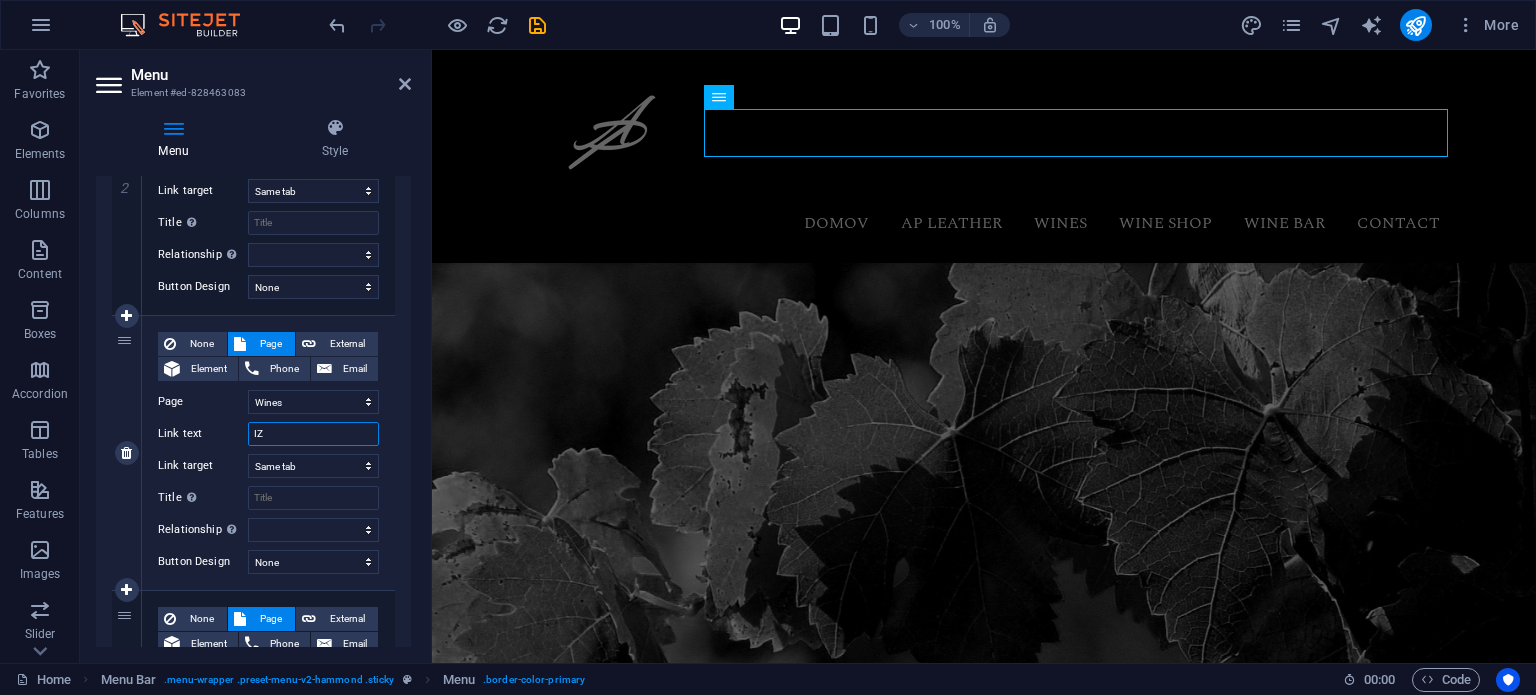 select 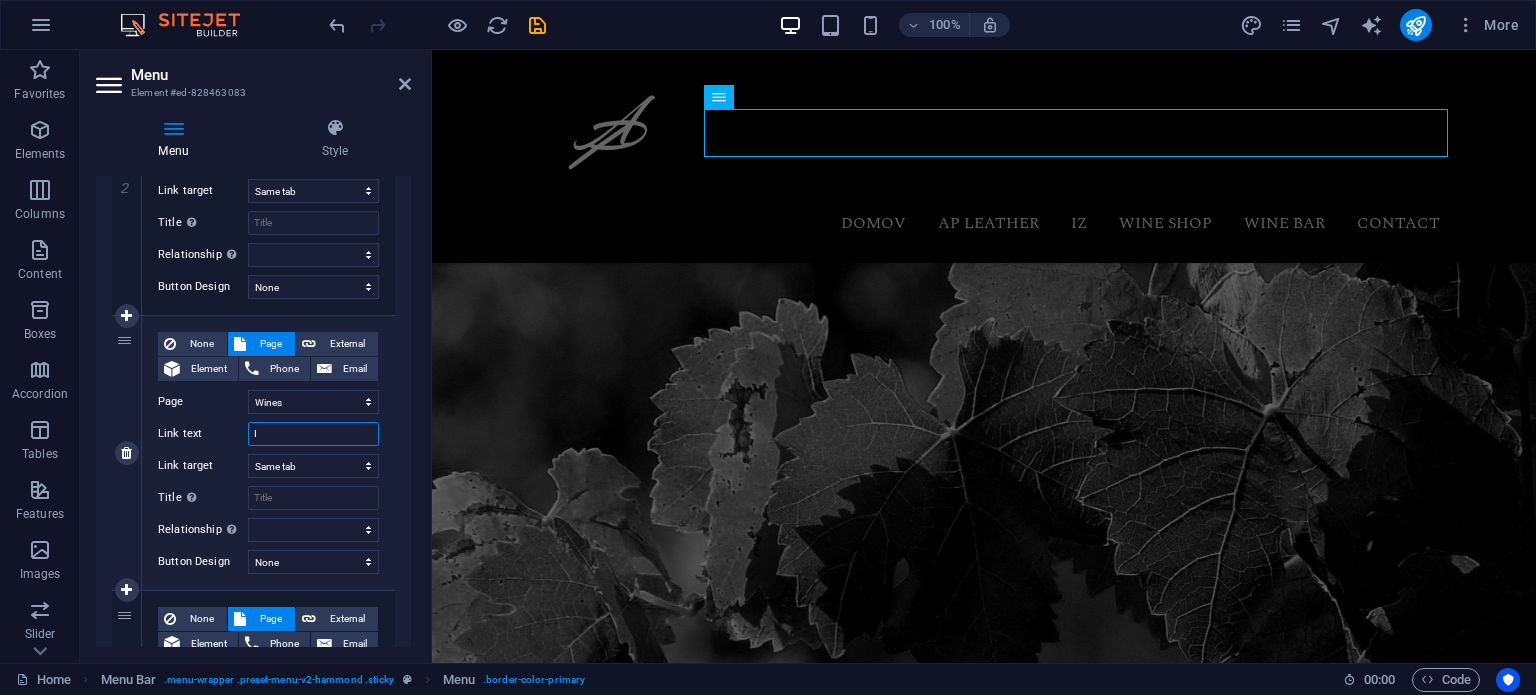 type on "I" 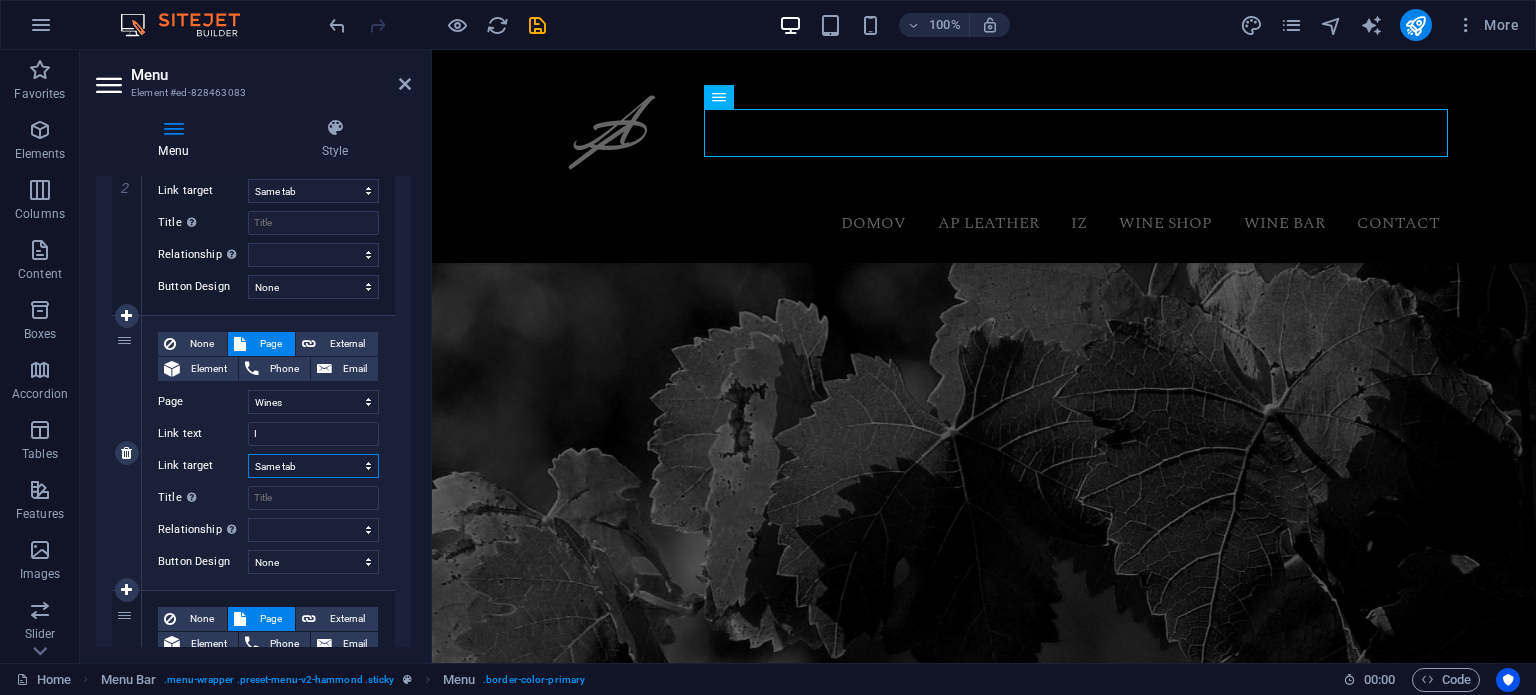 select 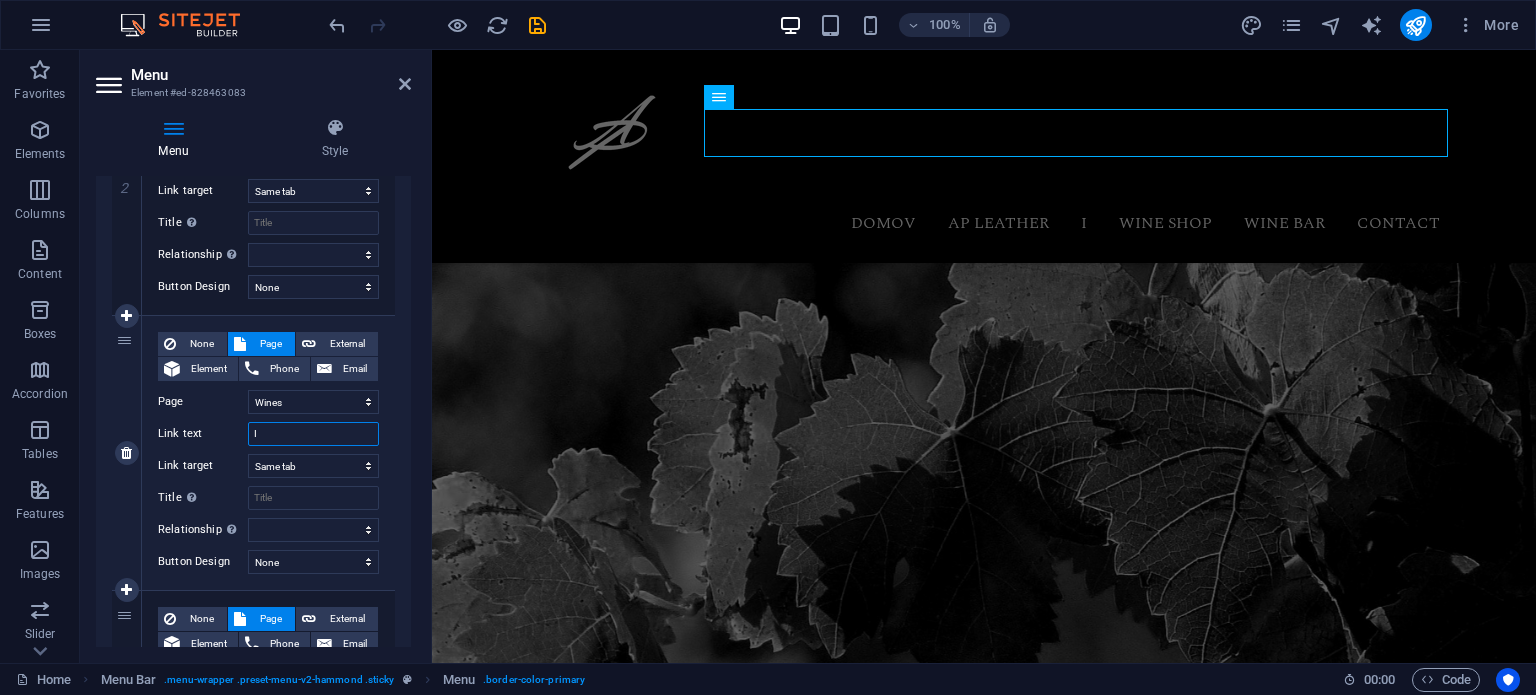 click on "I" at bounding box center [313, 434] 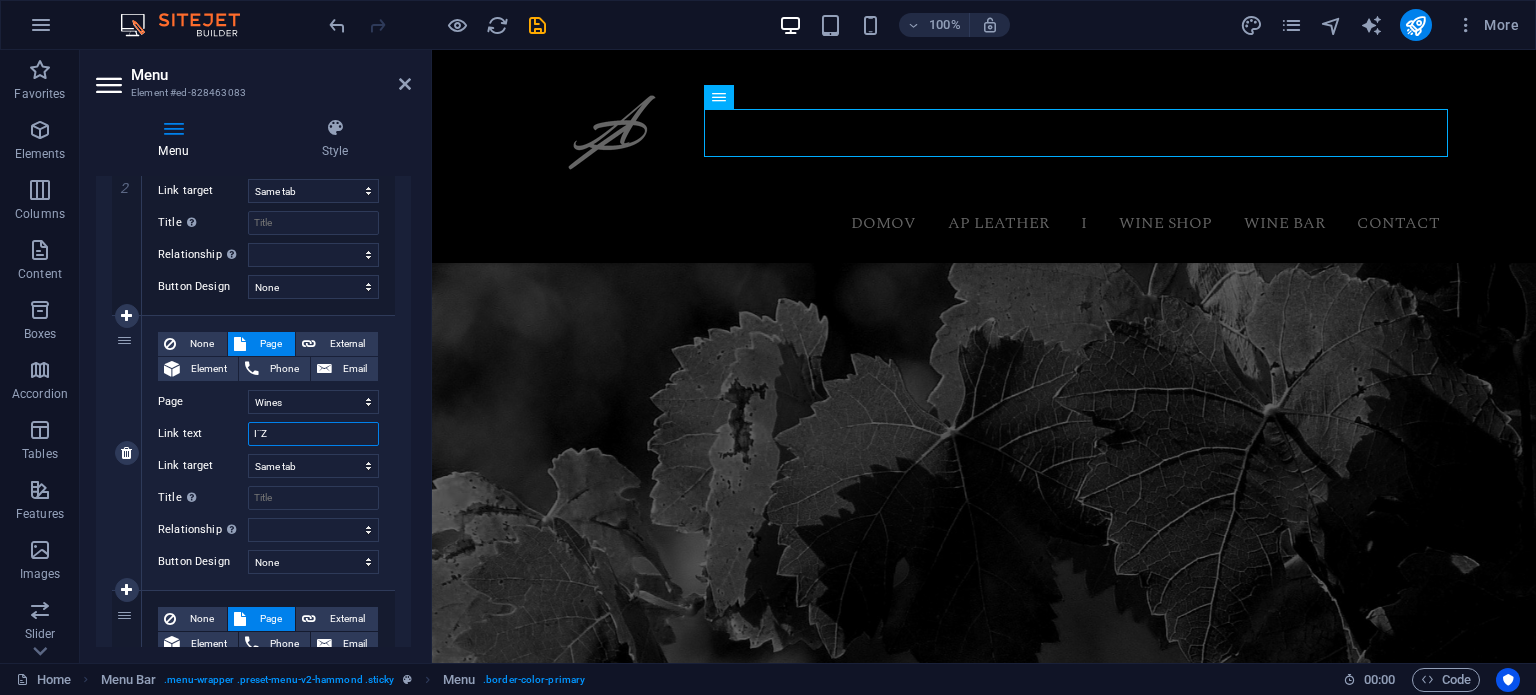 select 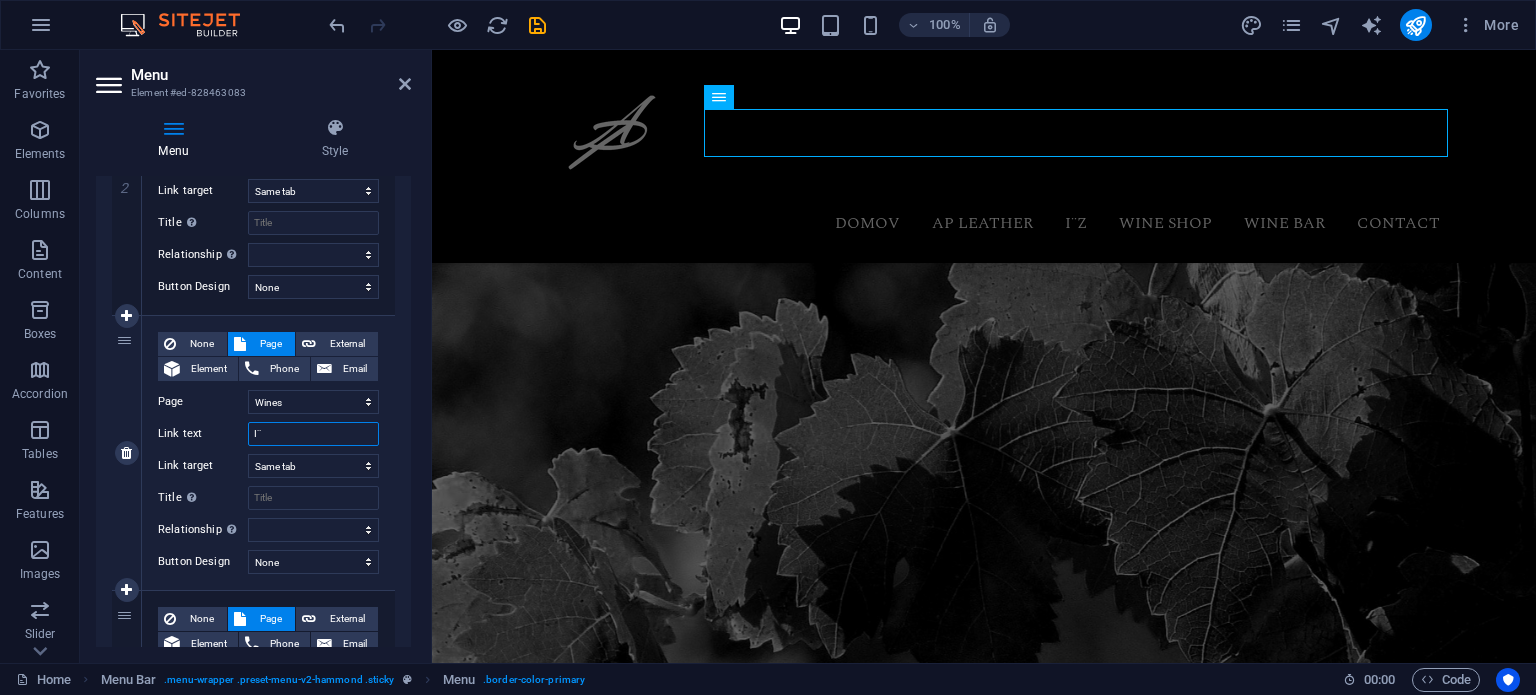 type on "I" 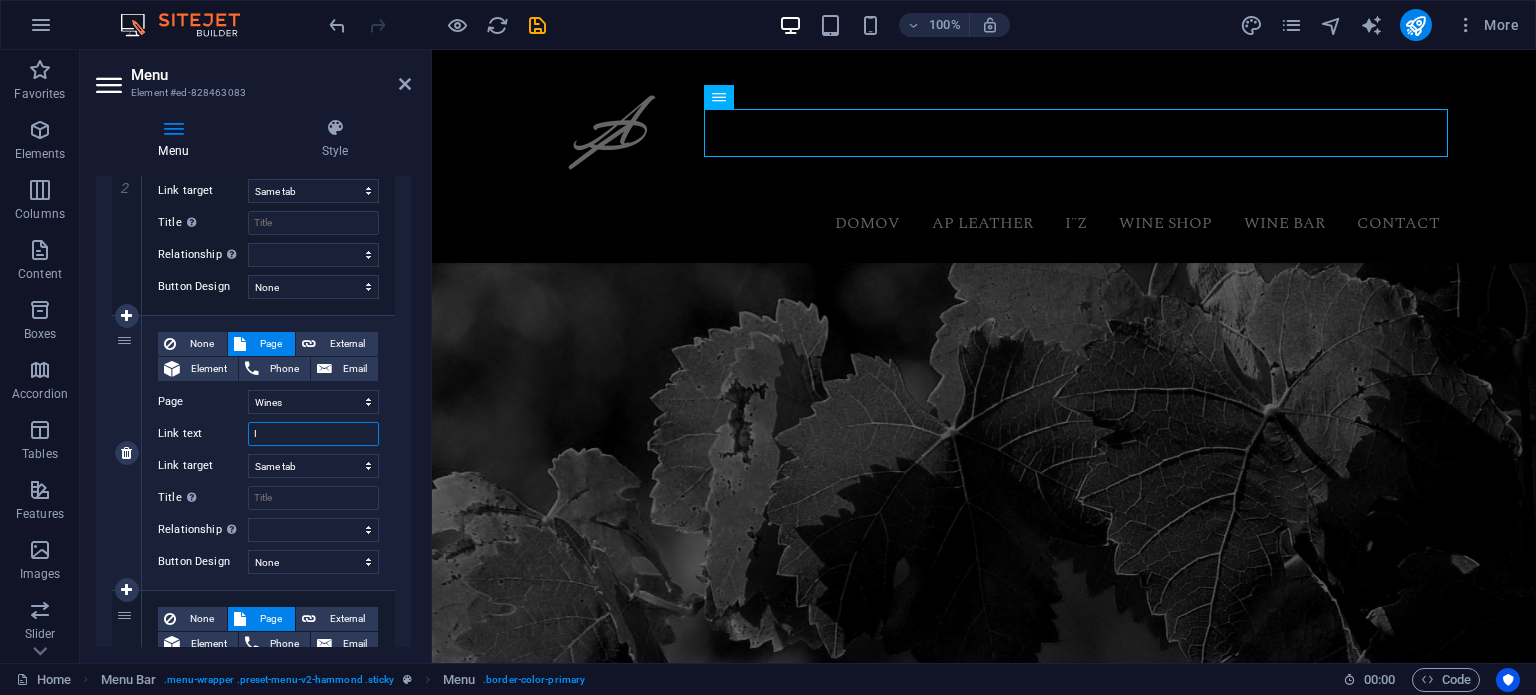 select 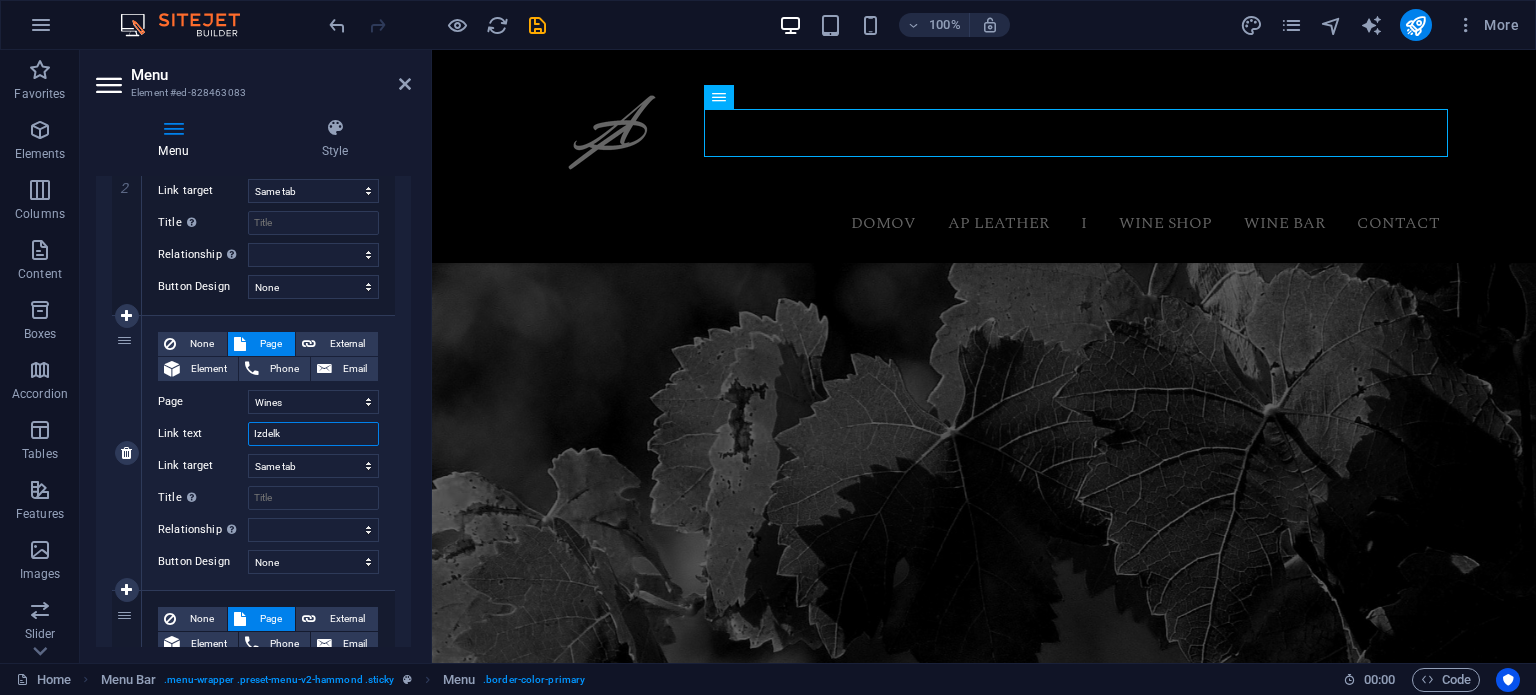 type on "Izdelki" 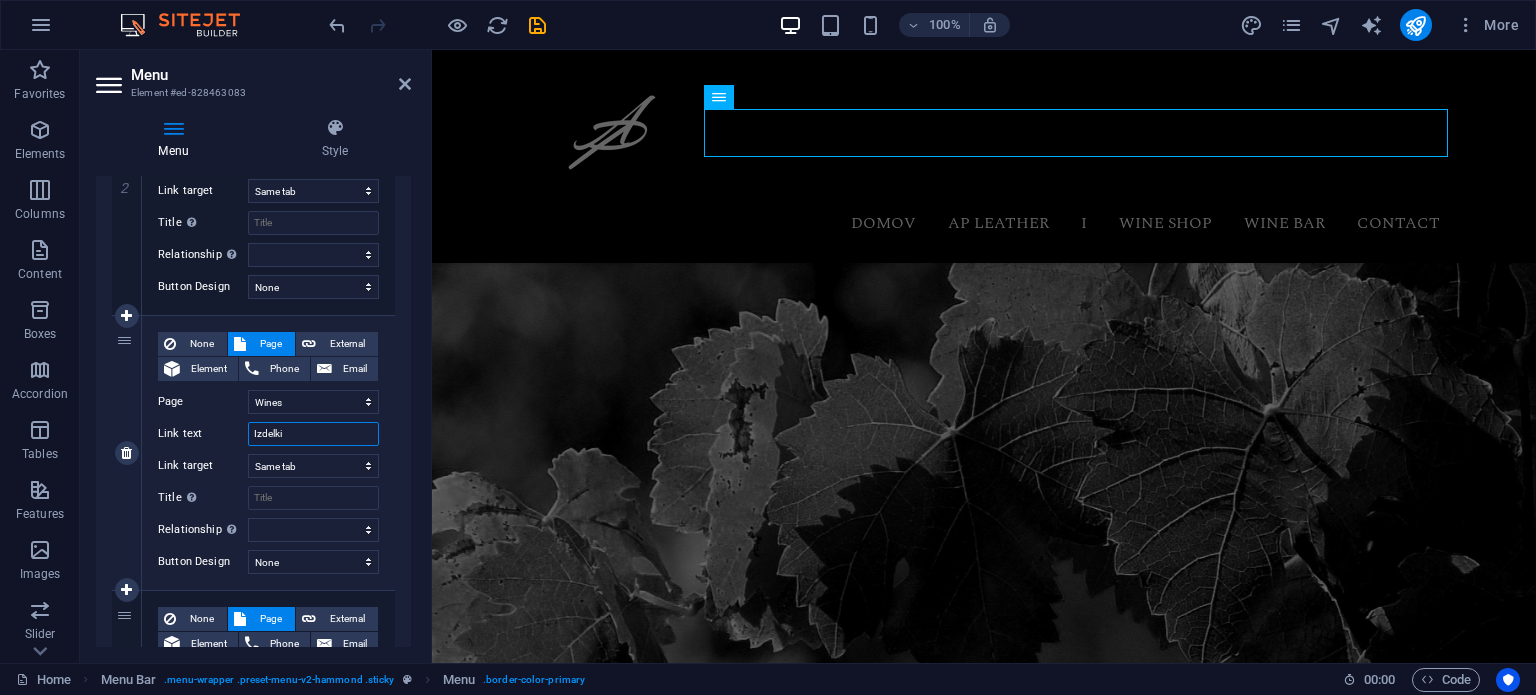 select 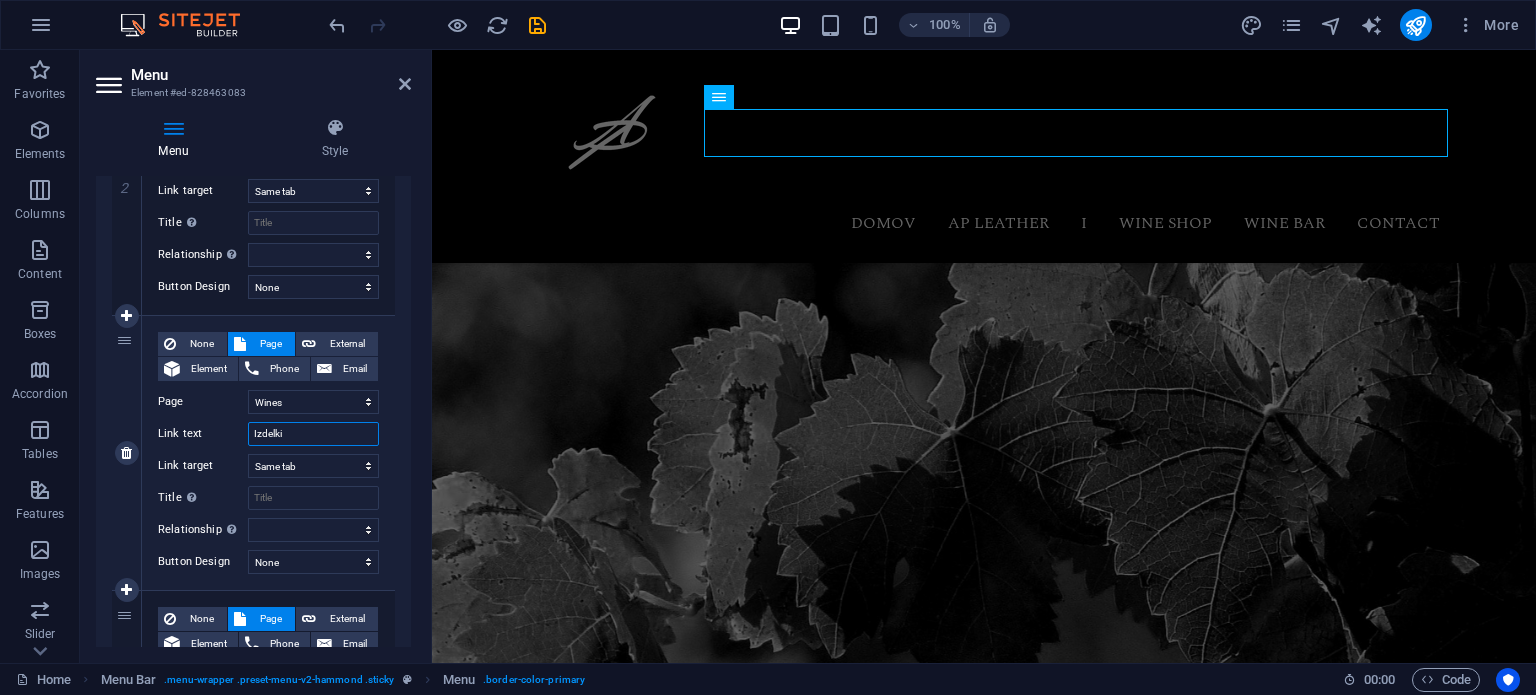 select 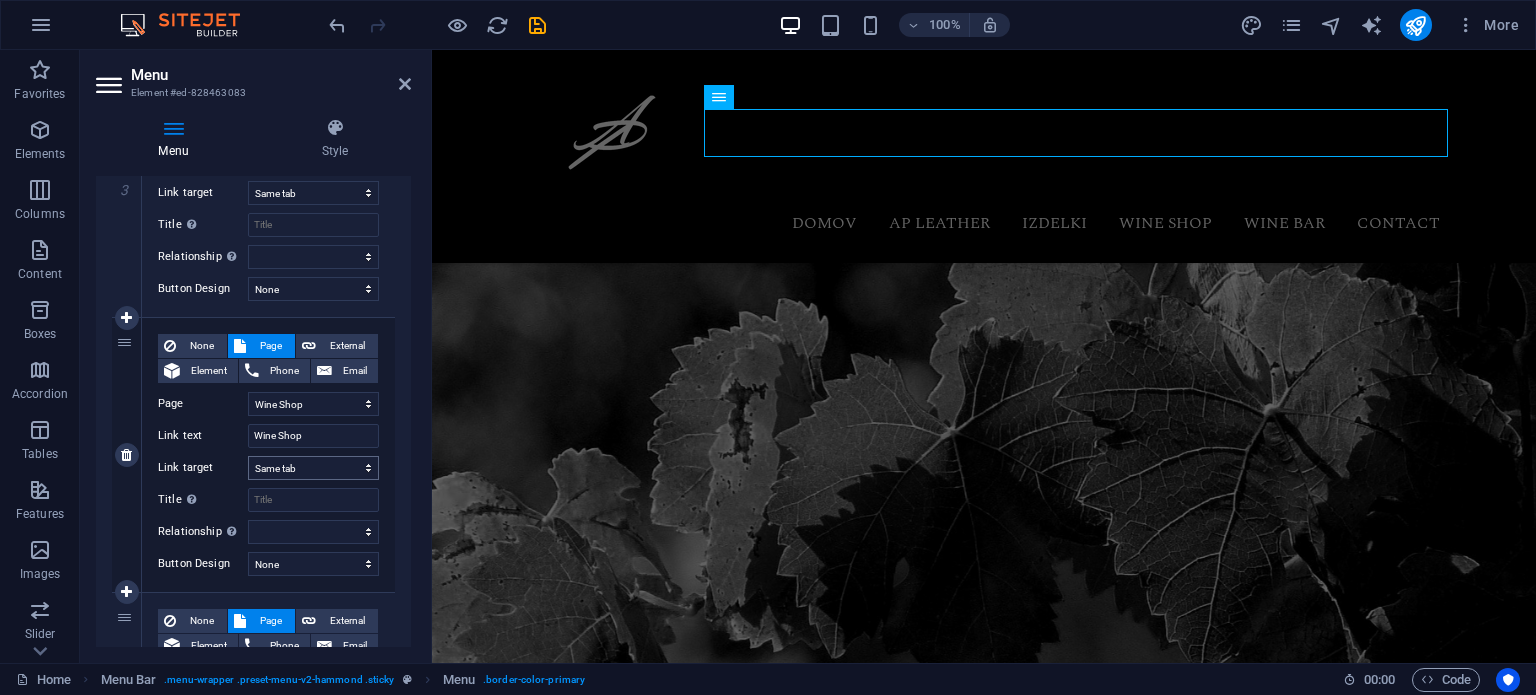 scroll, scrollTop: 900, scrollLeft: 0, axis: vertical 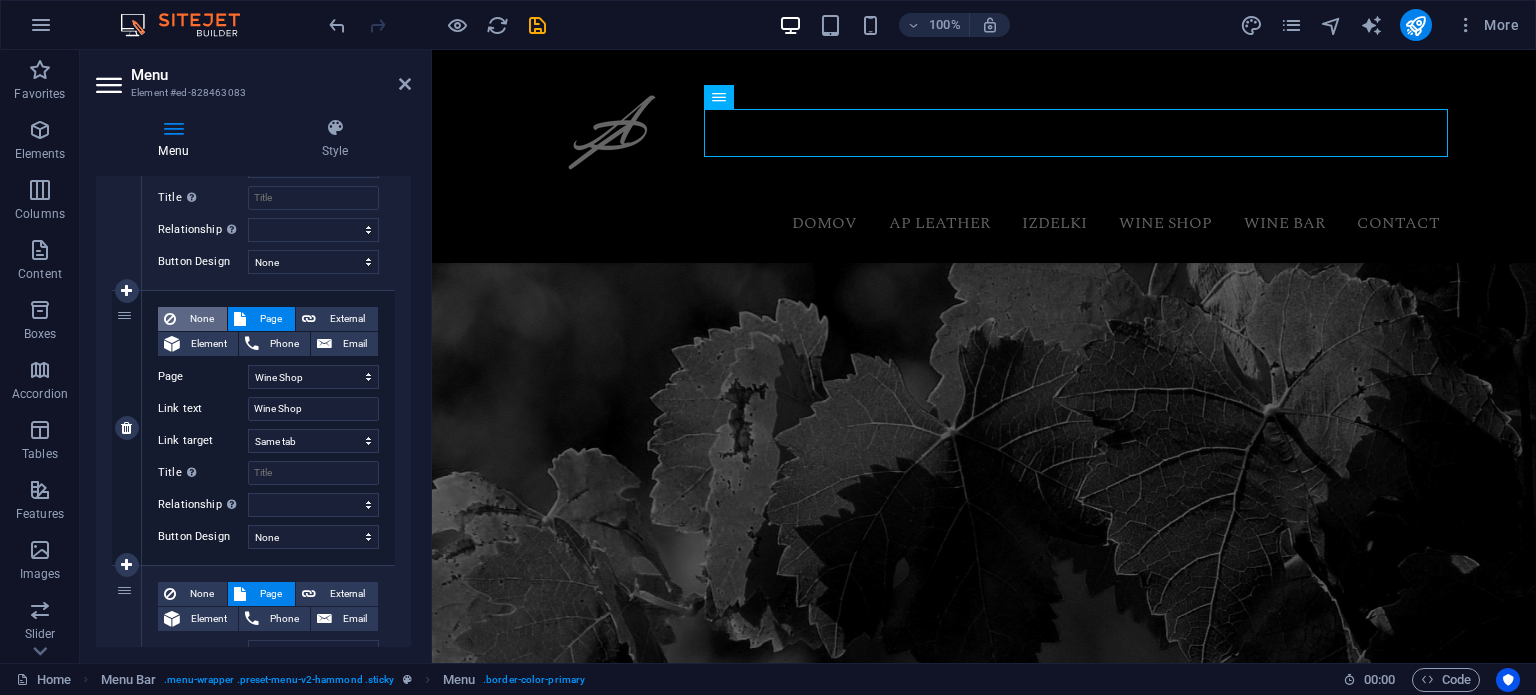 type on "Izdelki" 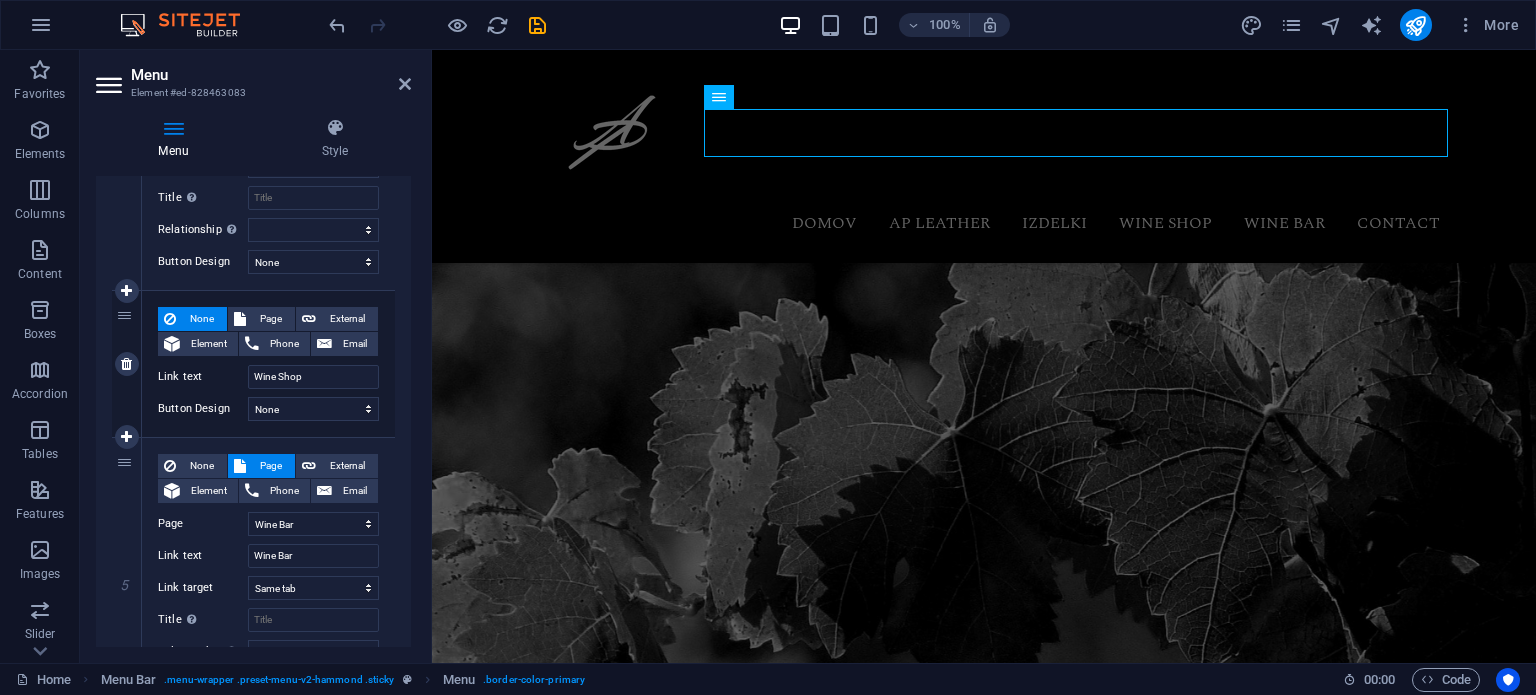 click on "None" at bounding box center [201, 319] 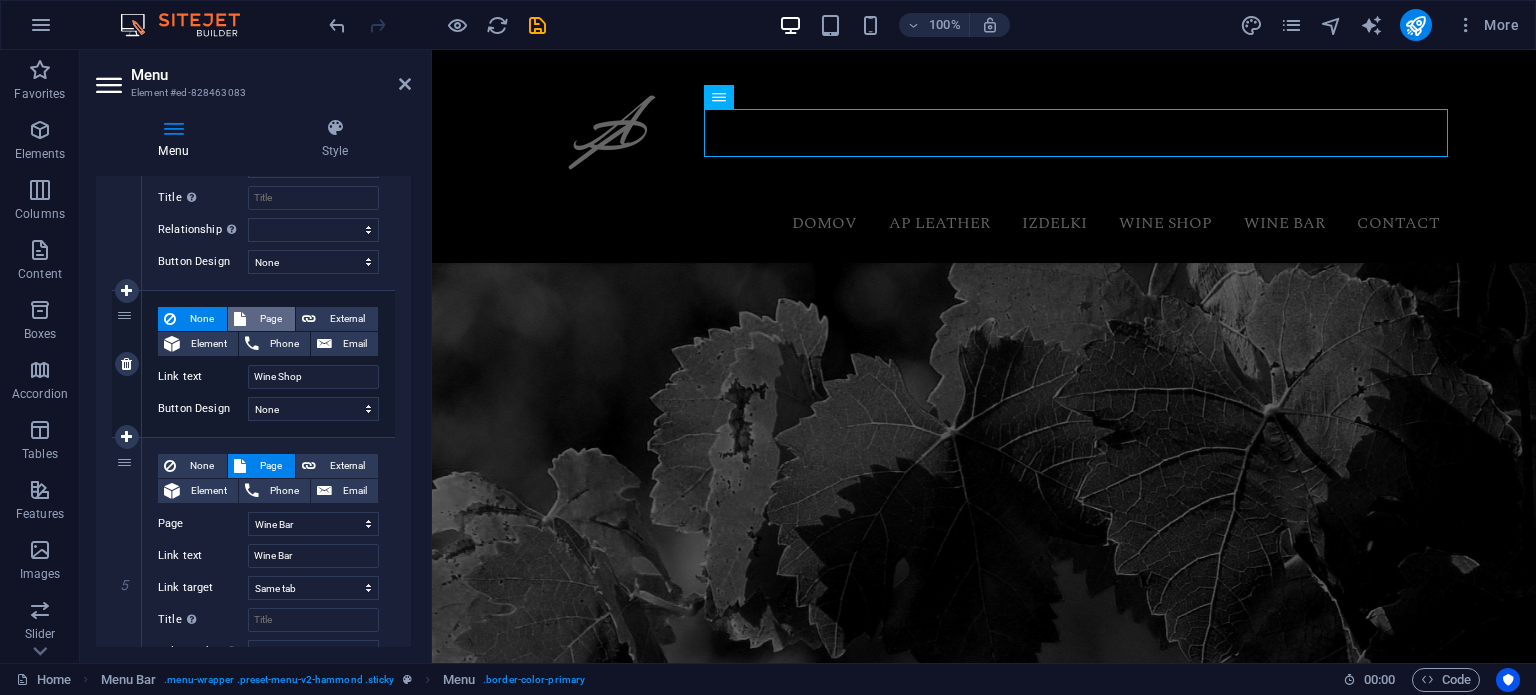 click at bounding box center [240, 319] 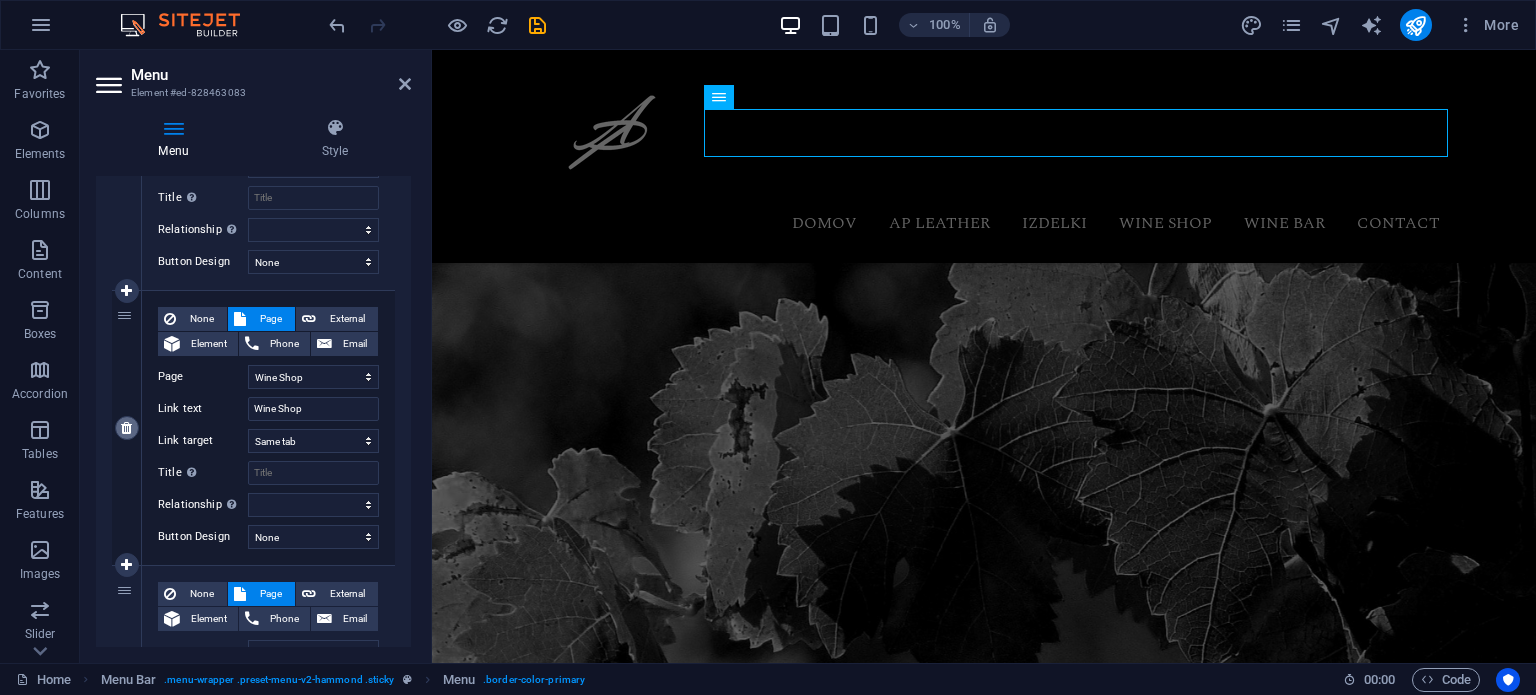 click at bounding box center [126, 428] 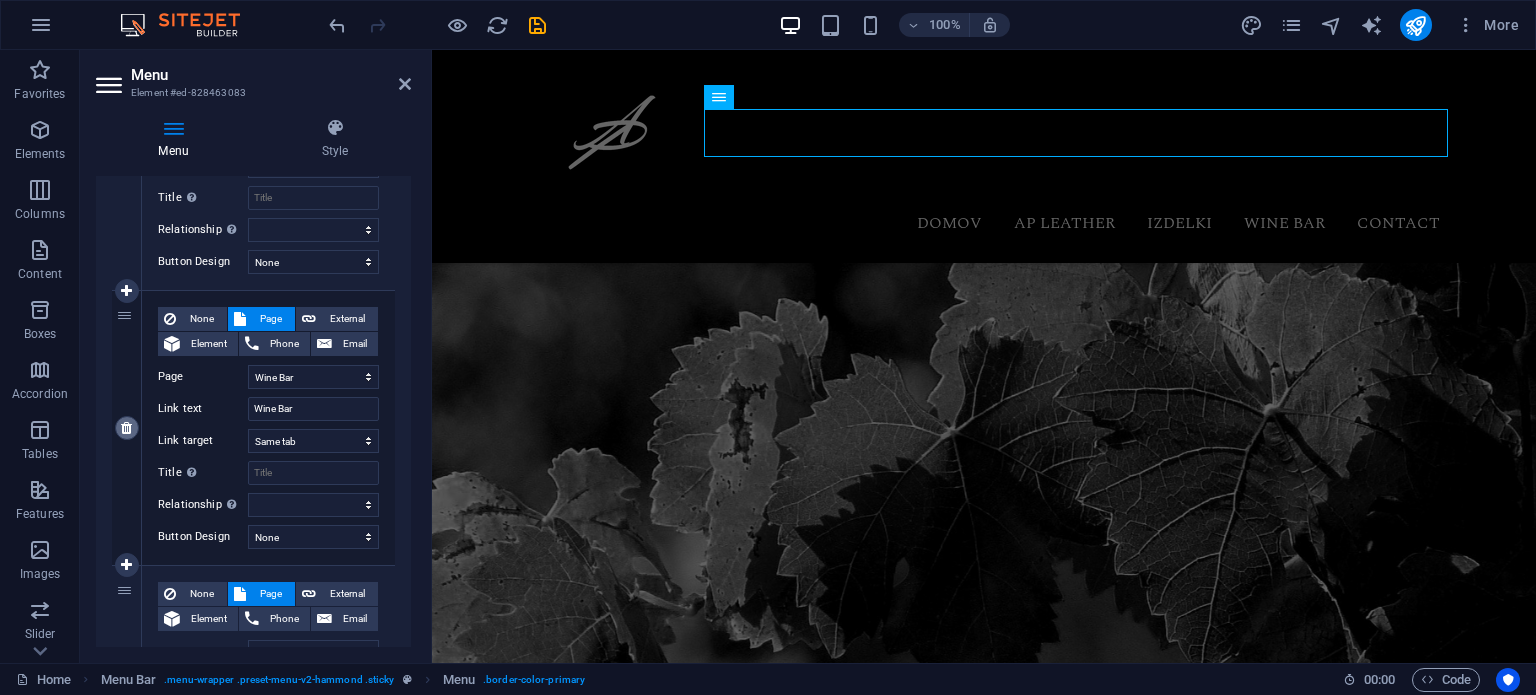 click at bounding box center [126, 428] 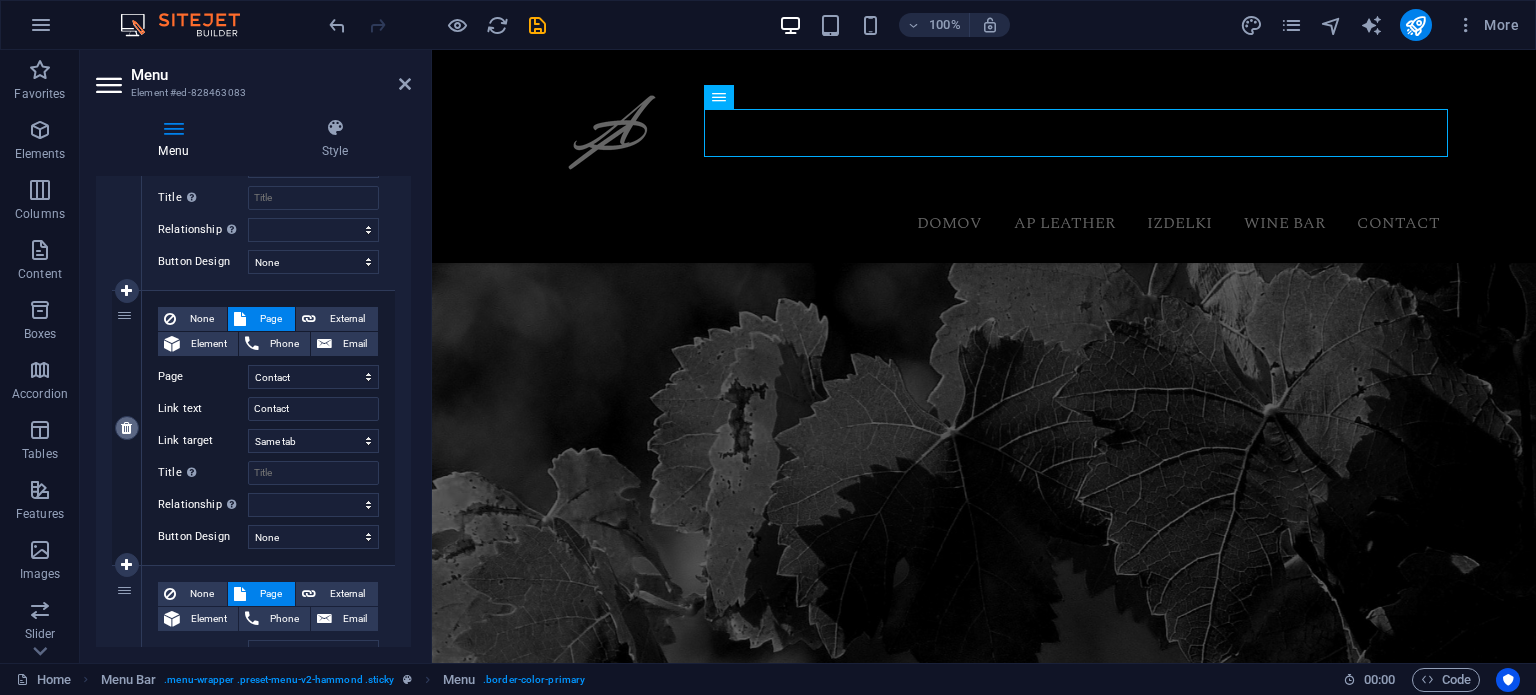 scroll, scrollTop: 872, scrollLeft: 0, axis: vertical 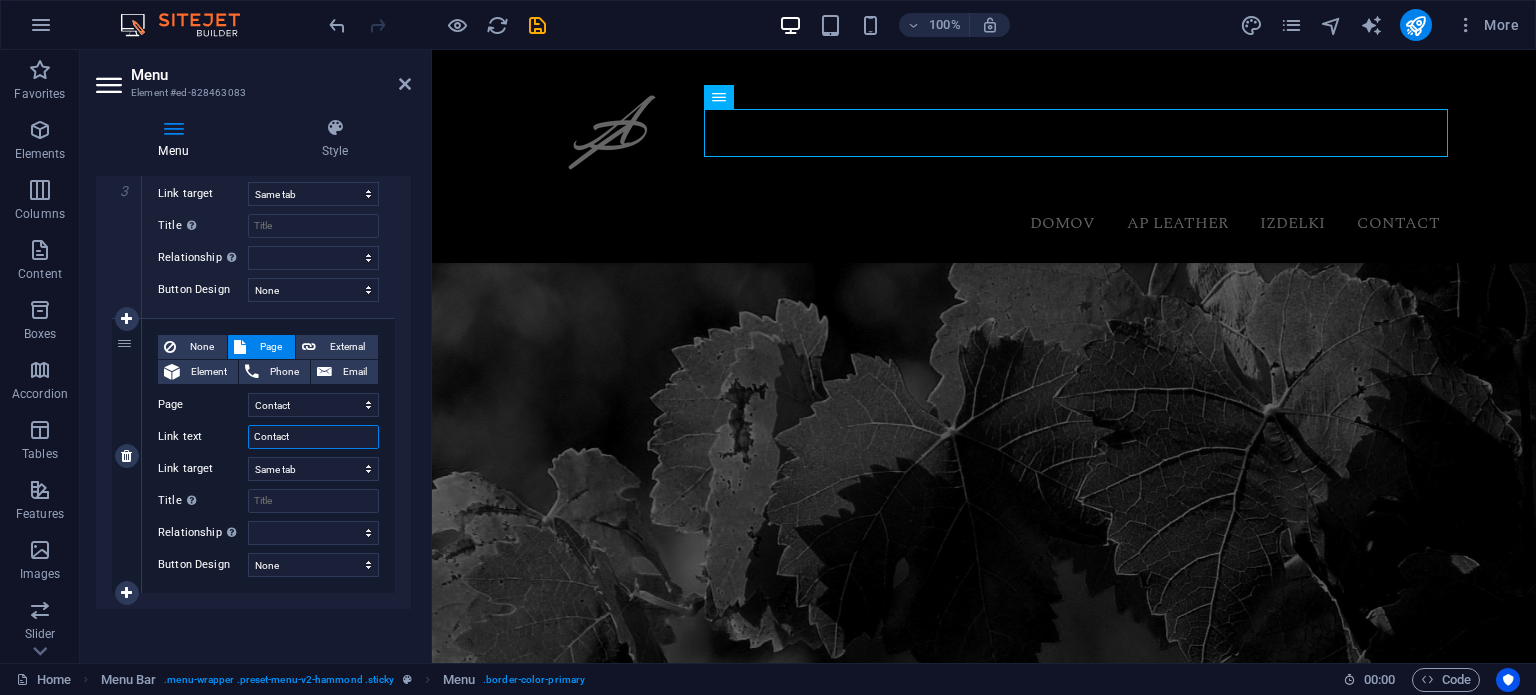 drag, startPoint x: 296, startPoint y: 431, endPoint x: 192, endPoint y: 427, distance: 104.0769 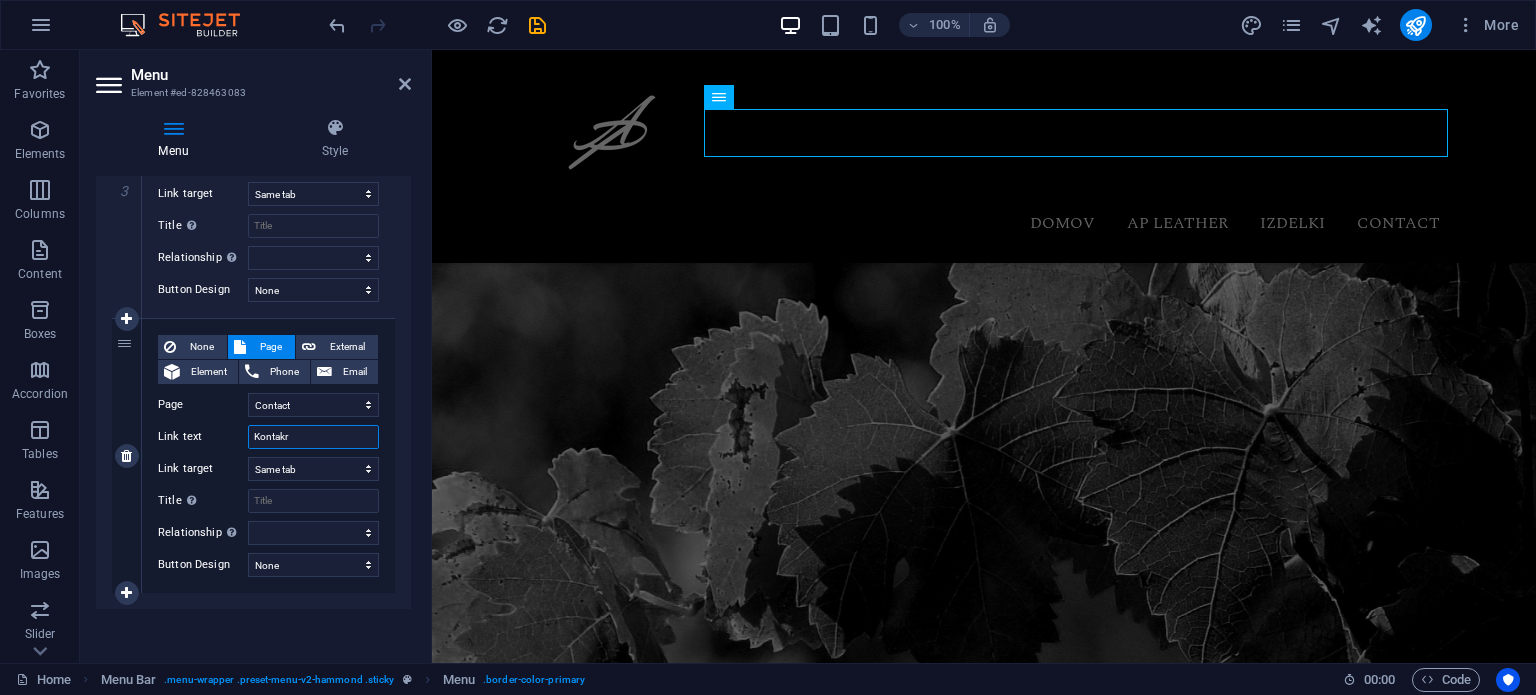 type on "Kontak" 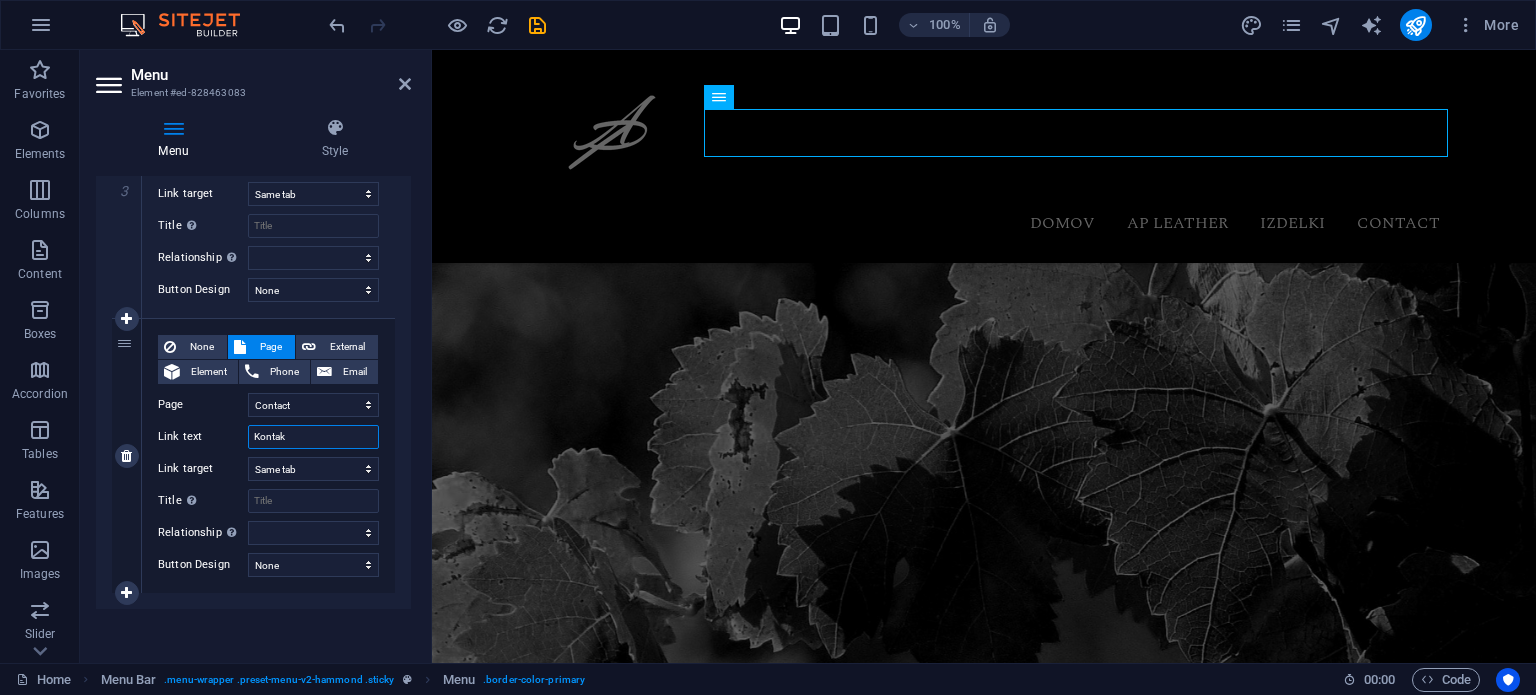 select 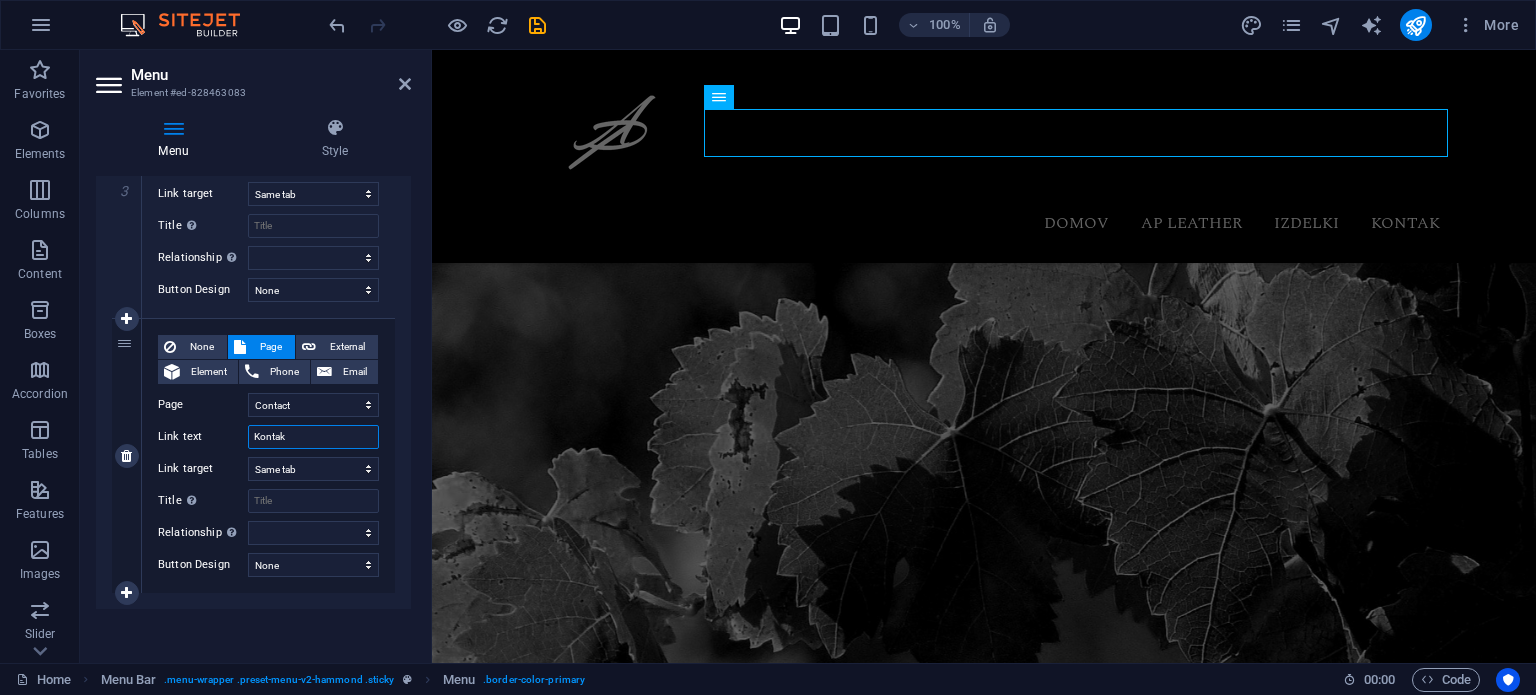 type on "Kontakt" 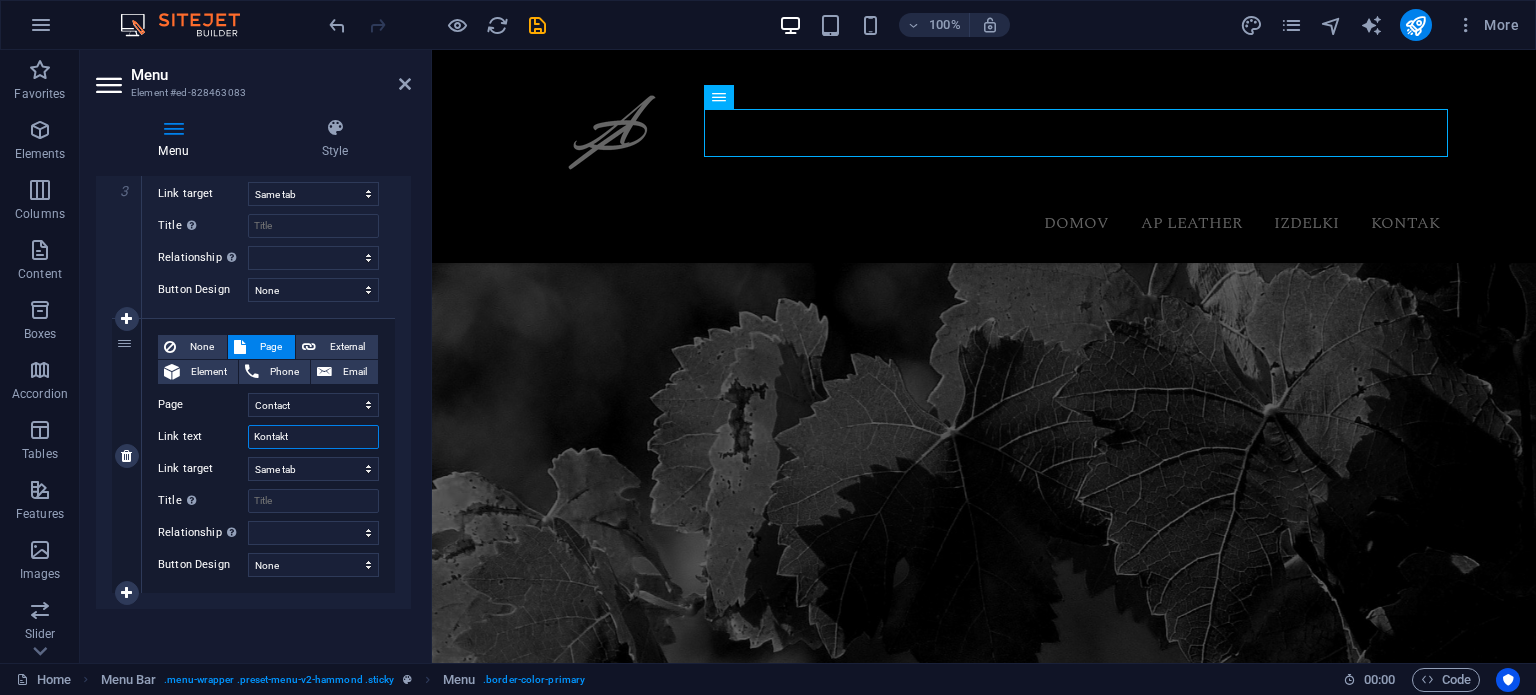 select 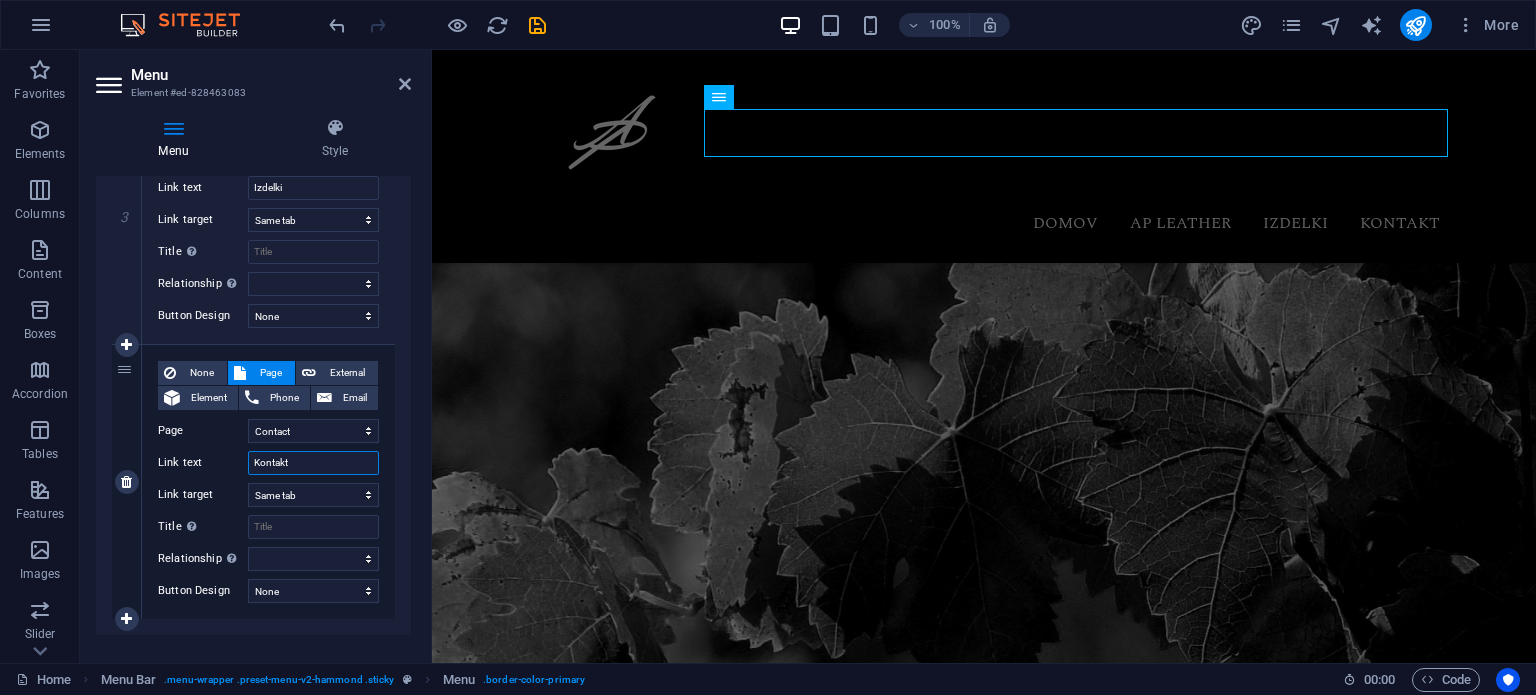 scroll, scrollTop: 872, scrollLeft: 0, axis: vertical 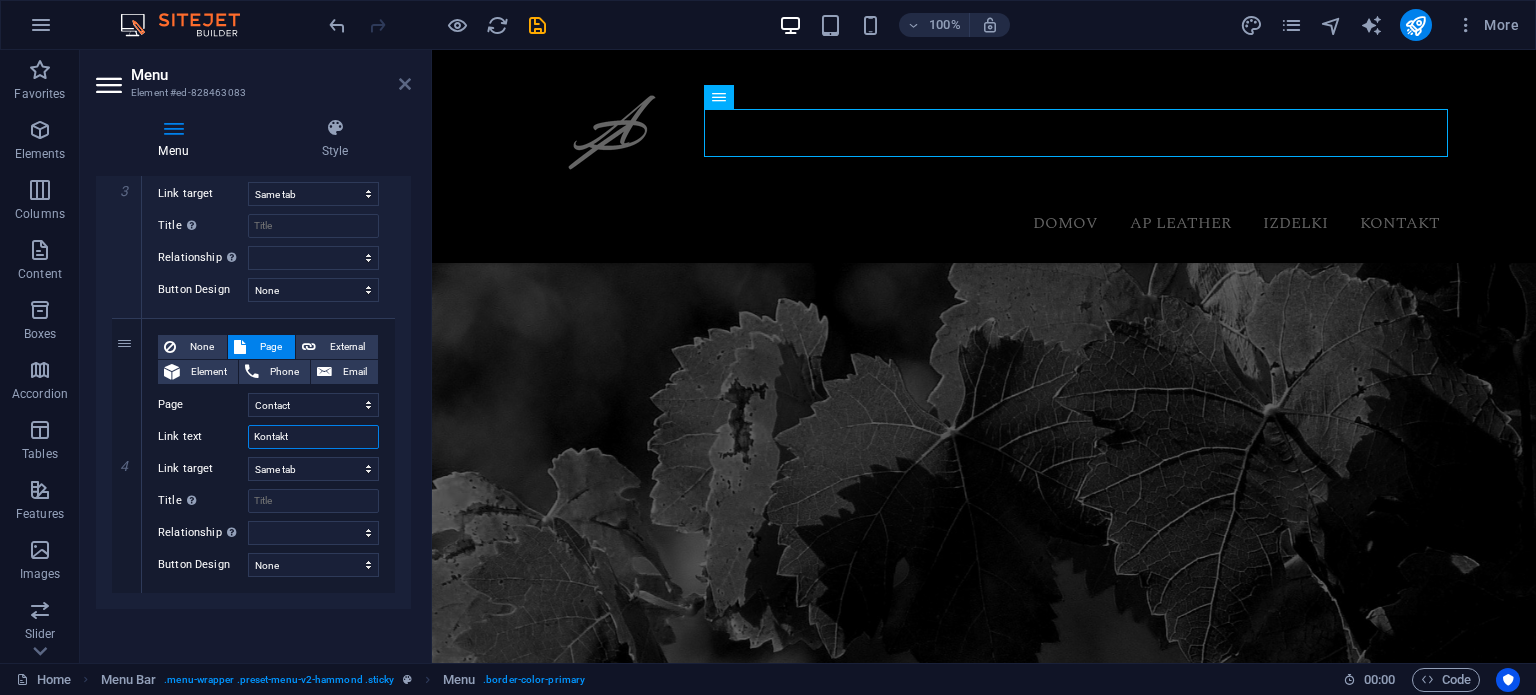 type on "Kontakt" 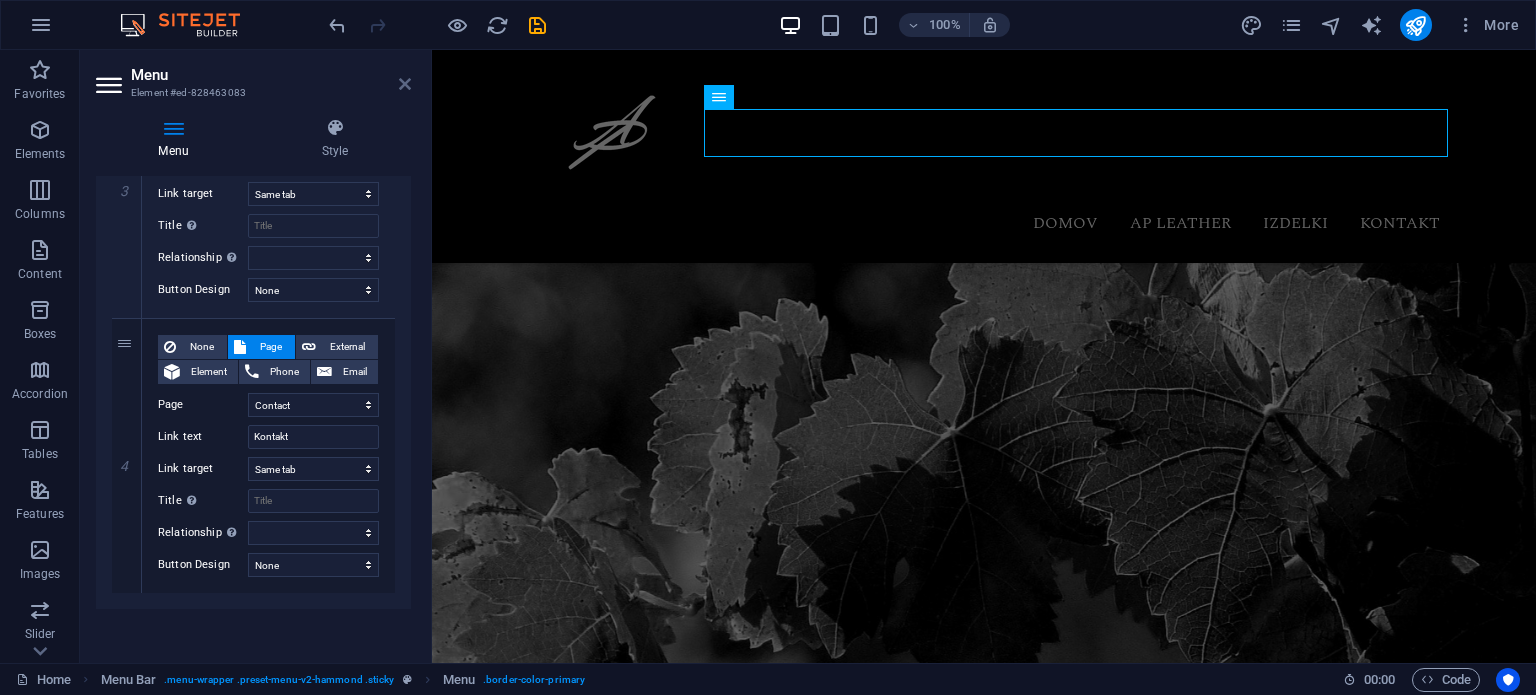 drag, startPoint x: 408, startPoint y: 83, endPoint x: 327, endPoint y: 41, distance: 91.24144 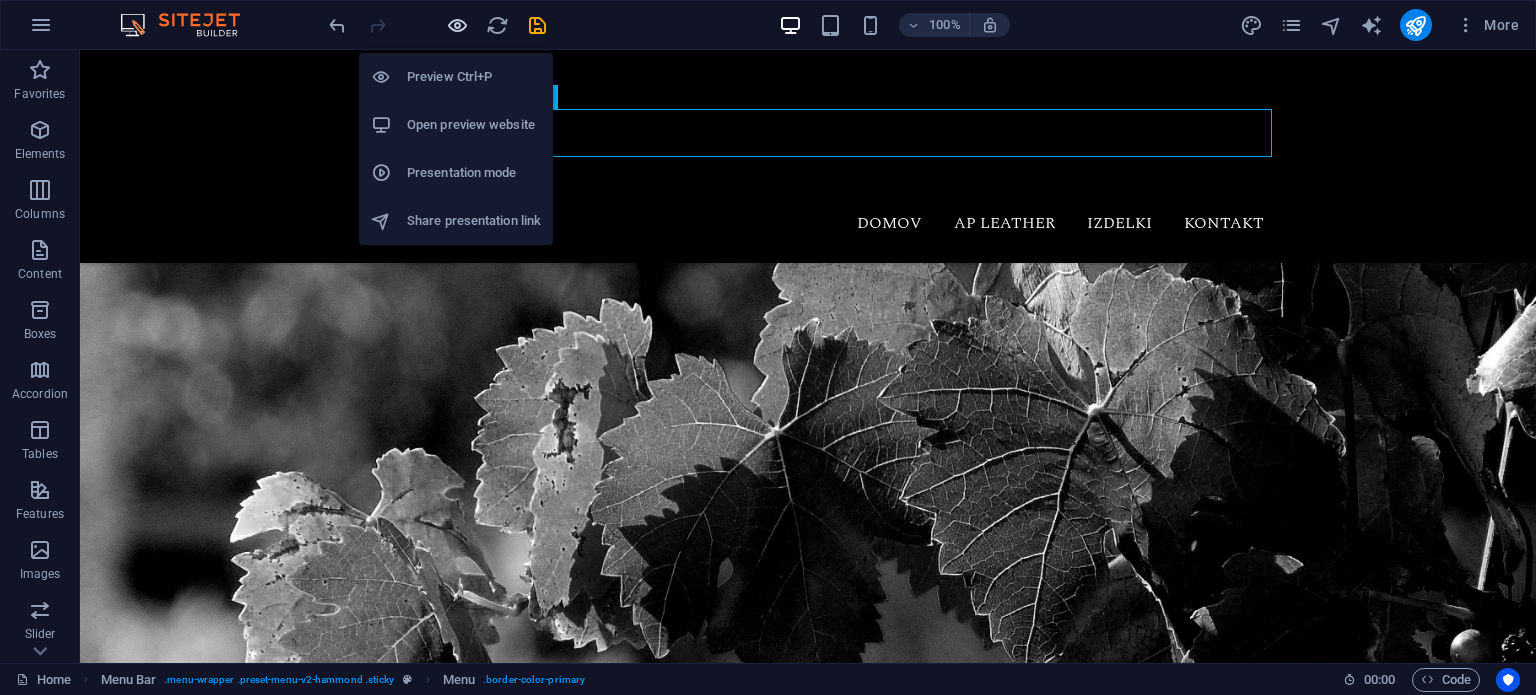 click at bounding box center [457, 25] 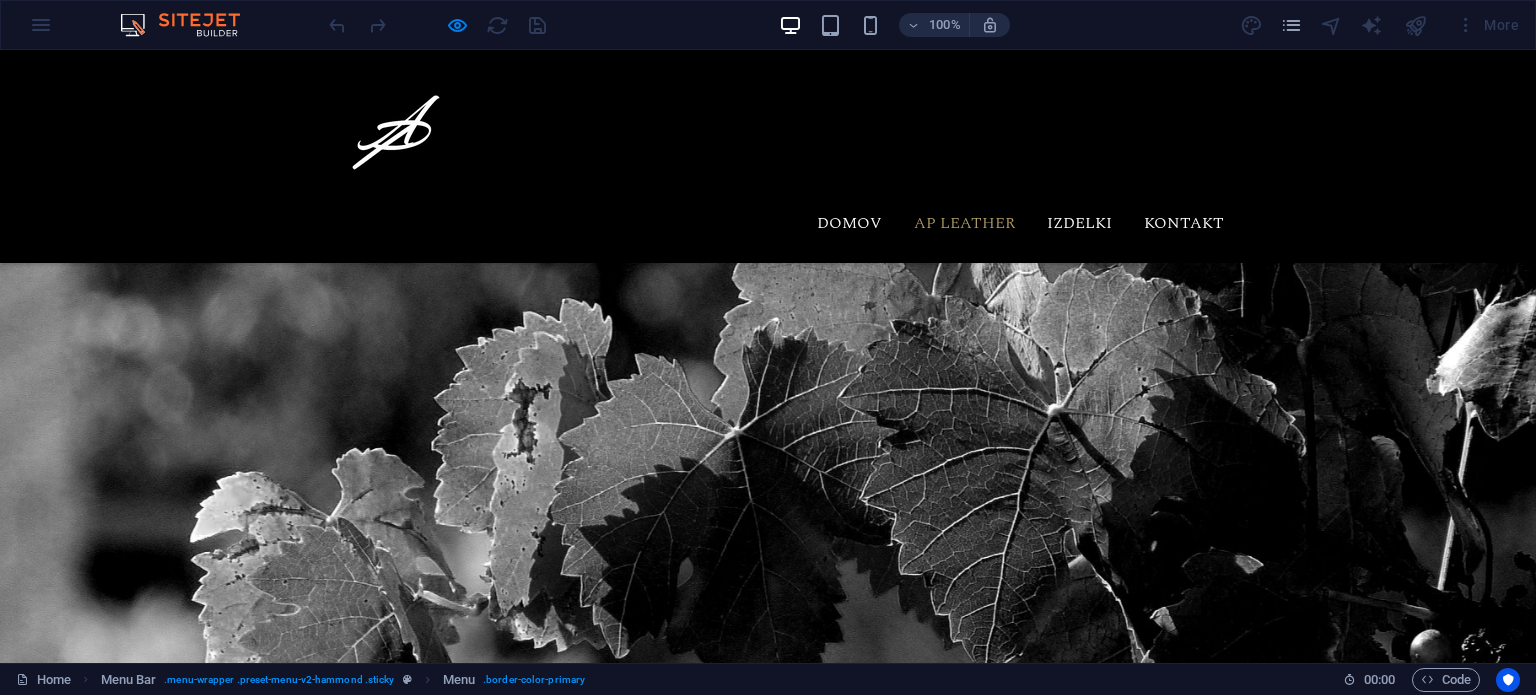 click on "AP Leather" at bounding box center (964, 223) 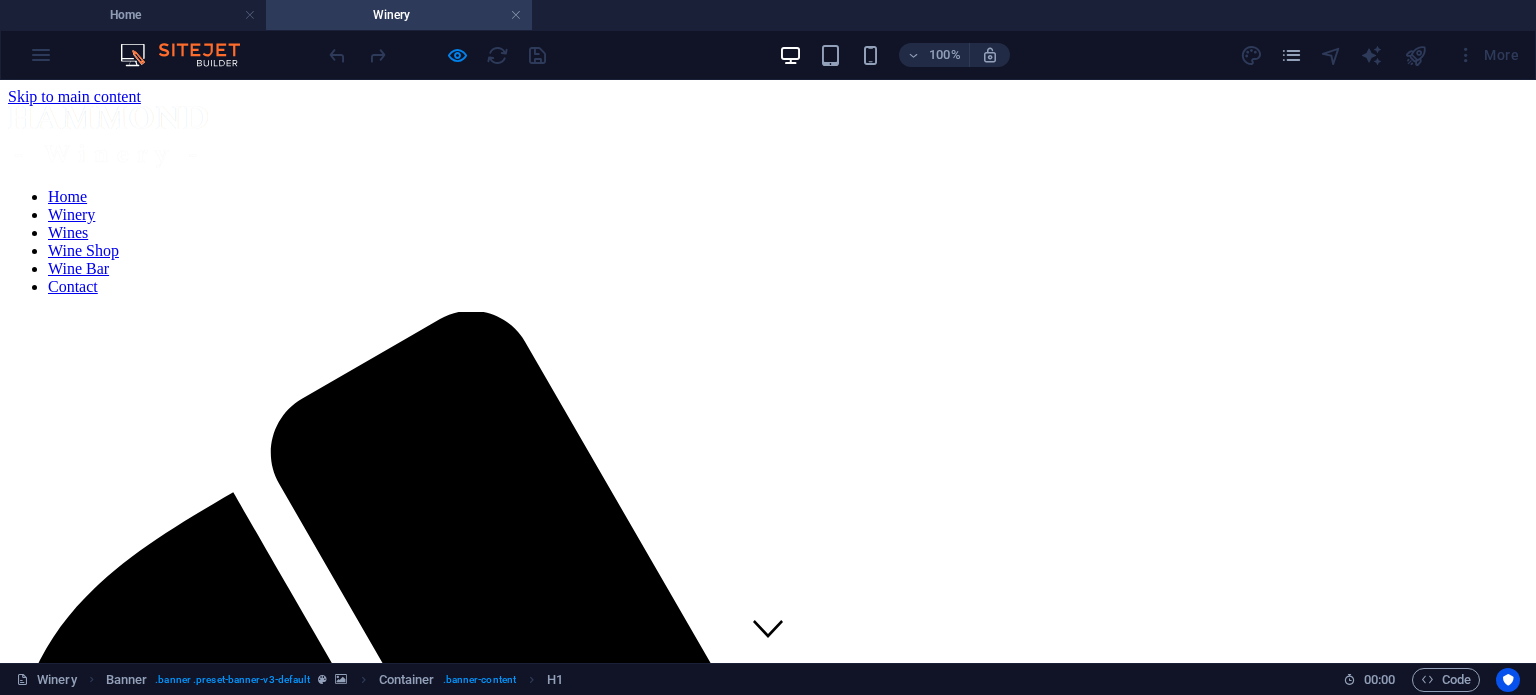 scroll, scrollTop: 0, scrollLeft: 0, axis: both 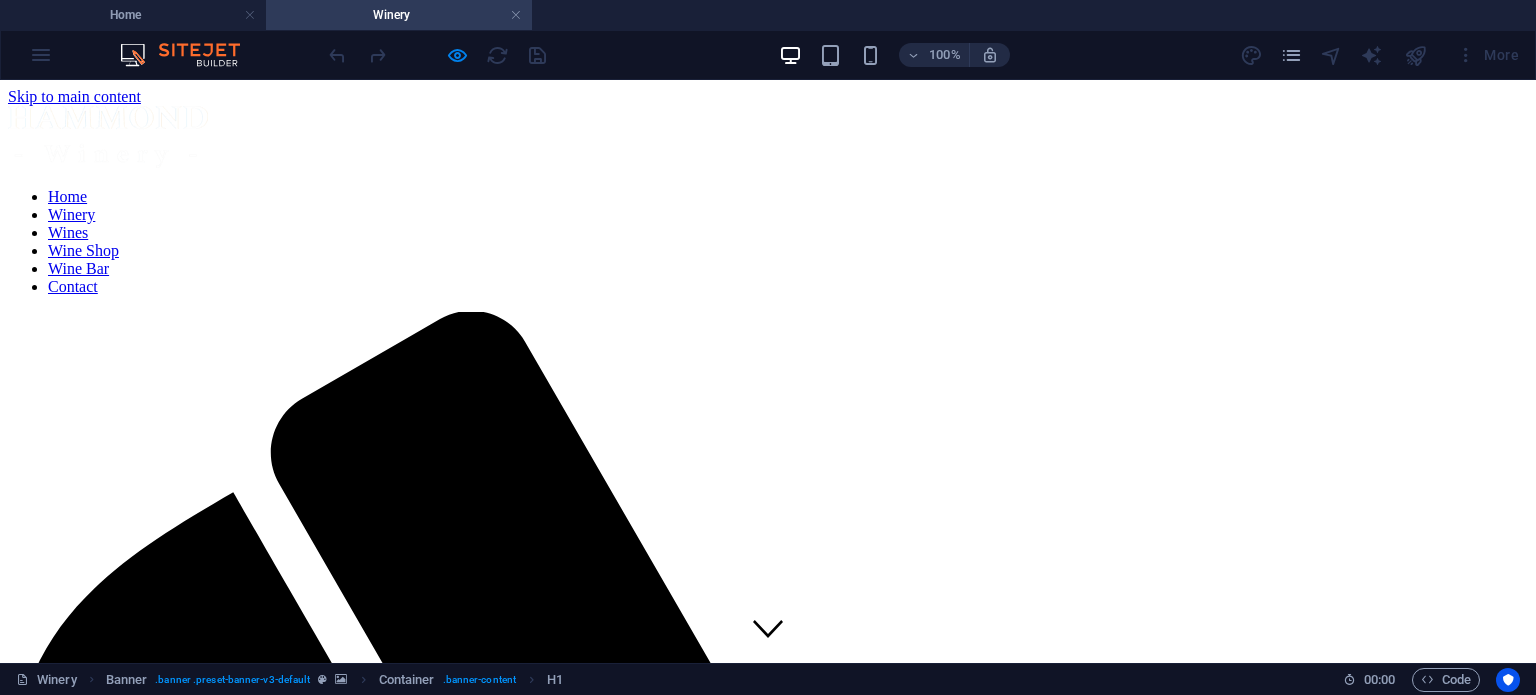 click on "usnjarstvo-ap.si" at bounding box center (117, 2748) 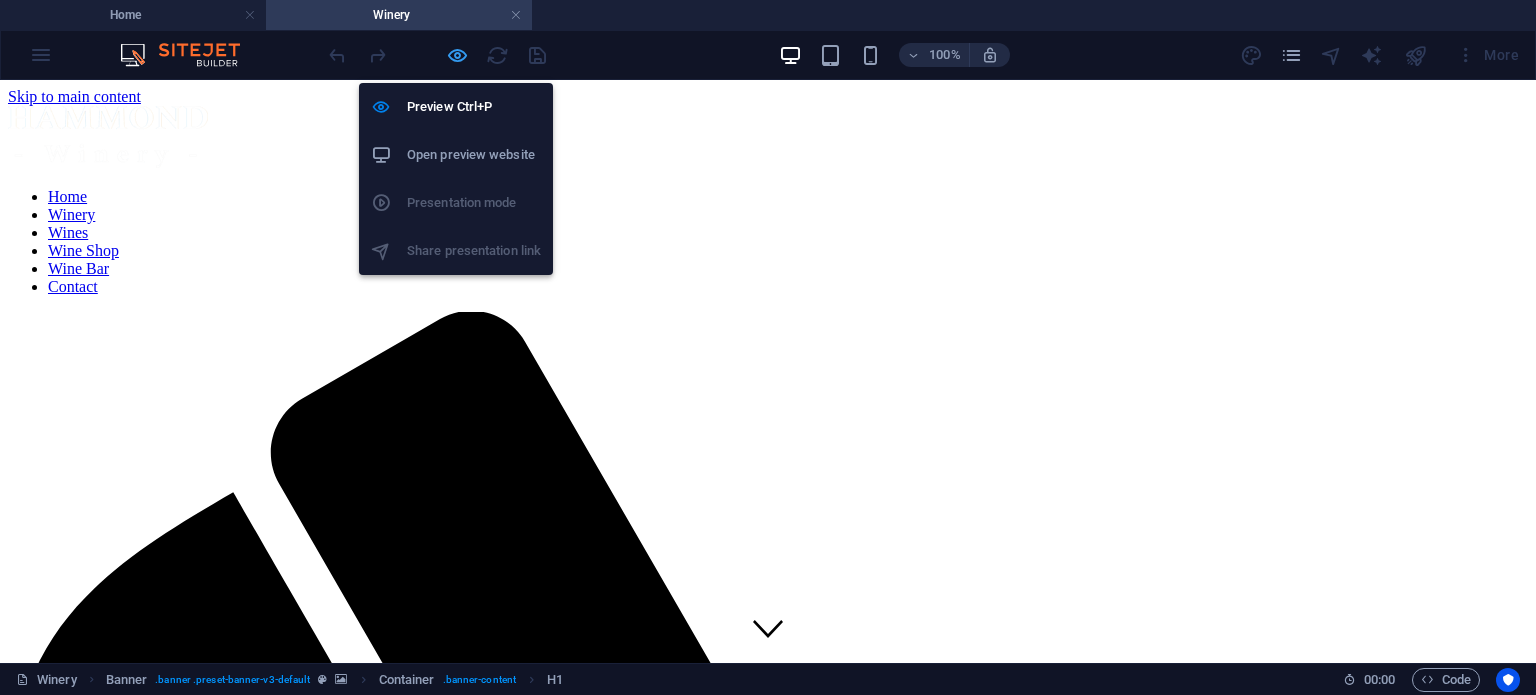 click at bounding box center [457, 55] 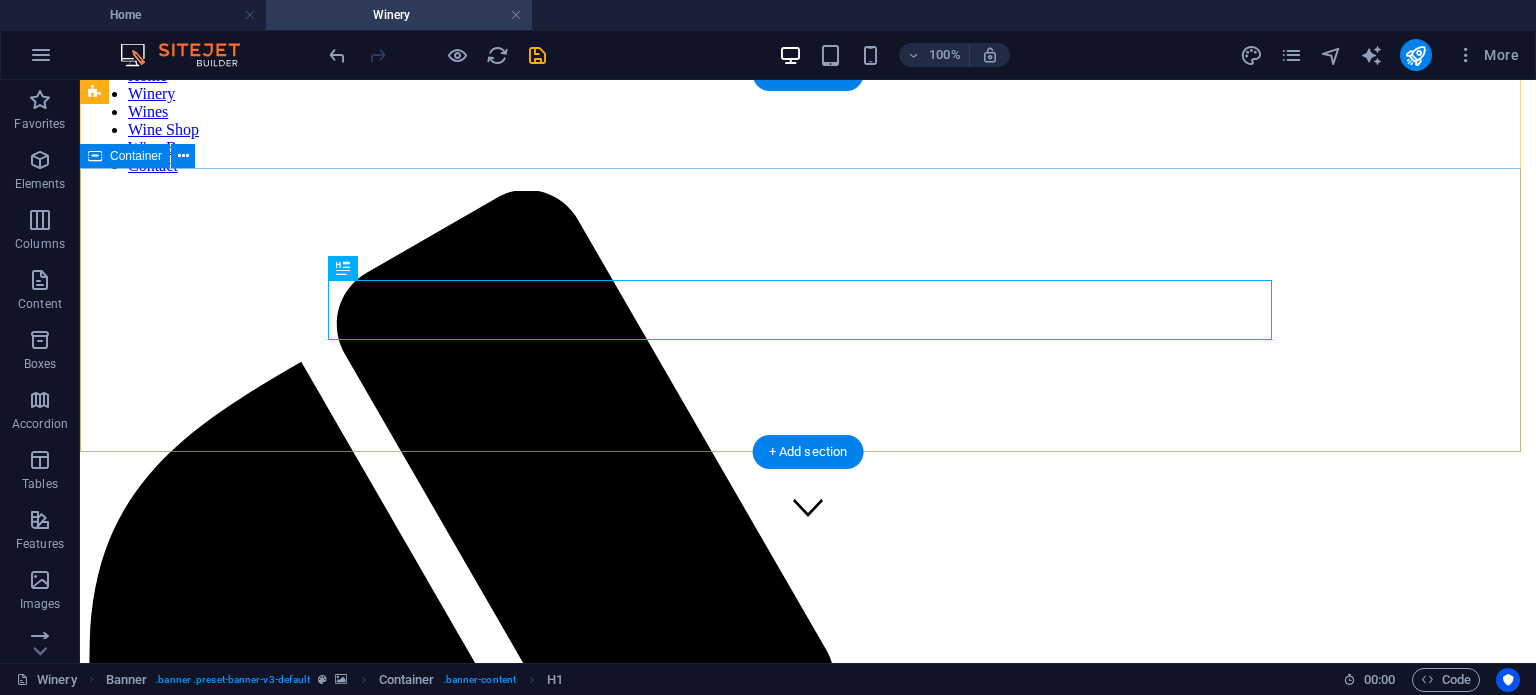scroll, scrollTop: 0, scrollLeft: 0, axis: both 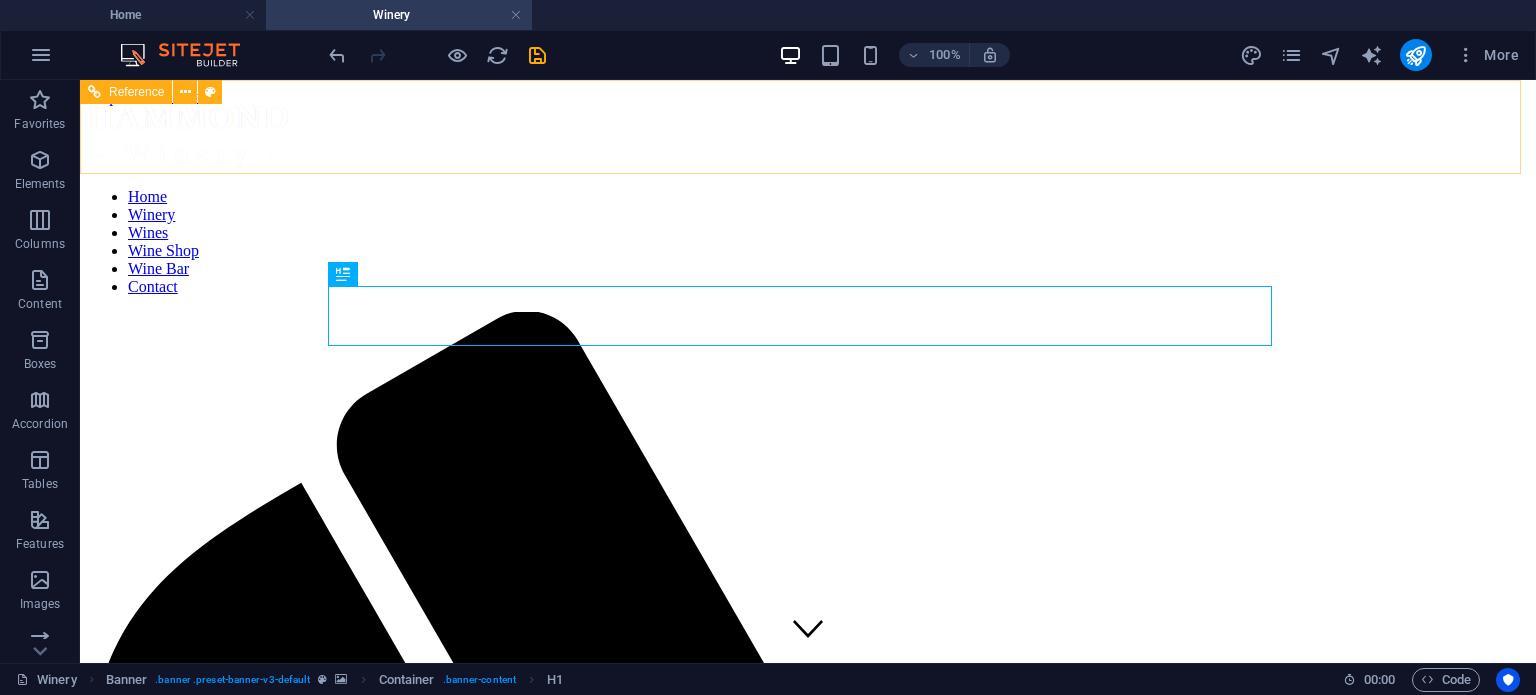 click on "Home Winery Wines Wine Shop Wine Bar Contact" at bounding box center [808, 242] 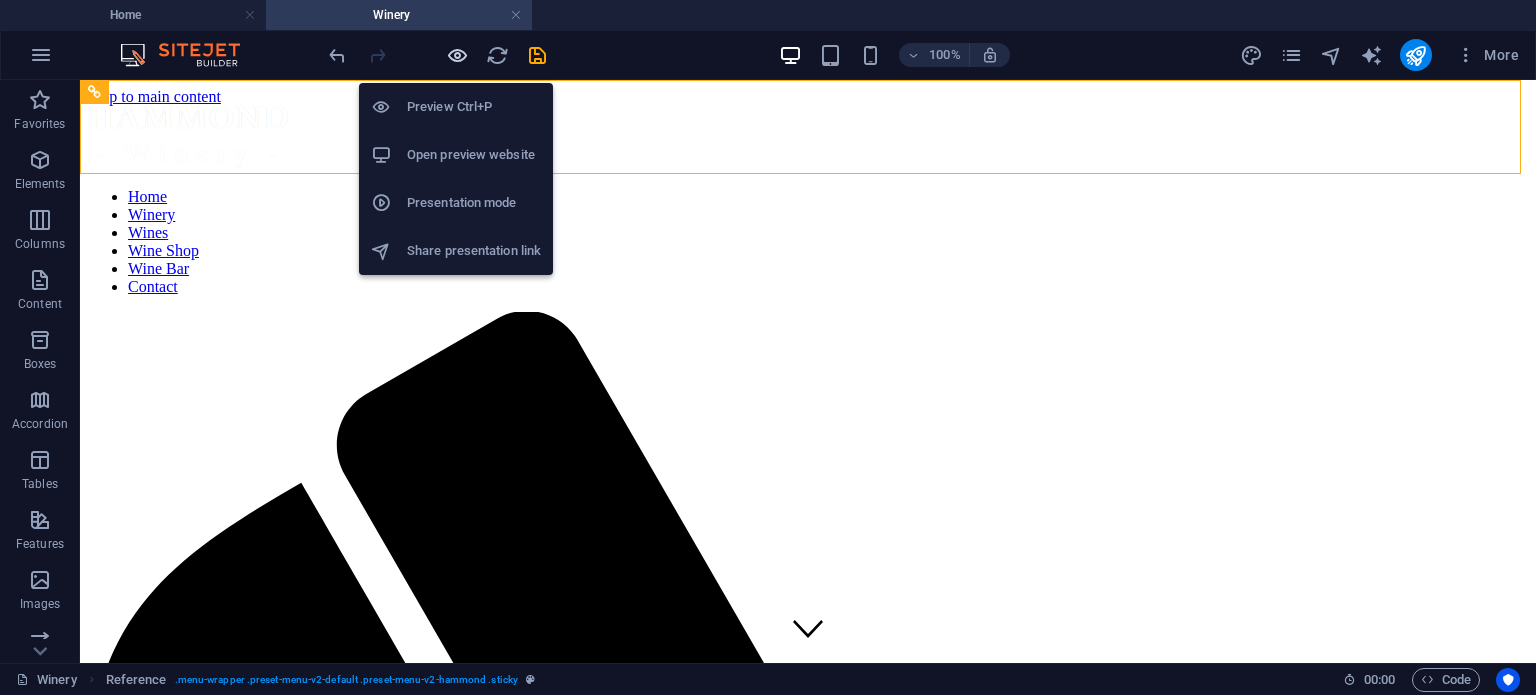 click at bounding box center [457, 55] 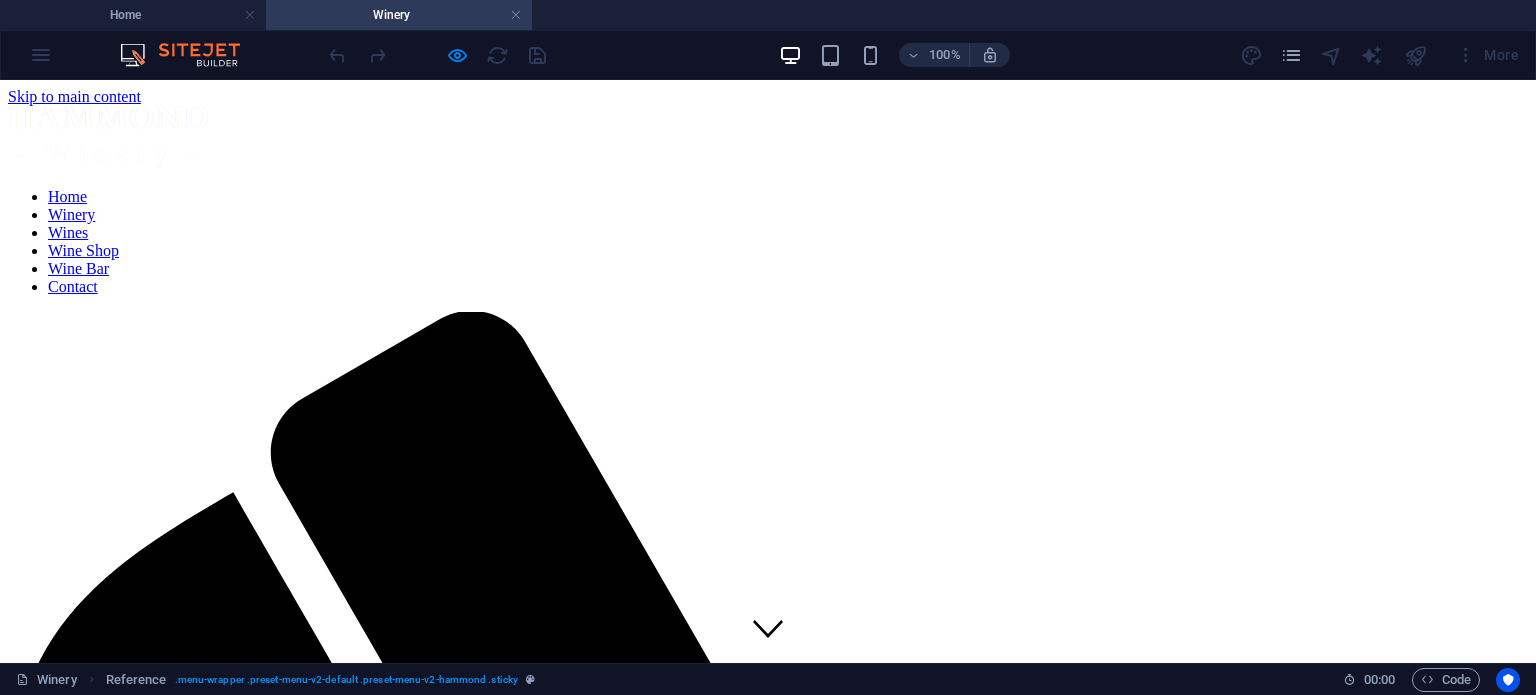 click on "Home" at bounding box center (67, 196) 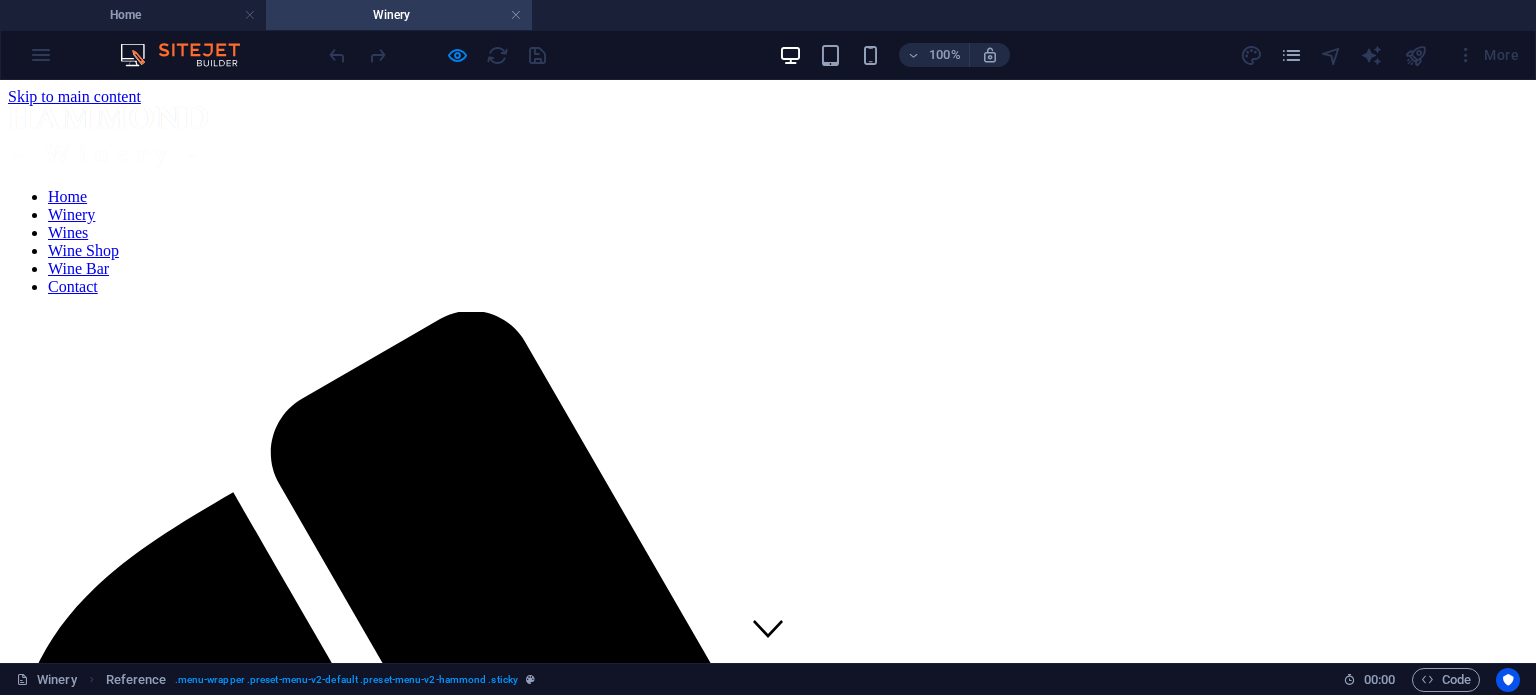 scroll, scrollTop: 100, scrollLeft: 0, axis: vertical 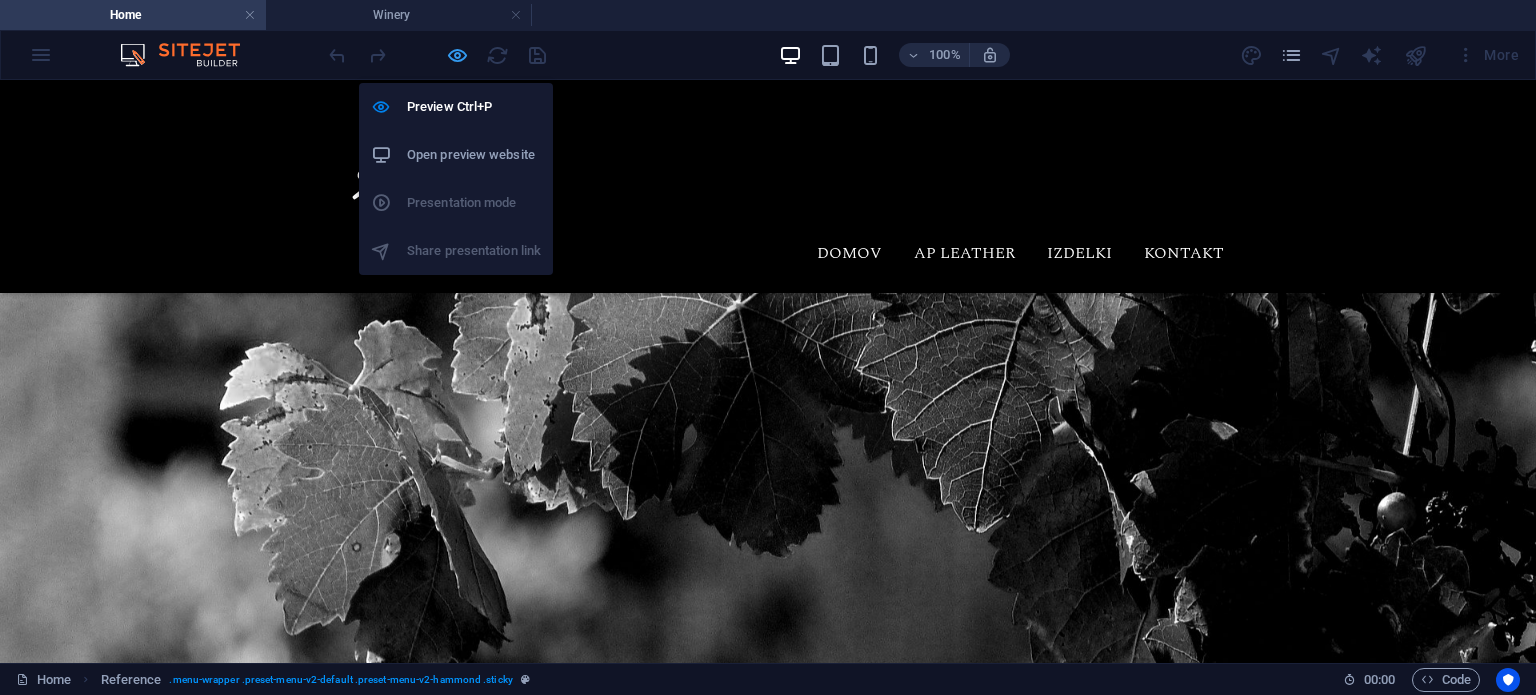 click at bounding box center (457, 55) 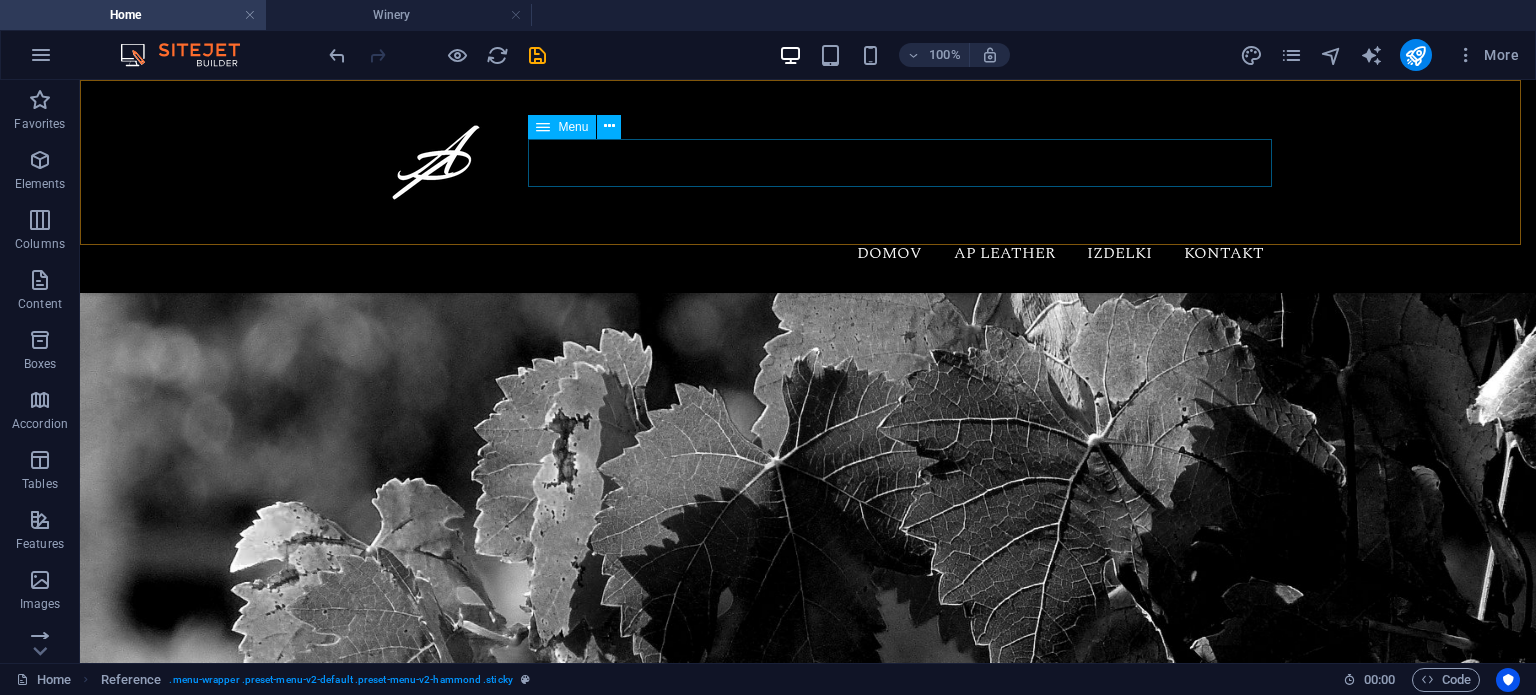 click on "Menu" at bounding box center [573, 127] 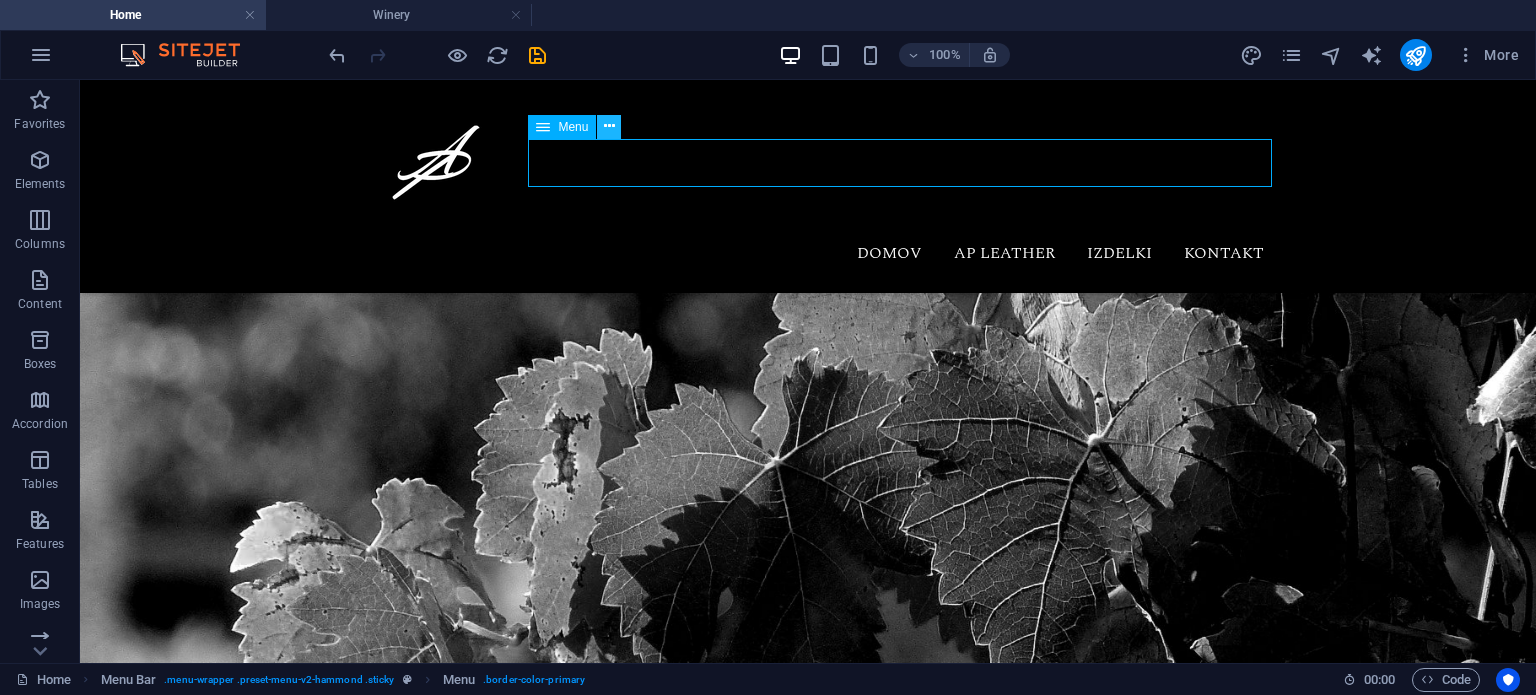 click at bounding box center [609, 126] 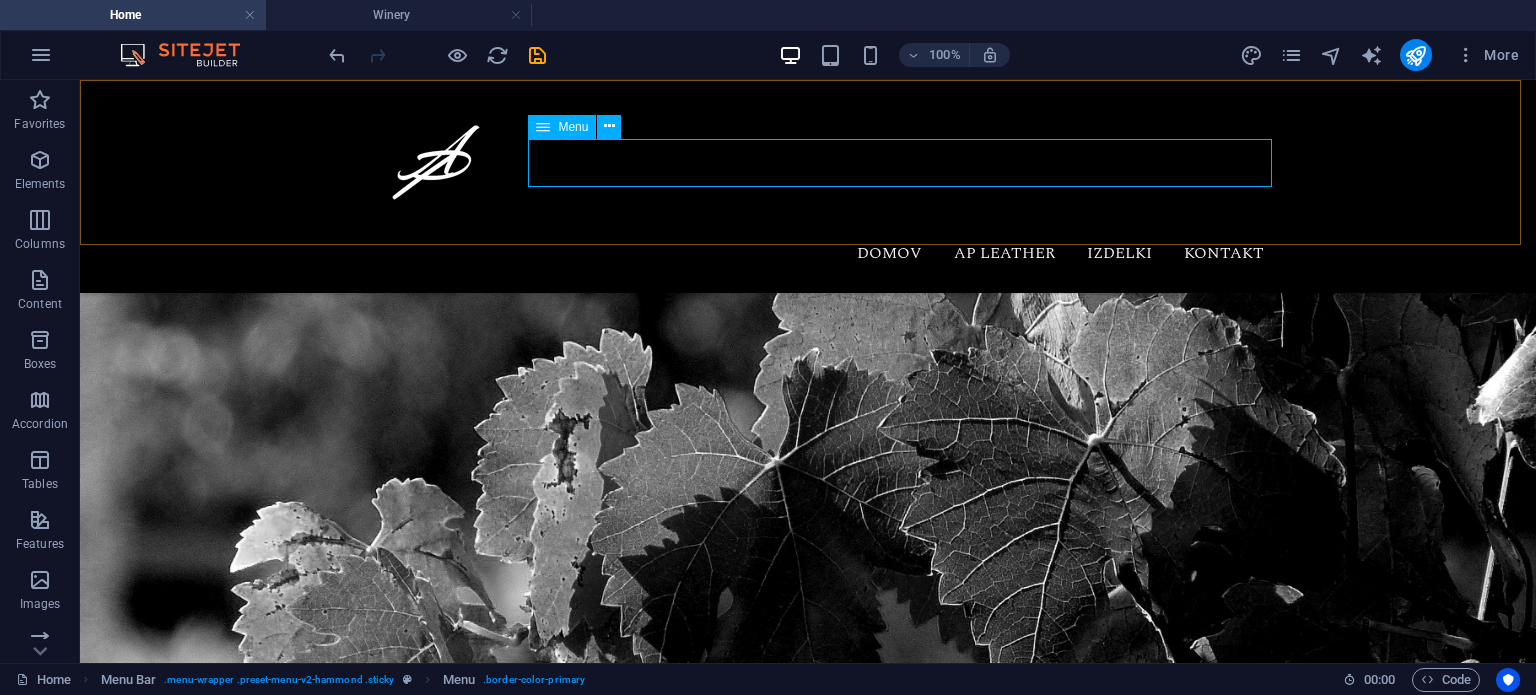 click on "Domov AP Leather Izdelki Kontakt" at bounding box center (808, 253) 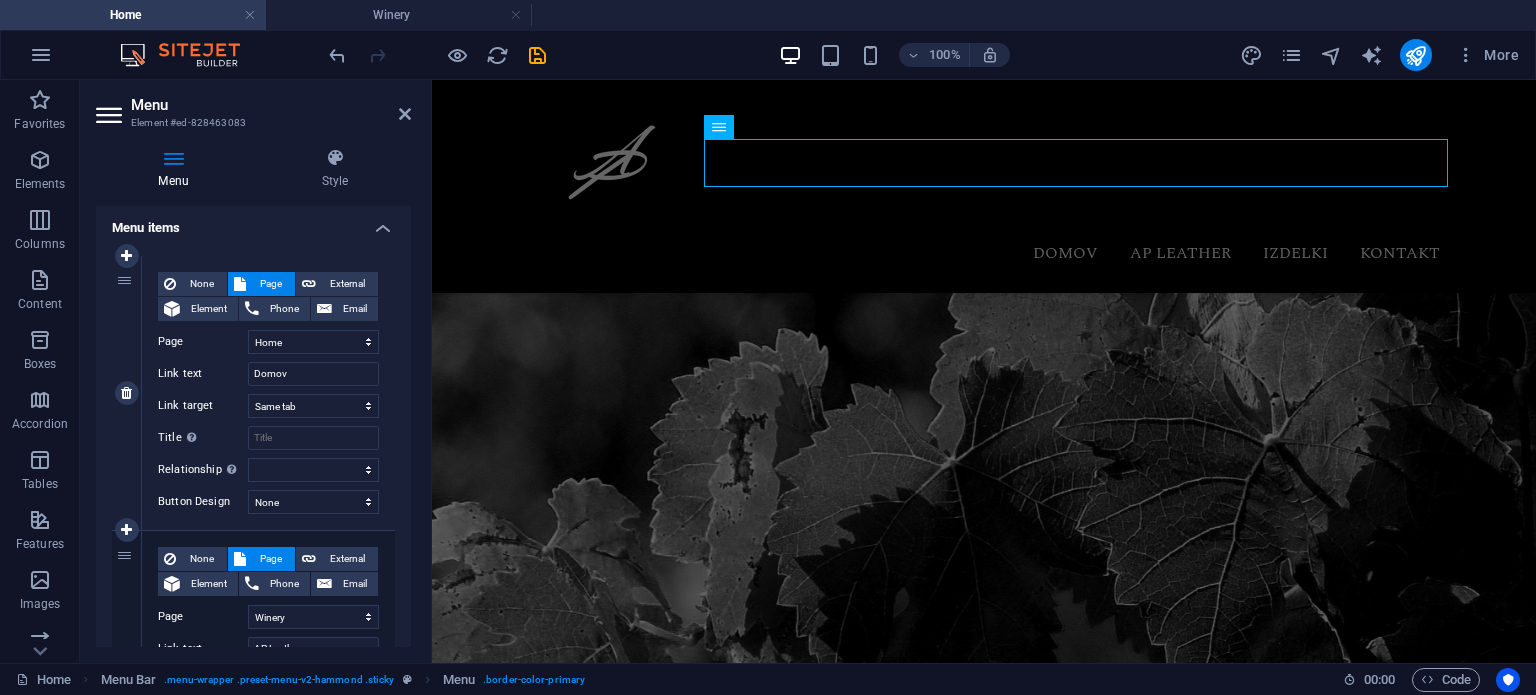 scroll, scrollTop: 100, scrollLeft: 0, axis: vertical 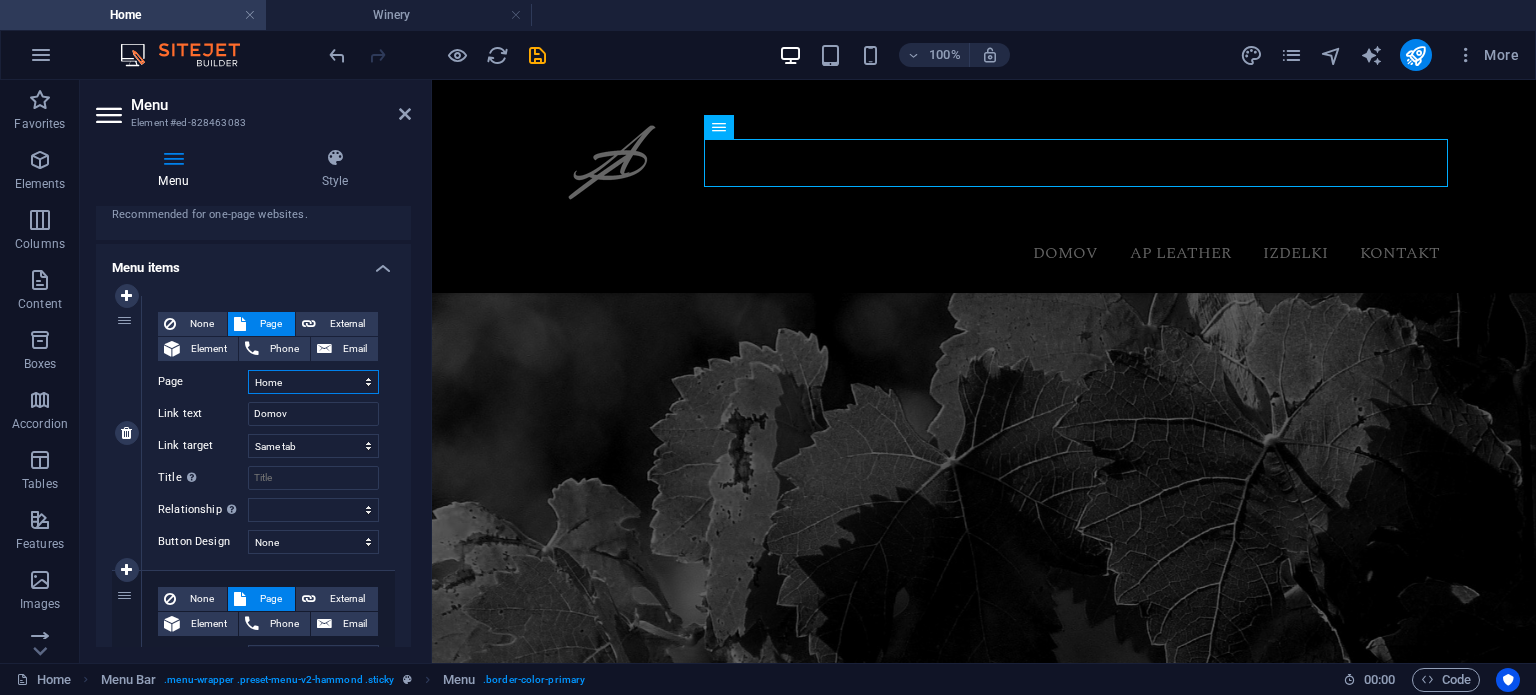 click on "Home Winery Wines Wine Shop Wine Bar Contact Legal Notice Privacy" at bounding box center (313, 382) 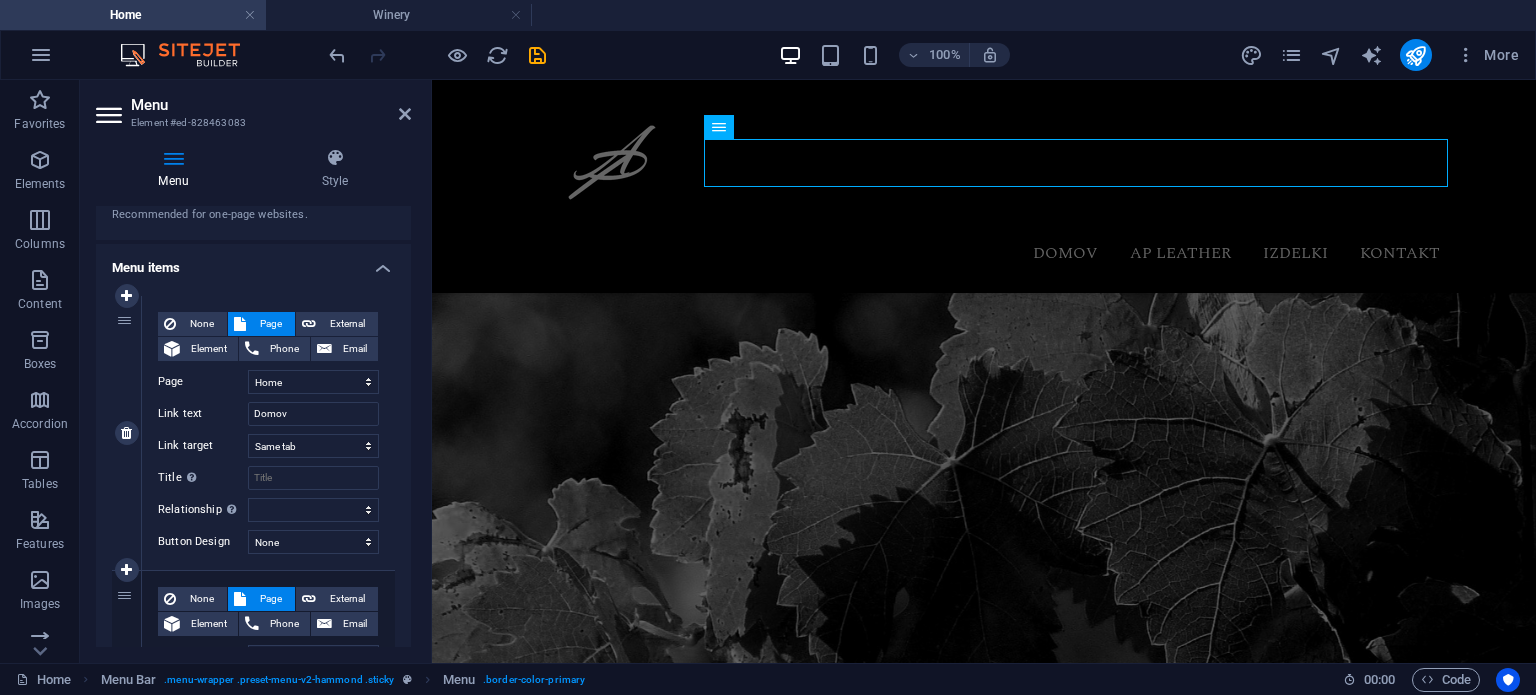 click on "Page" at bounding box center [203, 382] 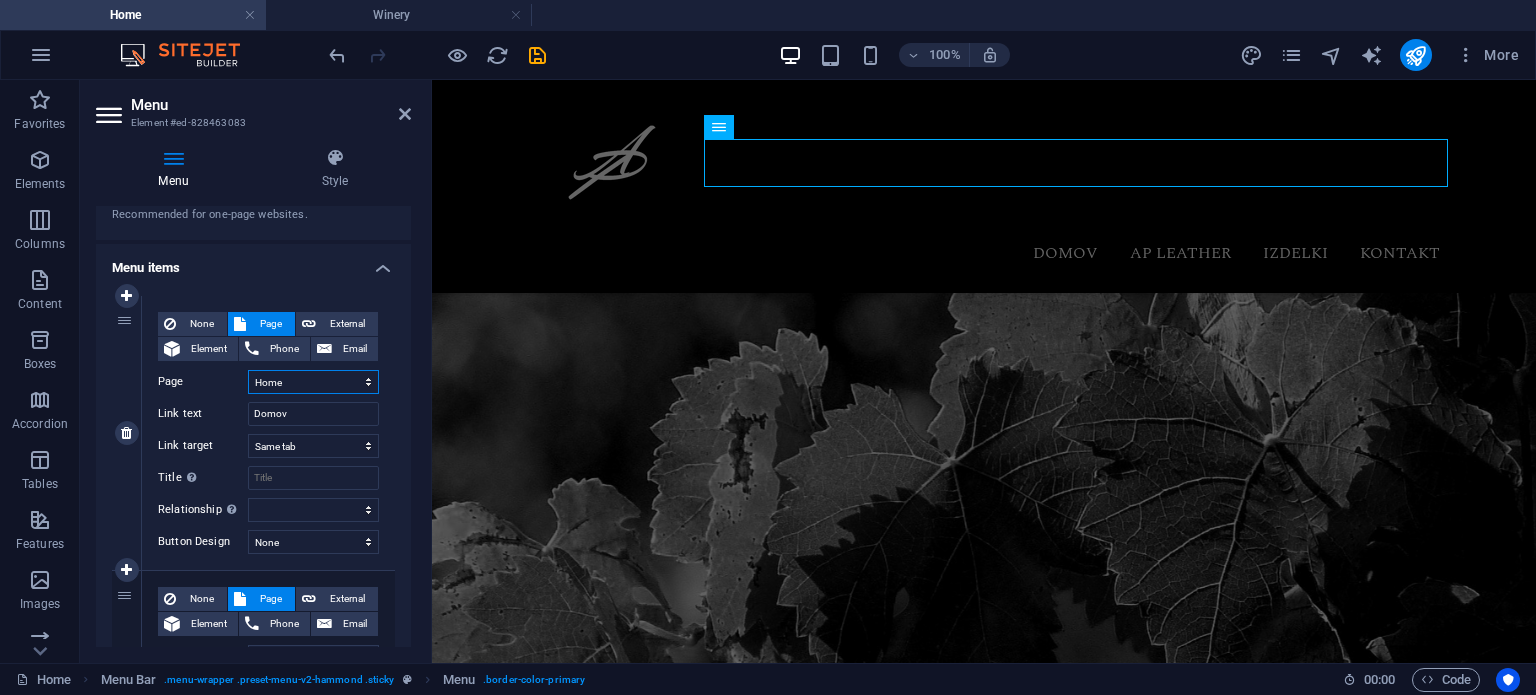 click on "Home Winery Wines Wine Shop Wine Bar Contact Legal Notice Privacy" at bounding box center (313, 382) 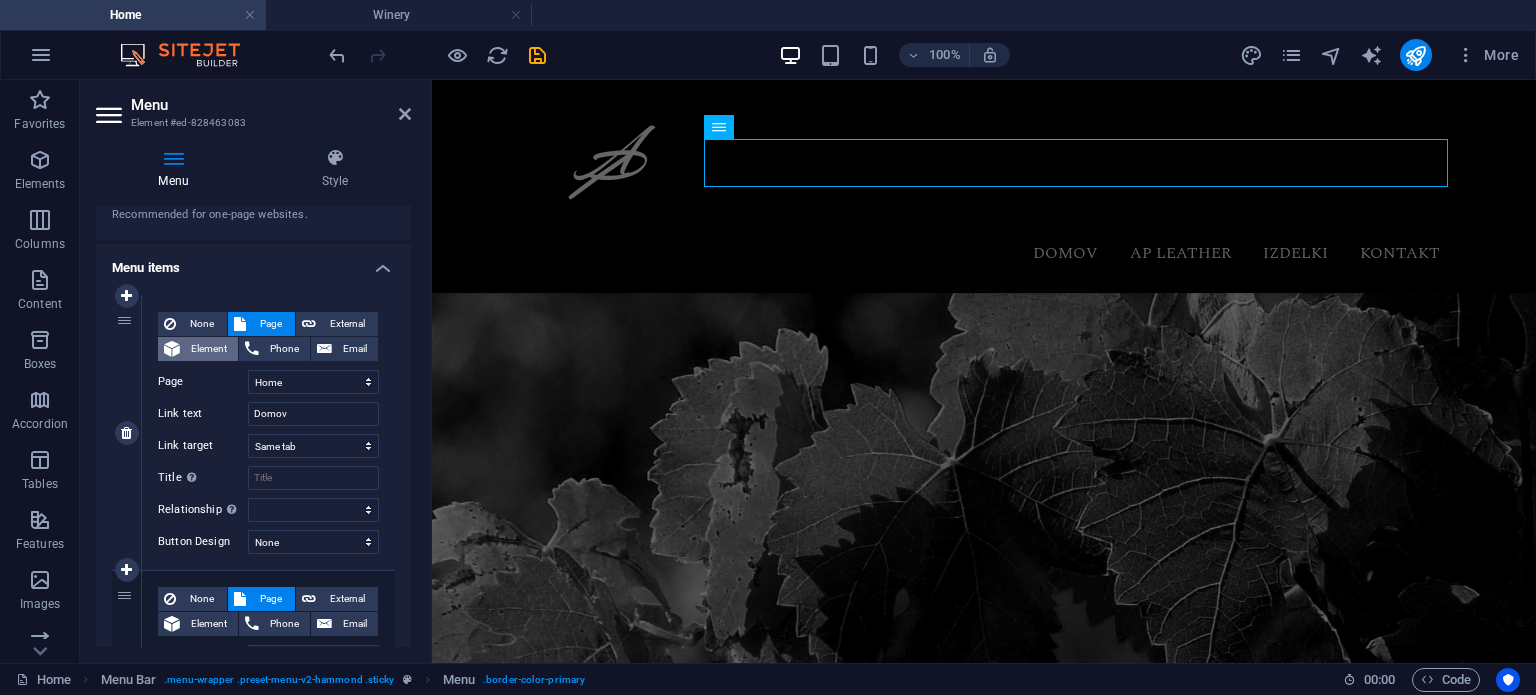 click on "Element" at bounding box center (209, 349) 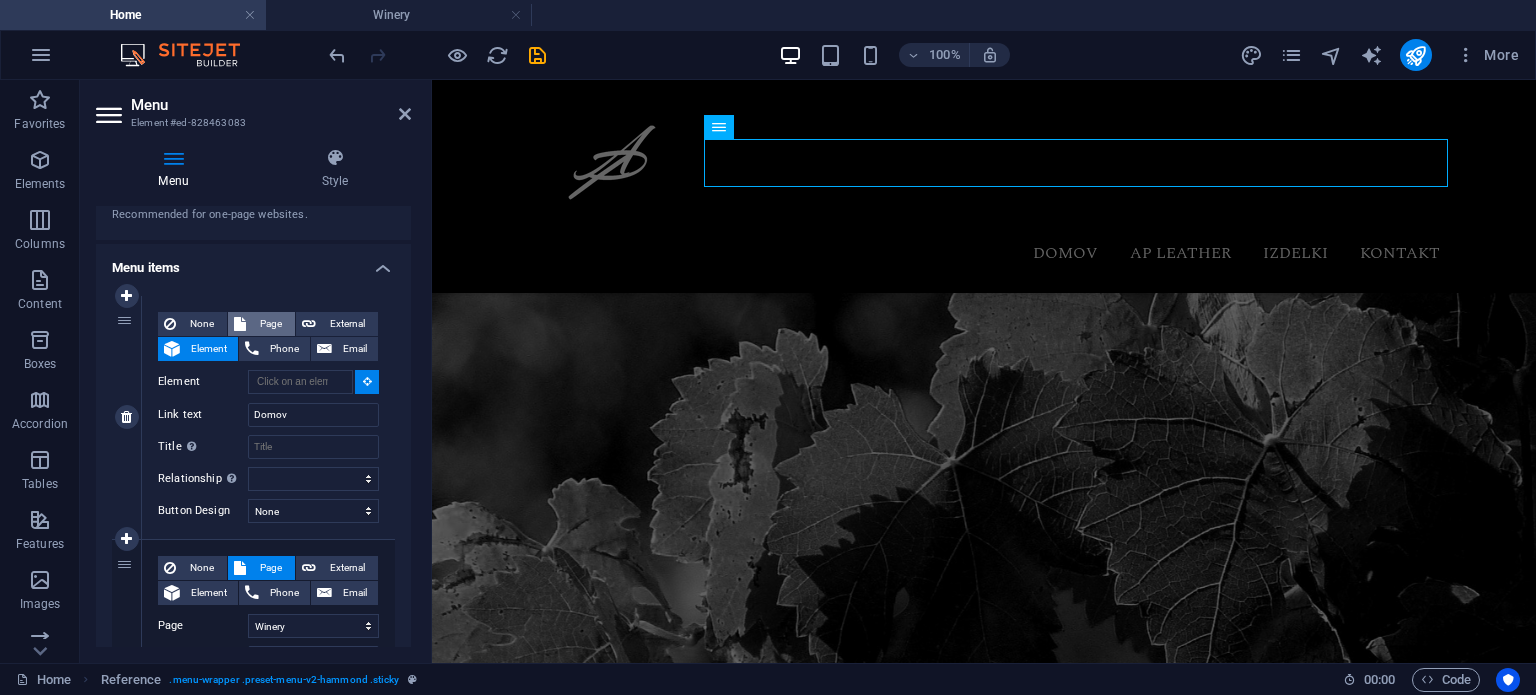 click on "Page" at bounding box center [270, 324] 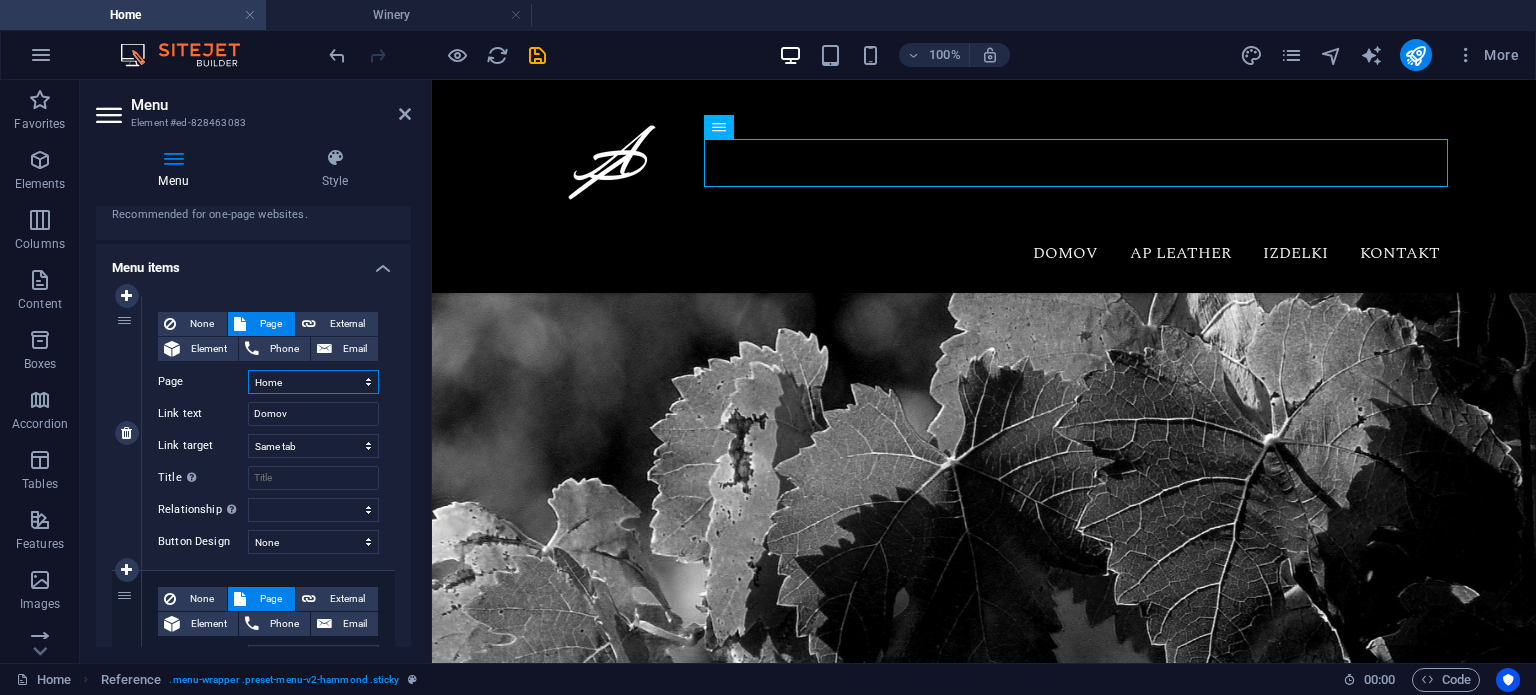 click on "Home Winery Wines Wine Shop Wine Bar Contact Legal Notice Privacy" at bounding box center [313, 382] 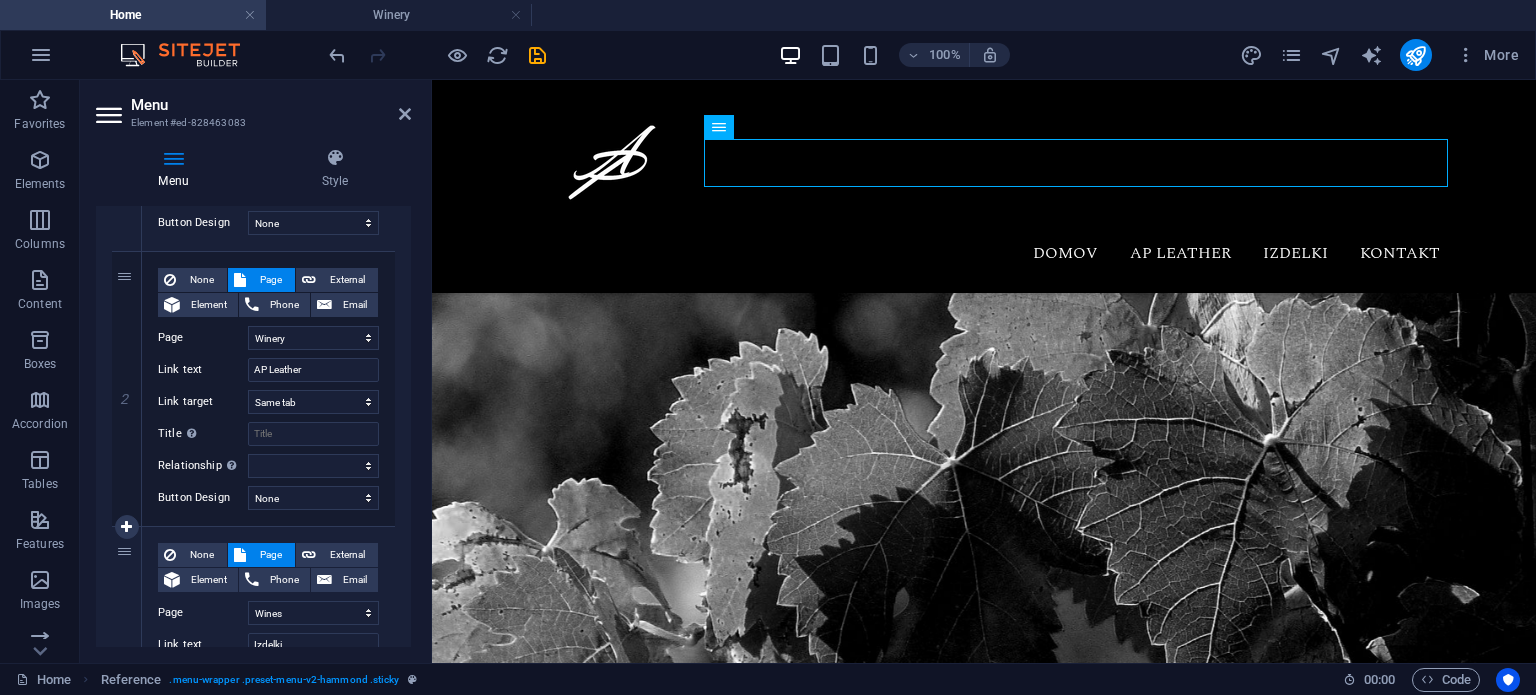 scroll, scrollTop: 300, scrollLeft: 0, axis: vertical 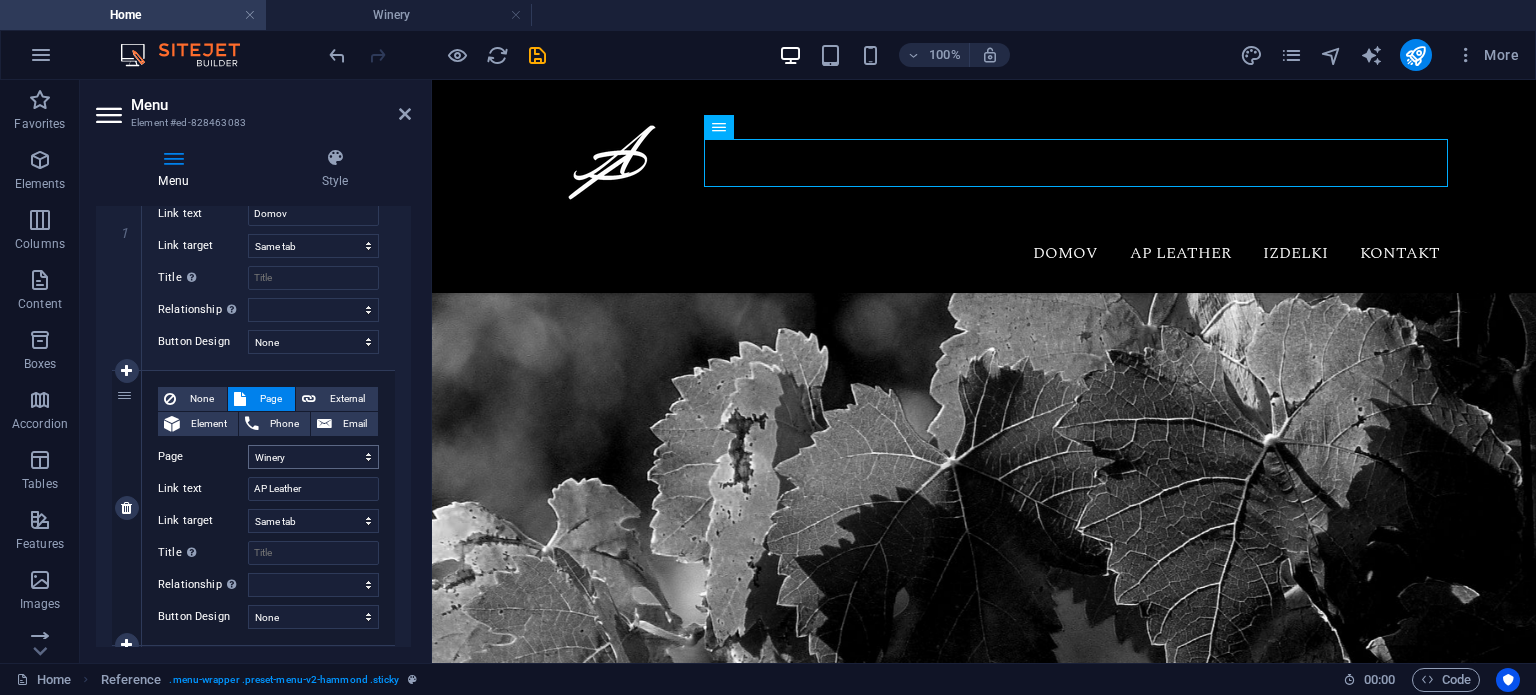 click on "None Page External Element Phone Email Page Home Winery Wines Wine Shop Wine Bar Contact Legal Notice Privacy Element
URL /winery Phone Email Link text AP Leather Link target New tab Same tab Overlay Title Additional link description, should not be the same as the link text. The title is most often shown as a tooltip text when the mouse moves over the element. Leave empty if uncertain. Relationship Sets the  relationship of this link to the link target . For example, the value "nofollow" instructs search engines not to follow the link. Can be left empty. alternate author bookmark external help license next nofollow noreferrer noopener prev search tag" at bounding box center [268, 492] 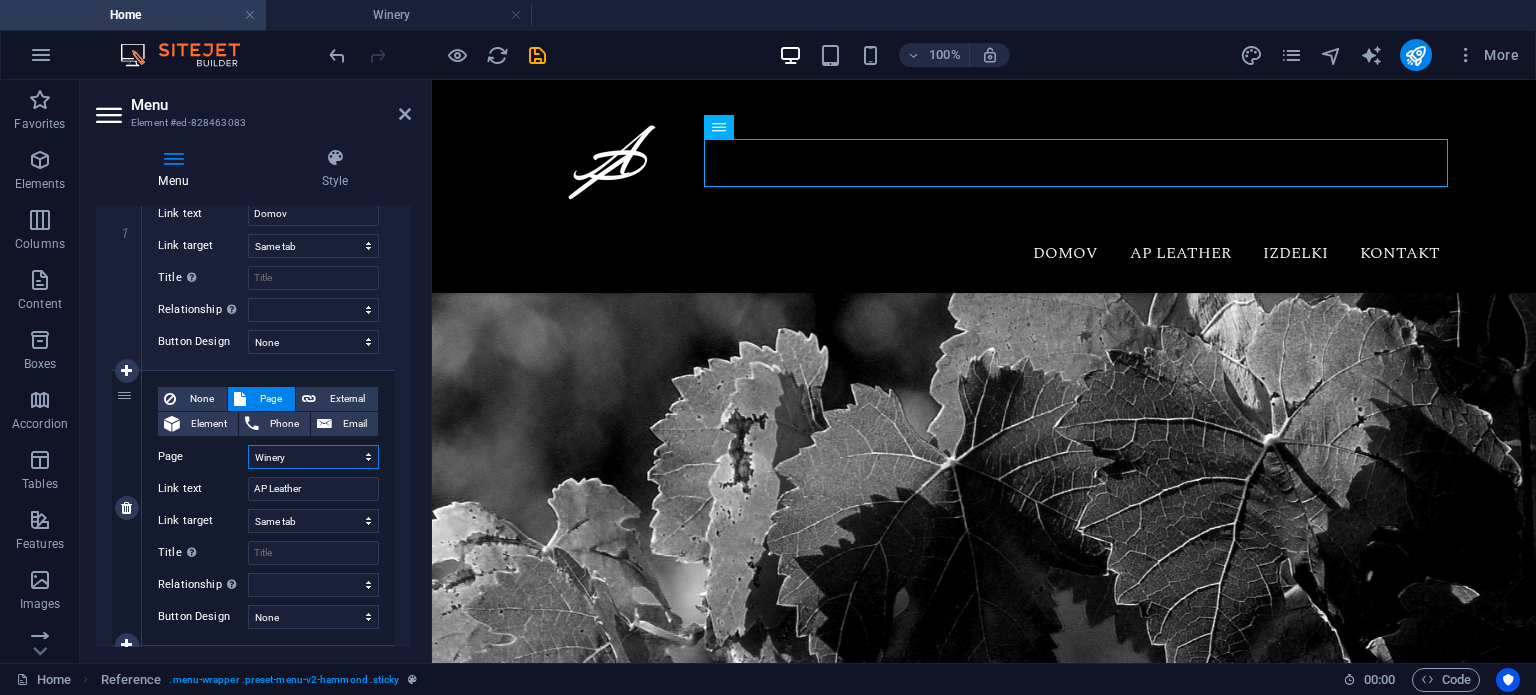 click on "Home Winery Wines Wine Shop Wine Bar Contact Legal Notice Privacy" at bounding box center (313, 457) 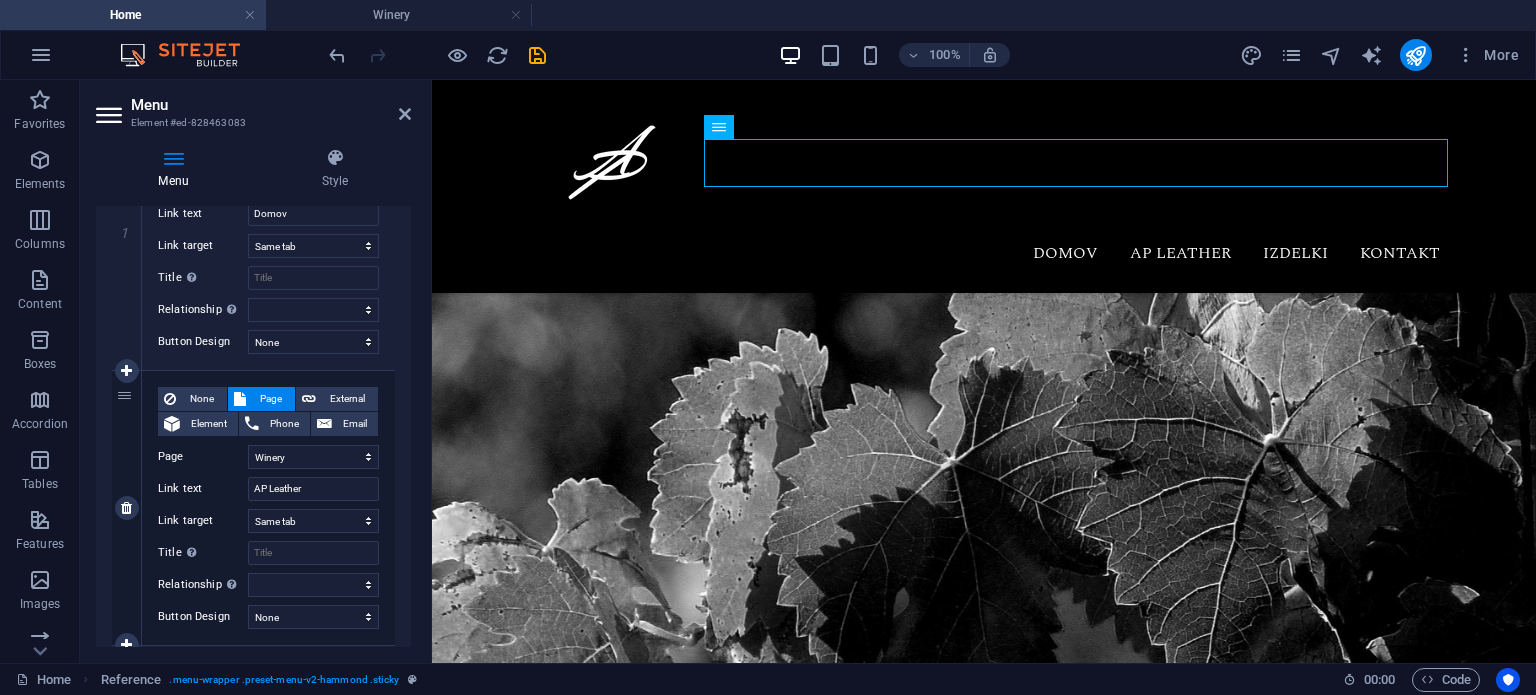 click on "2" at bounding box center [127, 508] 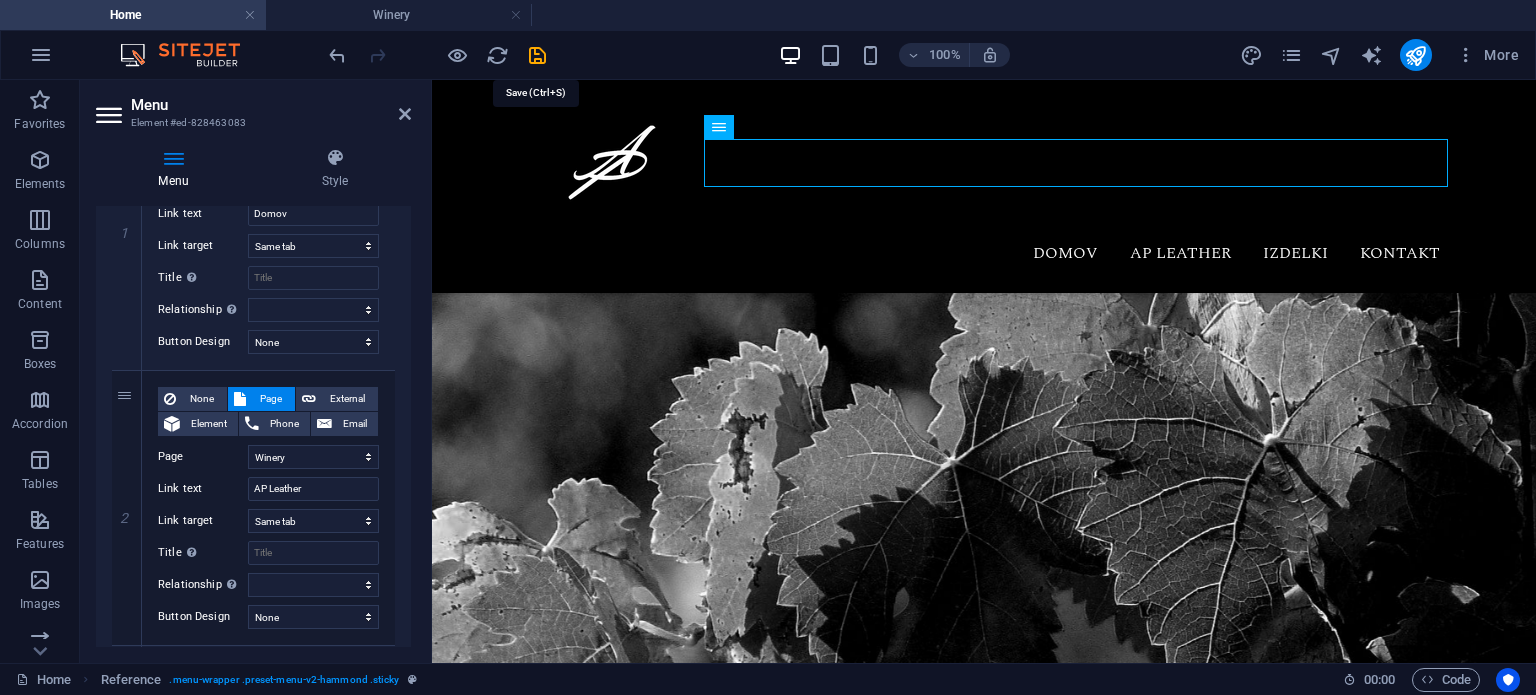 click at bounding box center [537, 55] 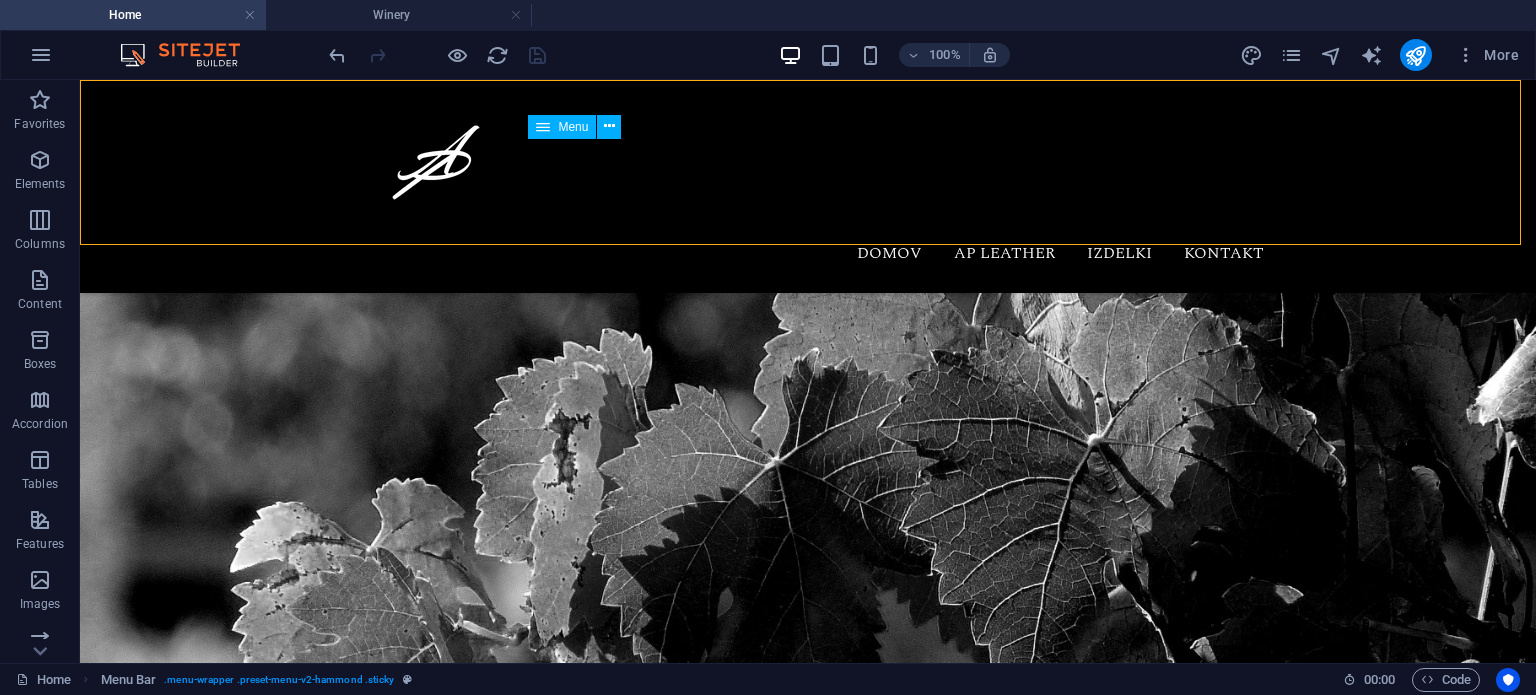 scroll, scrollTop: 0, scrollLeft: 0, axis: both 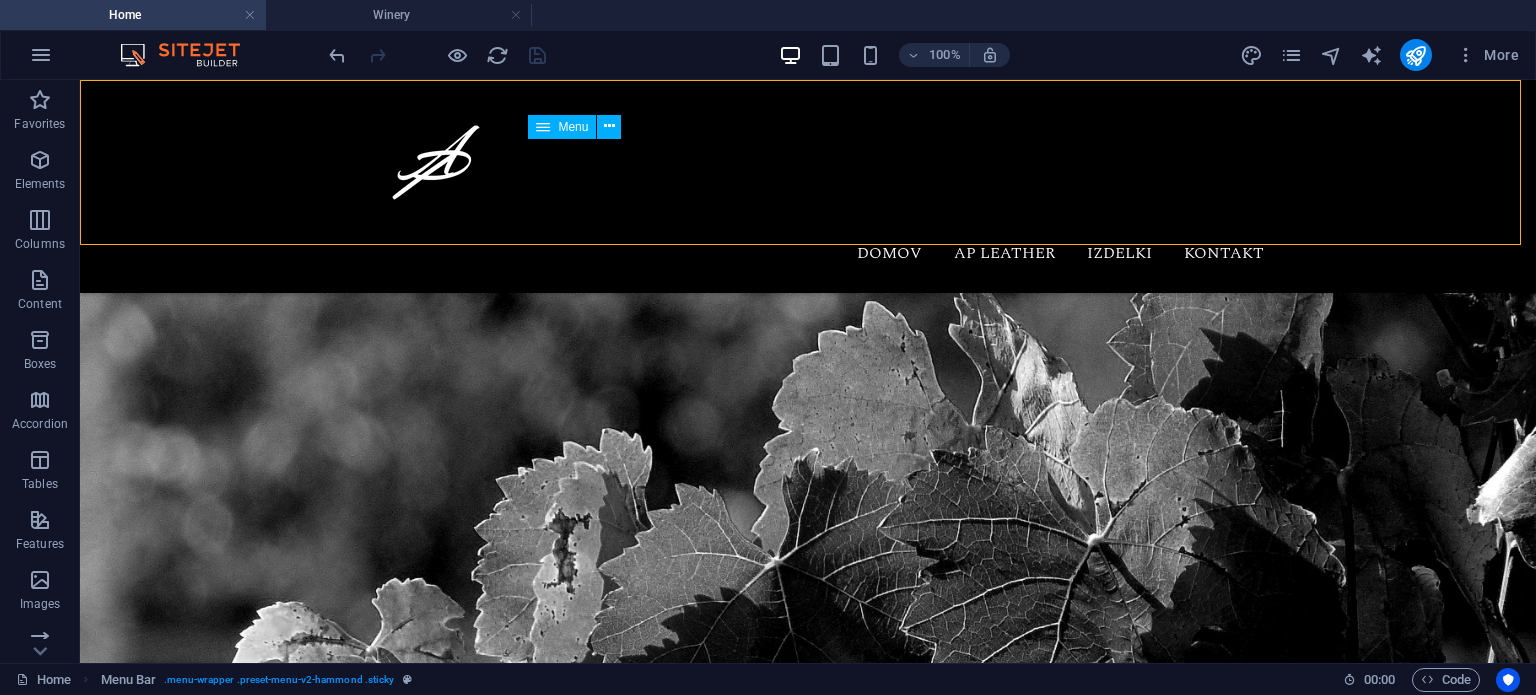 drag, startPoint x: 644, startPoint y: 207, endPoint x: 525, endPoint y: 125, distance: 144.51643 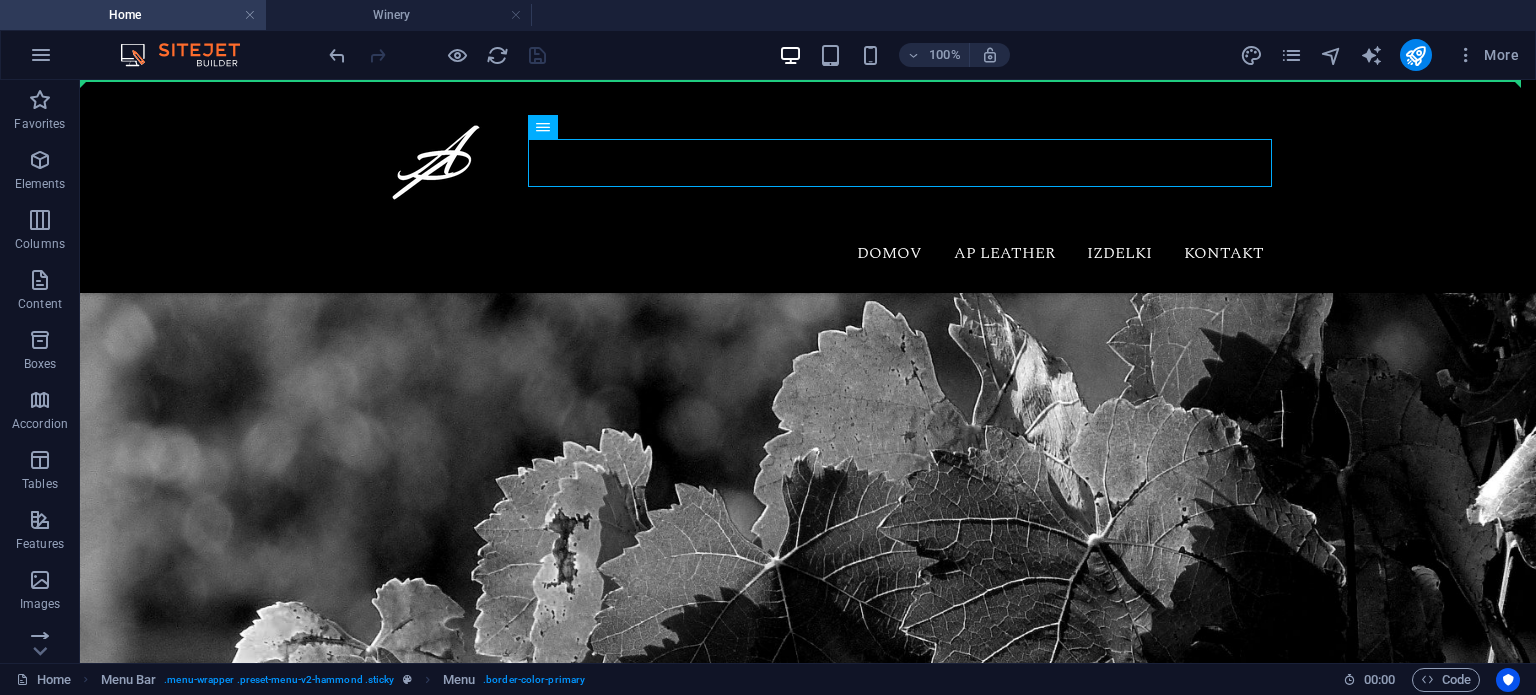 drag, startPoint x: 633, startPoint y: 208, endPoint x: 277, endPoint y: 149, distance: 360.85593 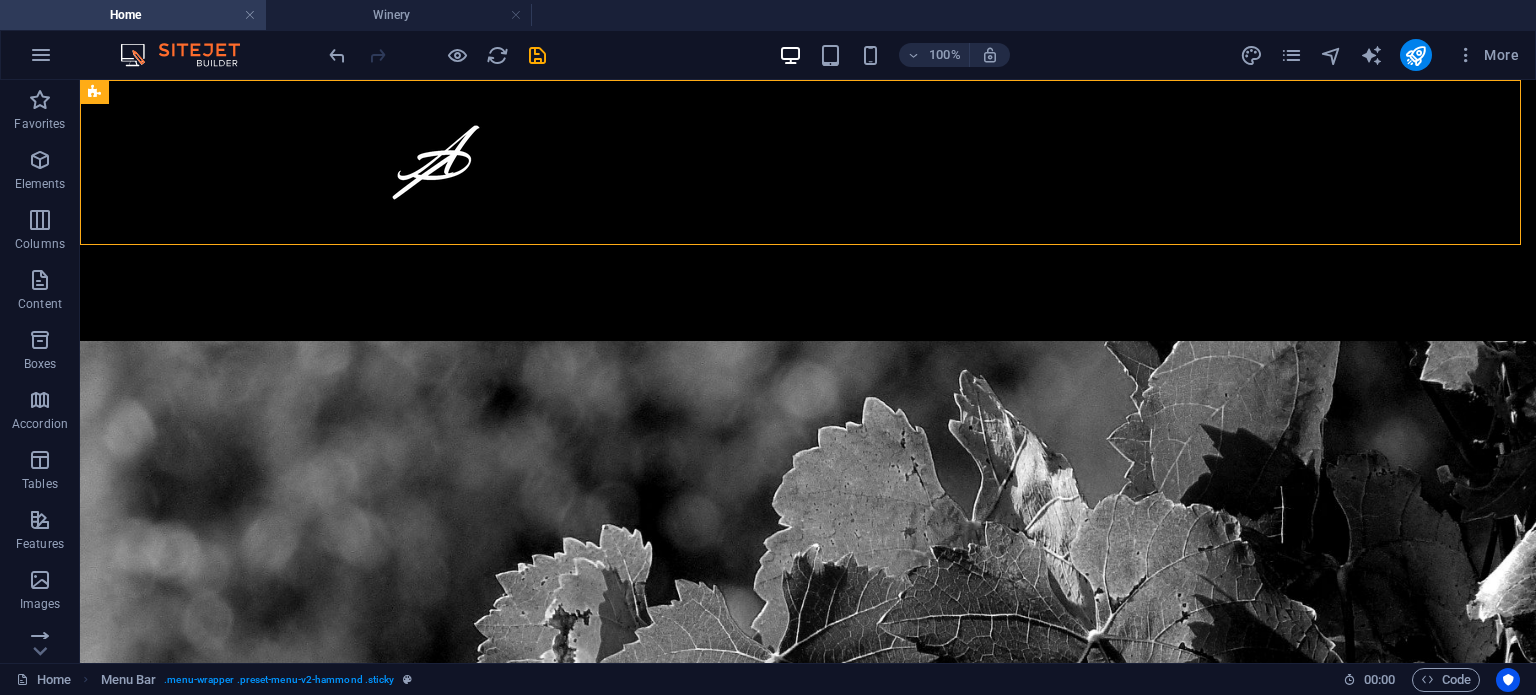 drag, startPoint x: 212, startPoint y: 173, endPoint x: 876, endPoint y: 191, distance: 664.24396 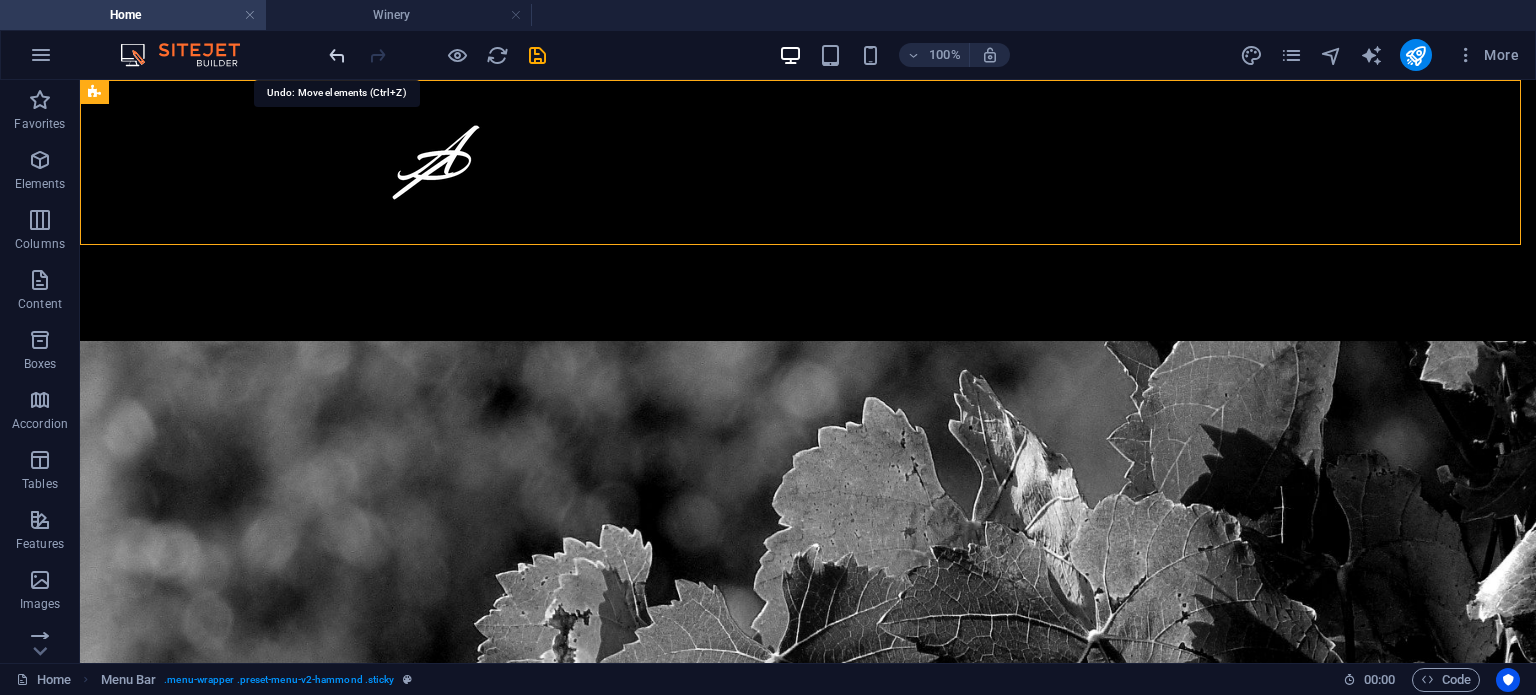 click at bounding box center (337, 55) 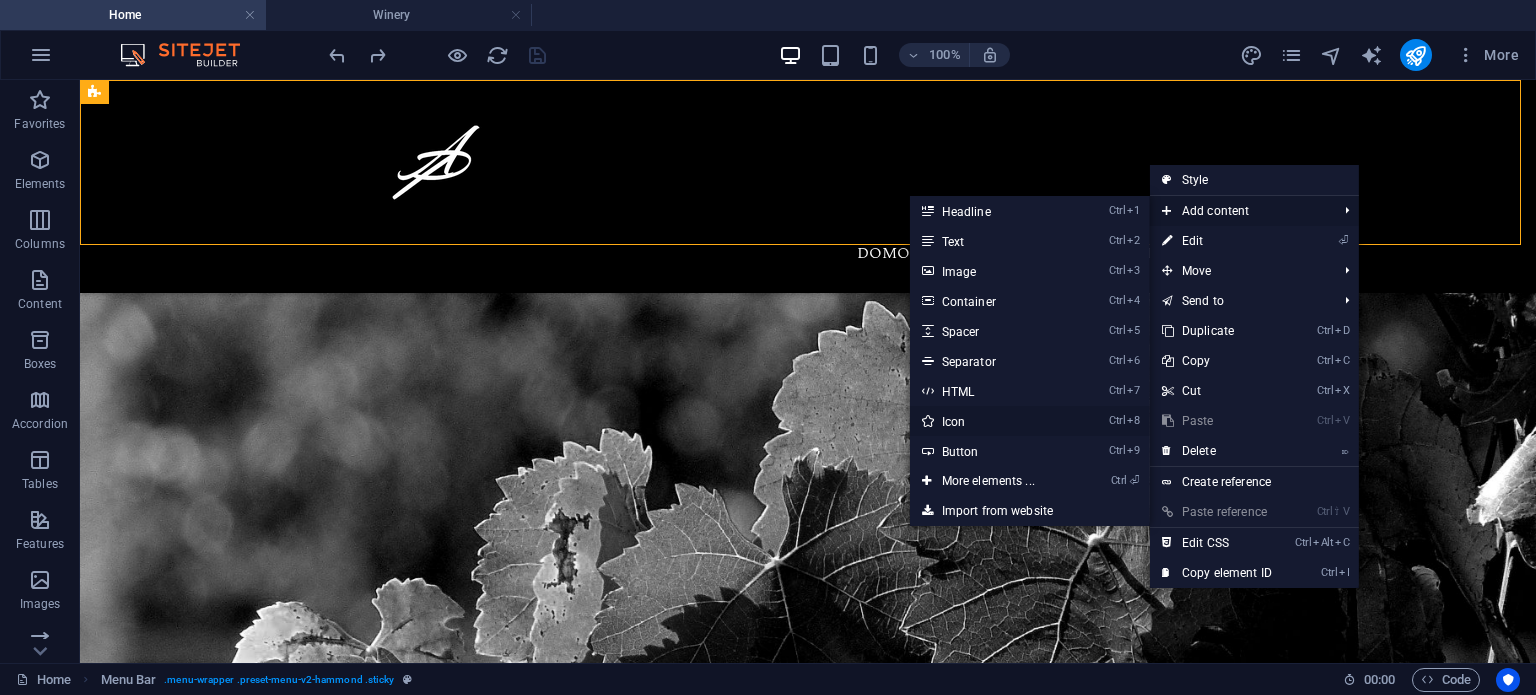 click on "Ctrl 8  Icon" at bounding box center [992, 421] 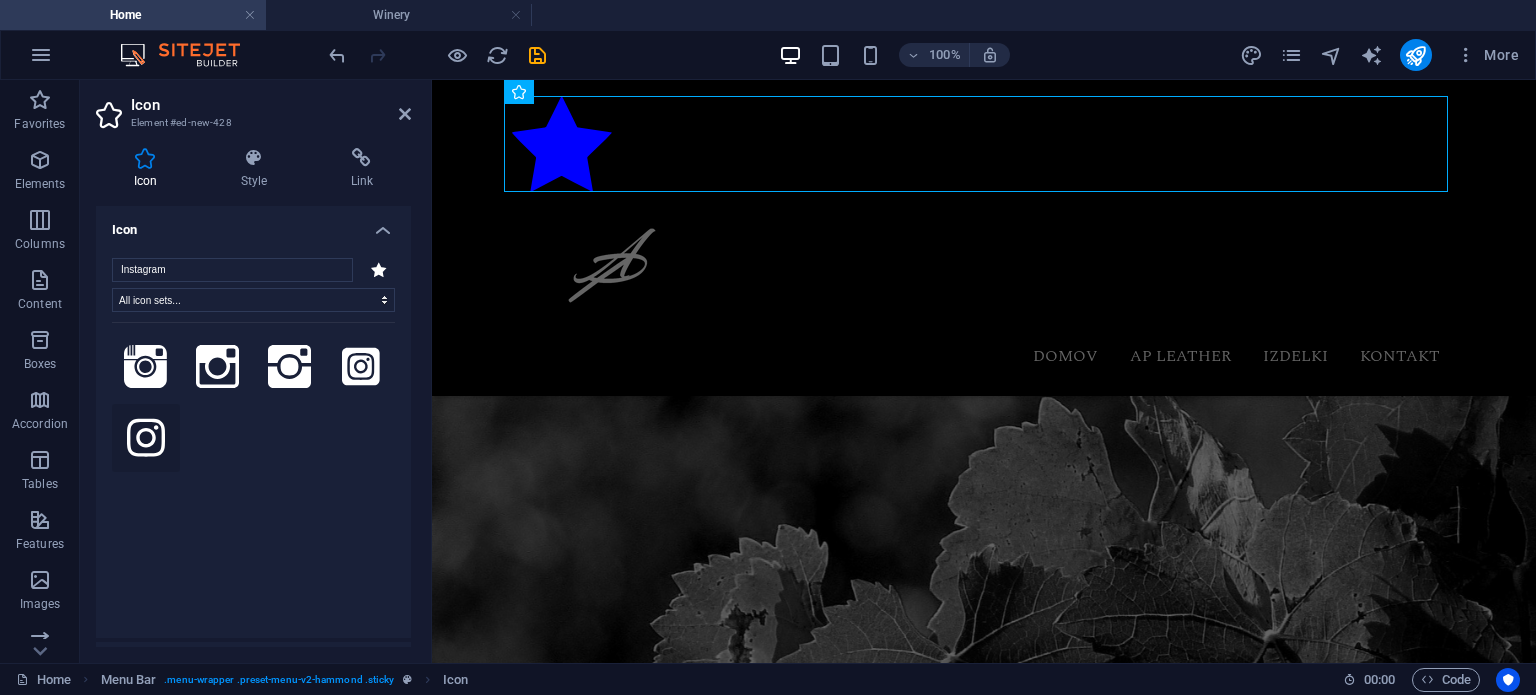type on "Instagram" 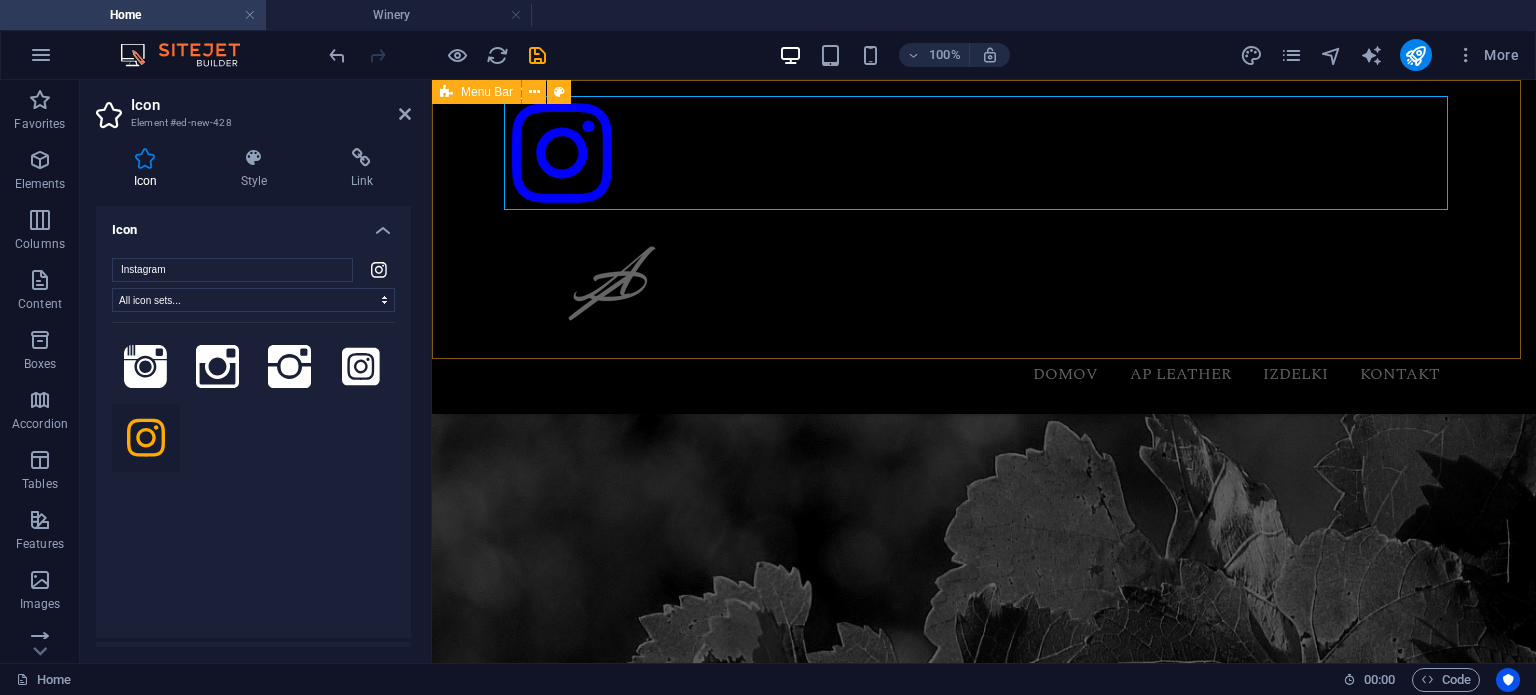 click on "Domov AP Leather Izdelki Kontakt" at bounding box center (984, 247) 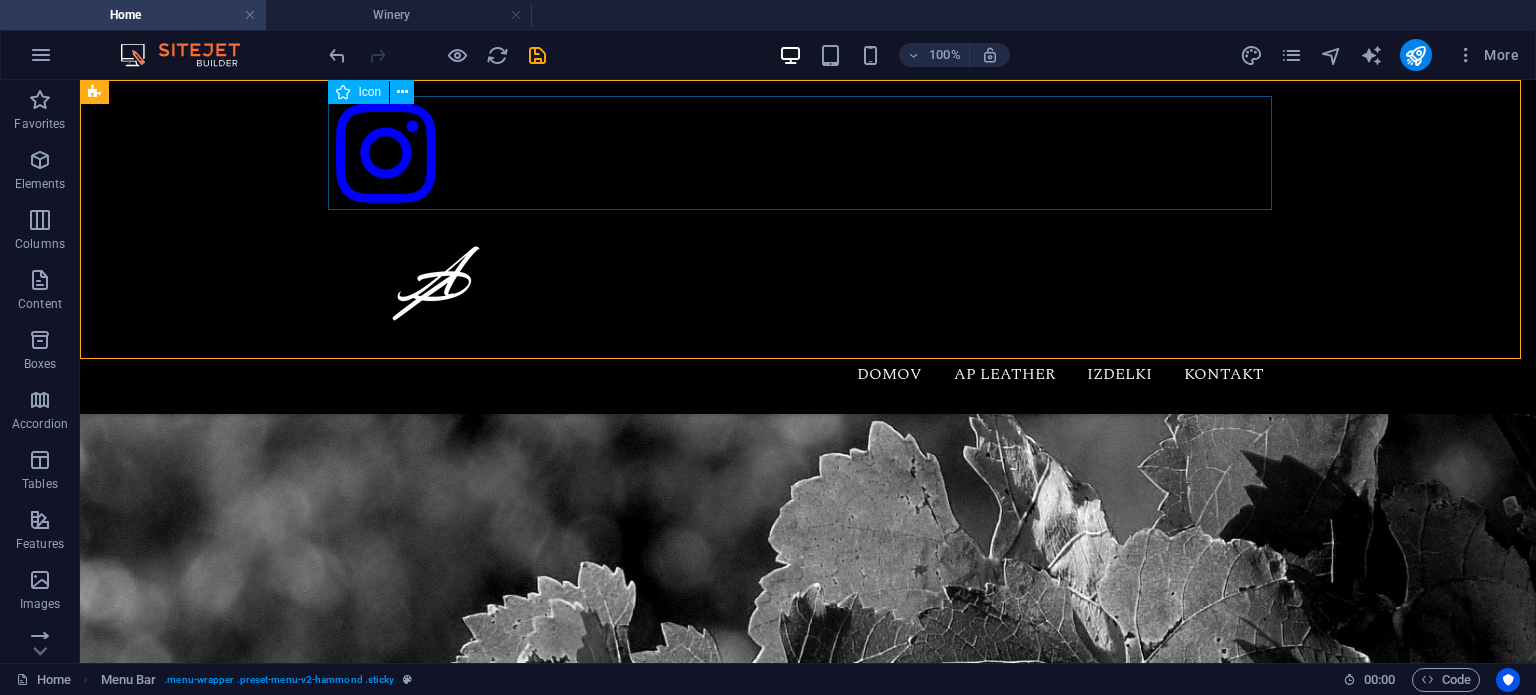 click at bounding box center (808, 156) 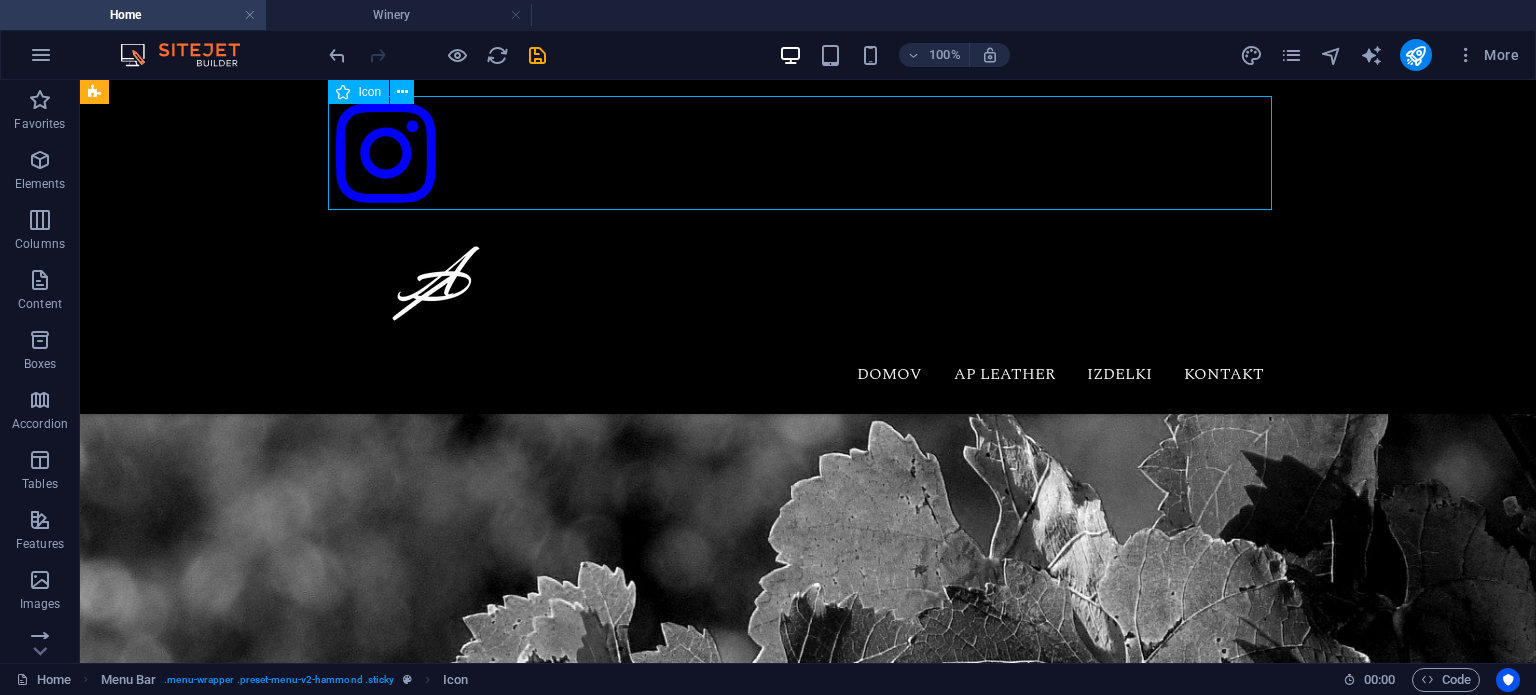 click at bounding box center (808, 156) 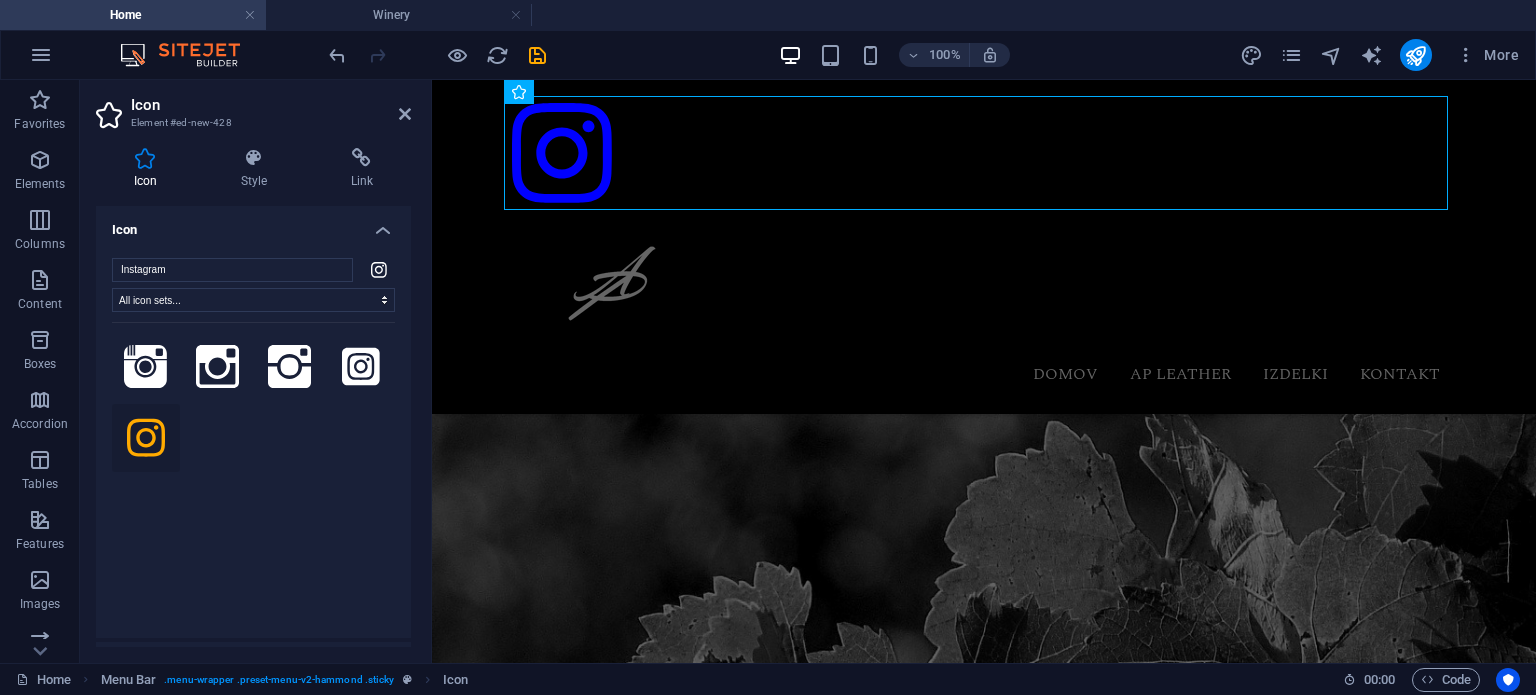click 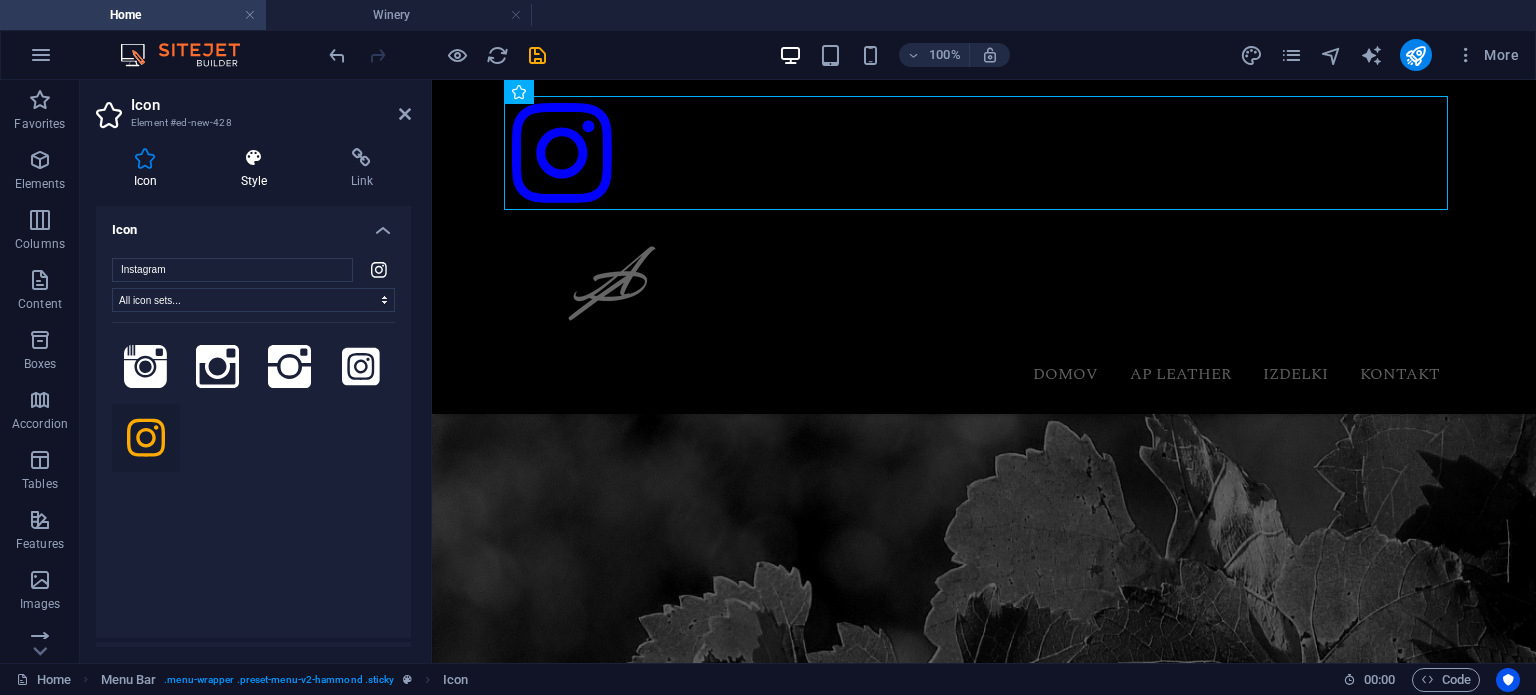 click on "Style" at bounding box center (258, 169) 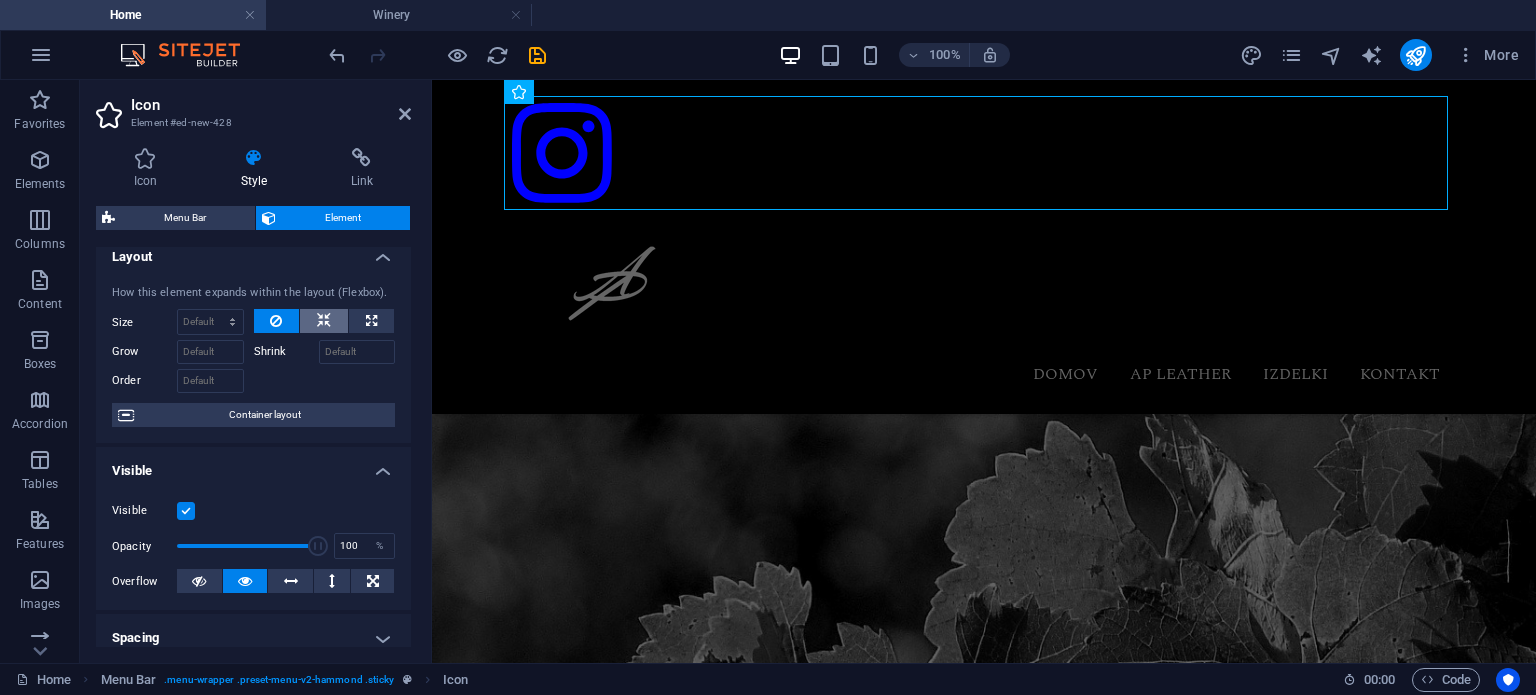 scroll, scrollTop: 0, scrollLeft: 0, axis: both 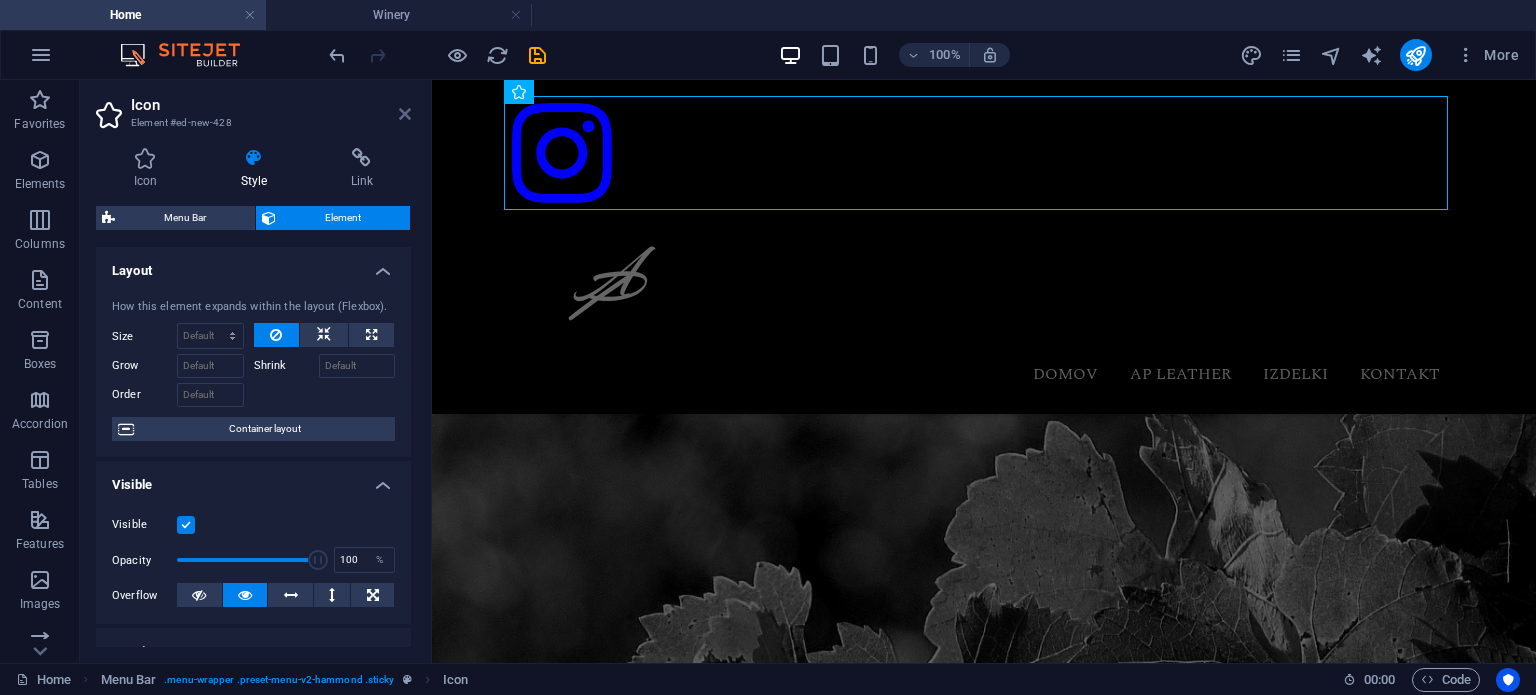 click at bounding box center (405, 114) 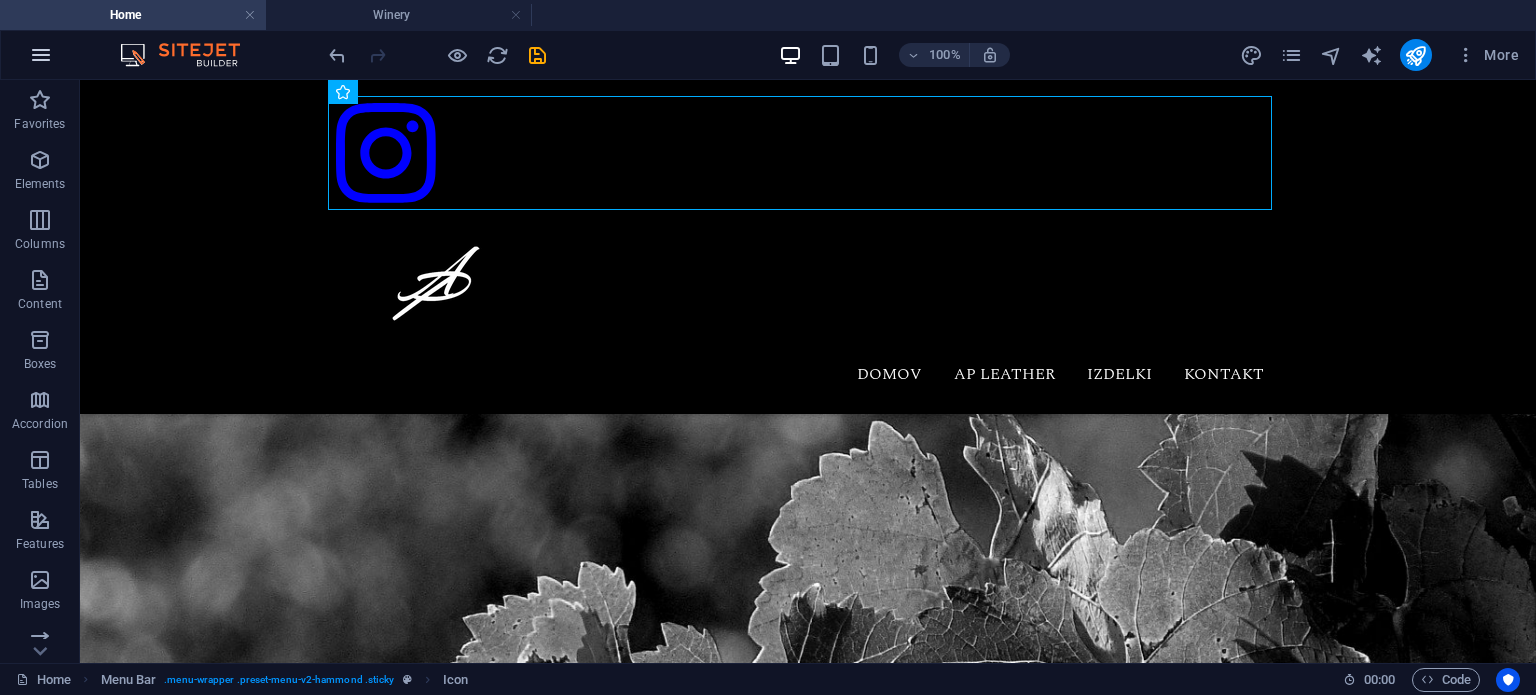 click at bounding box center (41, 55) 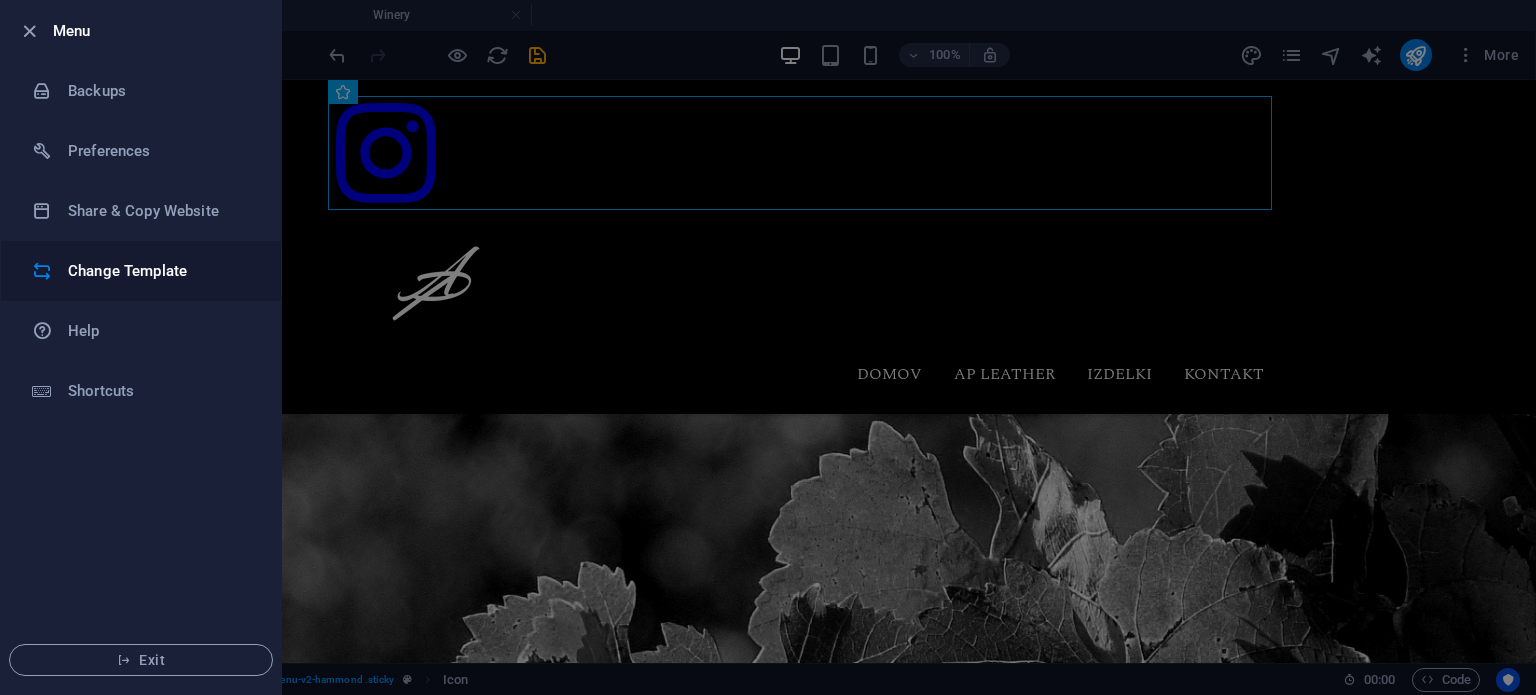 click on "Change Template" at bounding box center [160, 271] 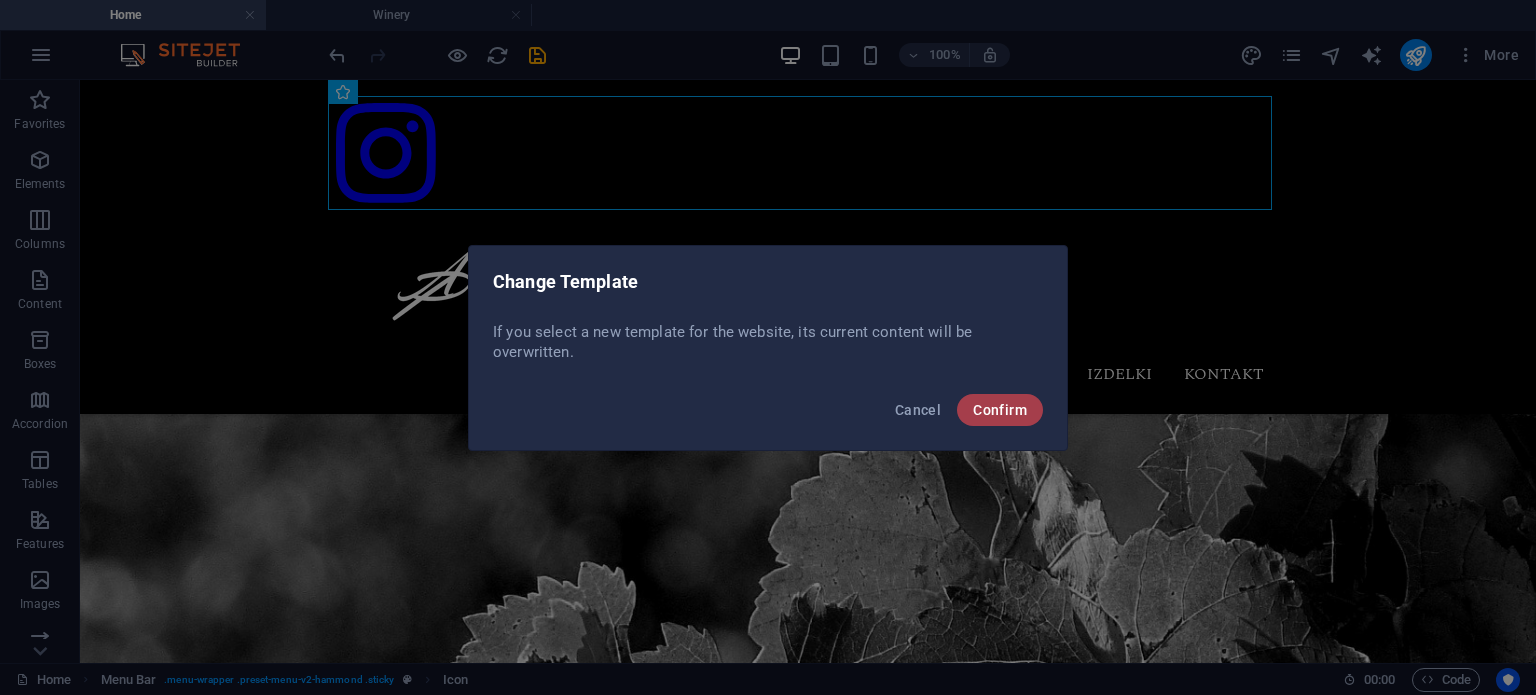 click on "Confirm" at bounding box center [1000, 410] 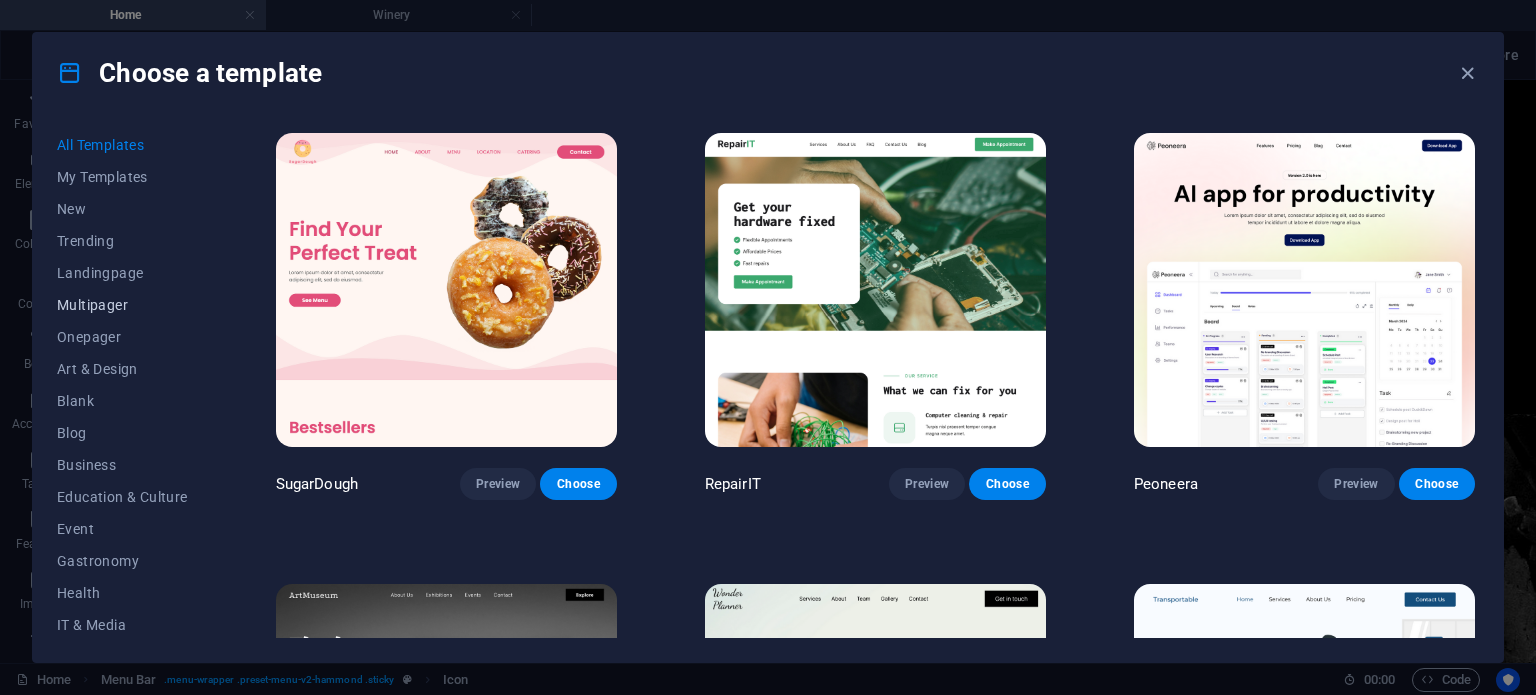 click on "Multipager" at bounding box center (122, 305) 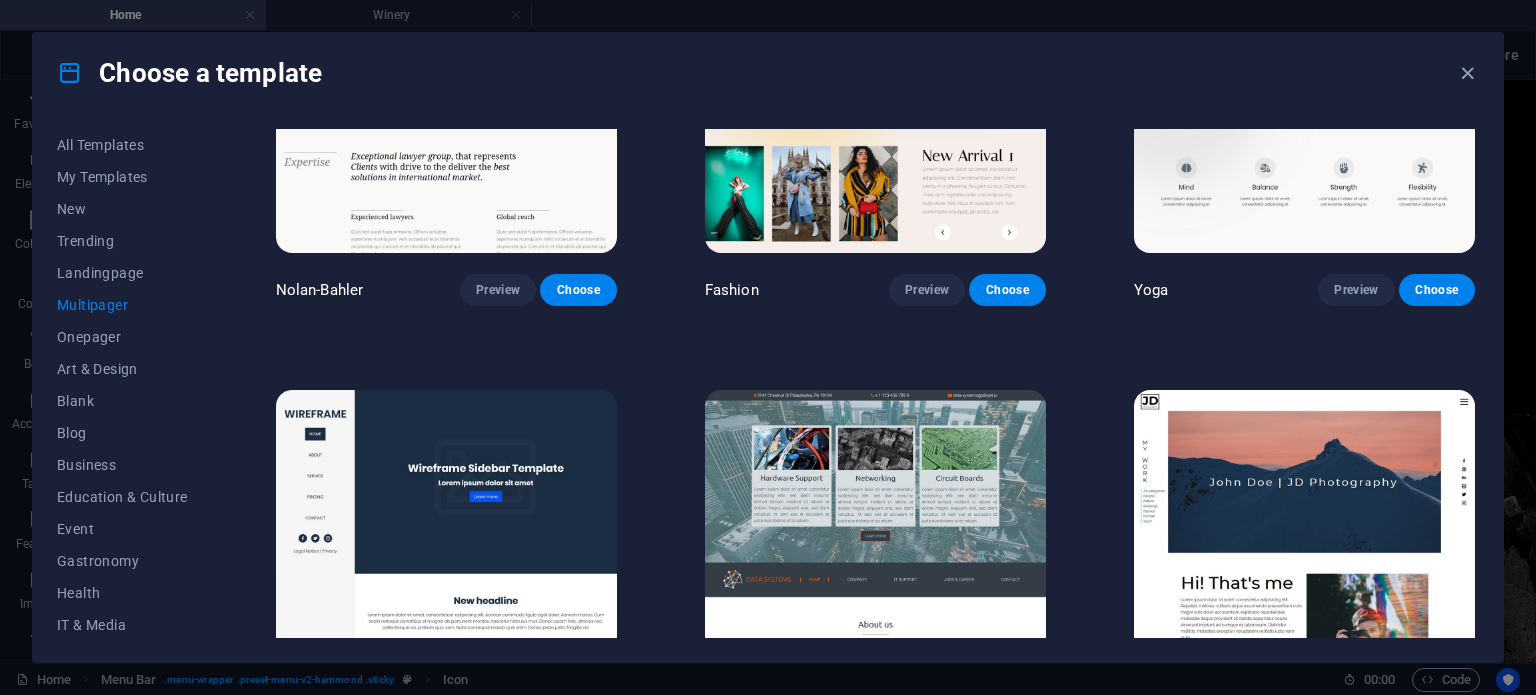 scroll, scrollTop: 4300, scrollLeft: 0, axis: vertical 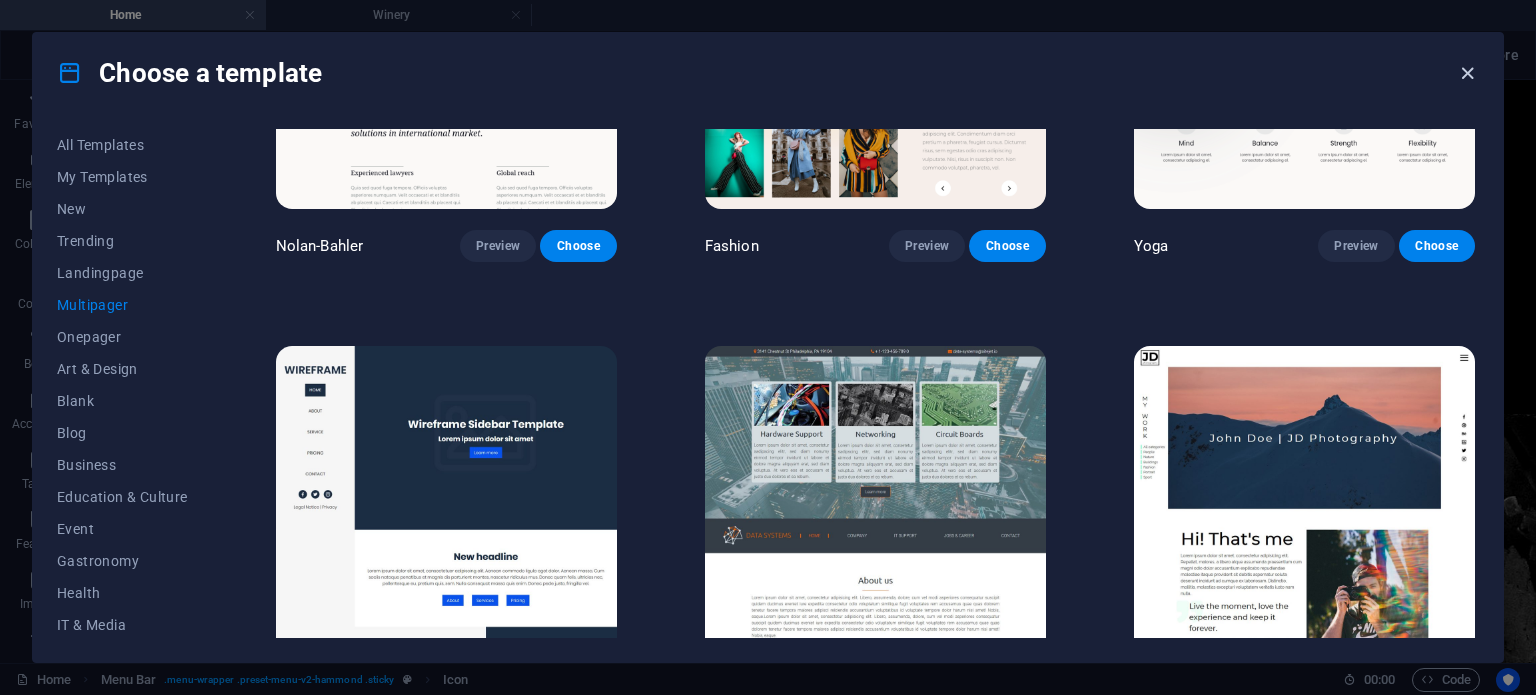 click at bounding box center (1467, 73) 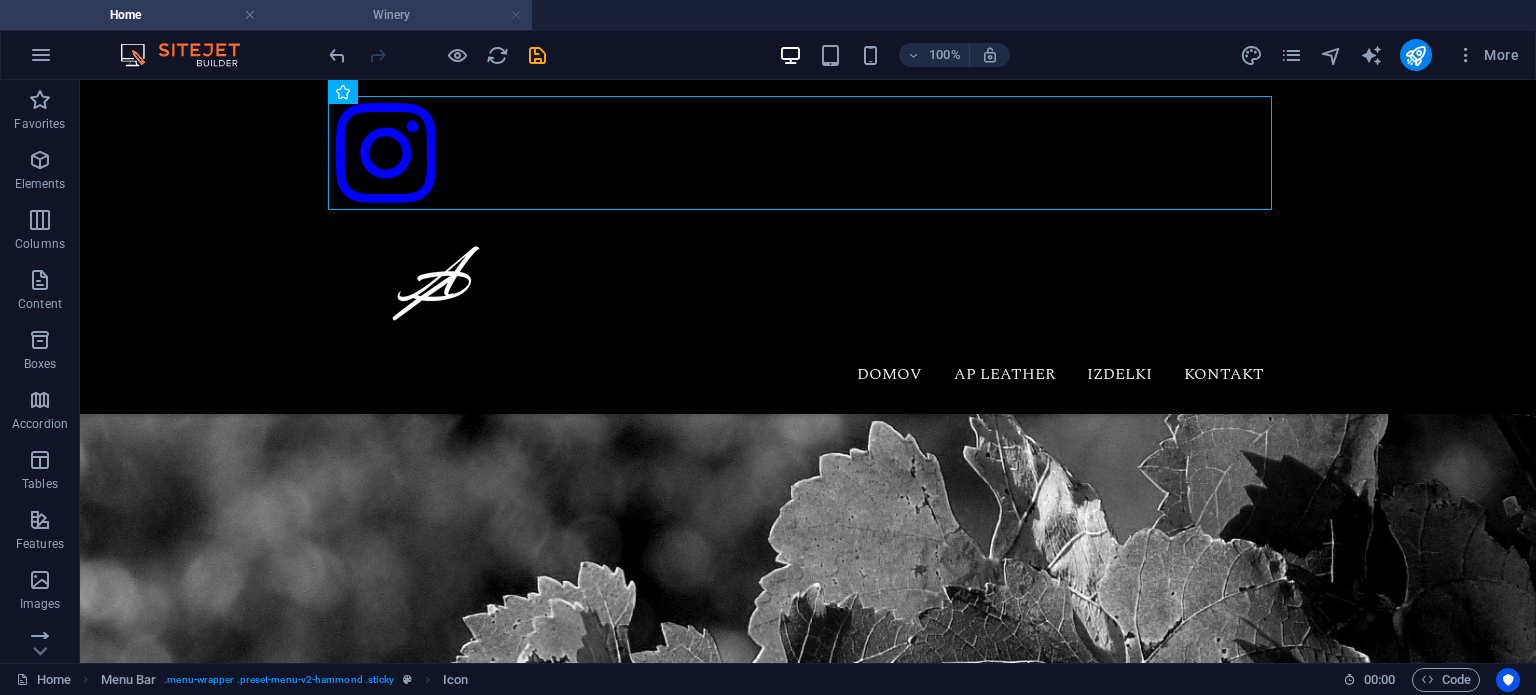 click at bounding box center (516, 15) 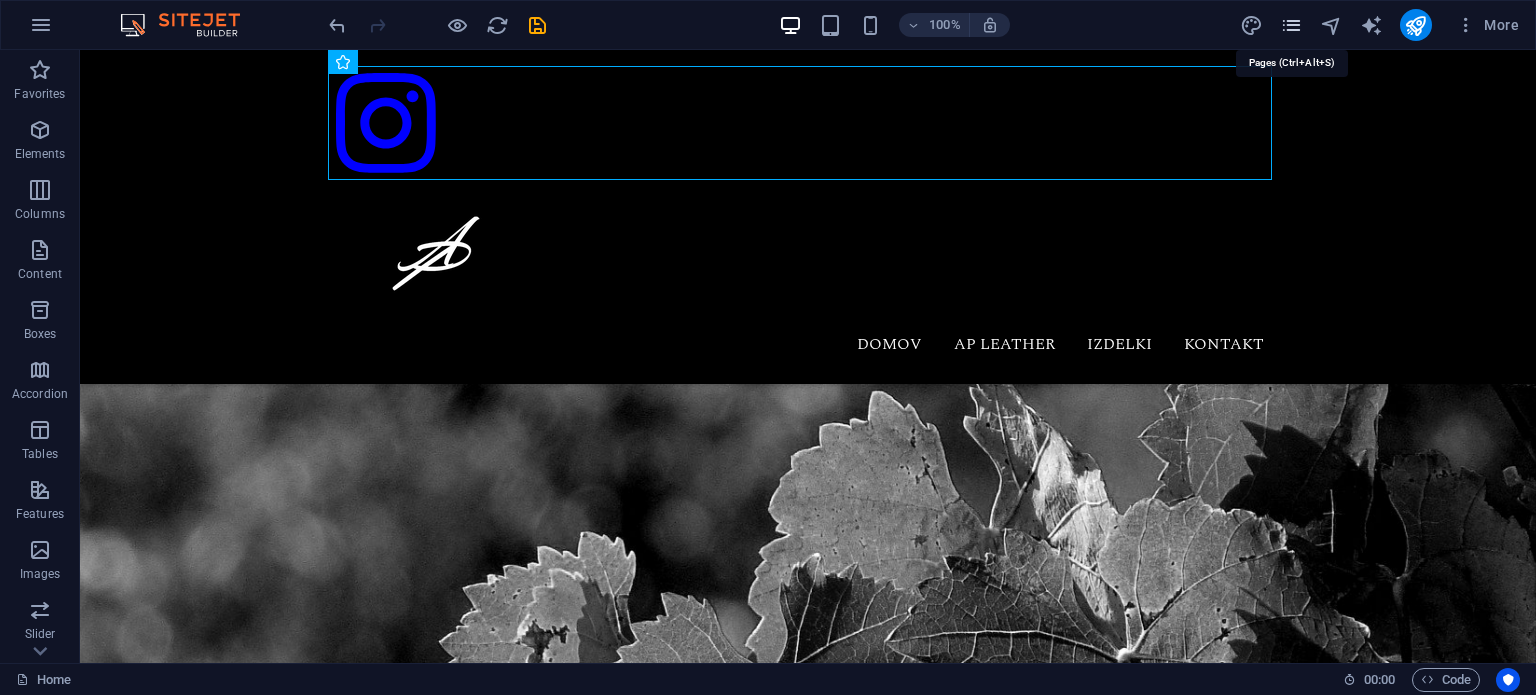 click at bounding box center [1291, 25] 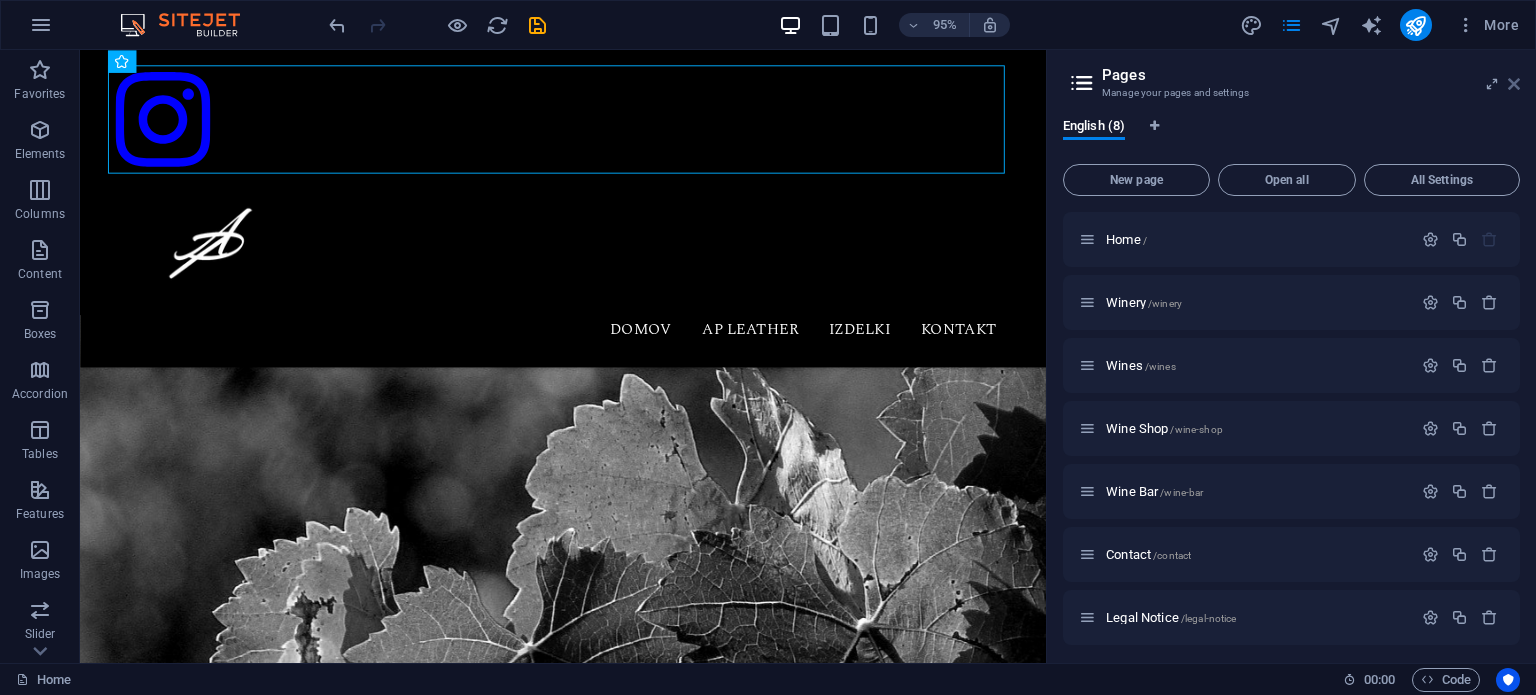 click at bounding box center (1514, 84) 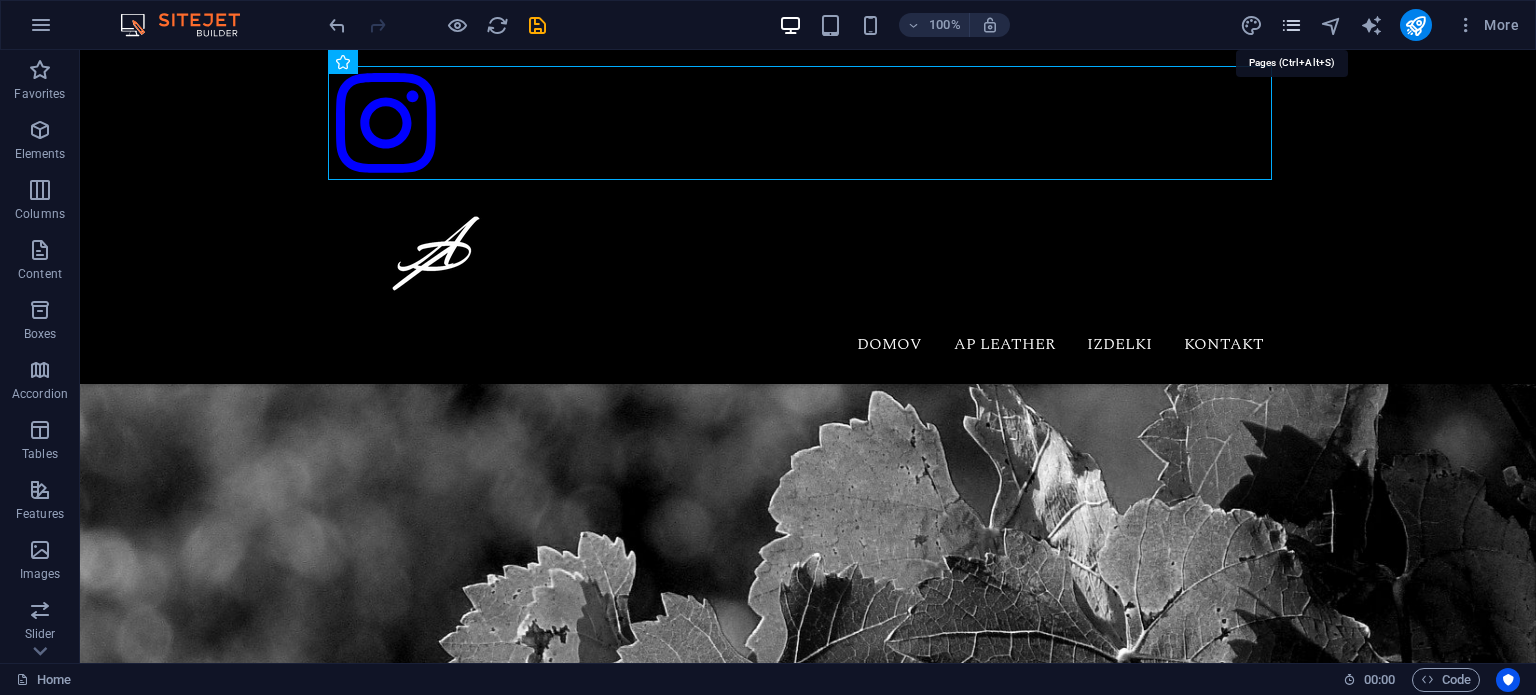 click at bounding box center [1291, 25] 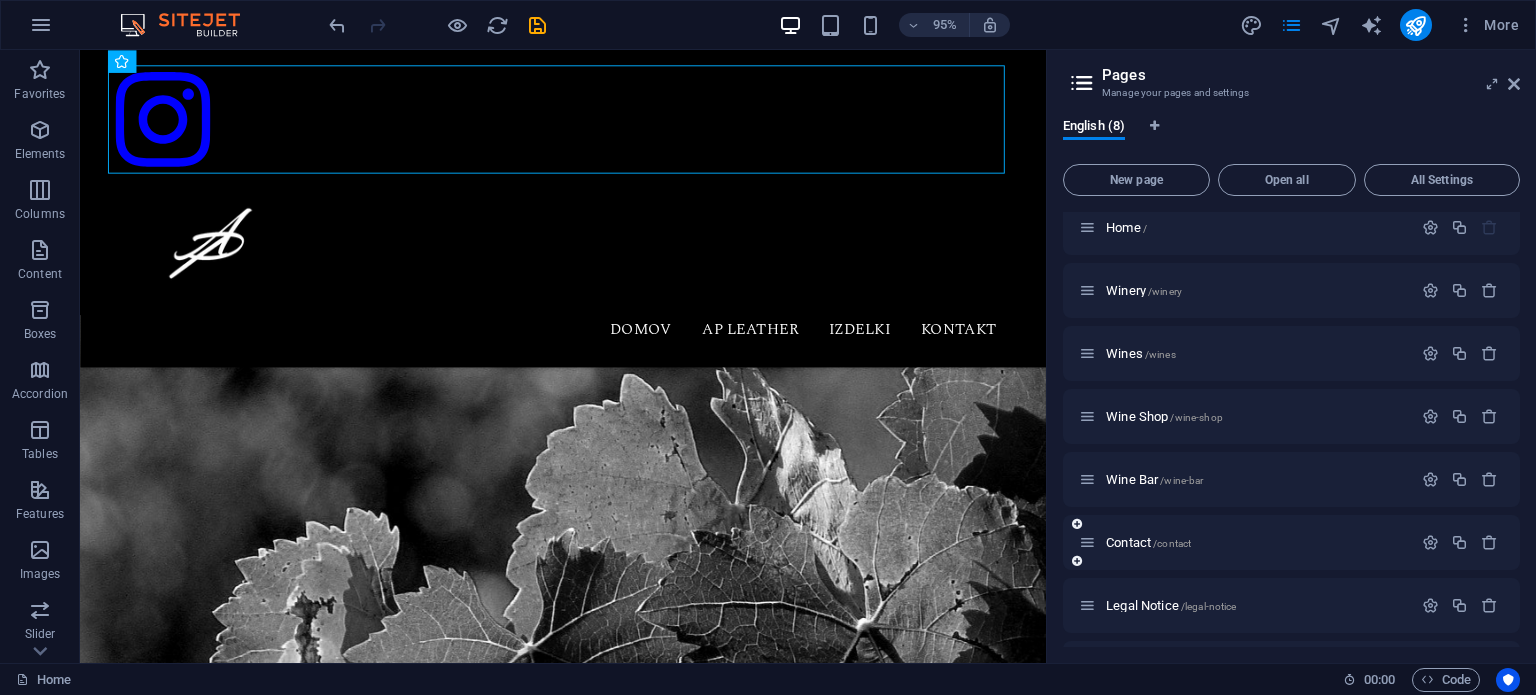 scroll, scrollTop: 0, scrollLeft: 0, axis: both 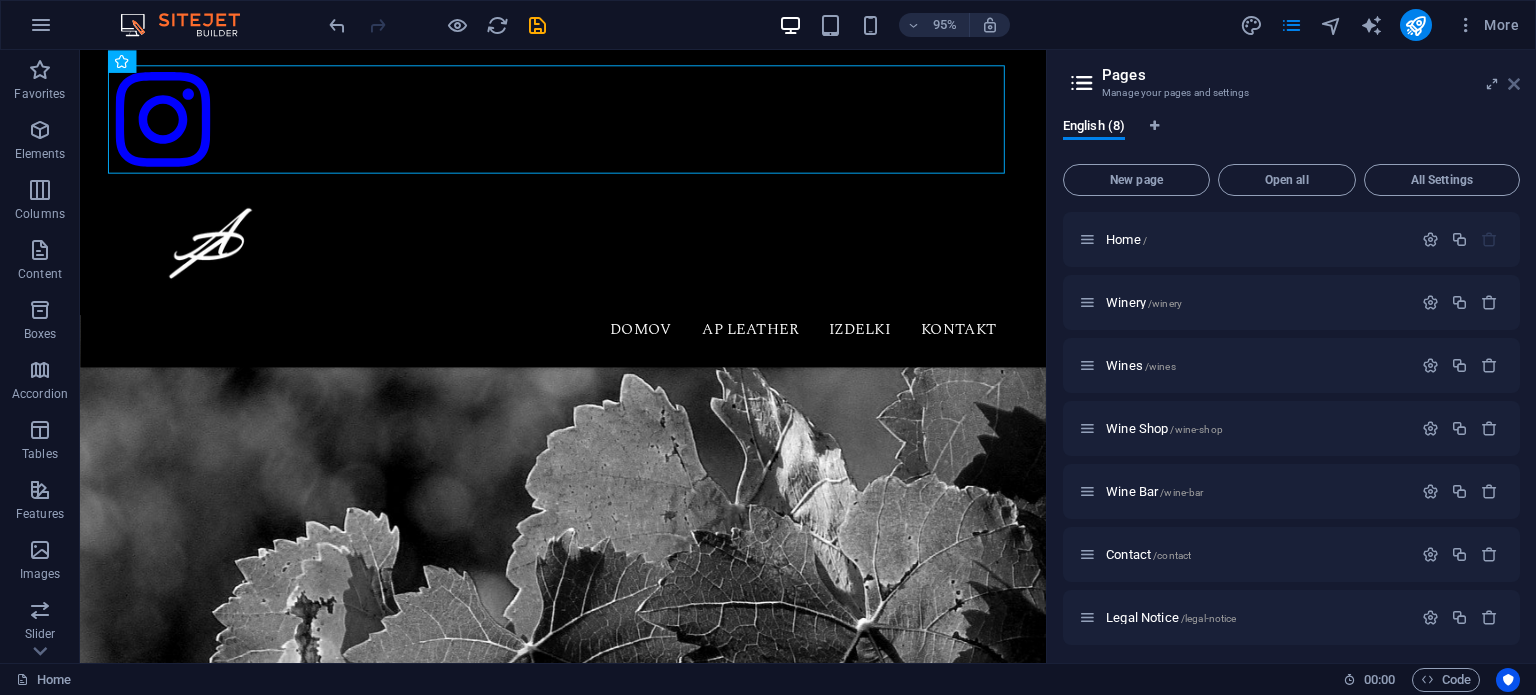 click at bounding box center [1514, 84] 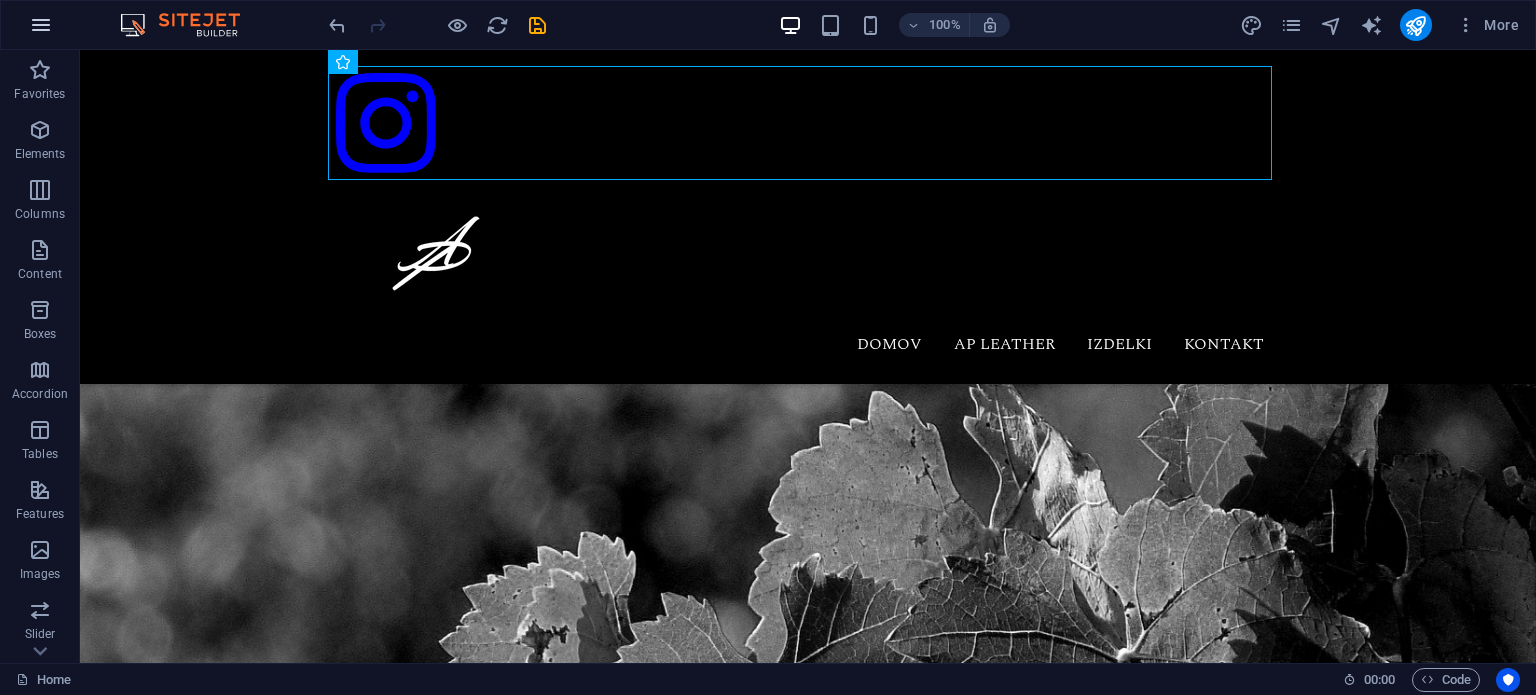 click at bounding box center (41, 25) 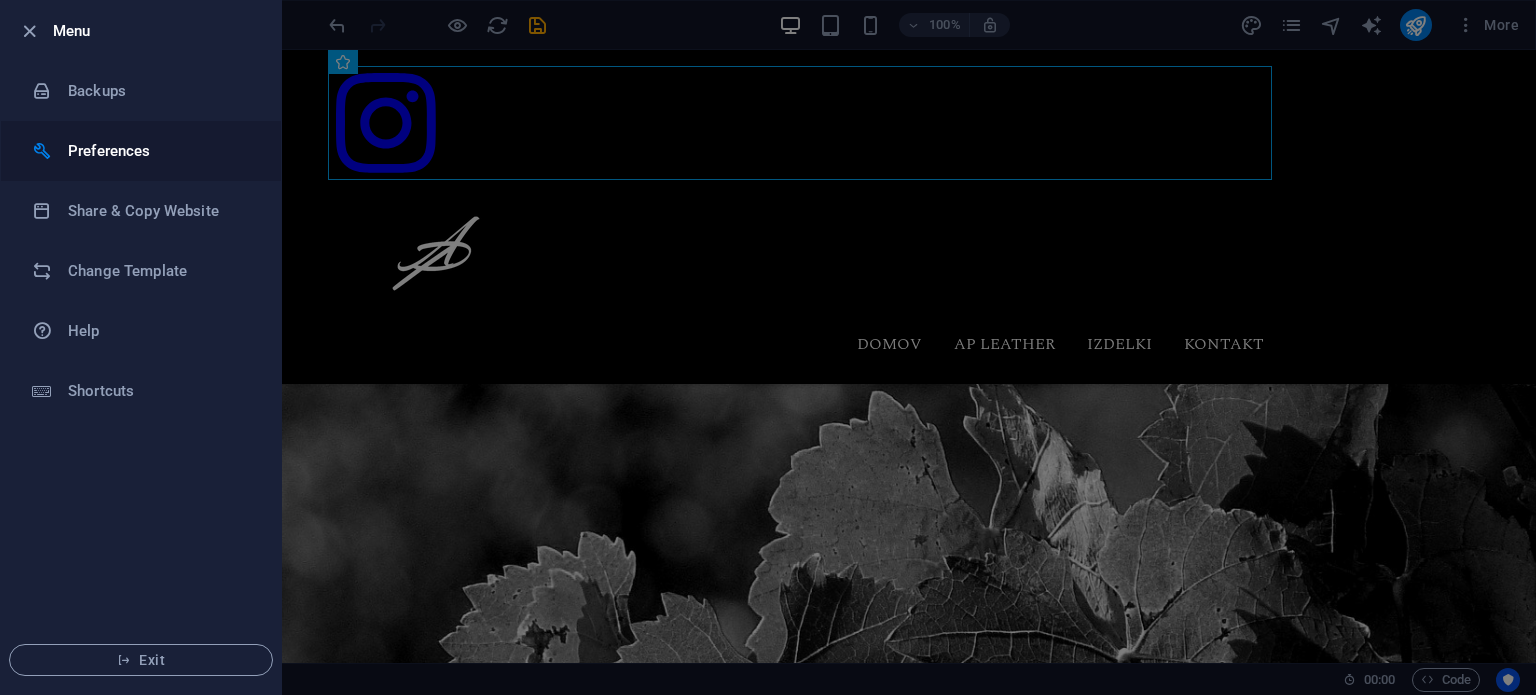 click on "Preferences" at bounding box center [160, 151] 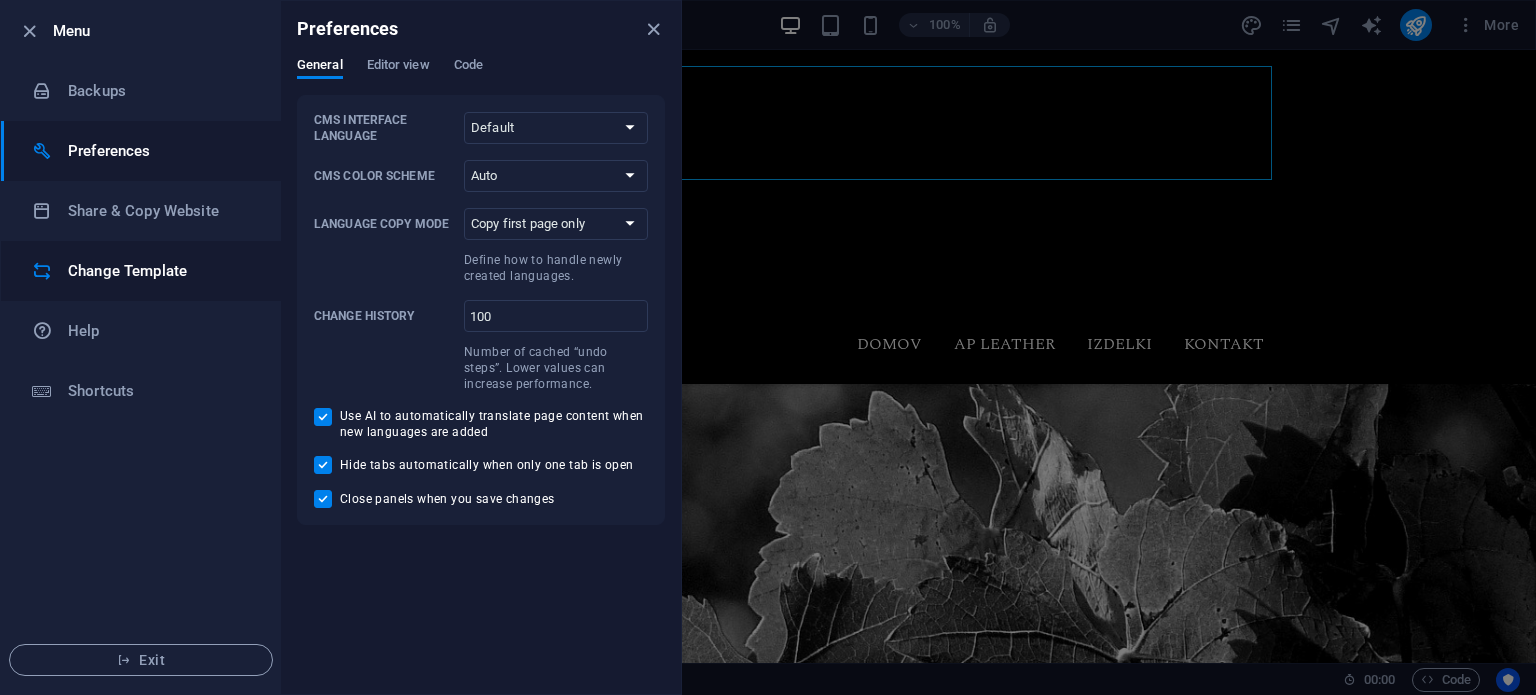 click on "Change Template" at bounding box center [160, 271] 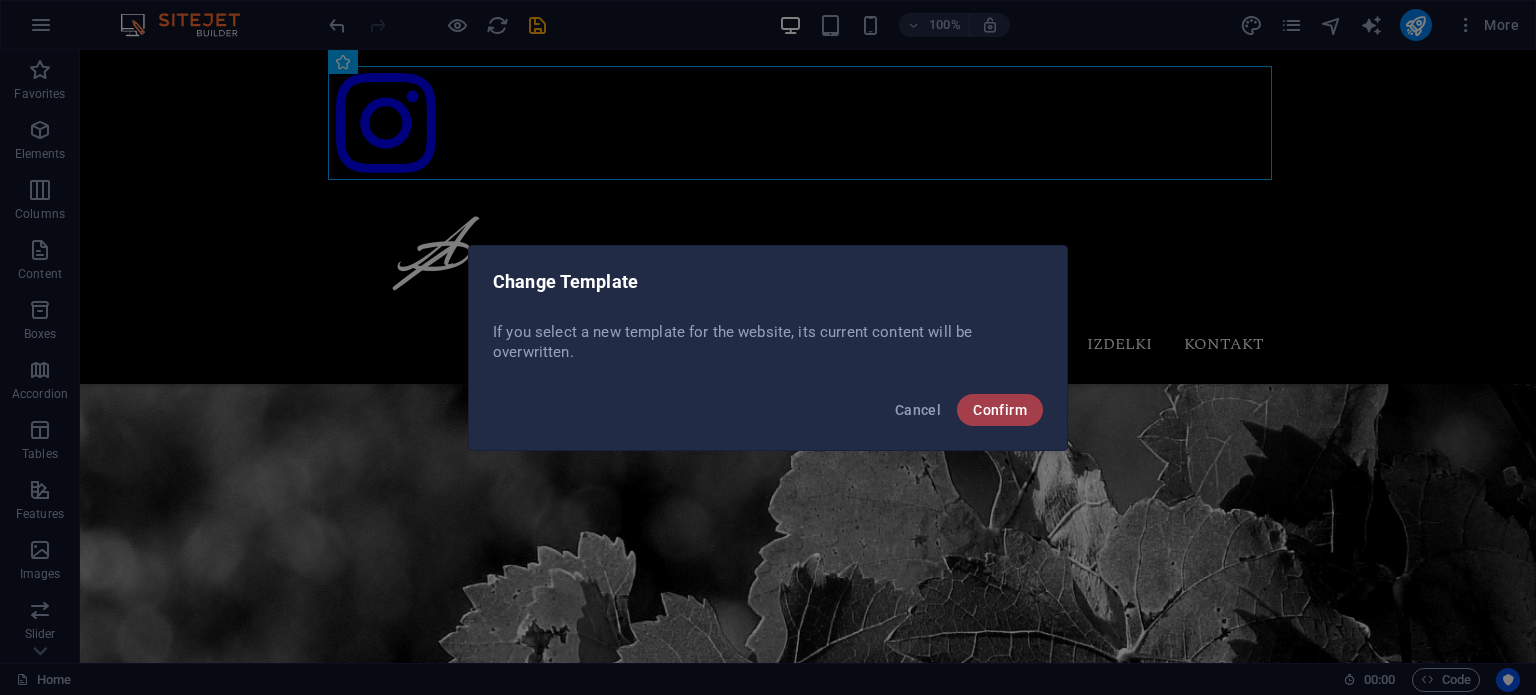click on "Confirm" at bounding box center [1000, 410] 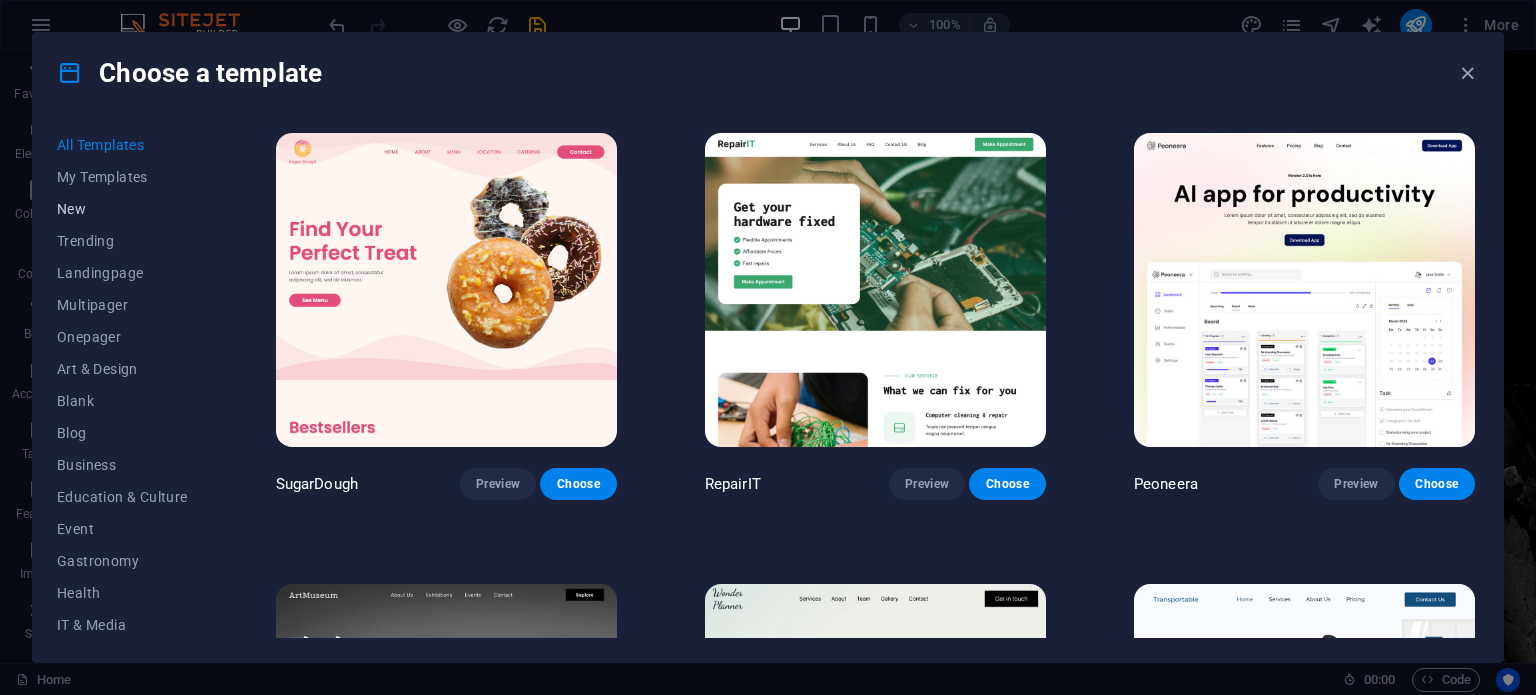 click on "New" at bounding box center [122, 209] 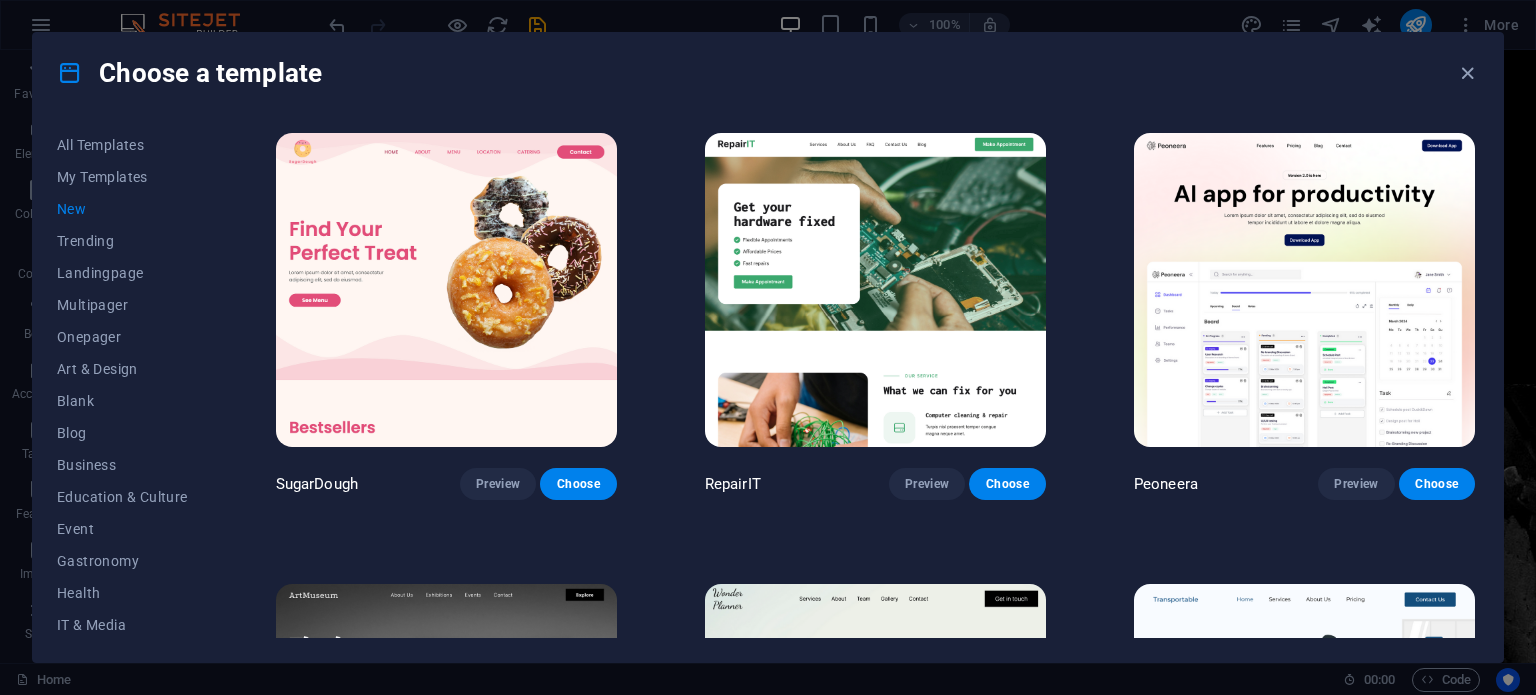 click on "New" at bounding box center (122, 209) 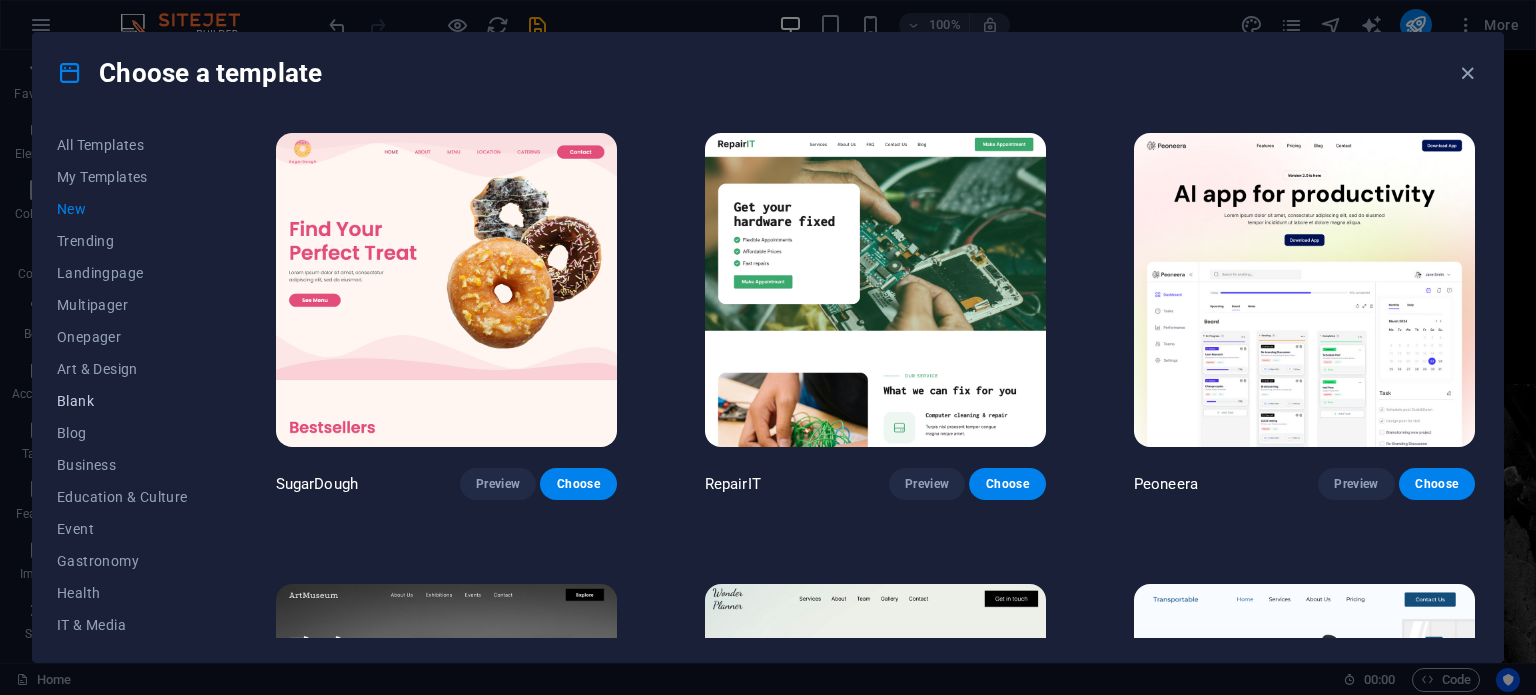 click on "Blank" at bounding box center [122, 401] 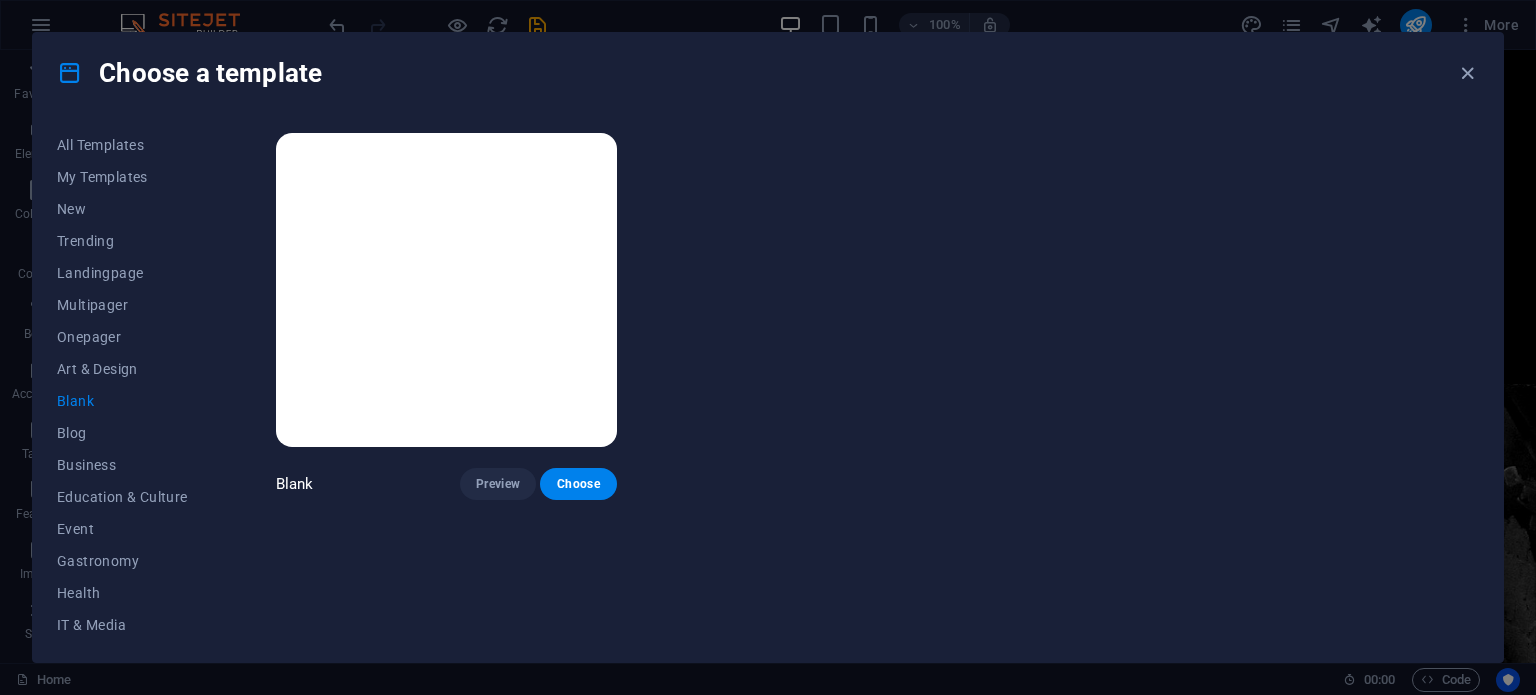 click at bounding box center [446, 290] 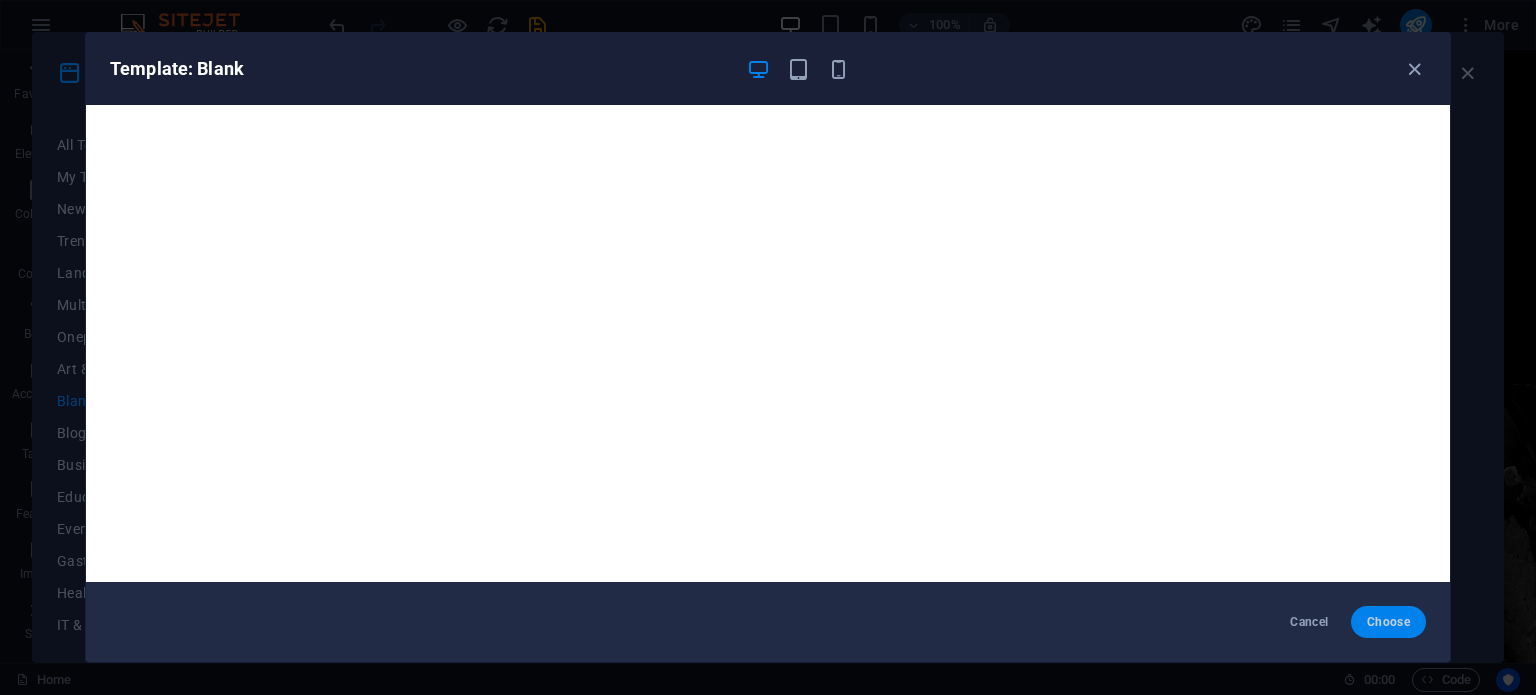 click on "Choose" at bounding box center (1388, 622) 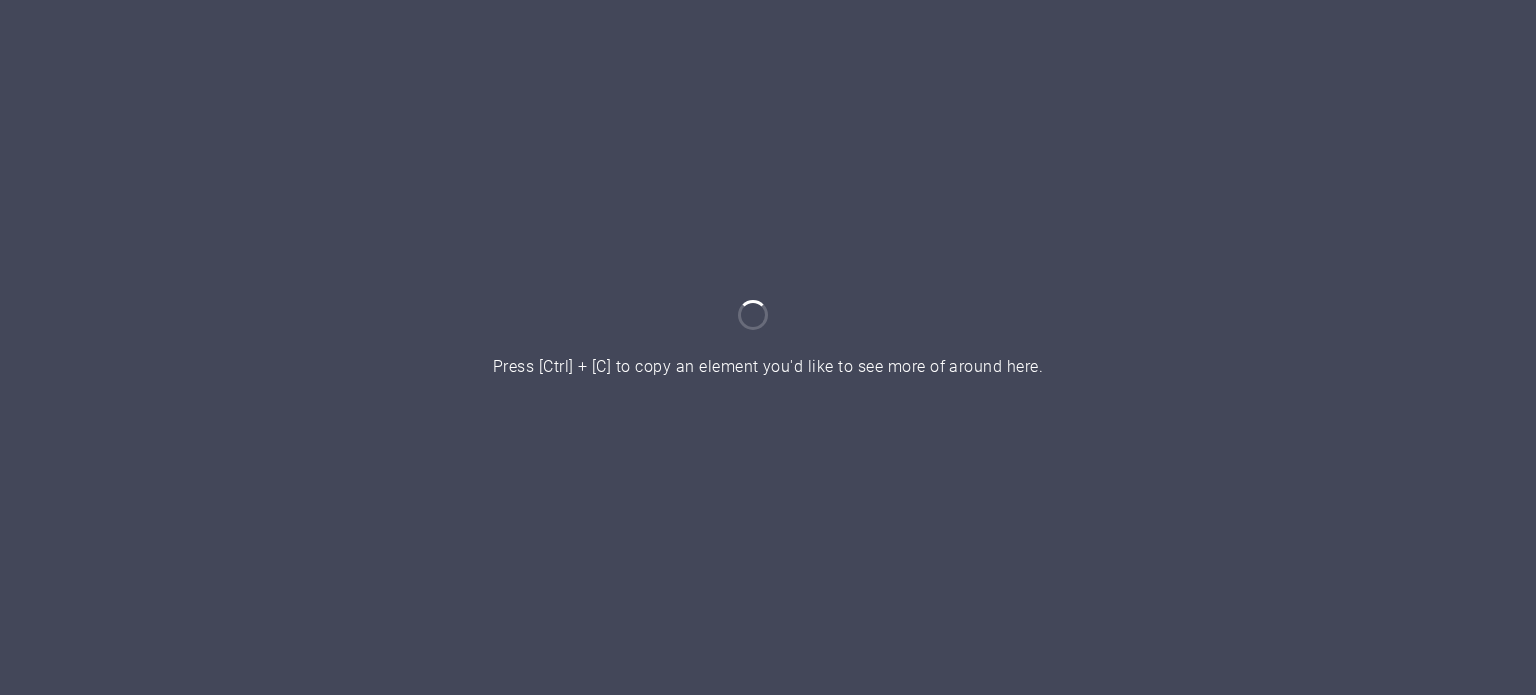 scroll, scrollTop: 0, scrollLeft: 0, axis: both 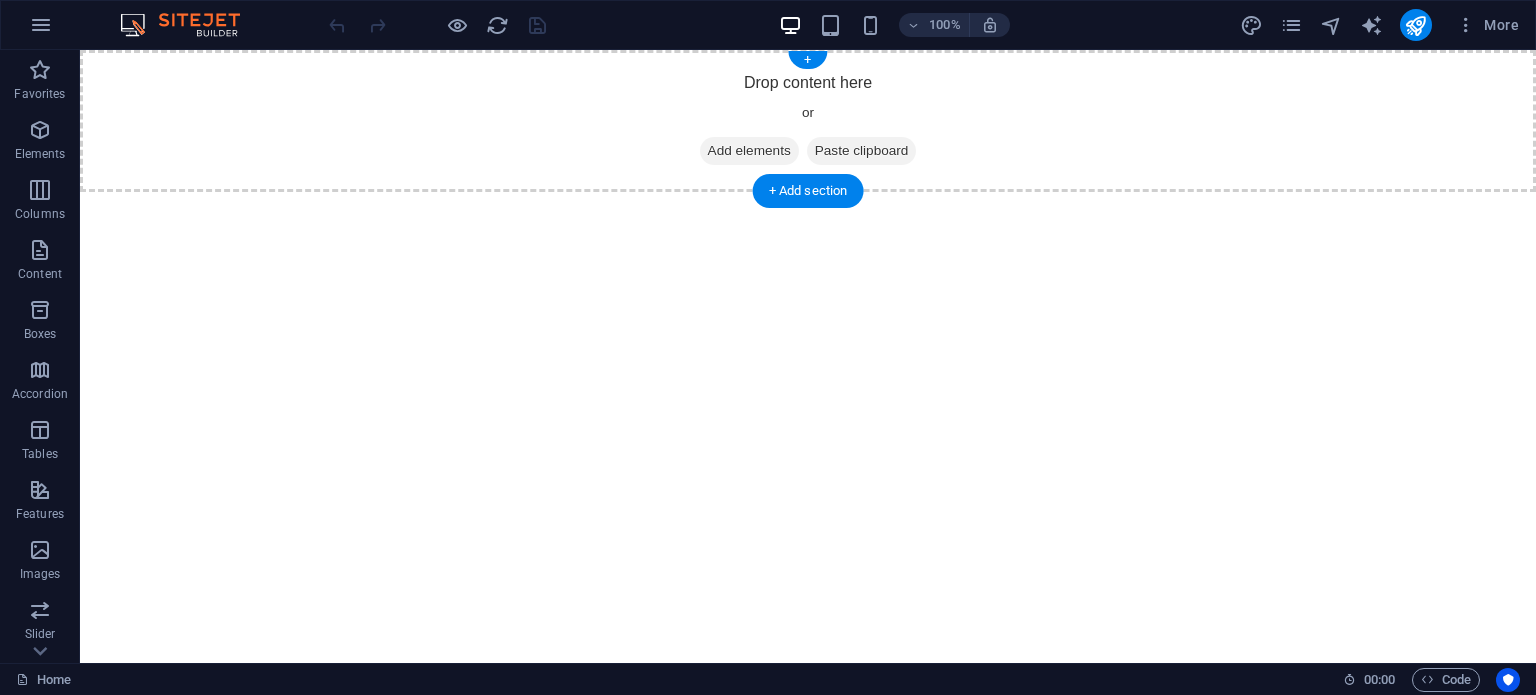 click on "Add elements" at bounding box center (749, 151) 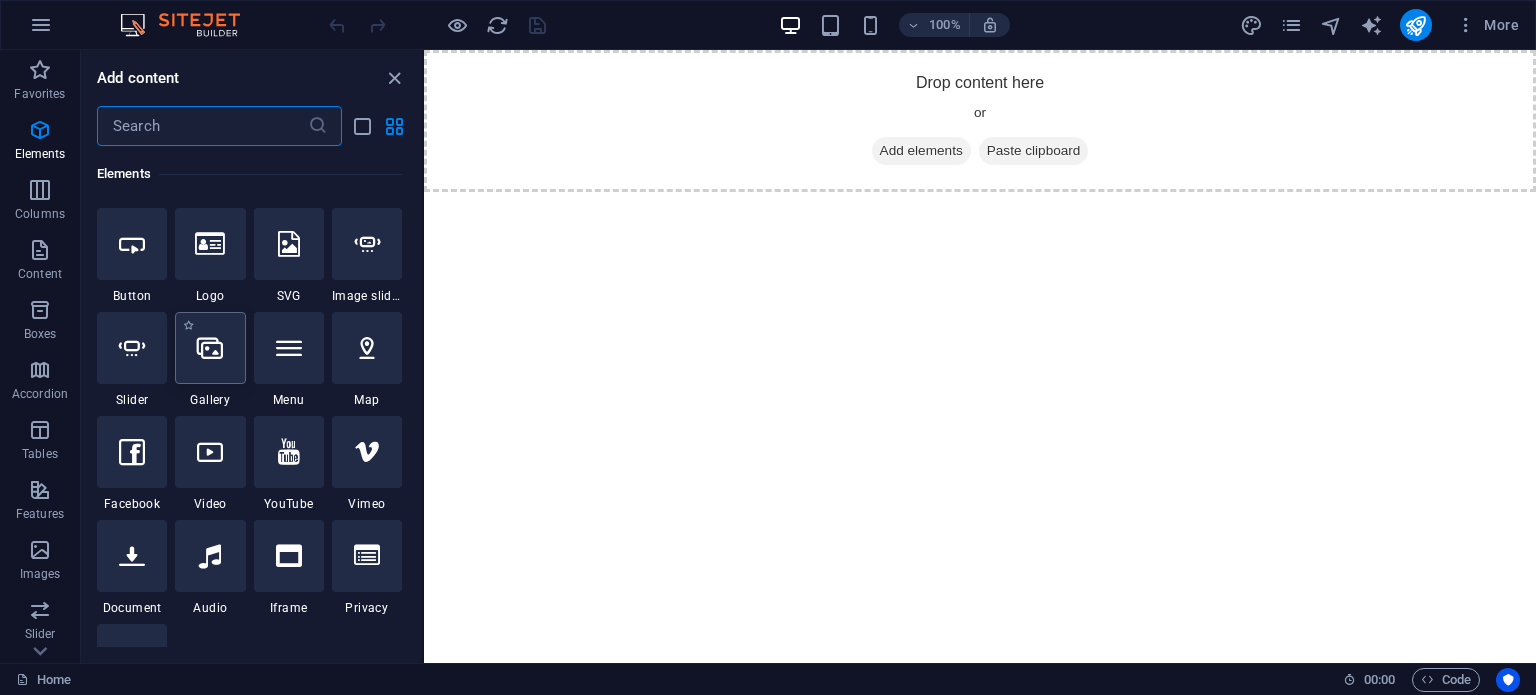 scroll, scrollTop: 400, scrollLeft: 0, axis: vertical 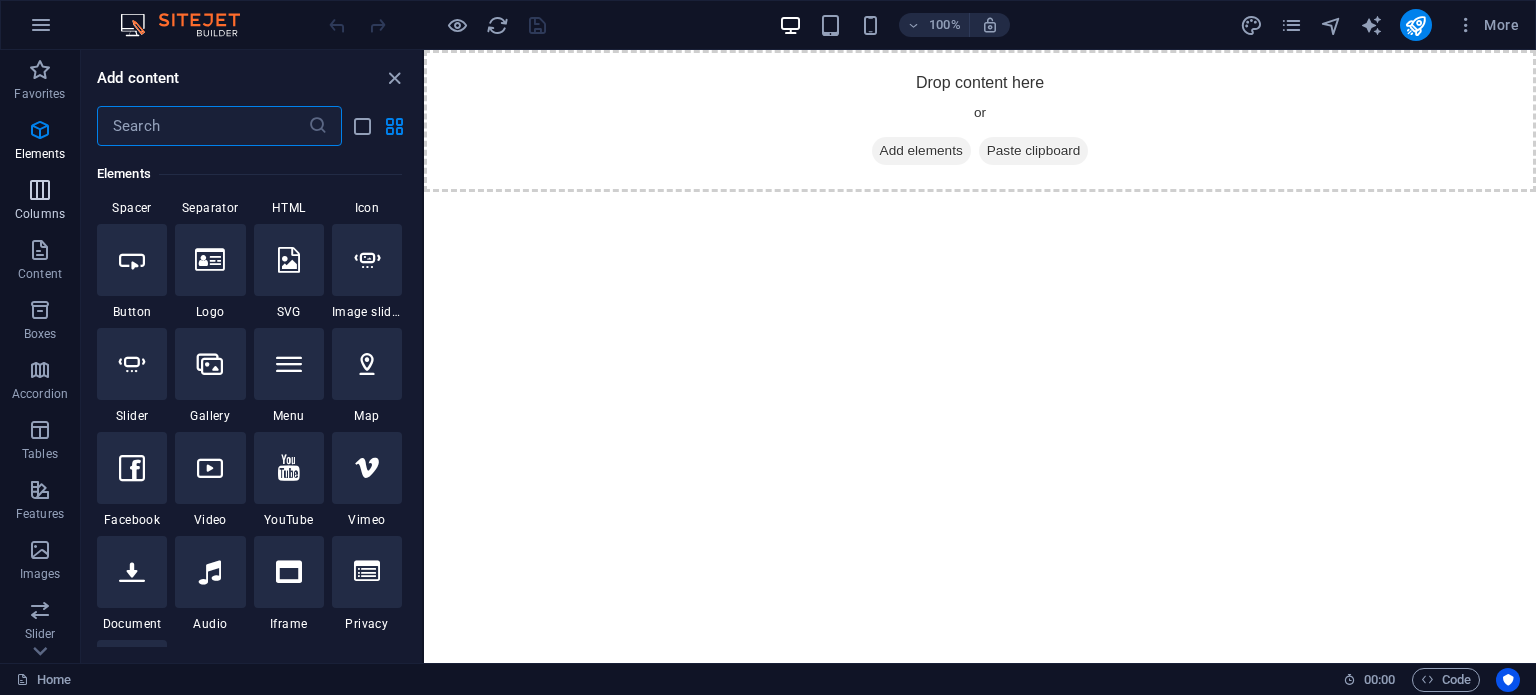 click at bounding box center [40, 190] 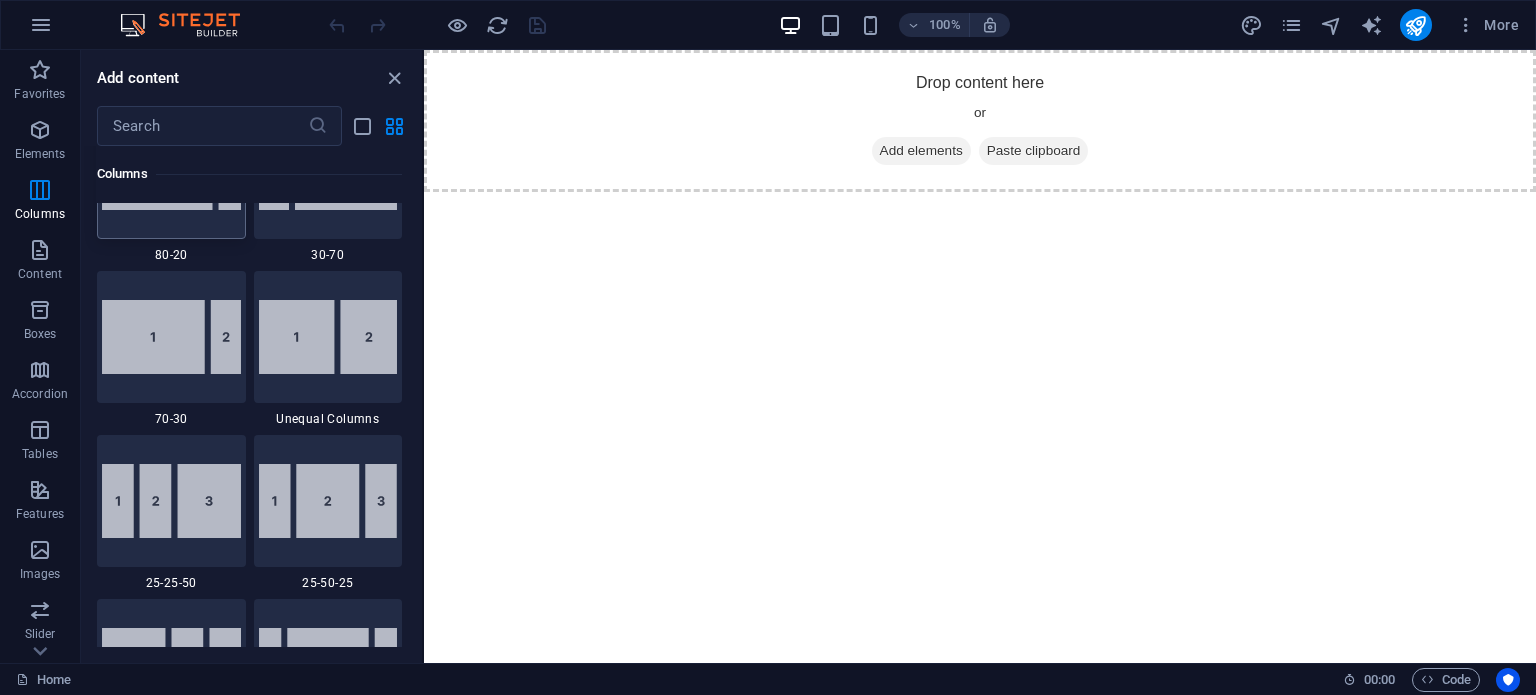 scroll, scrollTop: 1790, scrollLeft: 0, axis: vertical 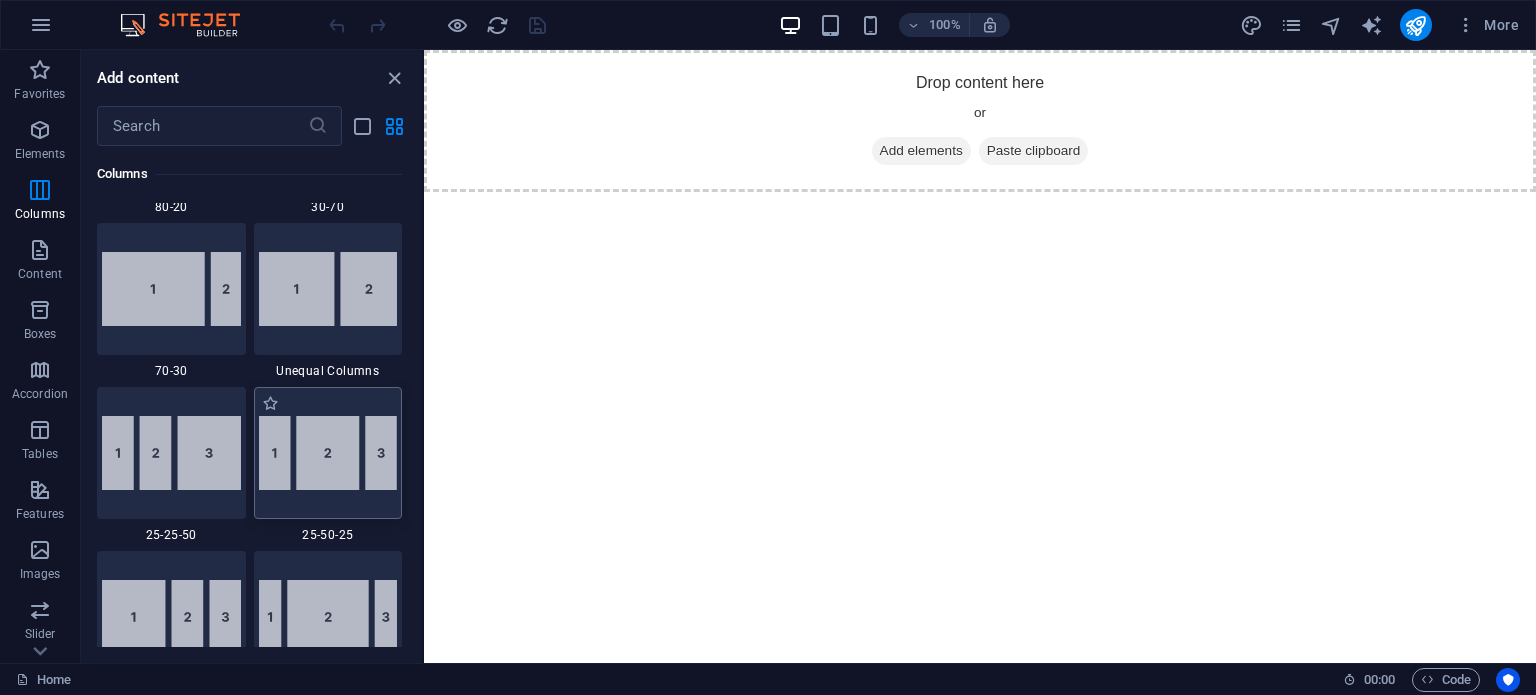 click at bounding box center (328, 453) 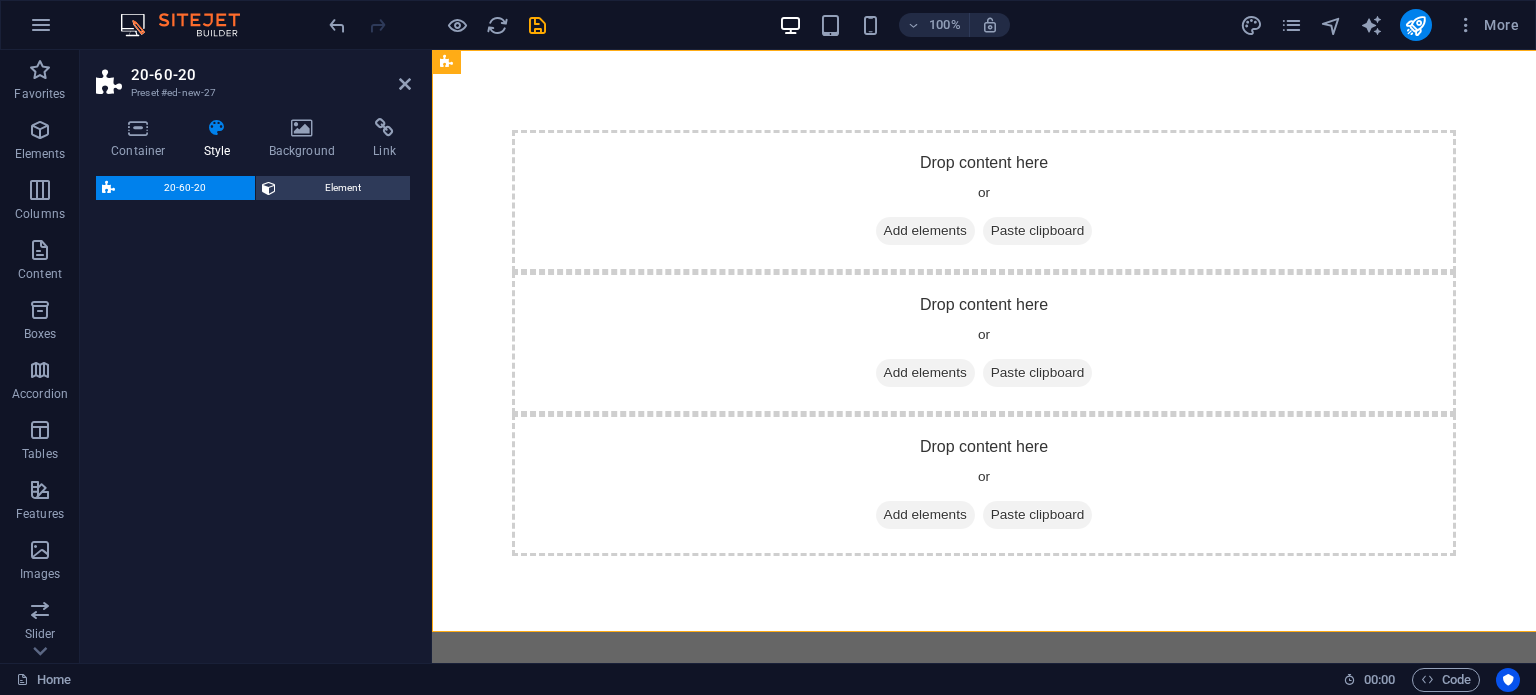 select on "%" 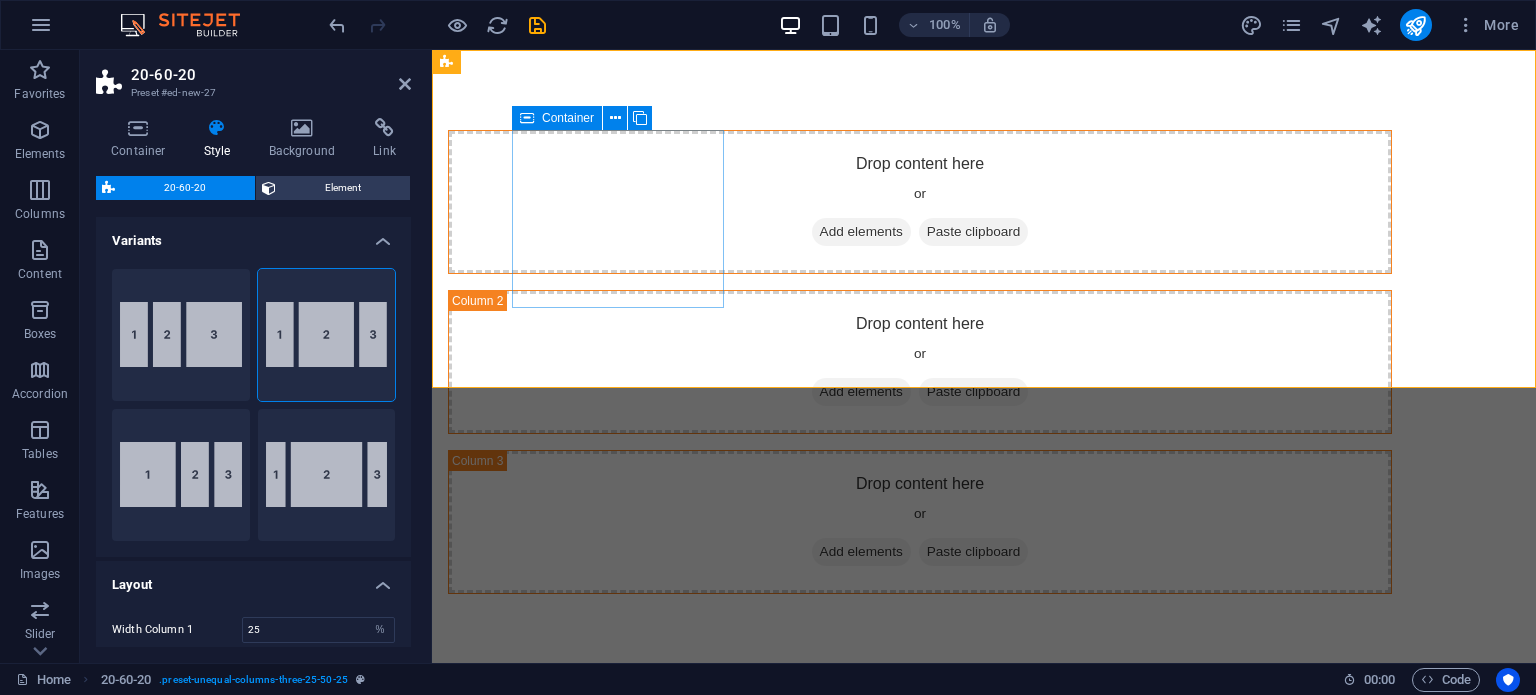 click on "Add elements" at bounding box center (861, 232) 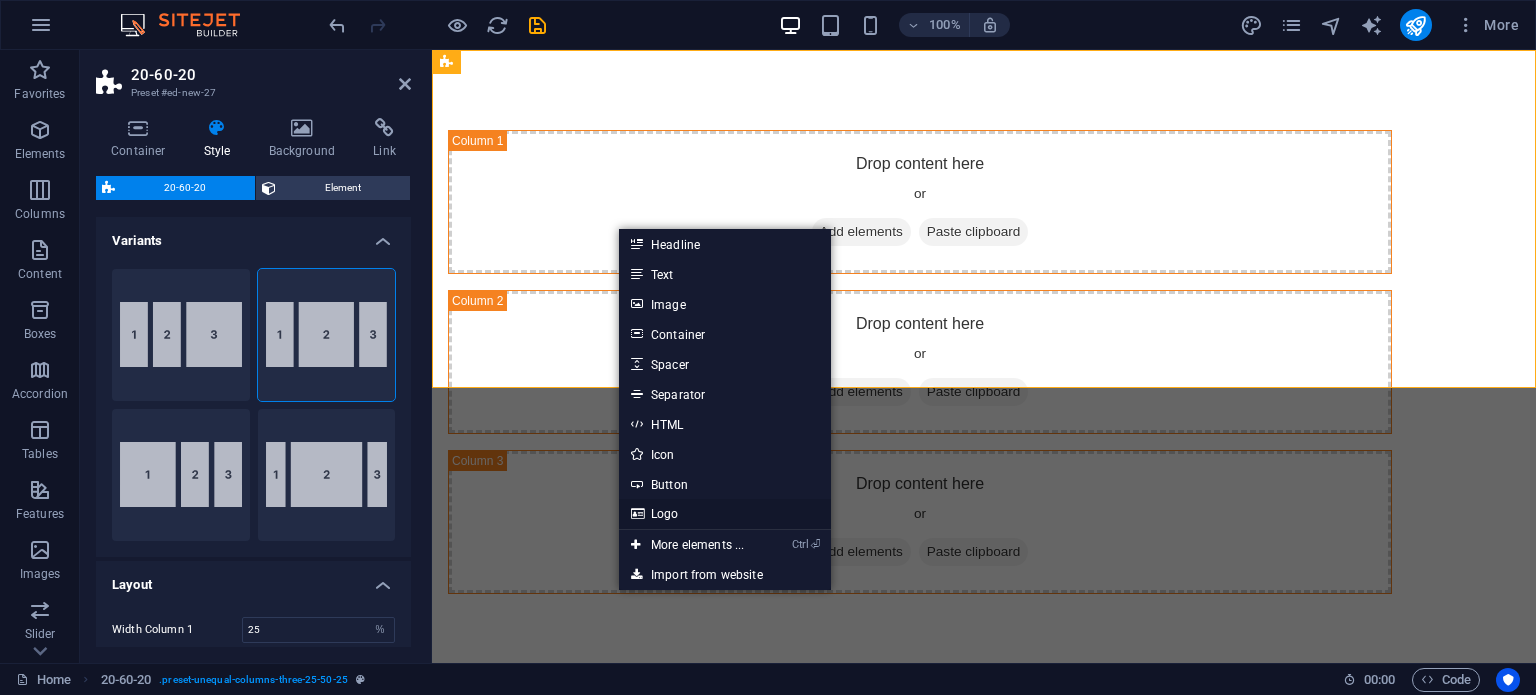 click on "Logo" at bounding box center (725, 514) 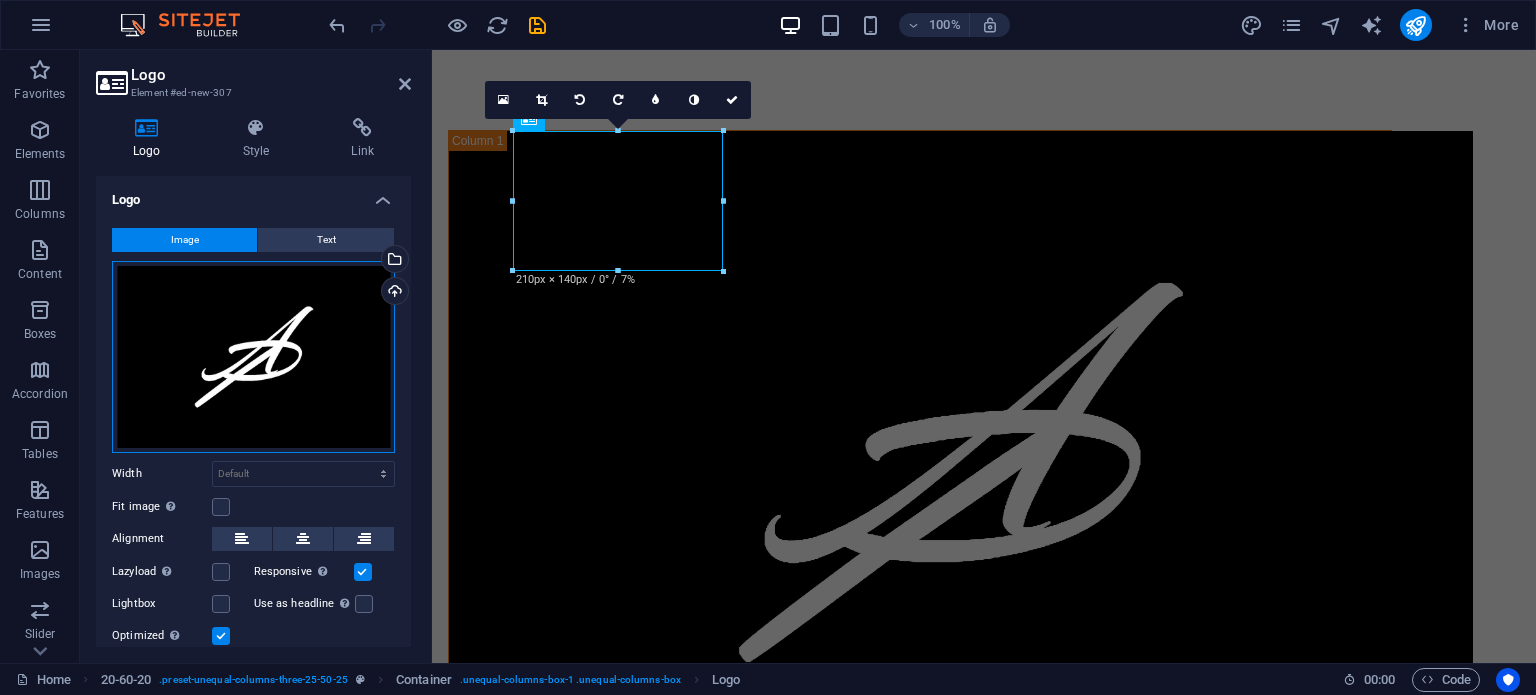 click on "Drag files here, click to choose files or select files from Files or our free stock photos & videos" at bounding box center [253, 357] 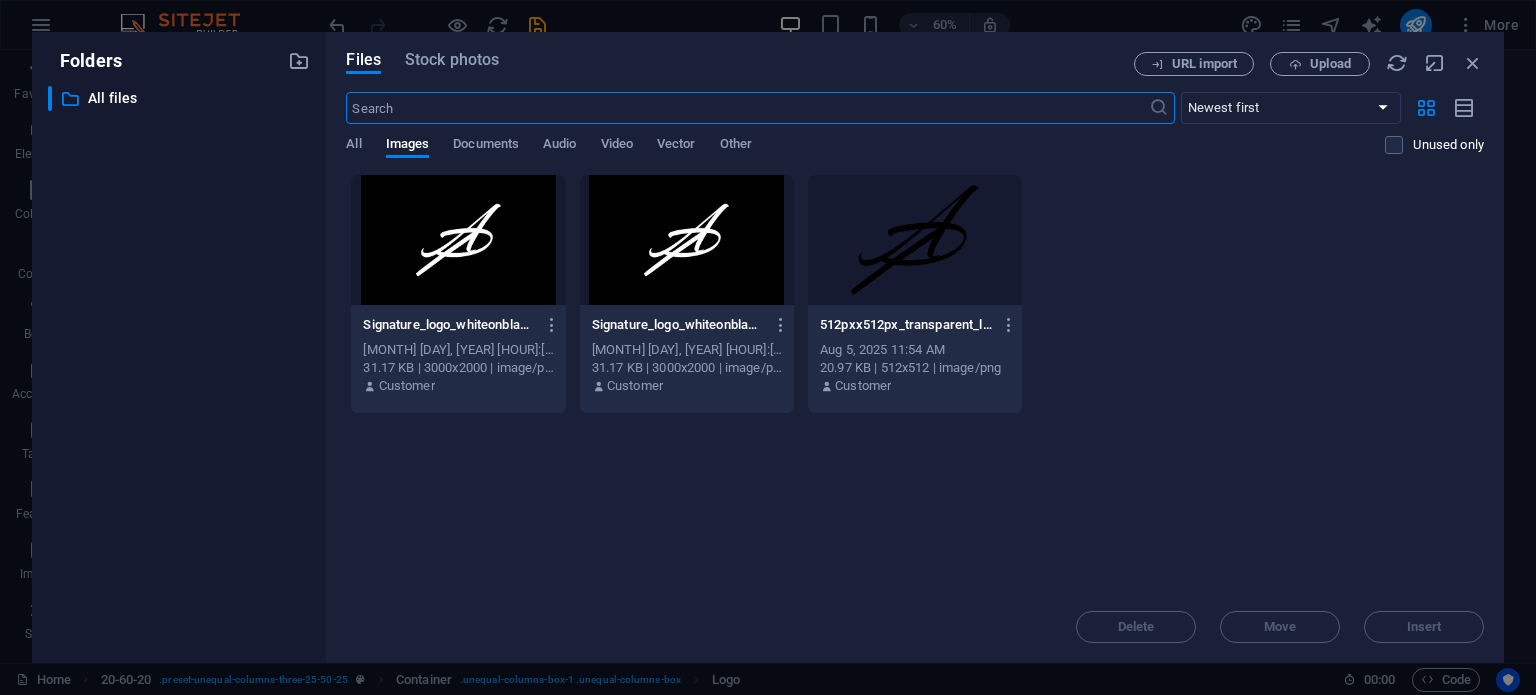 click at bounding box center (915, 240) 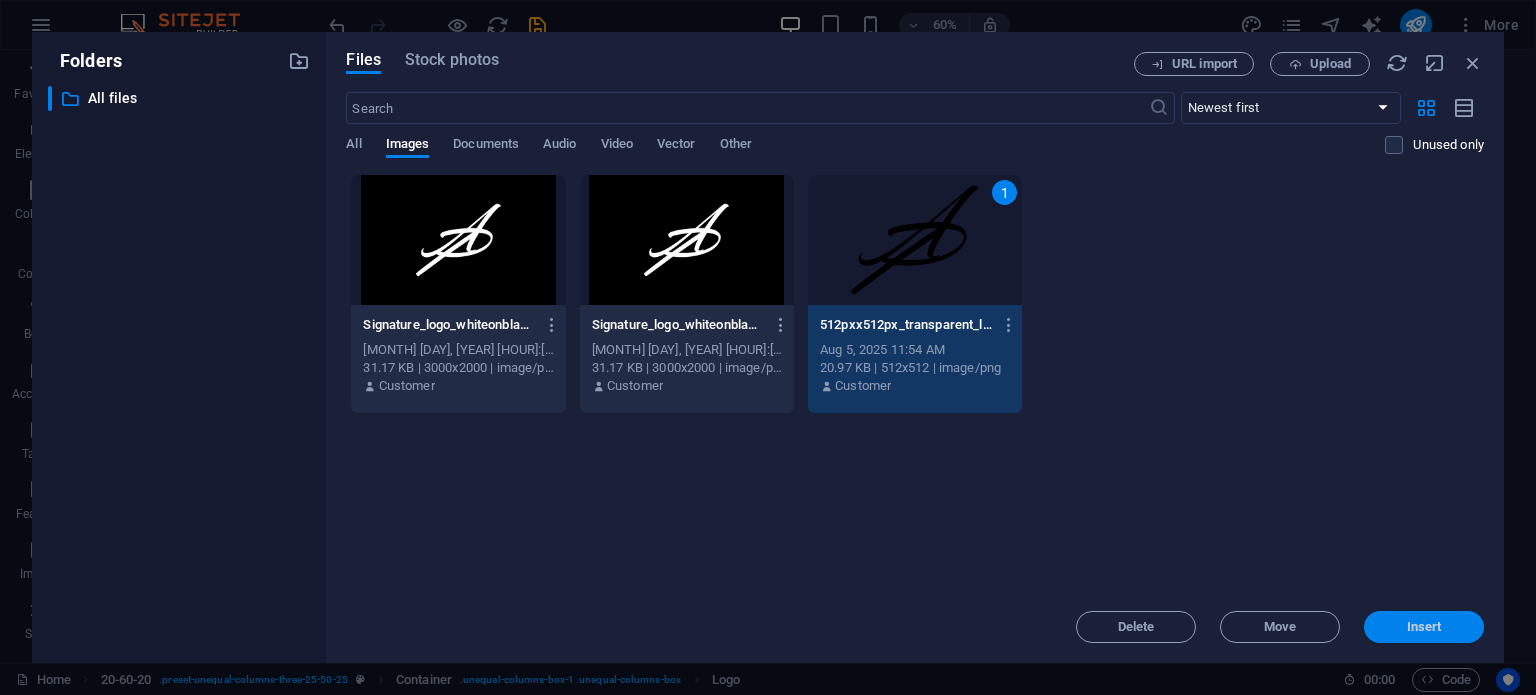 click on "Insert" at bounding box center (1424, 627) 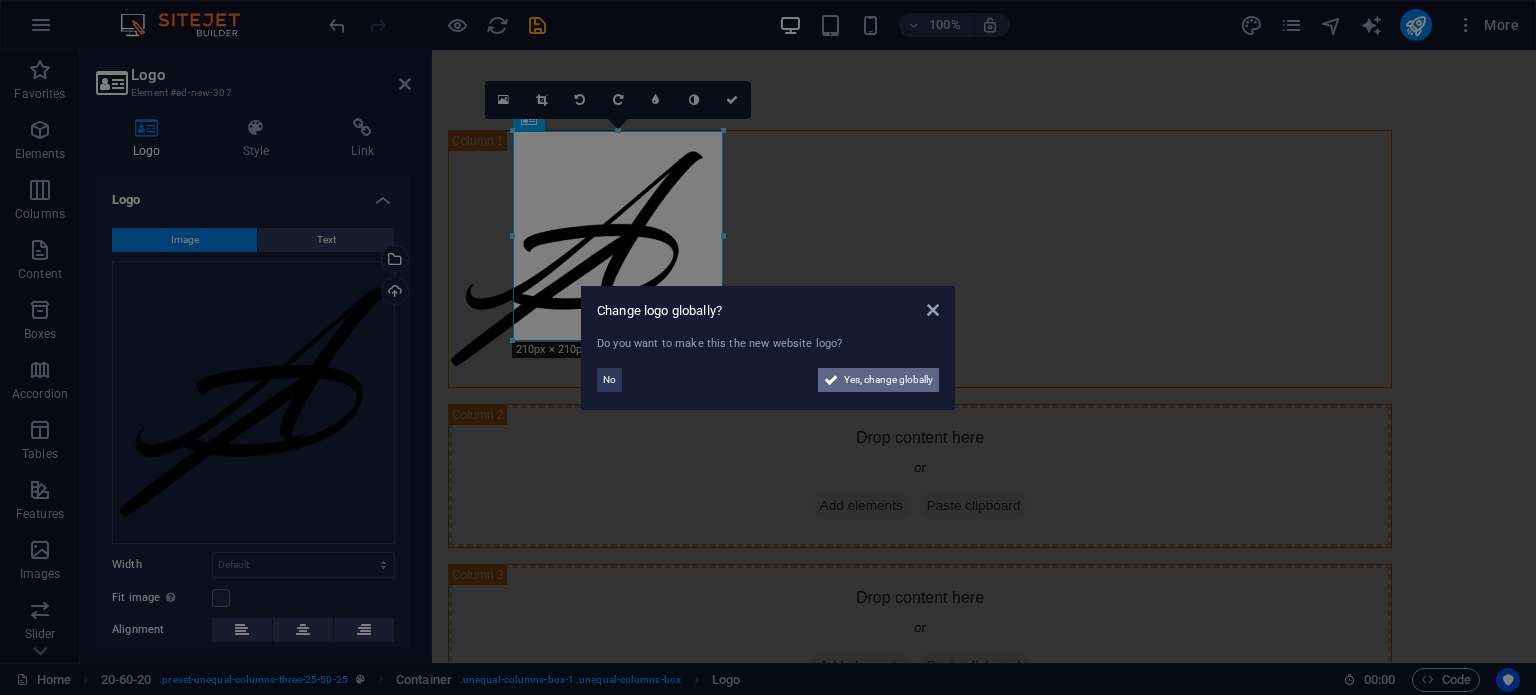 click on "Yes, change globally" at bounding box center [888, 380] 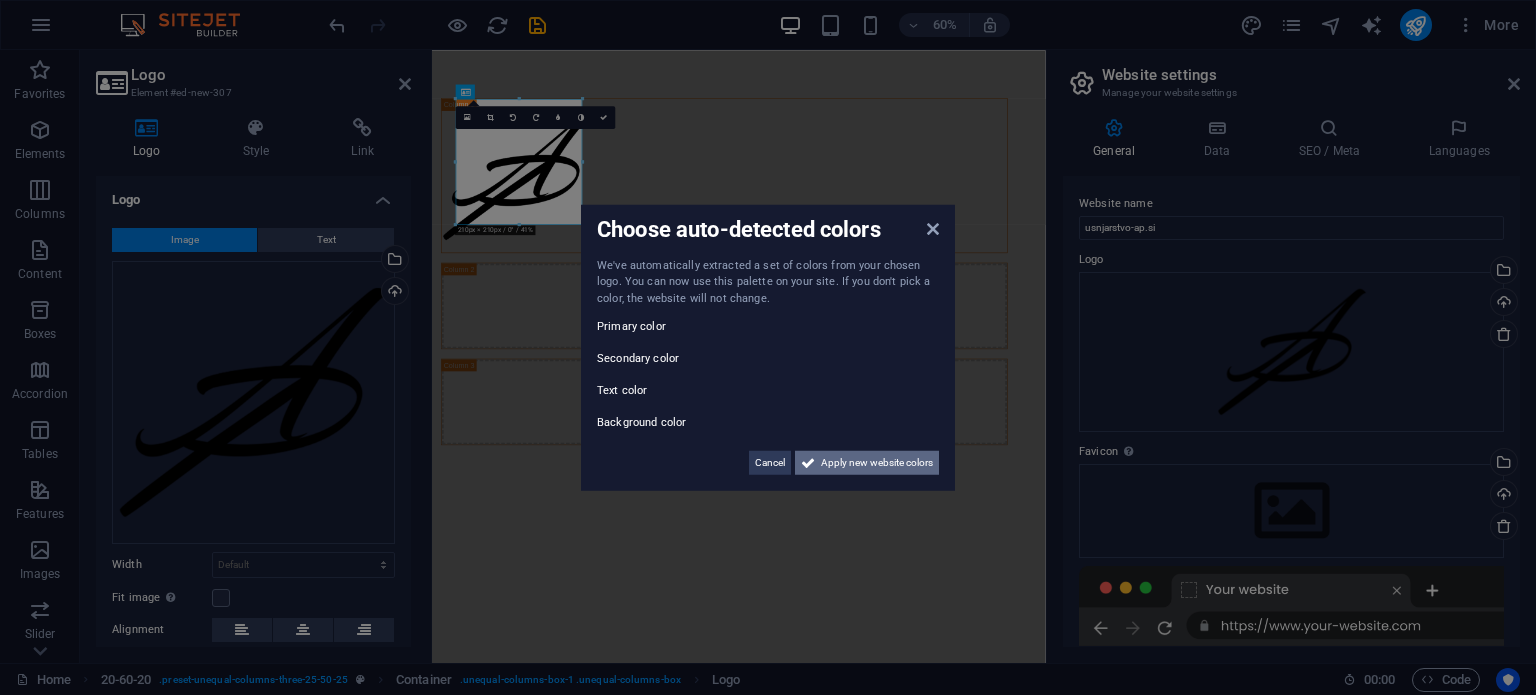 click on "Apply new website colors" at bounding box center [877, 463] 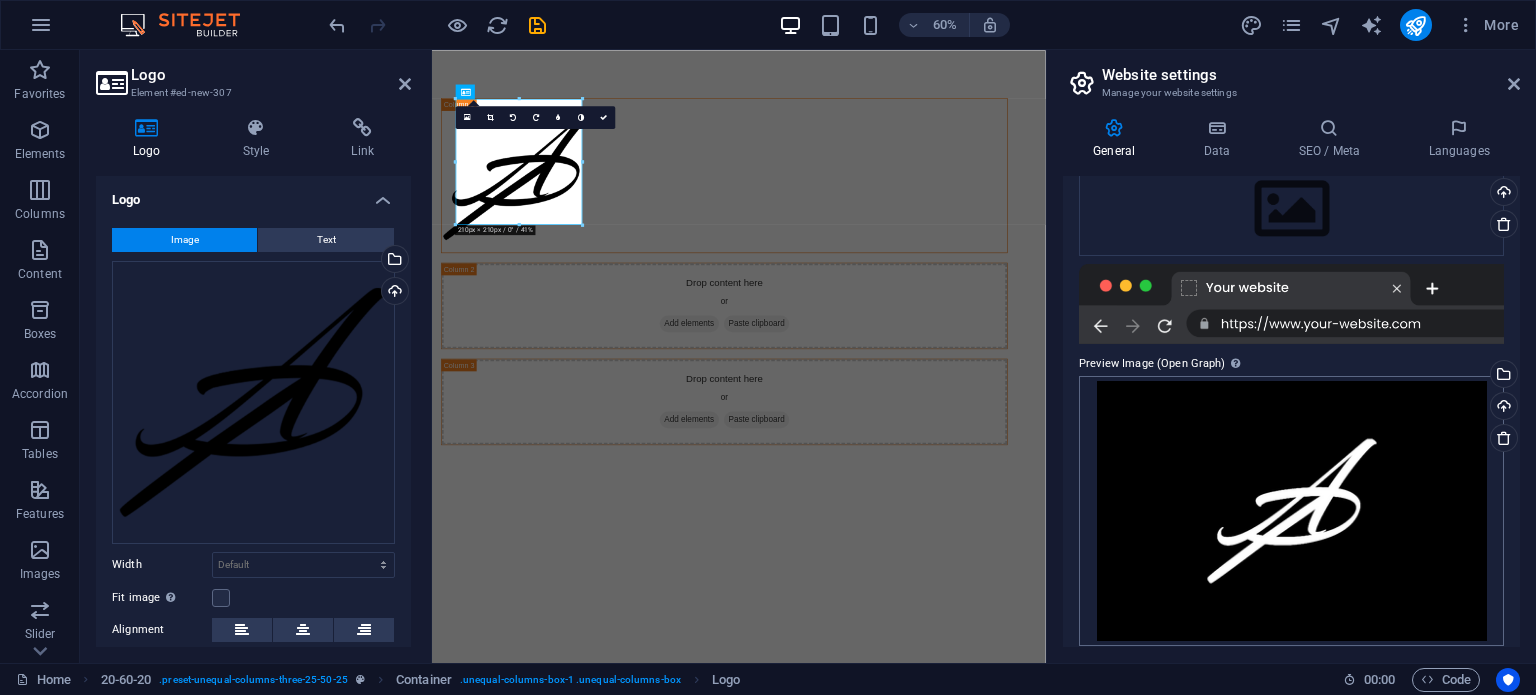 scroll, scrollTop: 316, scrollLeft: 0, axis: vertical 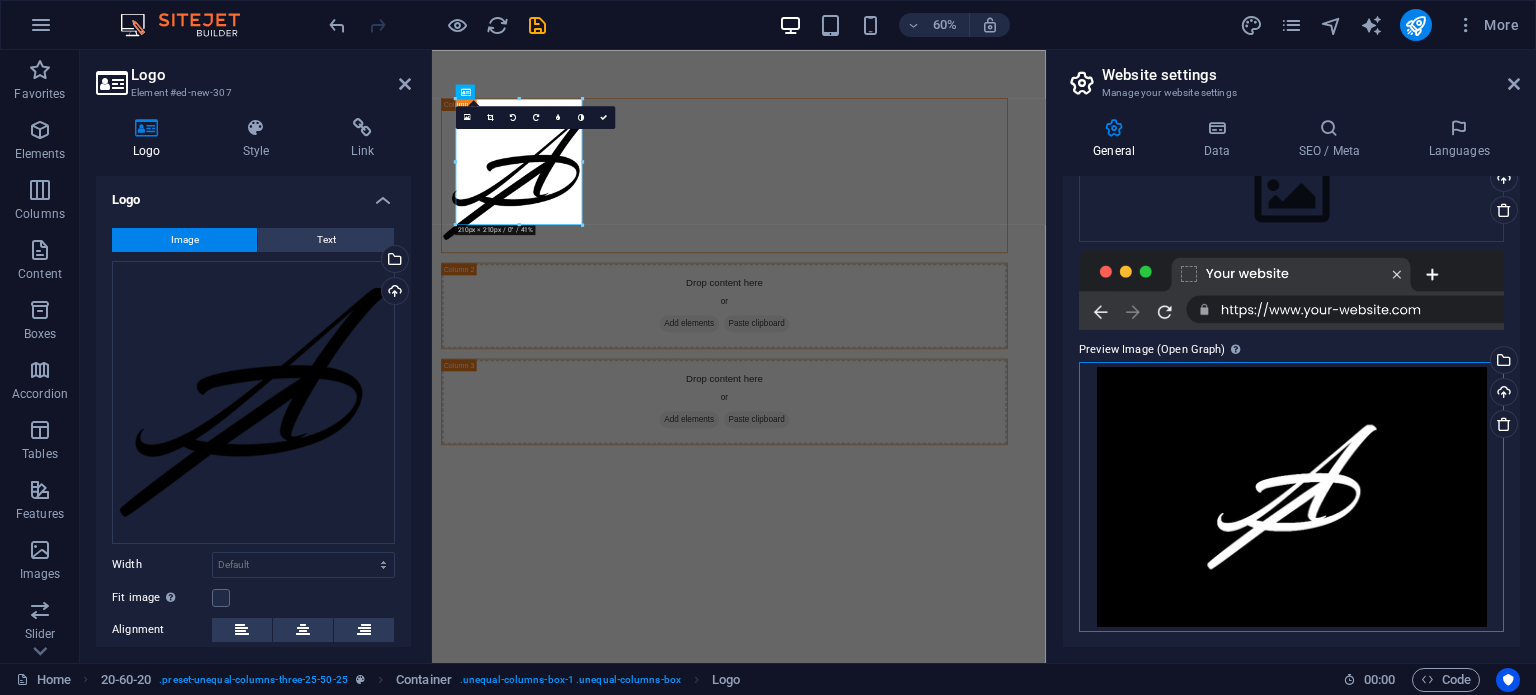 click on "Drag files here, click to choose files or select files from Files or our free stock photos & videos" at bounding box center (1291, 497) 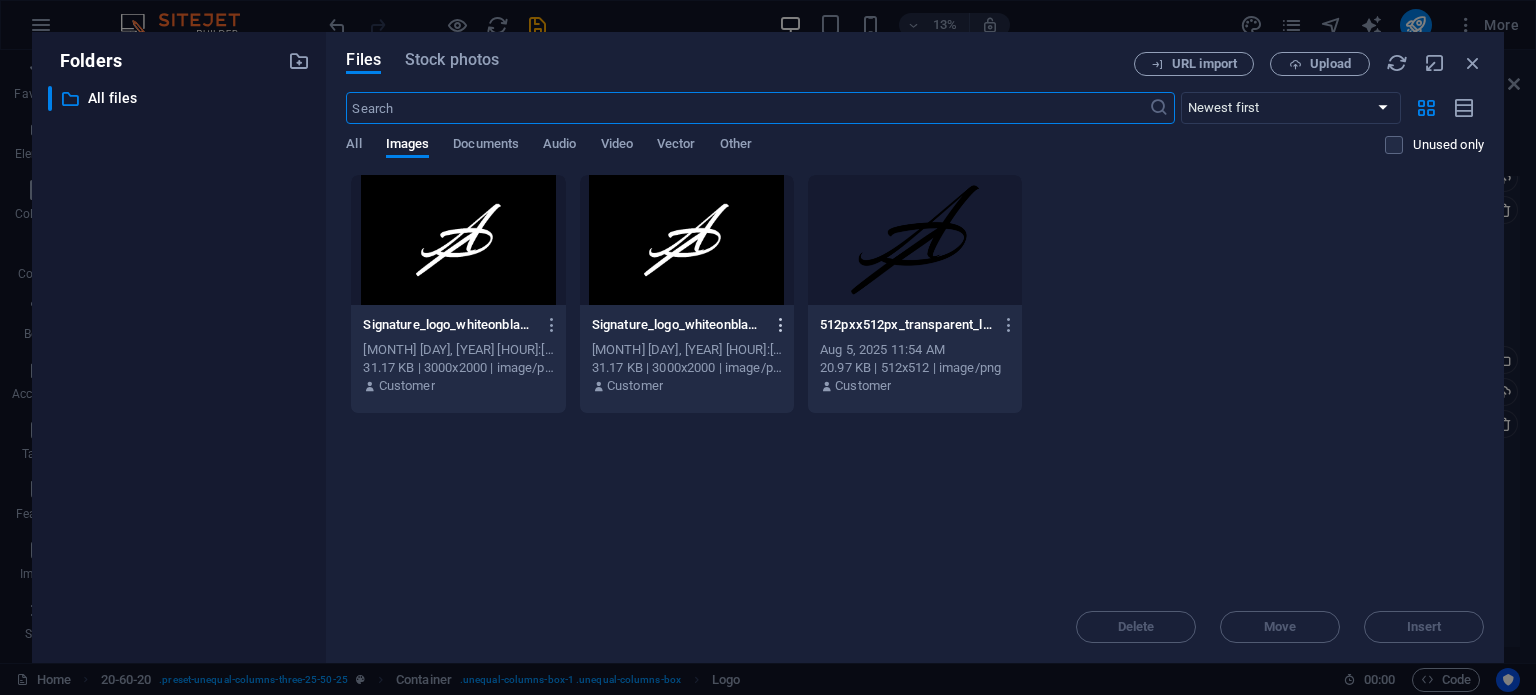 click at bounding box center (781, 325) 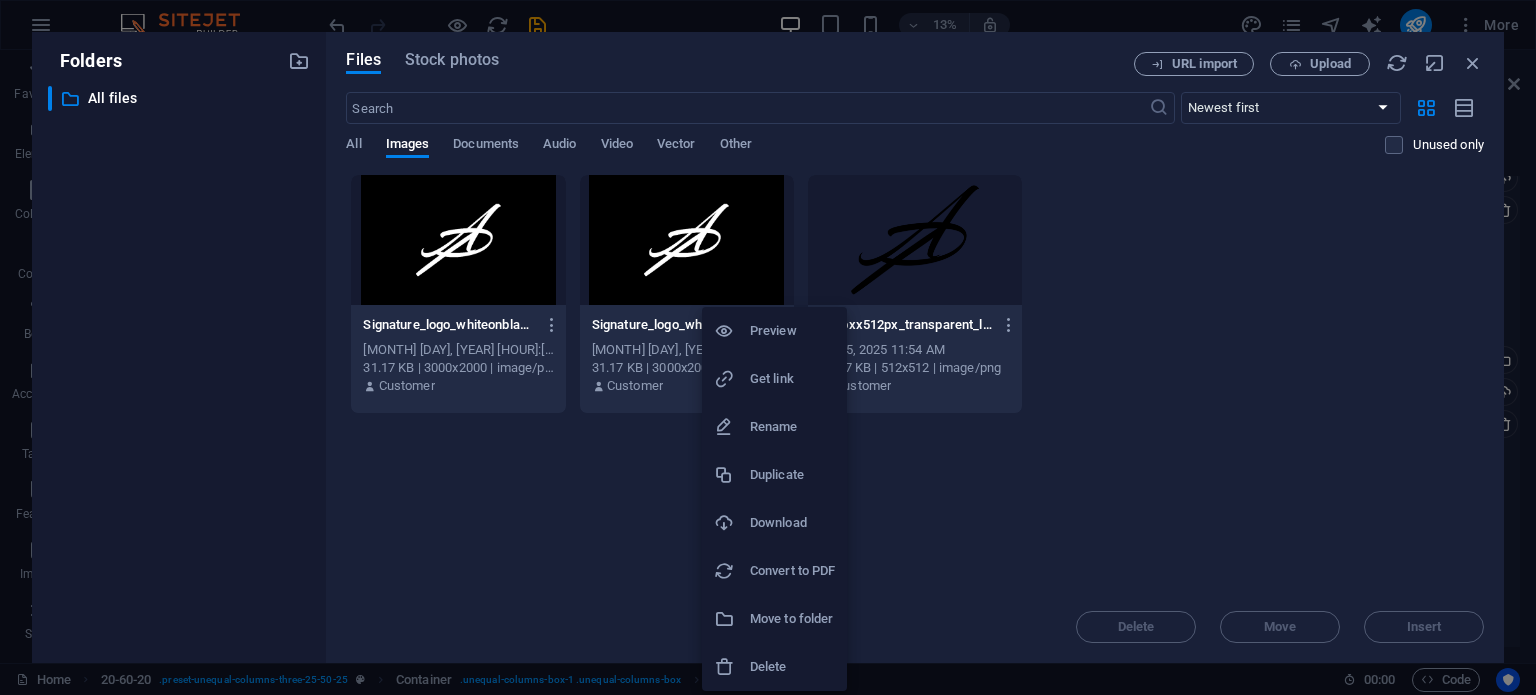 click on "Delete" at bounding box center (792, 667) 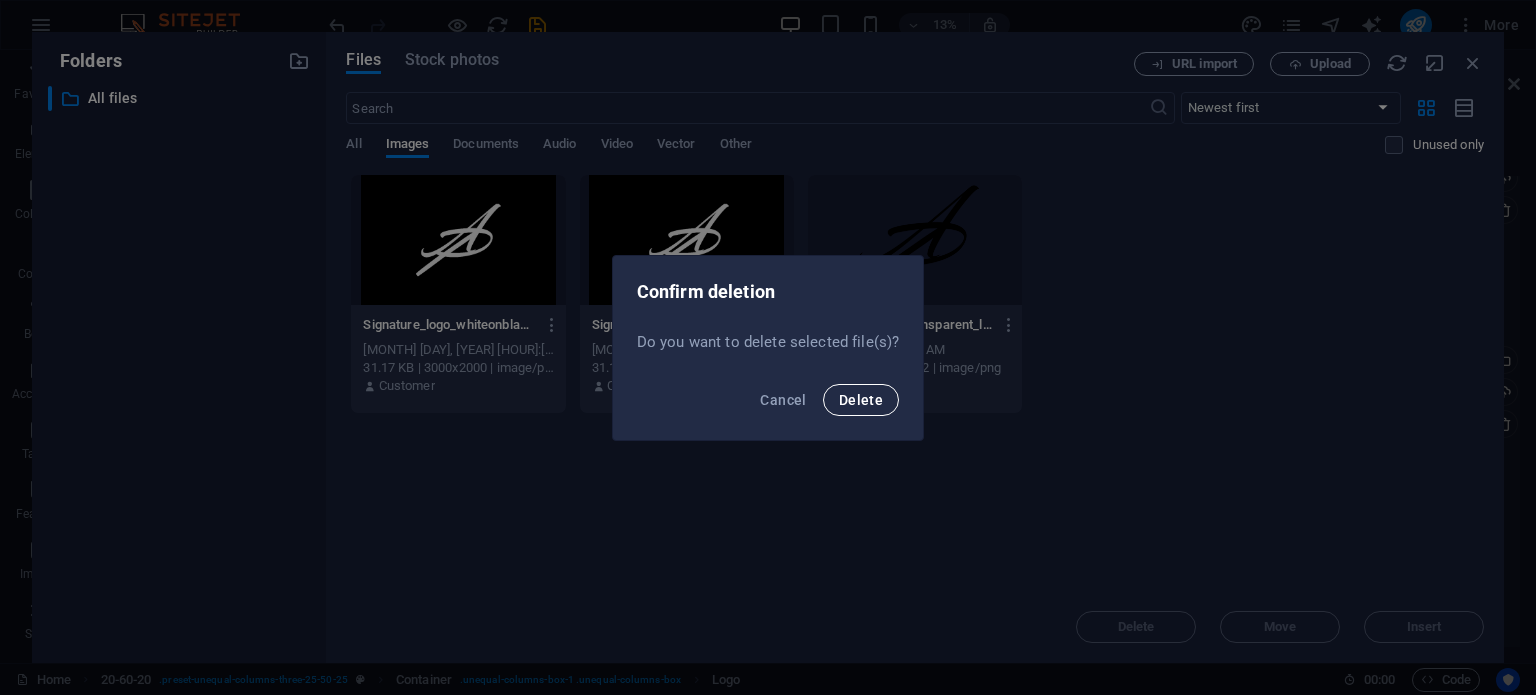 click on "Delete" at bounding box center [861, 400] 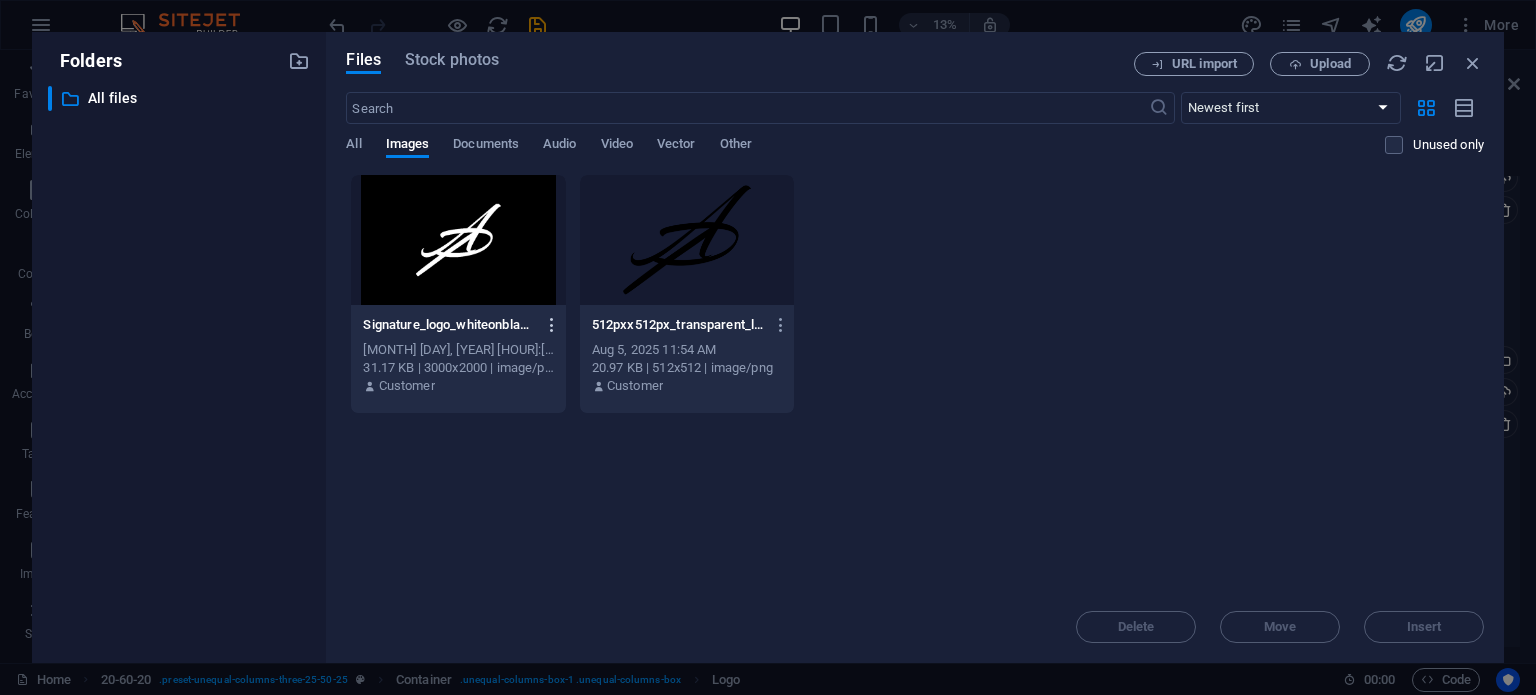 click at bounding box center (552, 325) 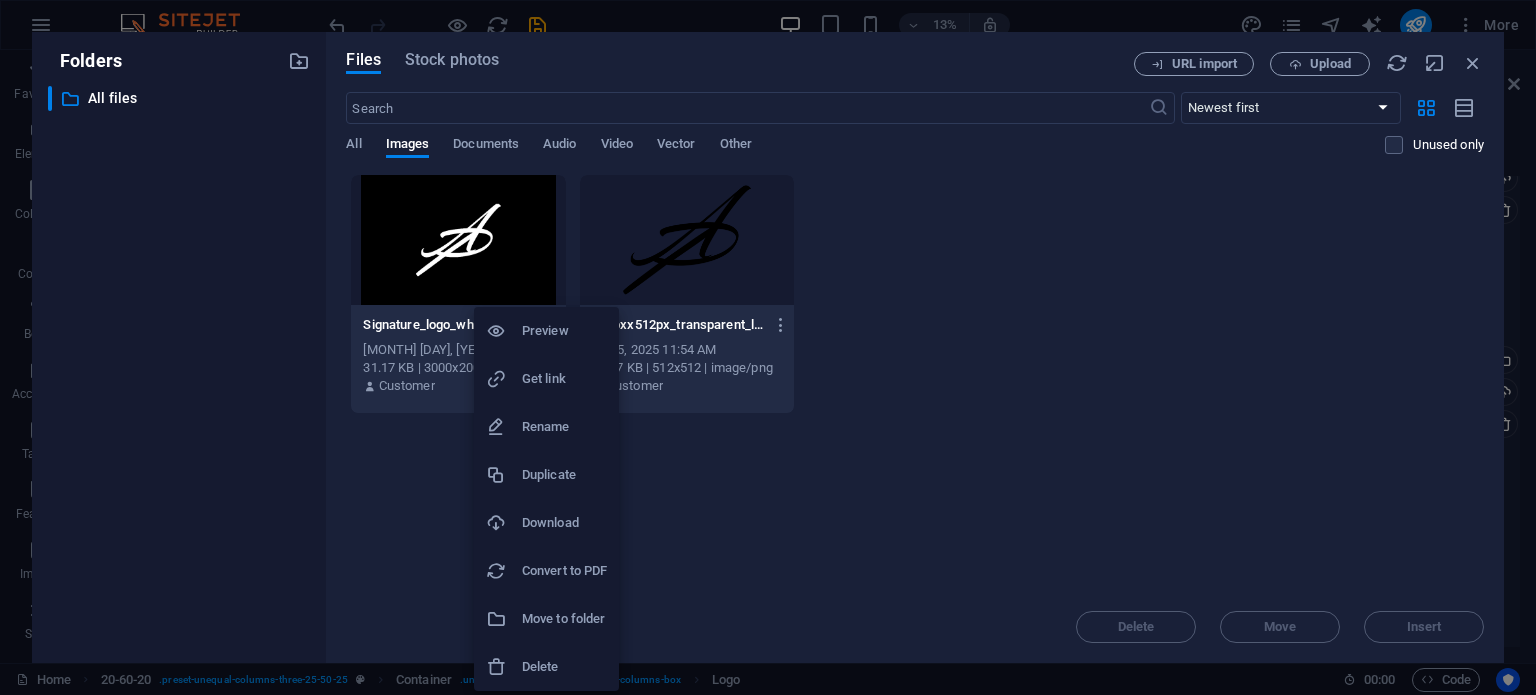 click on "Delete" at bounding box center (564, 667) 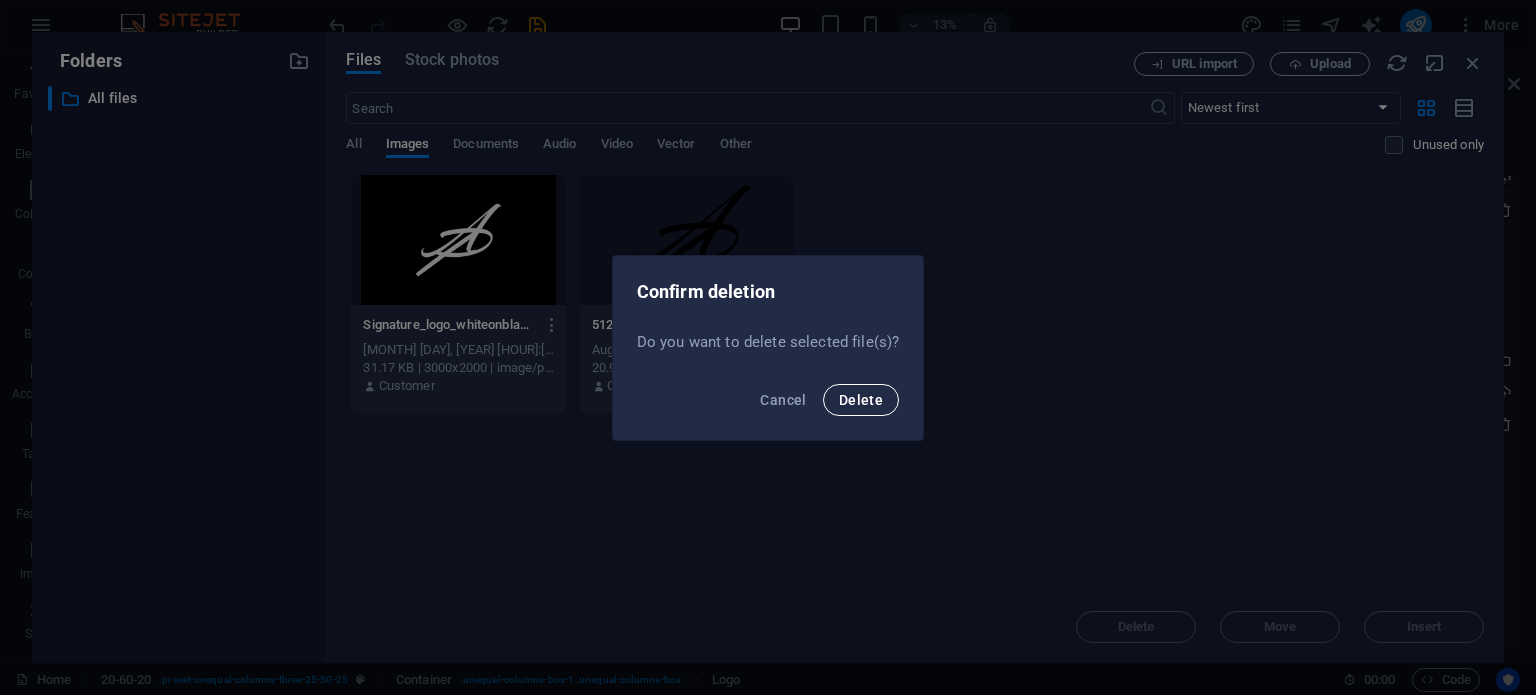 click on "Delete" at bounding box center (861, 400) 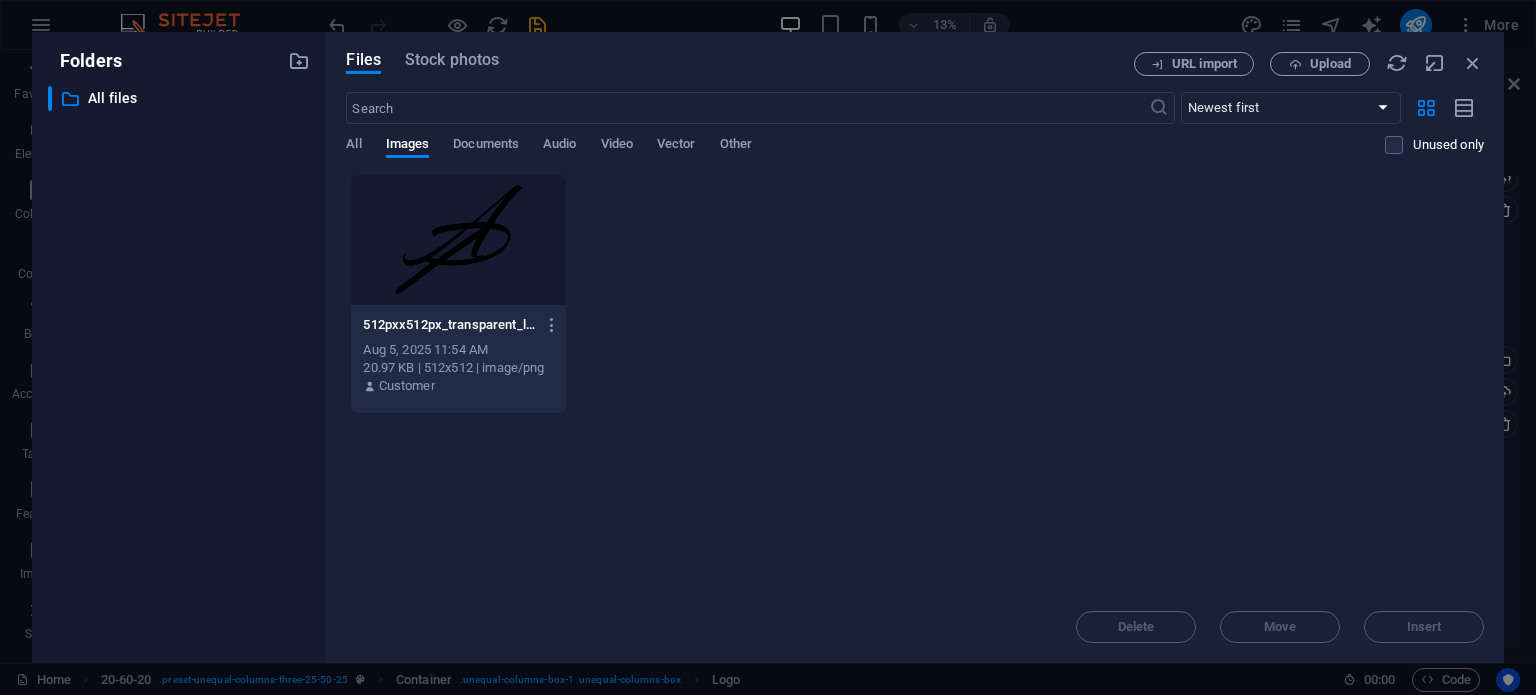click at bounding box center (458, 240) 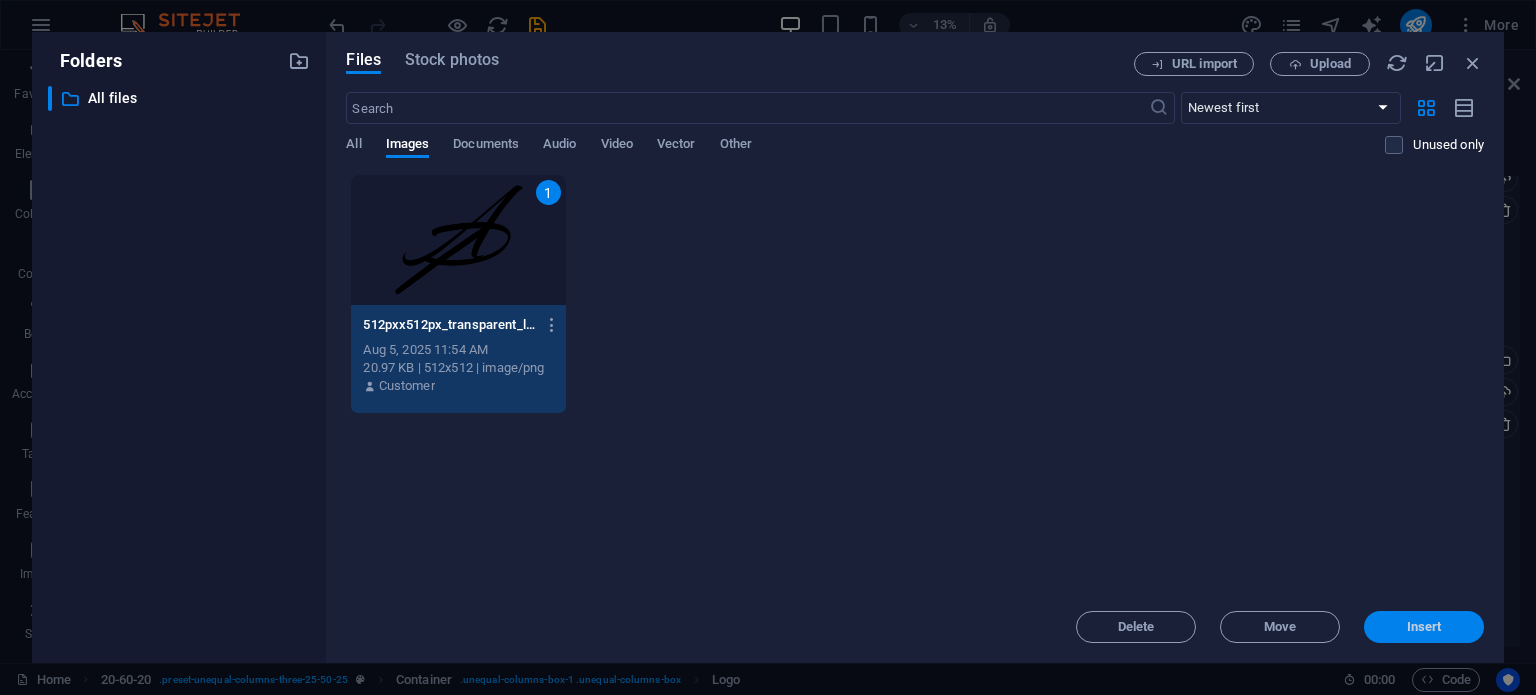 click on "Insert" at bounding box center (1424, 627) 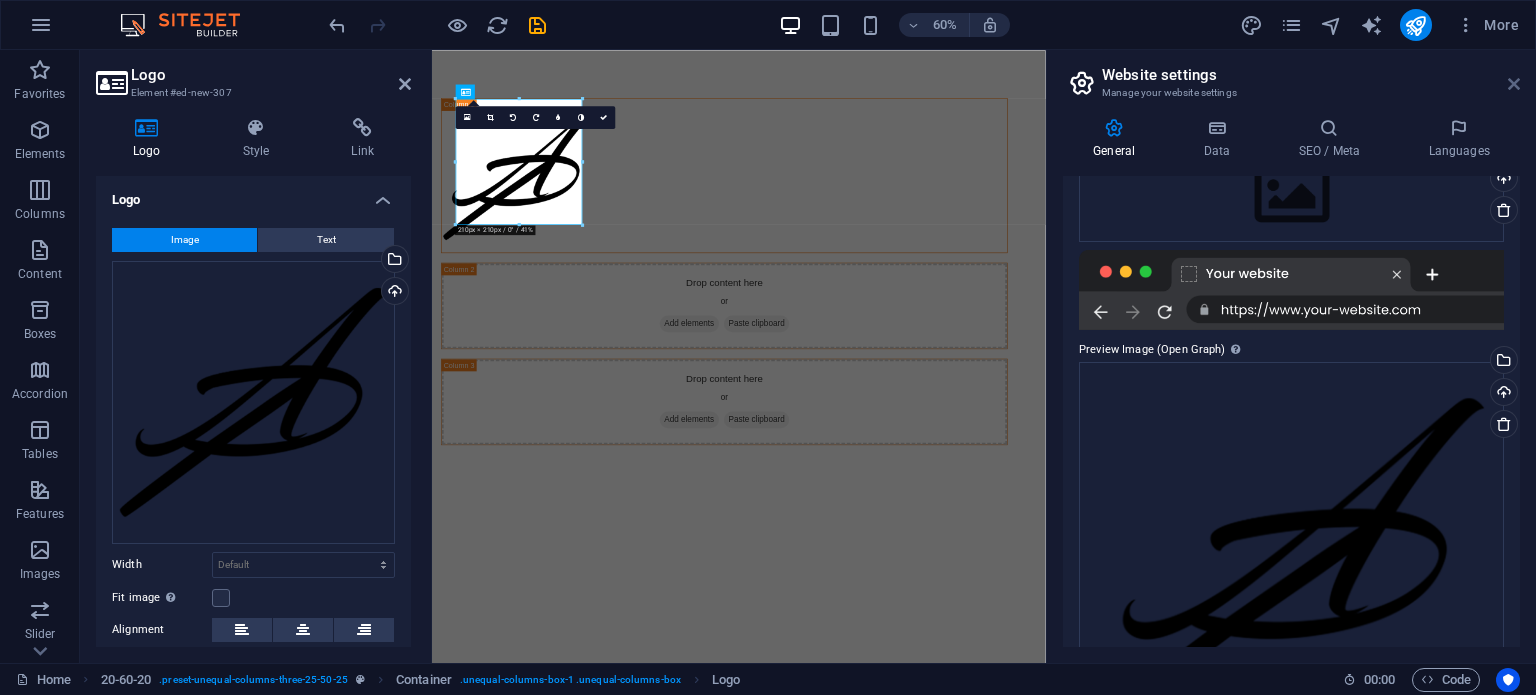 click at bounding box center [1514, 84] 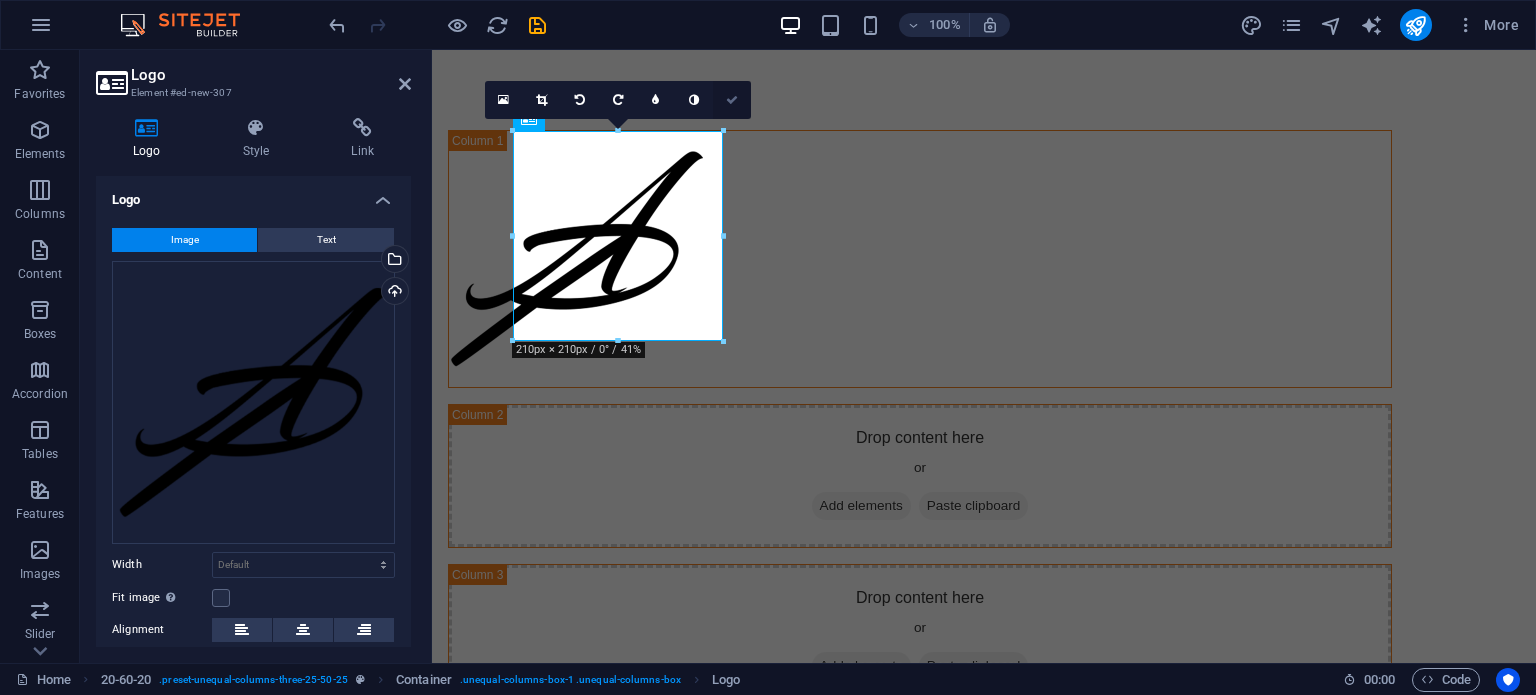 click at bounding box center [732, 100] 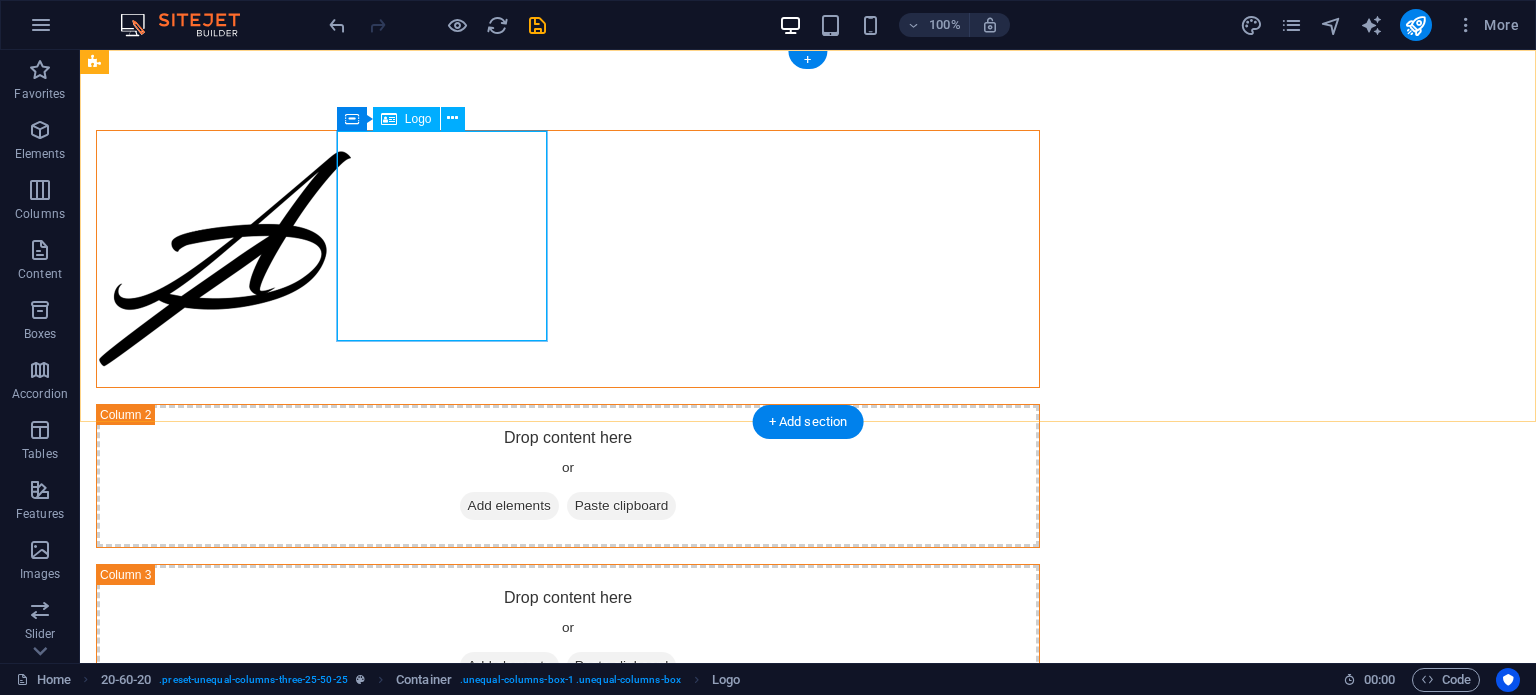 click at bounding box center (568, 259) 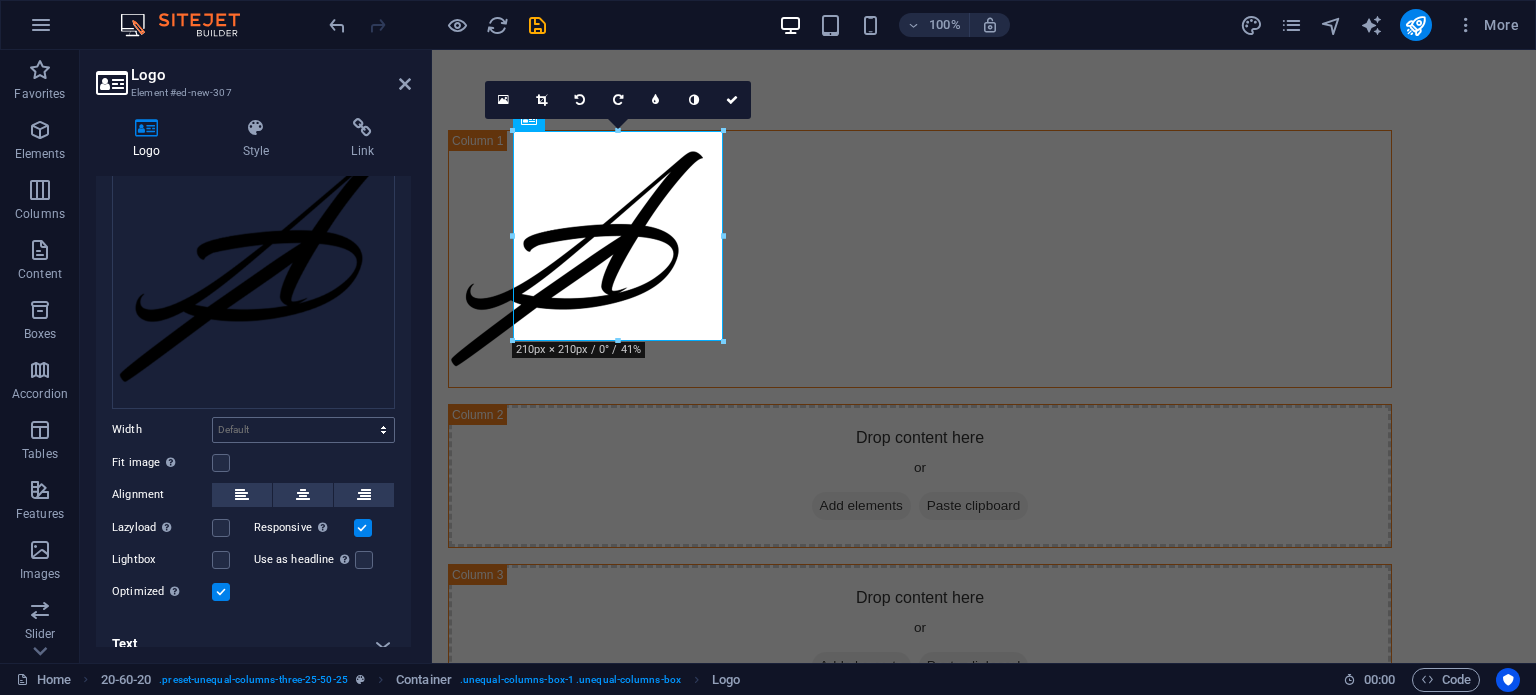scroll, scrollTop: 151, scrollLeft: 0, axis: vertical 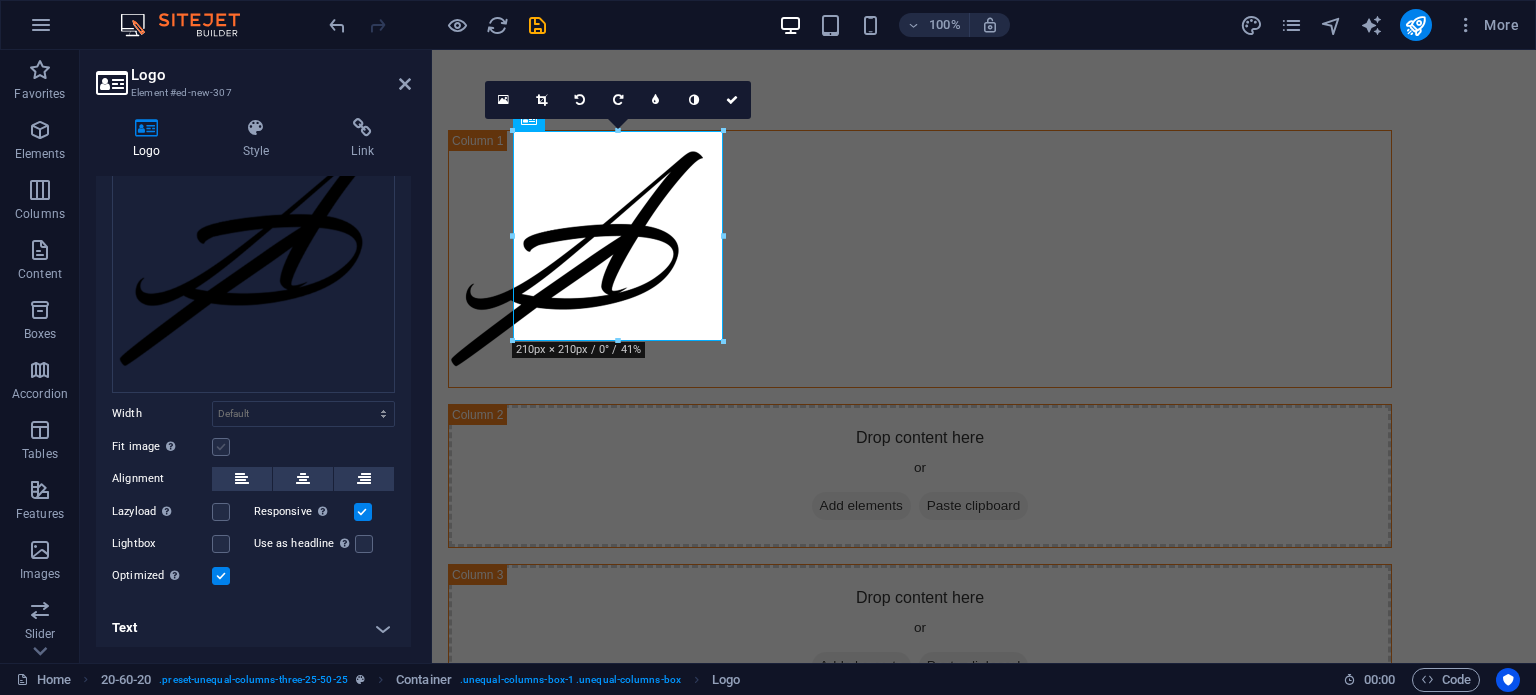 click at bounding box center [221, 447] 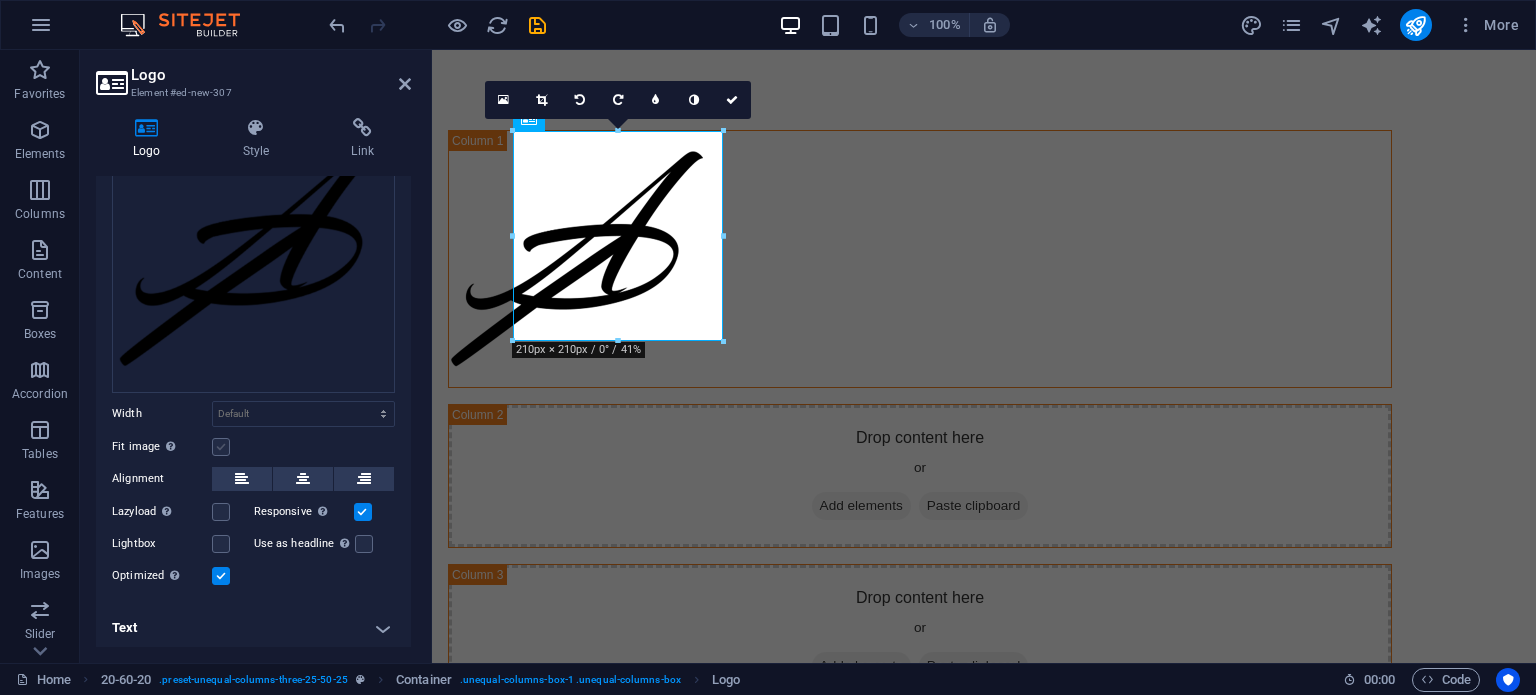 click on "Fit image Automatically fit image to a fixed width and height" at bounding box center [0, 0] 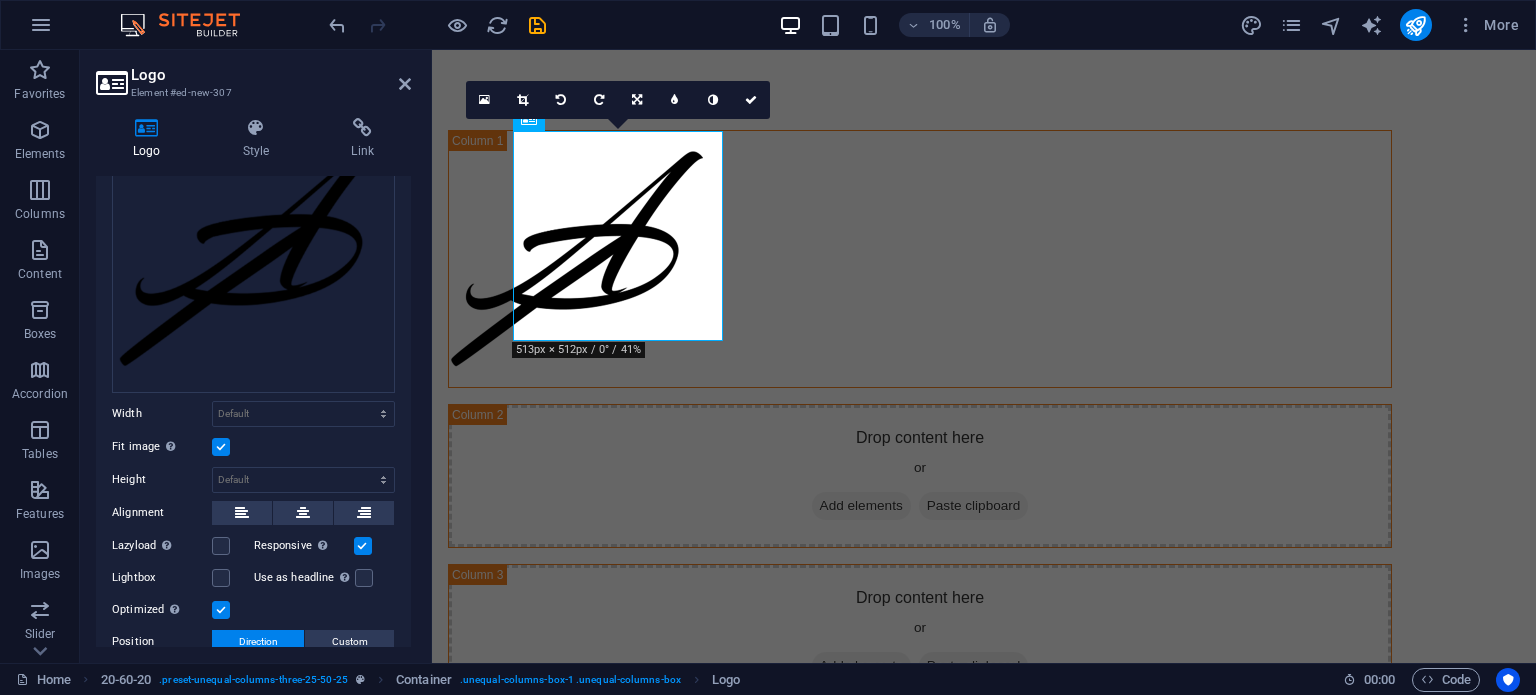 click at bounding box center [221, 447] 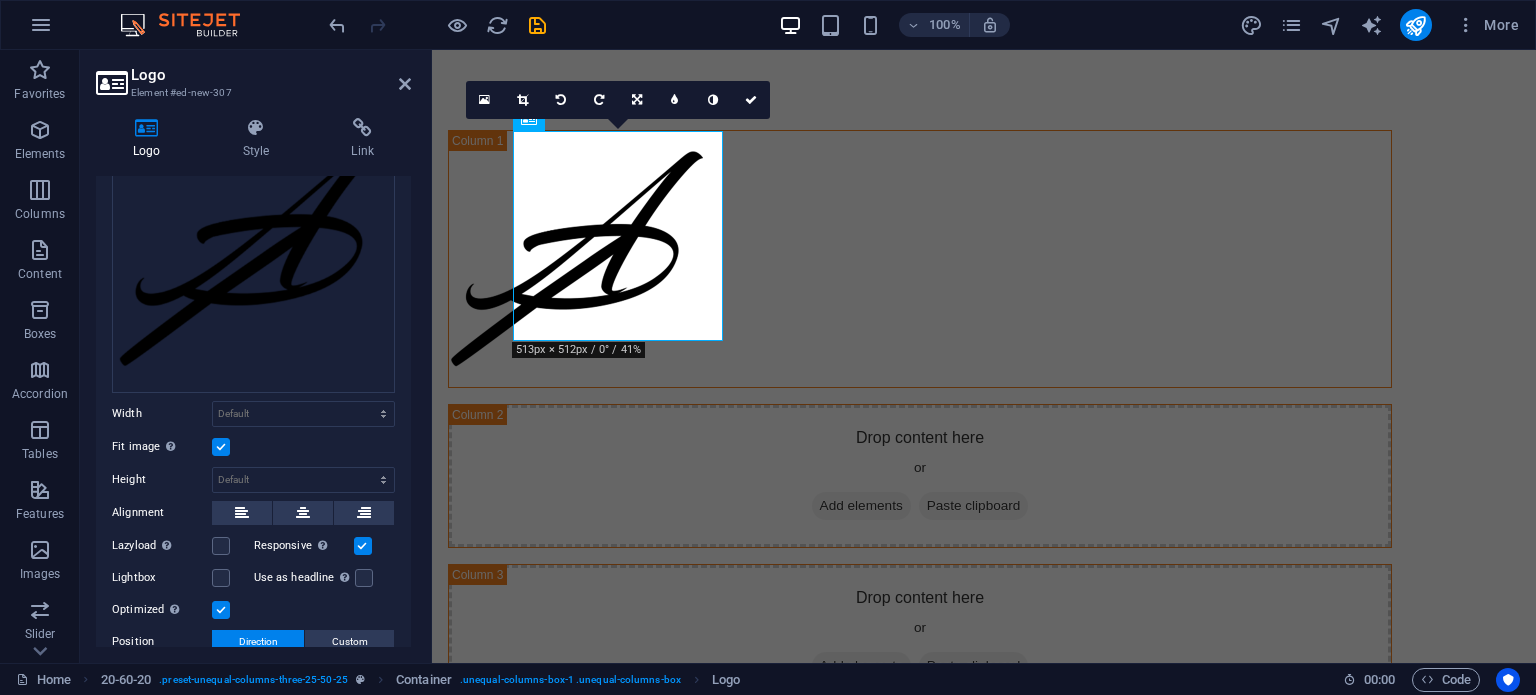 click on "Fit image Automatically fit image to a fixed width and height" at bounding box center (0, 0) 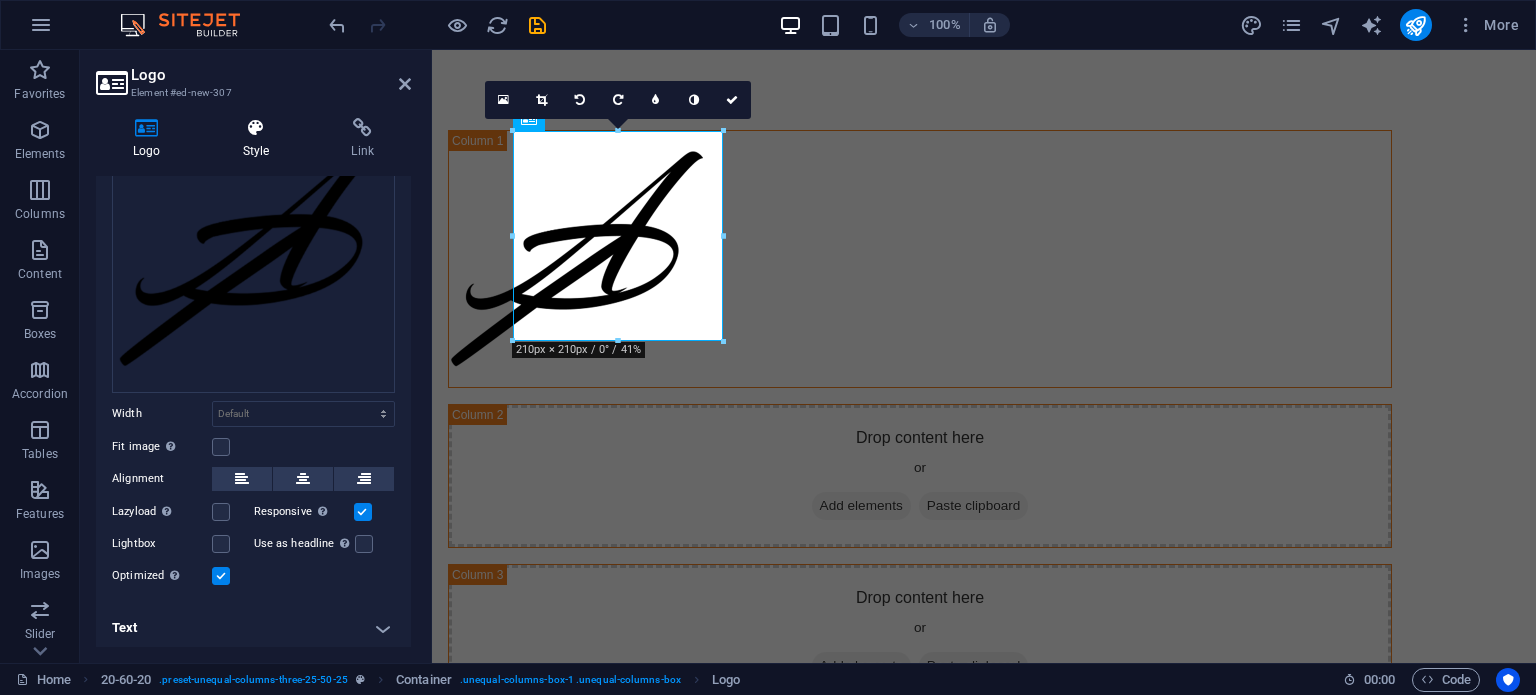 click at bounding box center [256, 128] 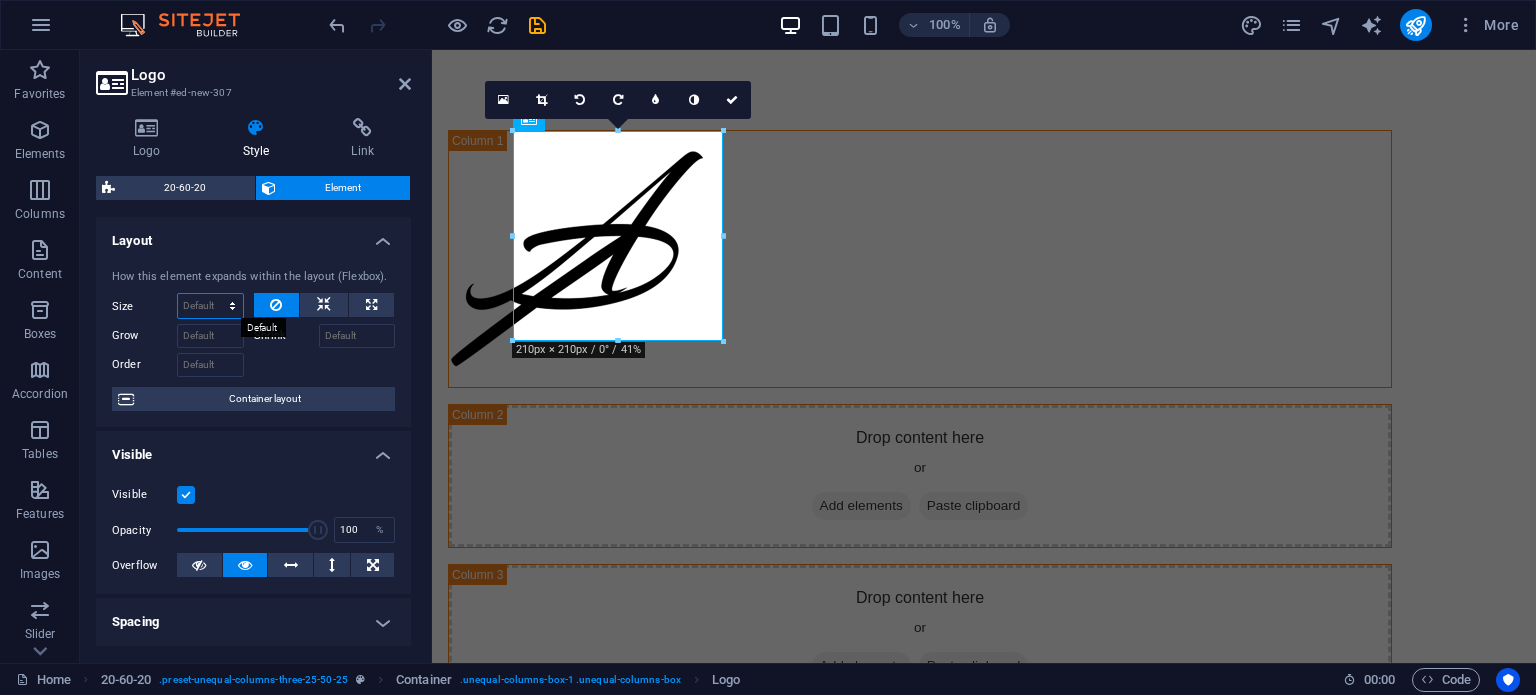 click on "Default auto px % 1/1 1/2 1/3 1/4 1/5 1/6 1/7 1/8 1/9 1/10" at bounding box center [210, 306] 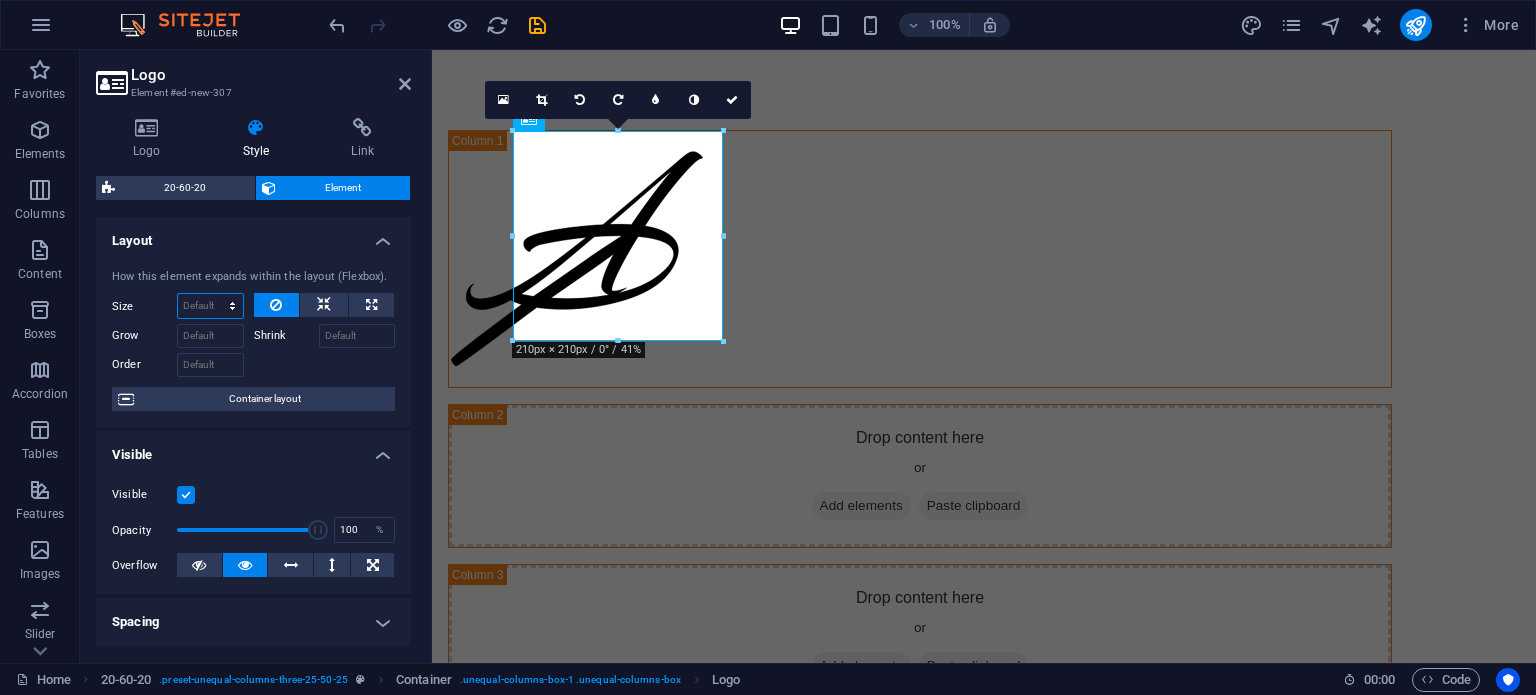 select on "1/1" 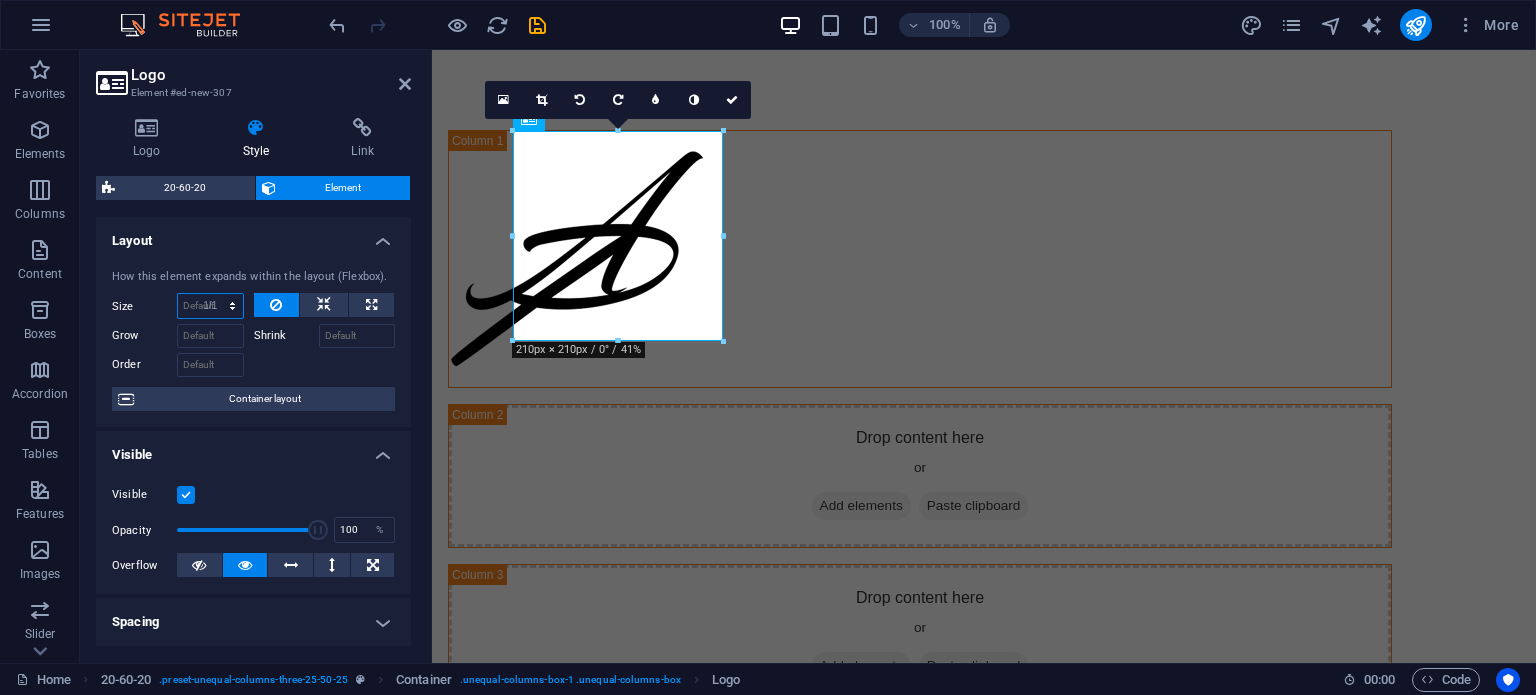 click on "Default auto px % 1/1 1/2 1/3 1/4 1/5 1/6 1/7 1/8 1/9 1/10" at bounding box center [210, 306] 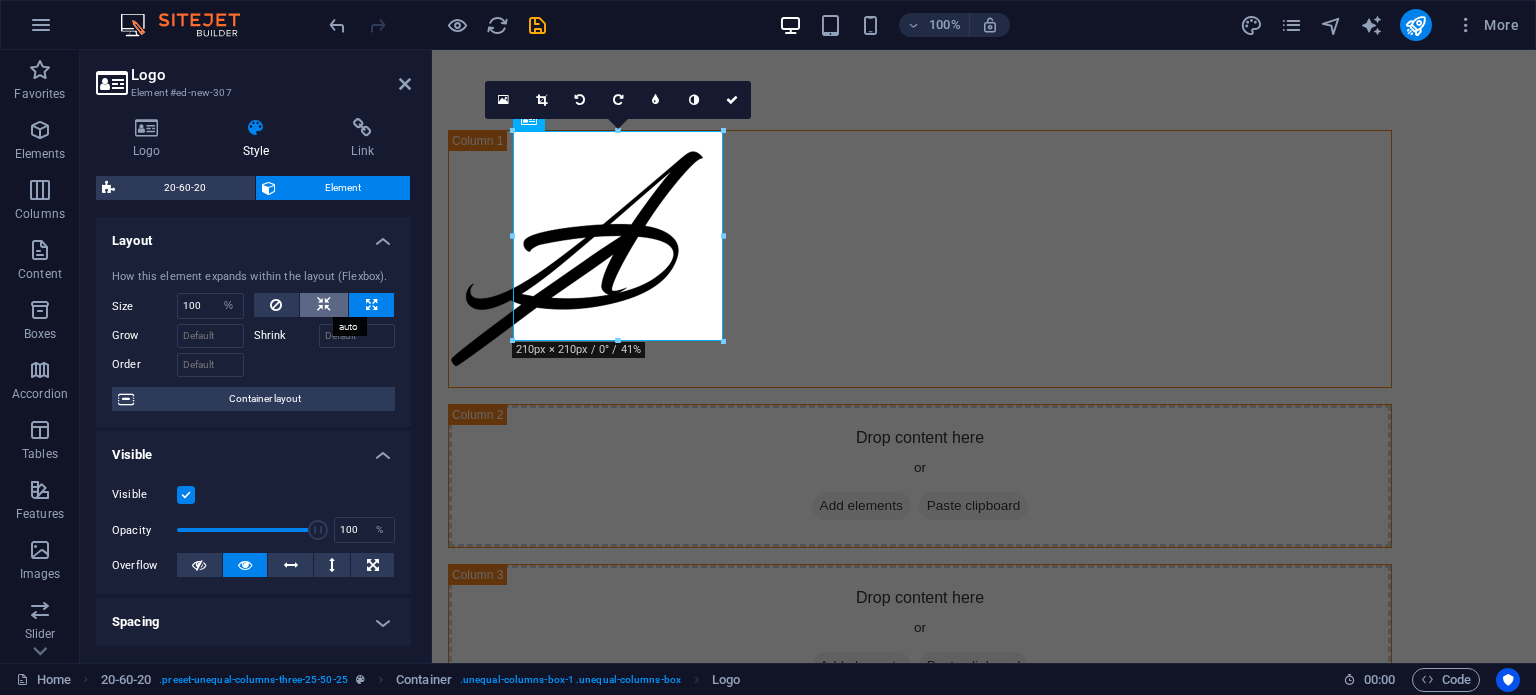 click at bounding box center [324, 305] 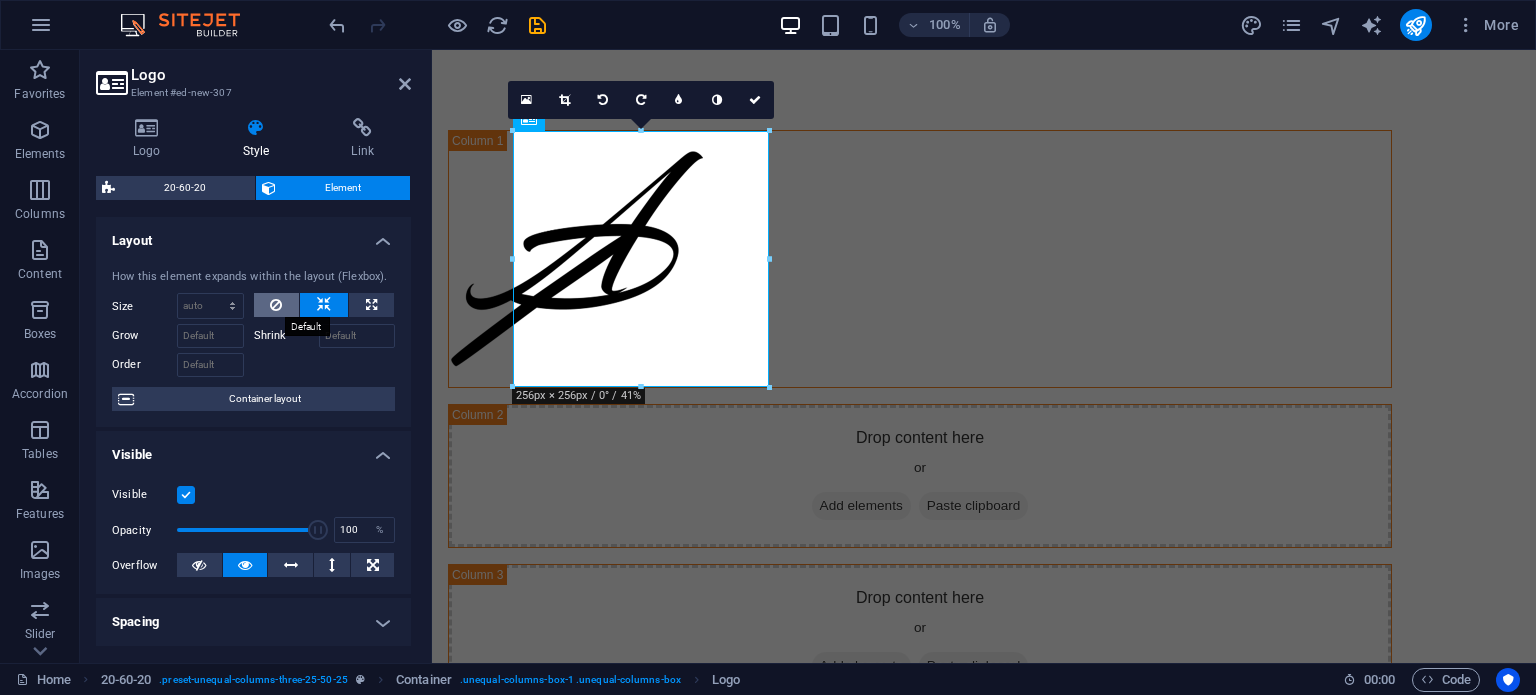 click at bounding box center [276, 305] 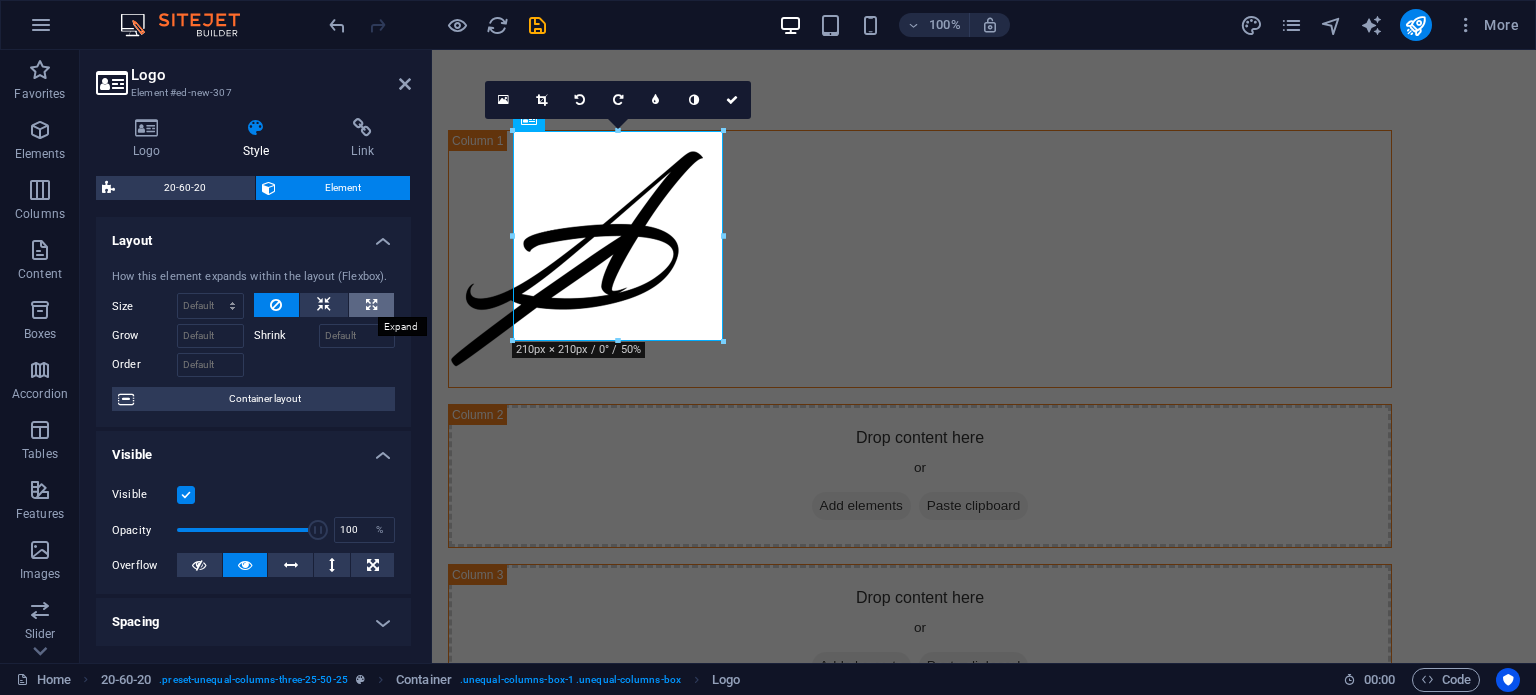 click at bounding box center (371, 305) 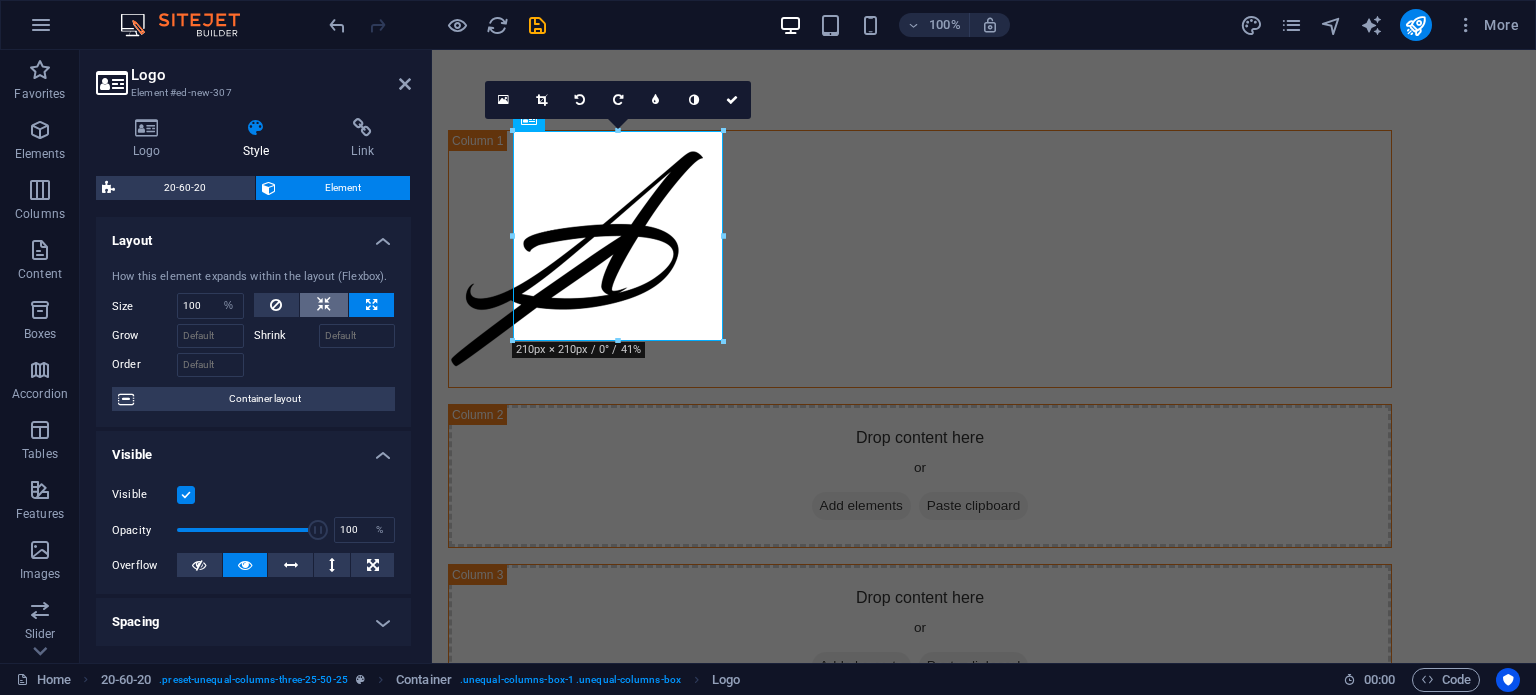 click at bounding box center (324, 305) 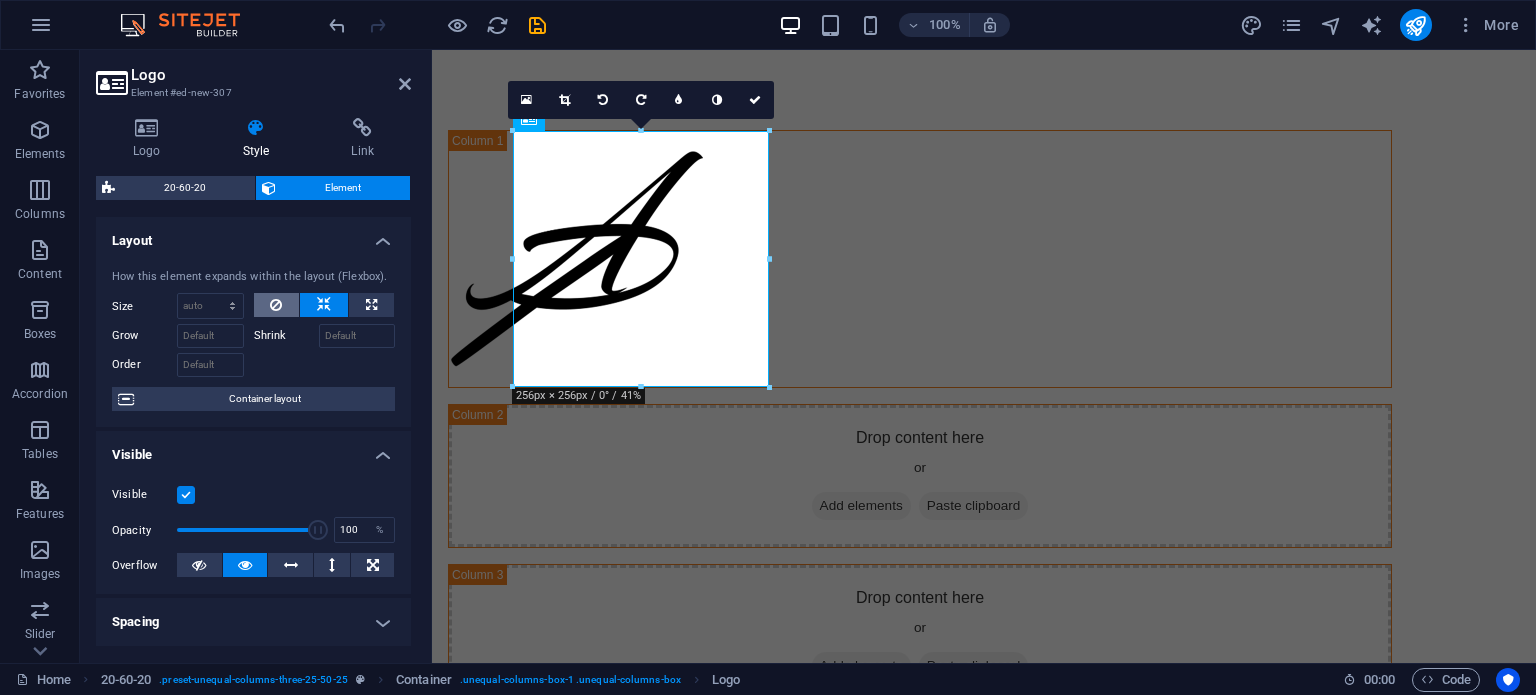 click at bounding box center (276, 305) 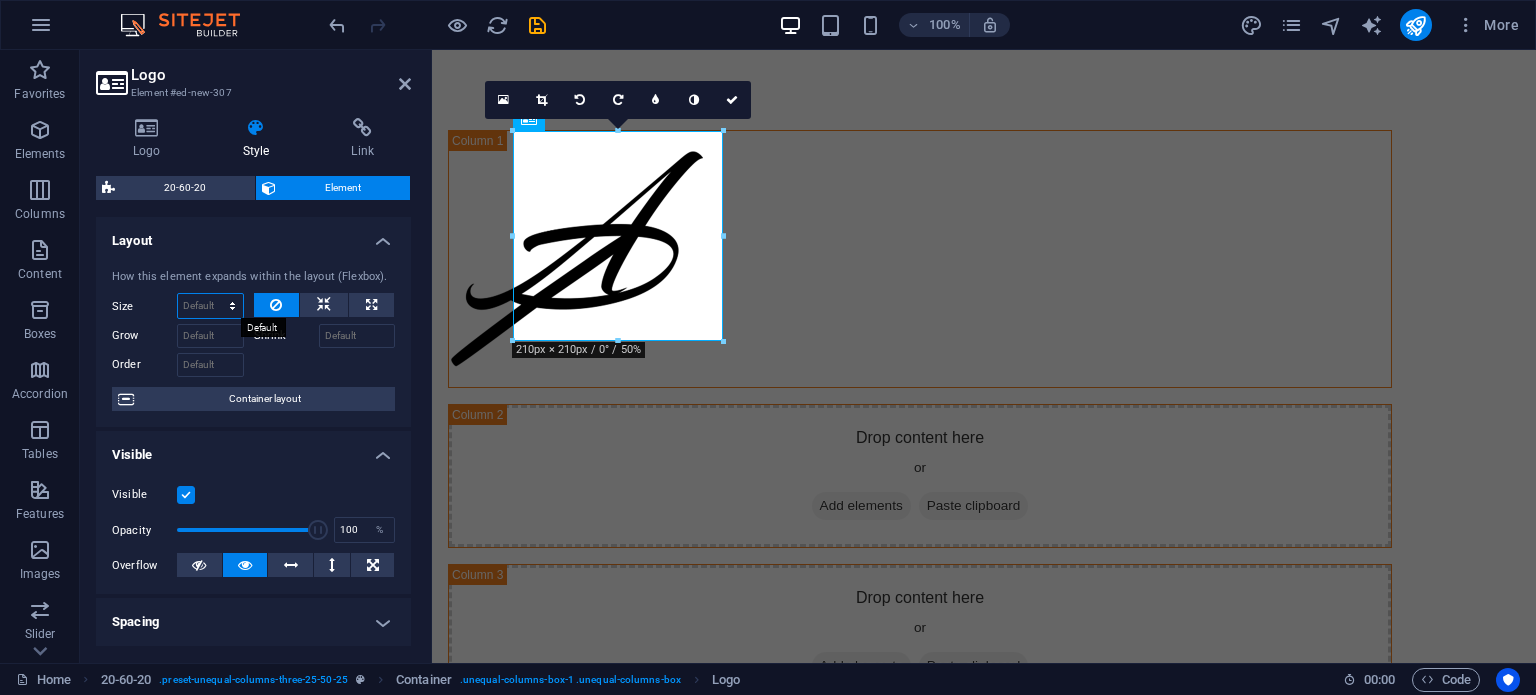 click on "Default auto px % 1/1 1/2 1/3 1/4 1/5 1/6 1/7 1/8 1/9 1/10" at bounding box center (210, 306) 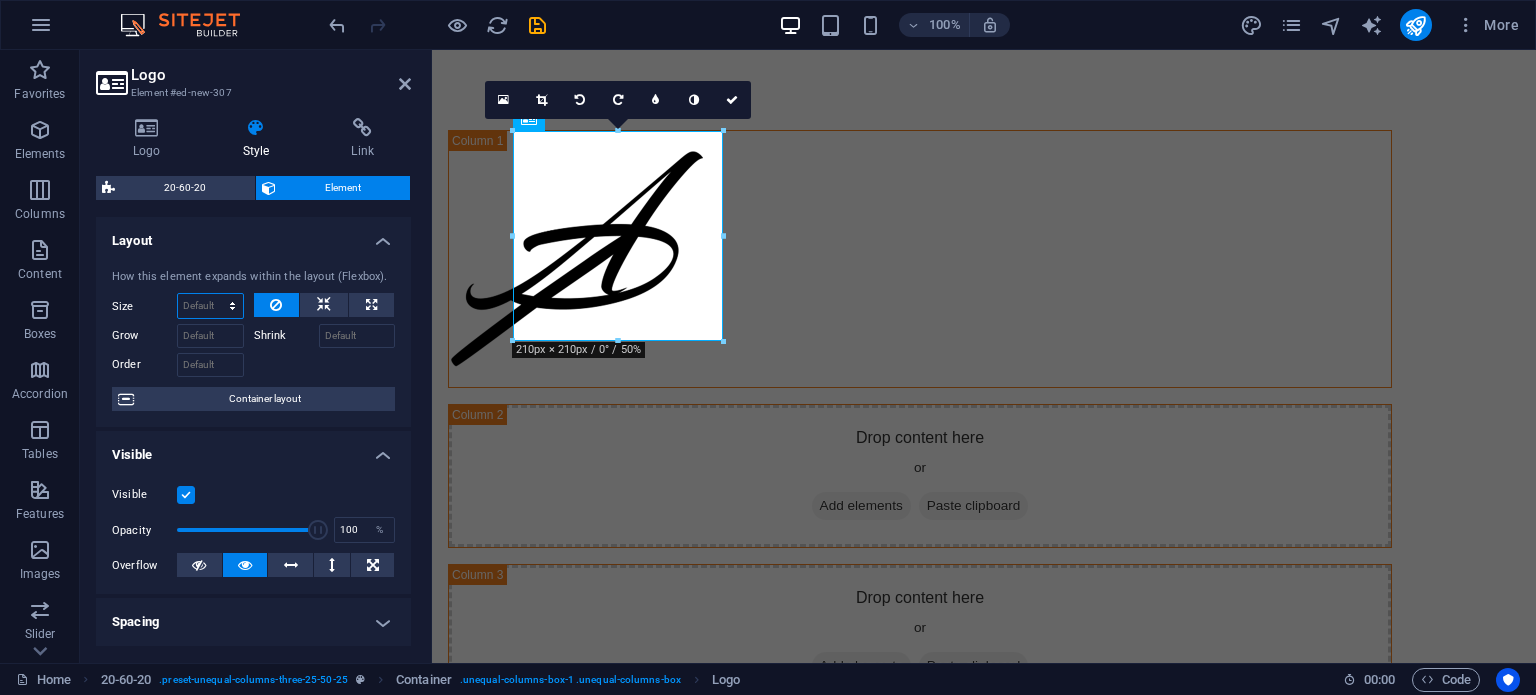 select on "1/2" 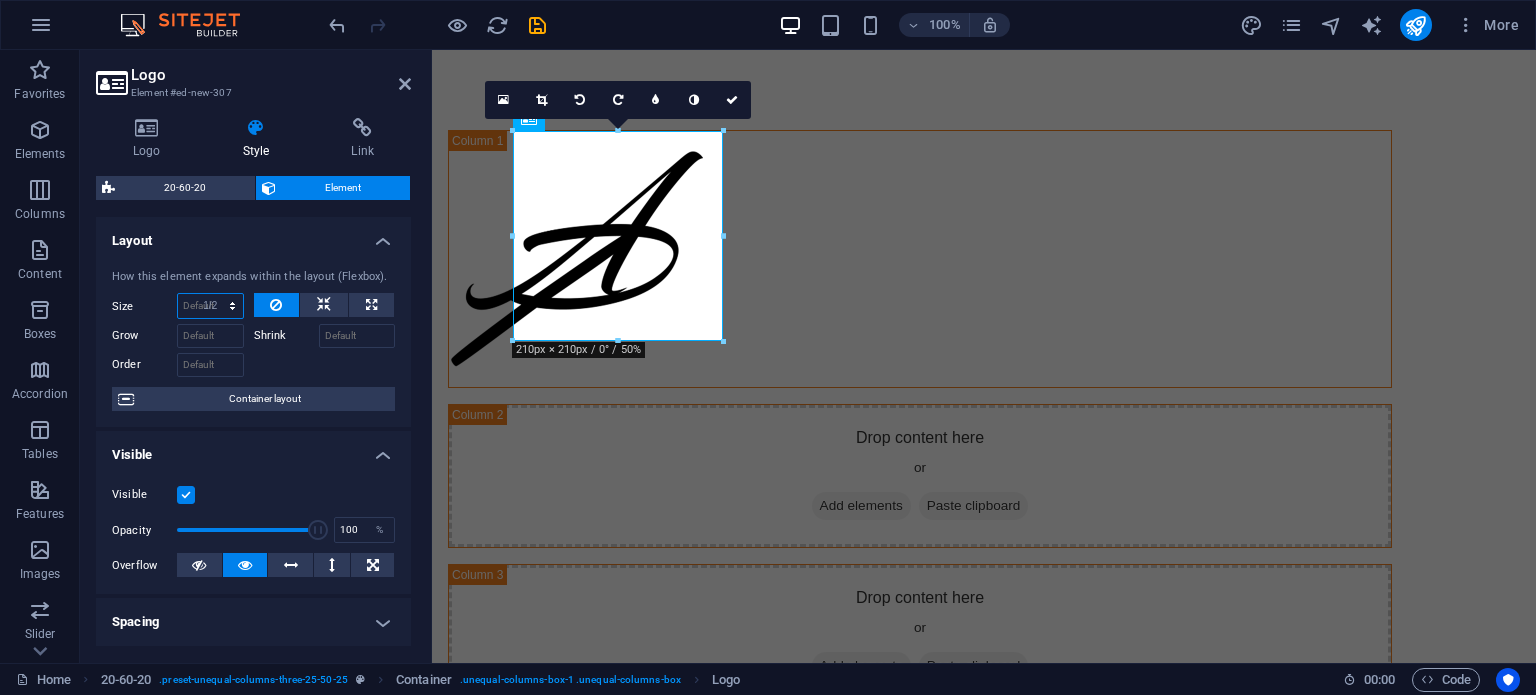 click on "Default auto px % 1/1 1/2 1/3 1/4 1/5 1/6 1/7 1/8 1/9 1/10" at bounding box center [210, 306] 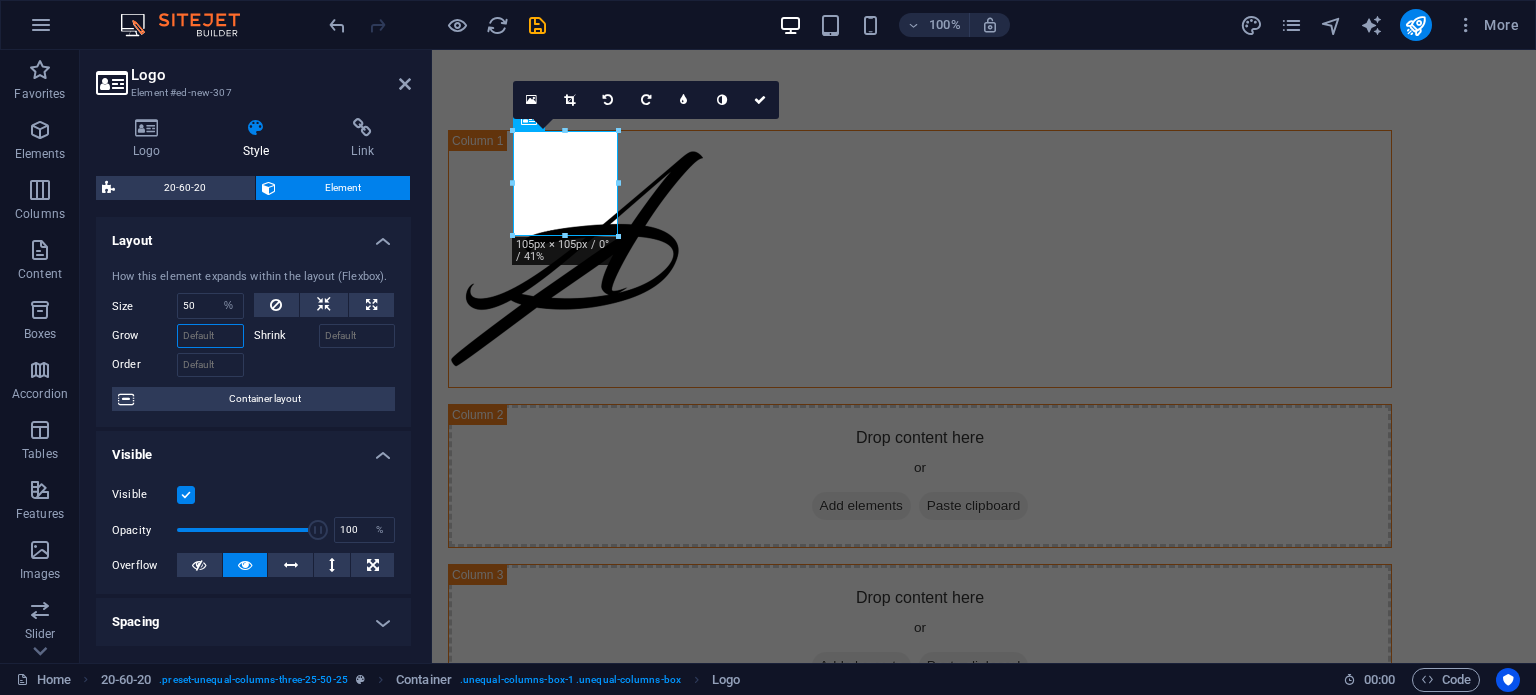 click on "Grow" at bounding box center [210, 336] 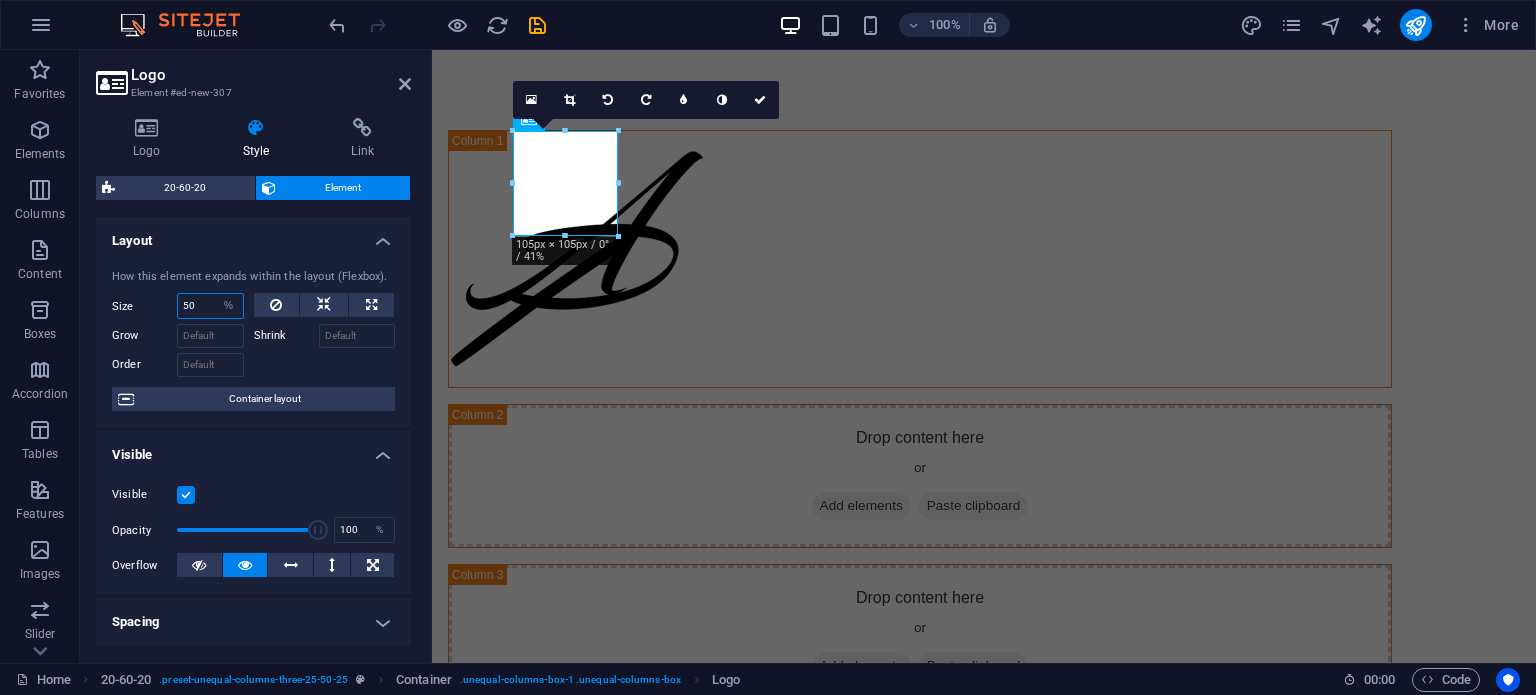 click on "50" at bounding box center [210, 306] 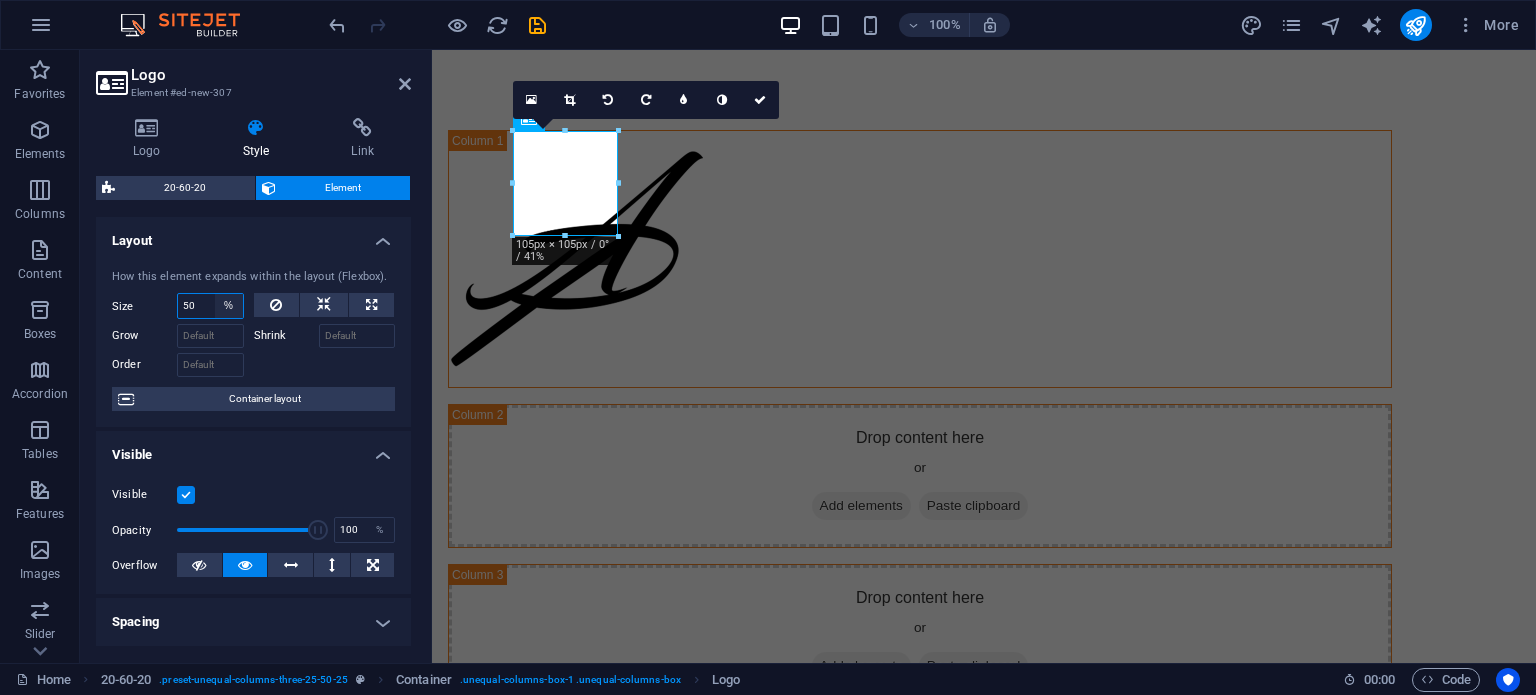 click on "Default auto px % 1/1 1/2 1/3 1/4 1/5 1/6 1/7 1/8 1/9 1/10" at bounding box center (229, 306) 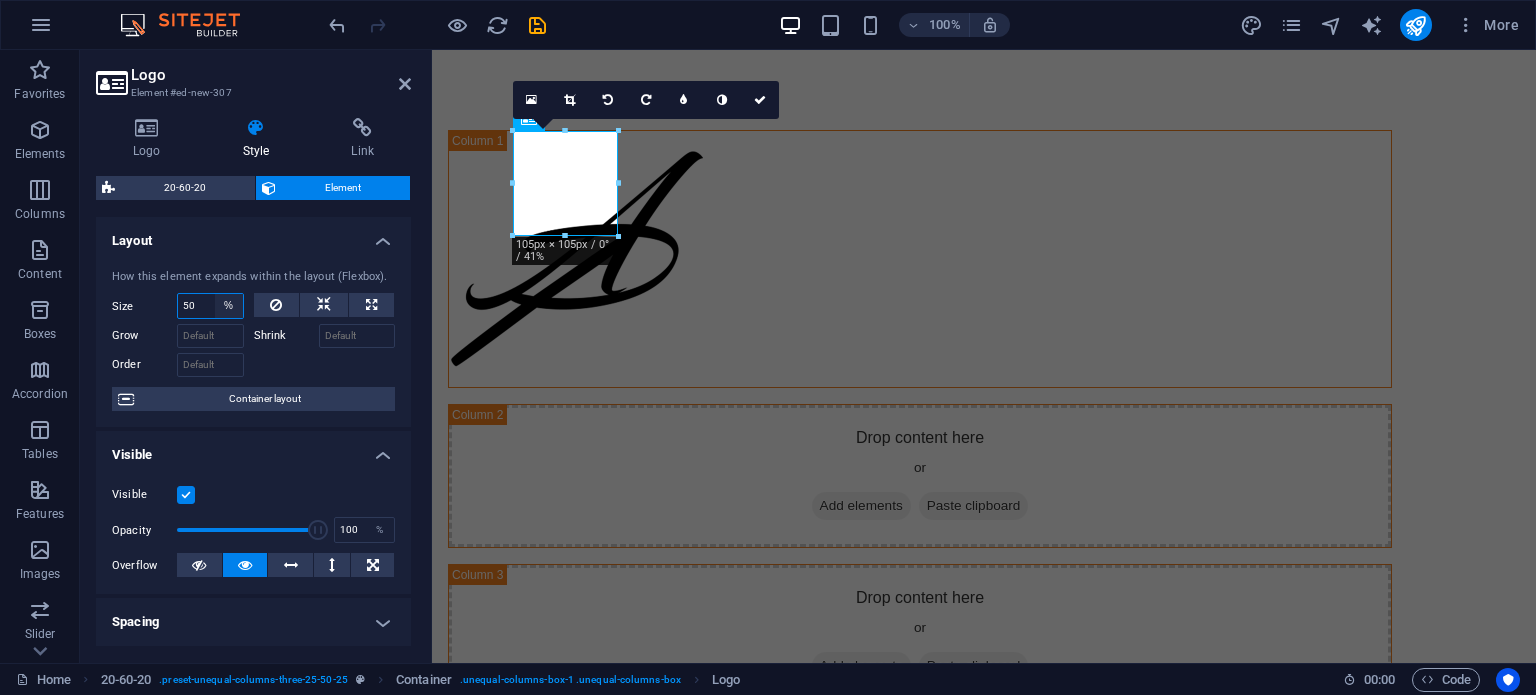 select on "1/3" 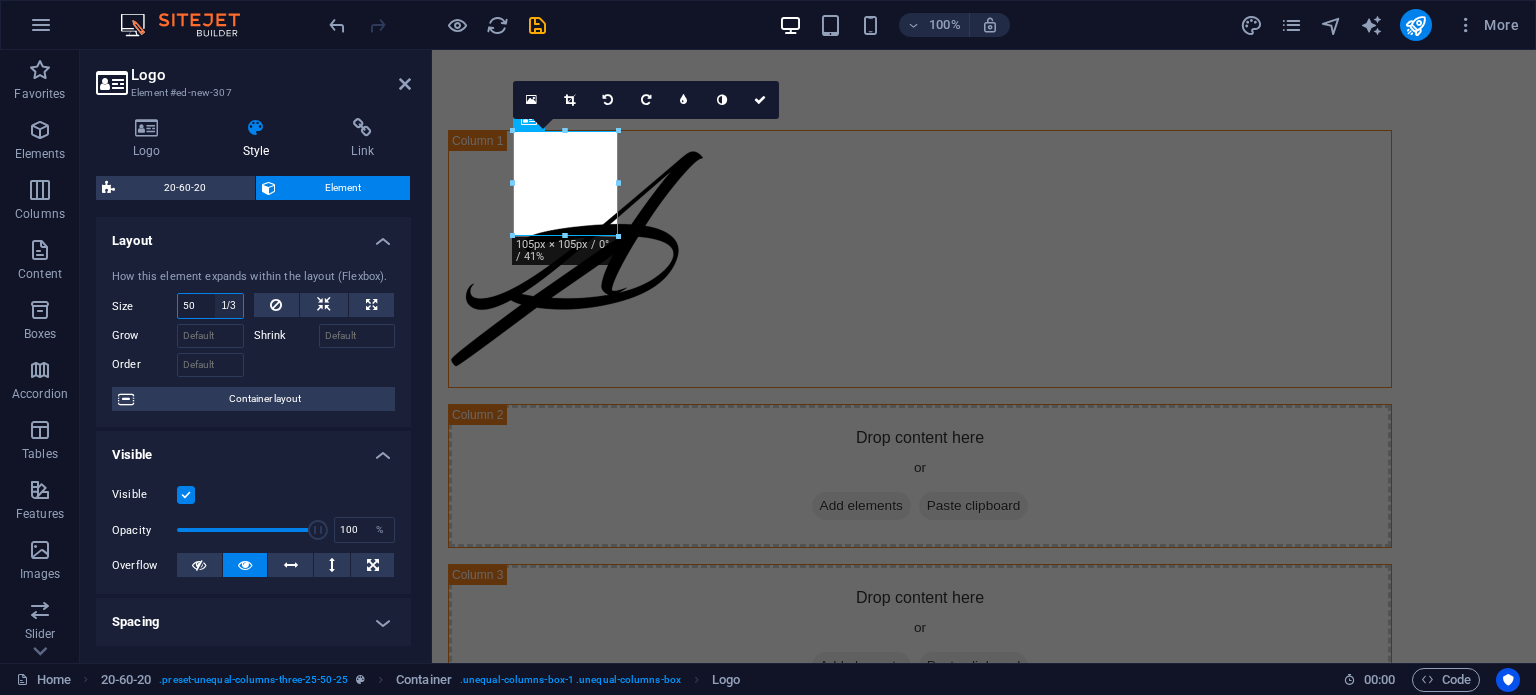 click on "Default auto px % 1/1 1/2 1/3 1/4 1/5 1/6 1/7 1/8 1/9 1/10" at bounding box center (229, 306) 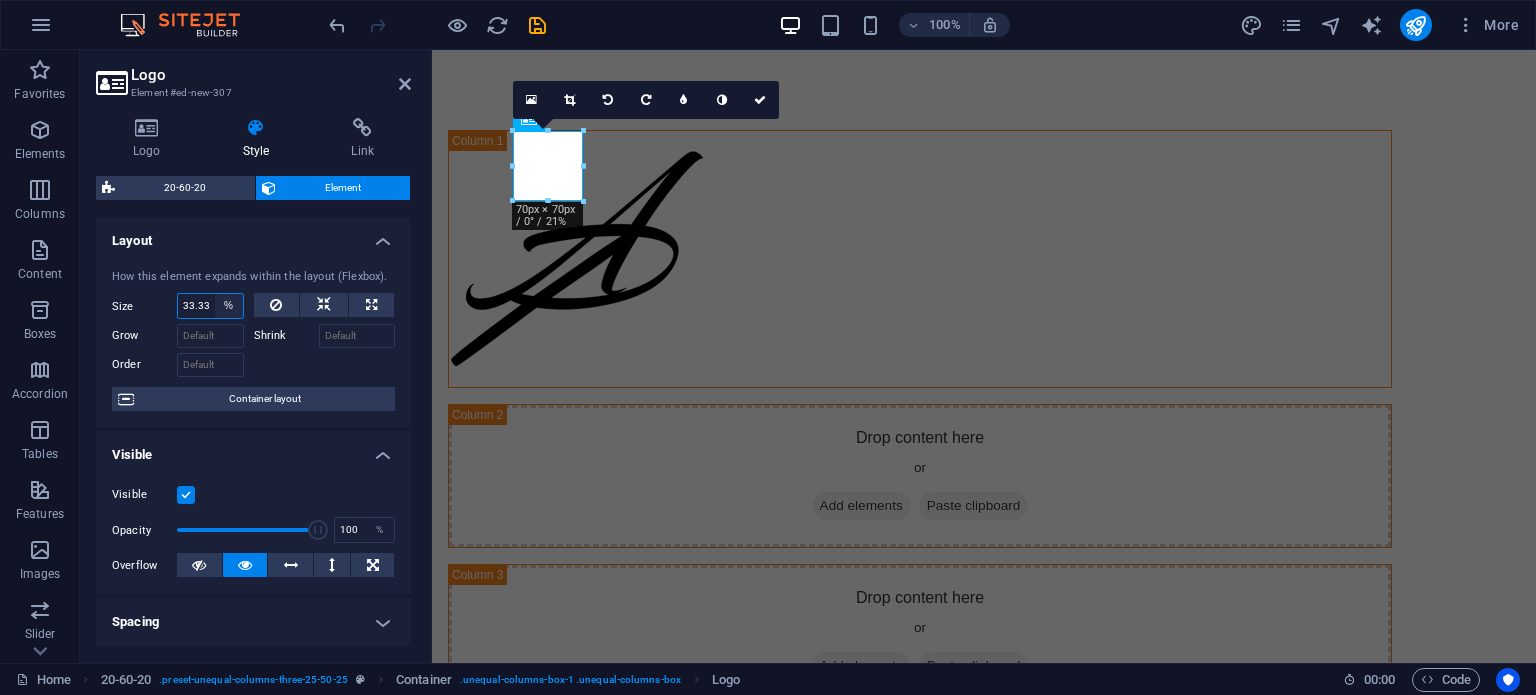 click on "Default auto px % 1/1 1/2 1/3 1/4 1/5 1/6 1/7 1/8 1/9 1/10" at bounding box center (229, 306) 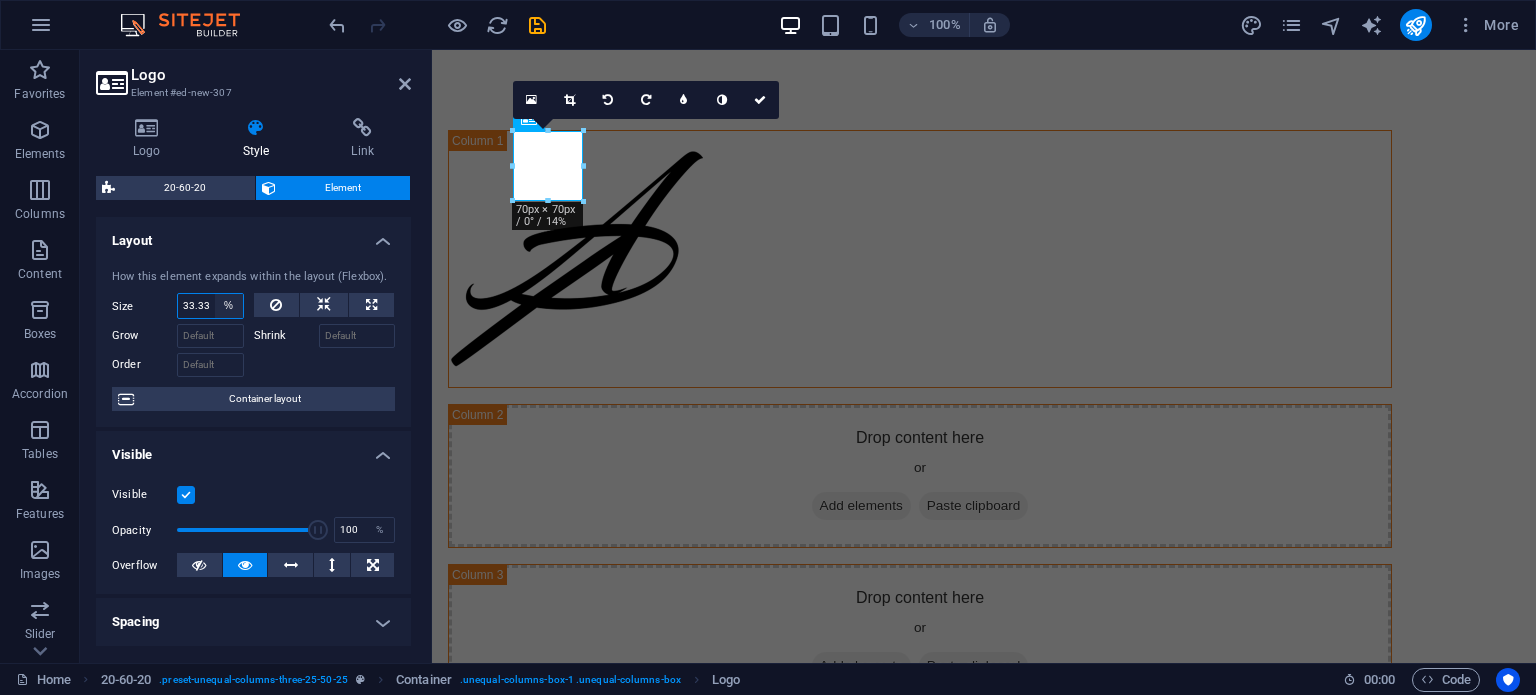 select on "1/1" 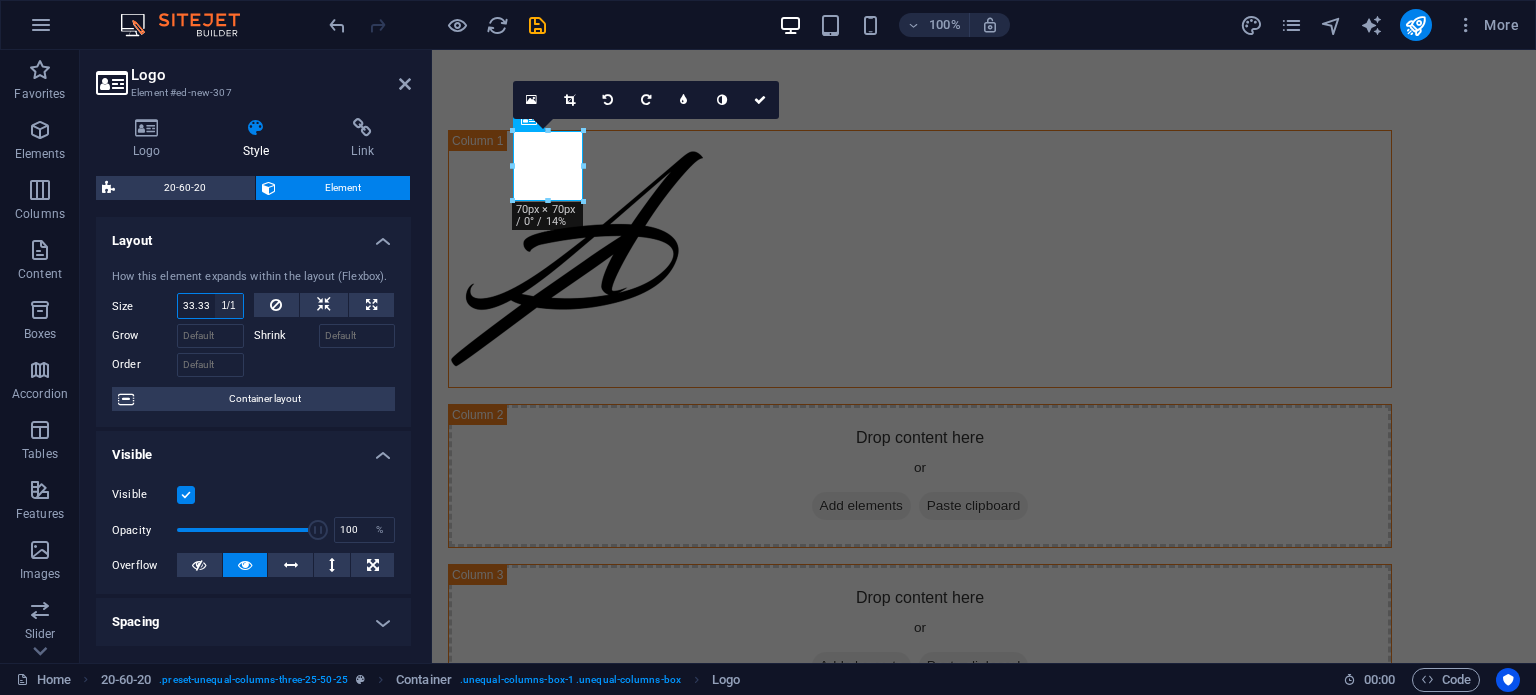 click on "Default auto px % 1/1 1/2 1/3 1/4 1/5 1/6 1/7 1/8 1/9 1/10" at bounding box center [229, 306] 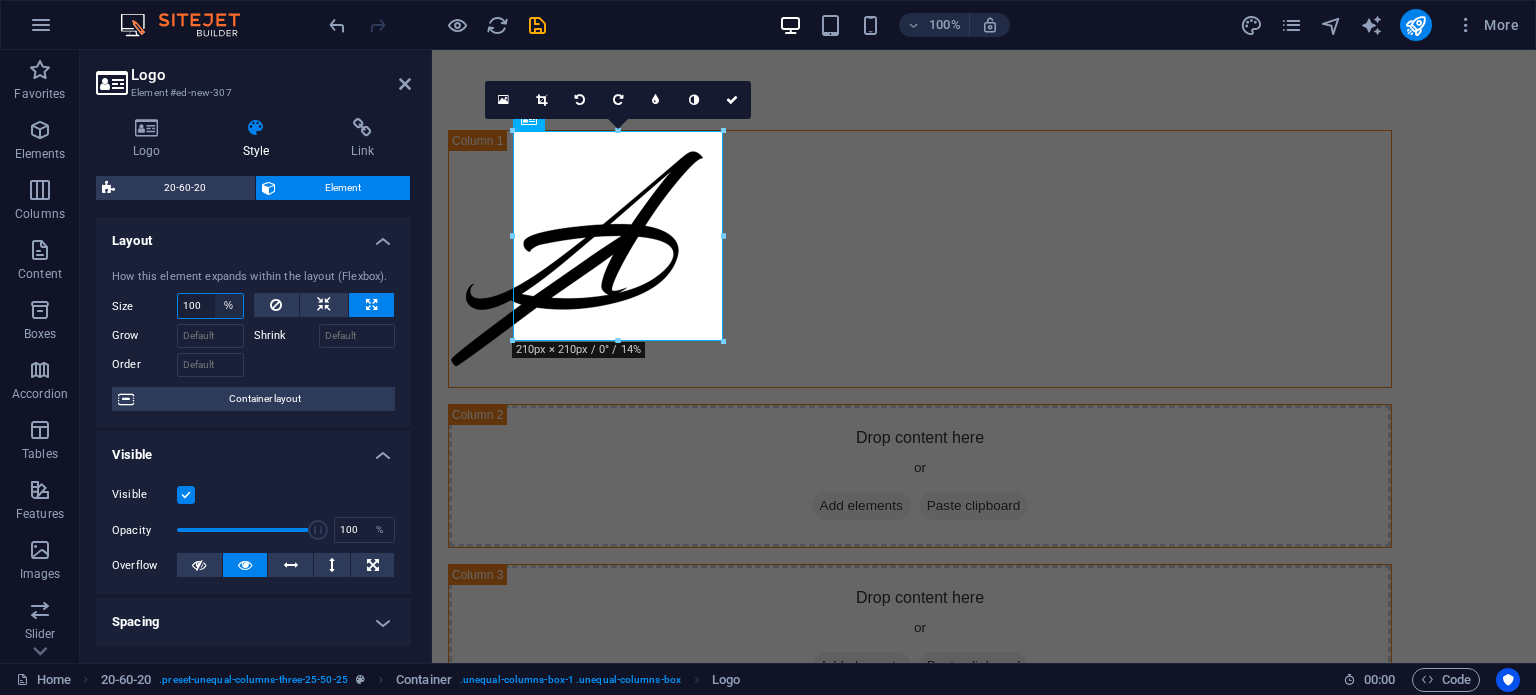 click on "Default auto px % 1/1 1/2 1/3 1/4 1/5 1/6 1/7 1/8 1/9 1/10" at bounding box center [229, 306] 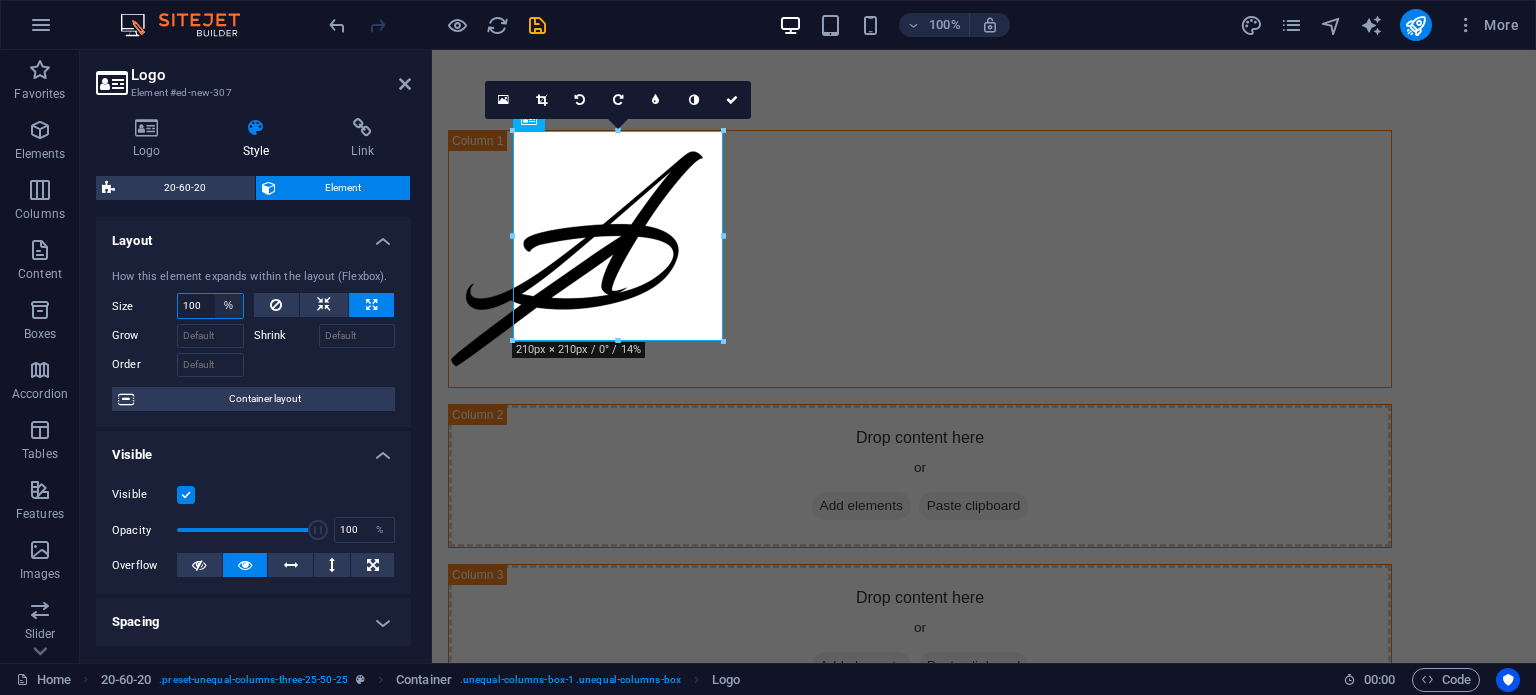 select on "1/2" 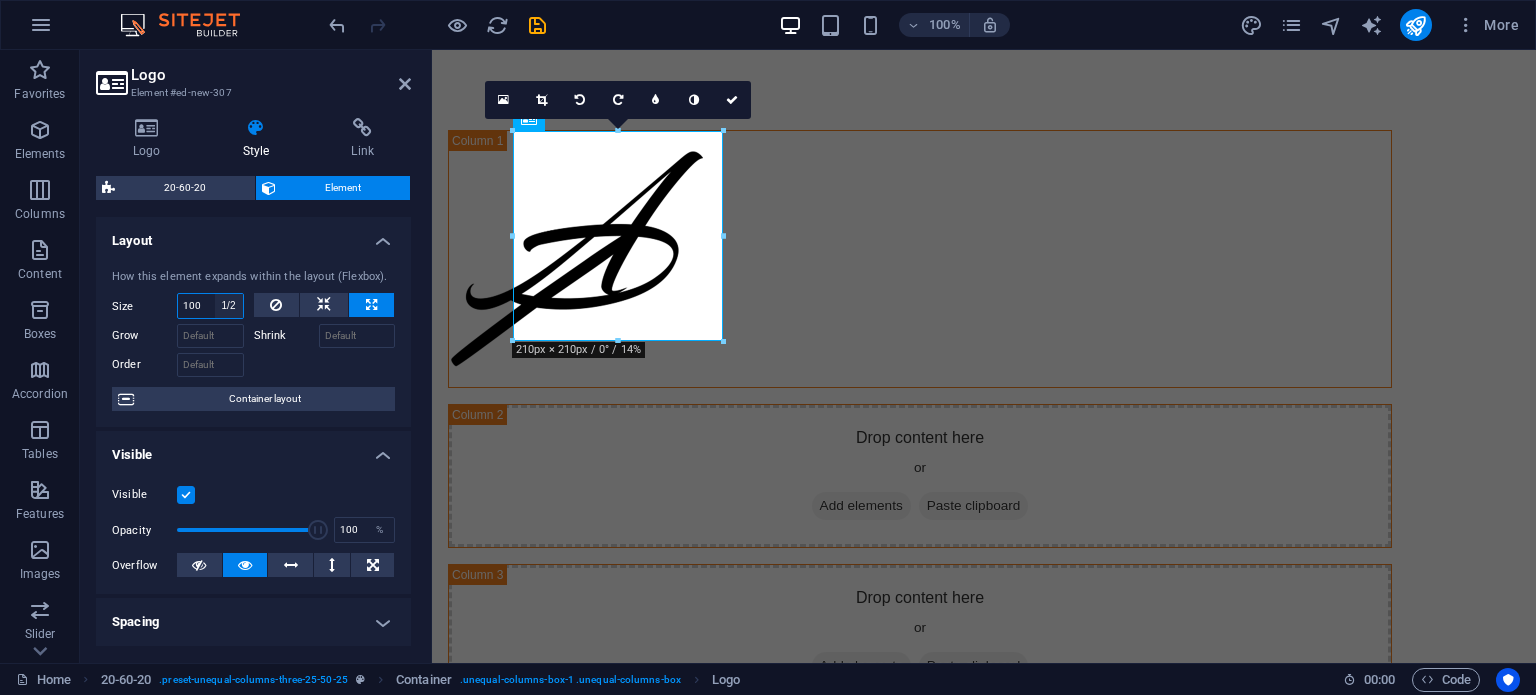 click on "Default auto px % 1/1 1/2 1/3 1/4 1/5 1/6 1/7 1/8 1/9 1/10" at bounding box center (229, 306) 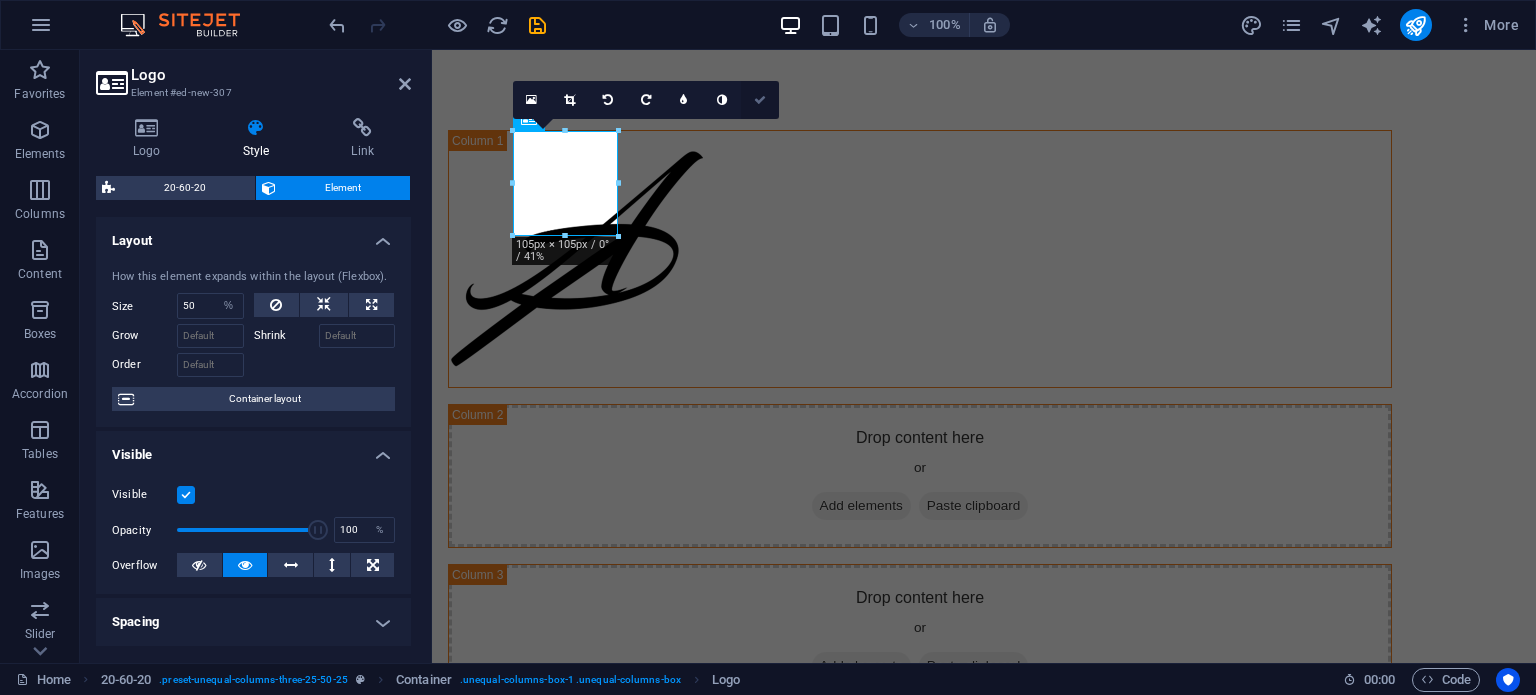click at bounding box center [760, 100] 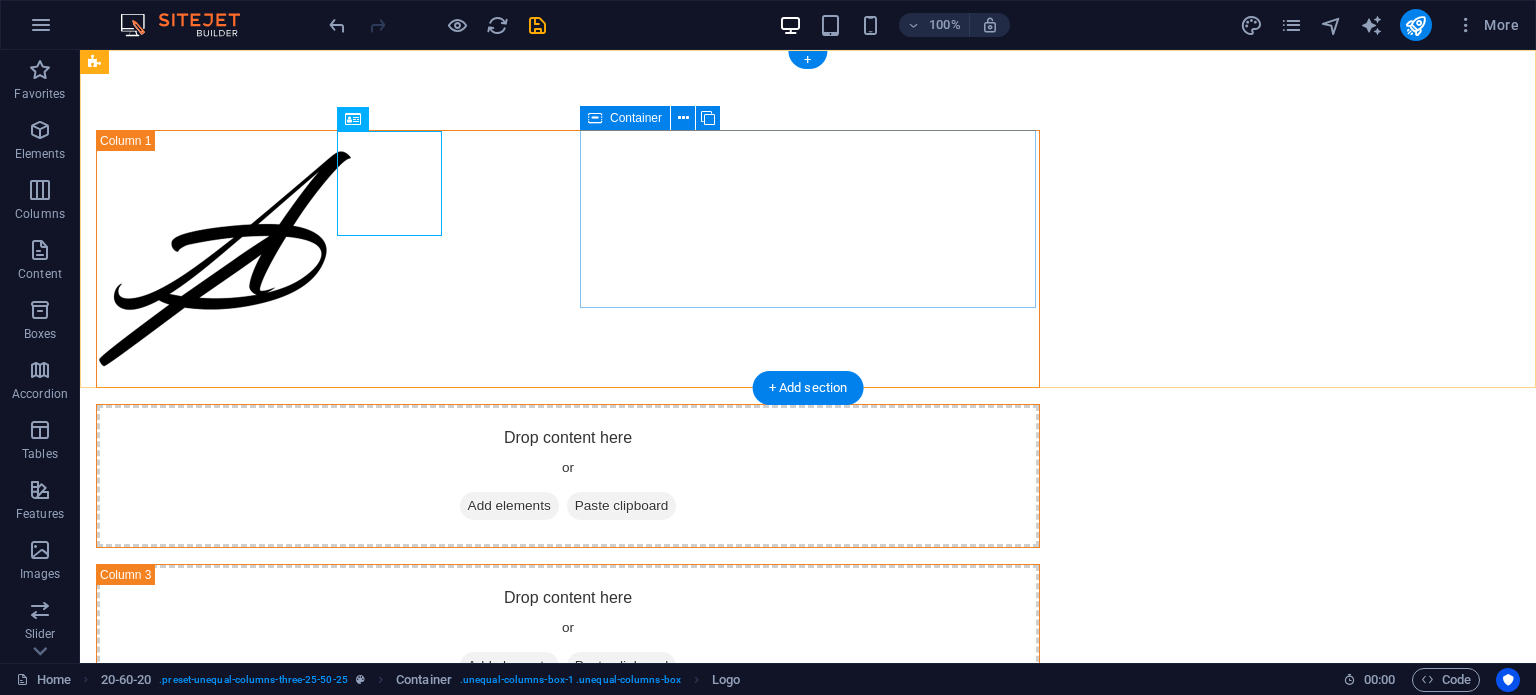 click on "Add elements" at bounding box center (509, 506) 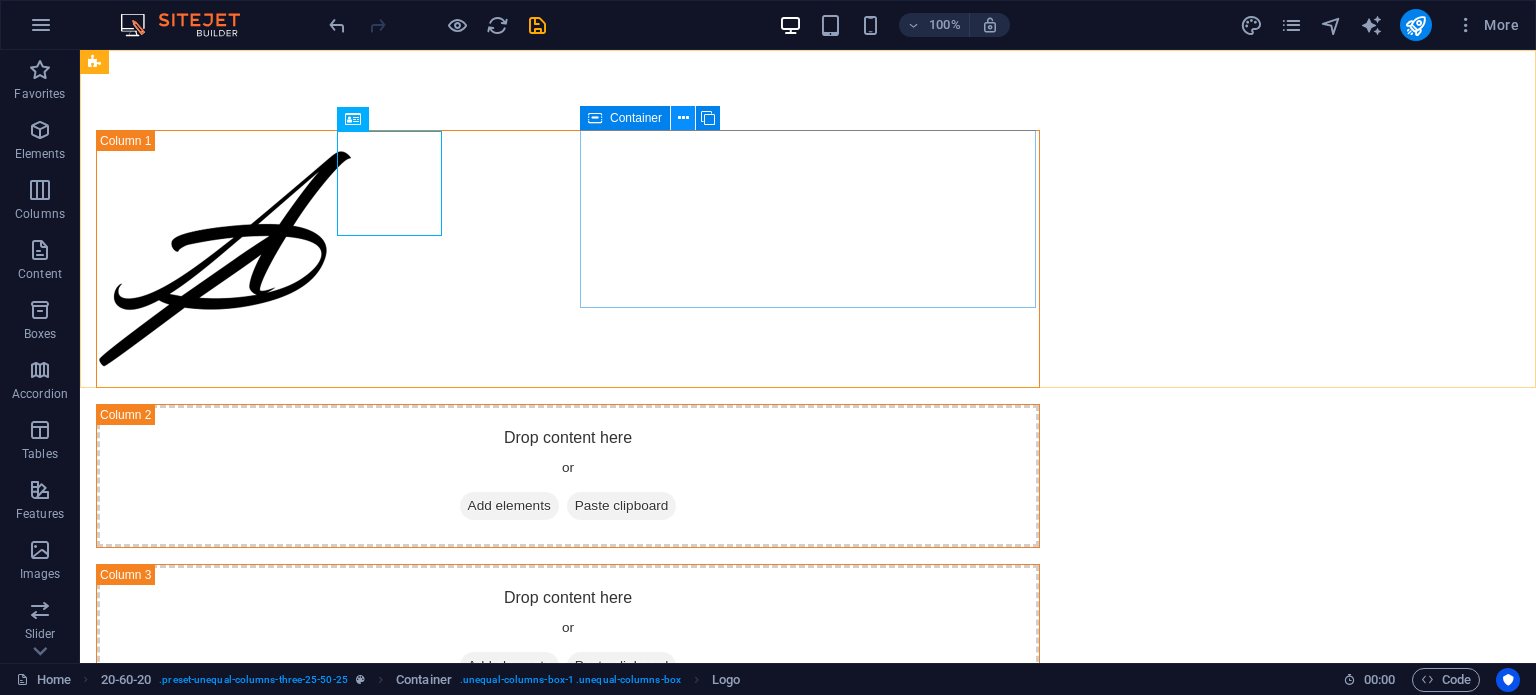 click at bounding box center [683, 118] 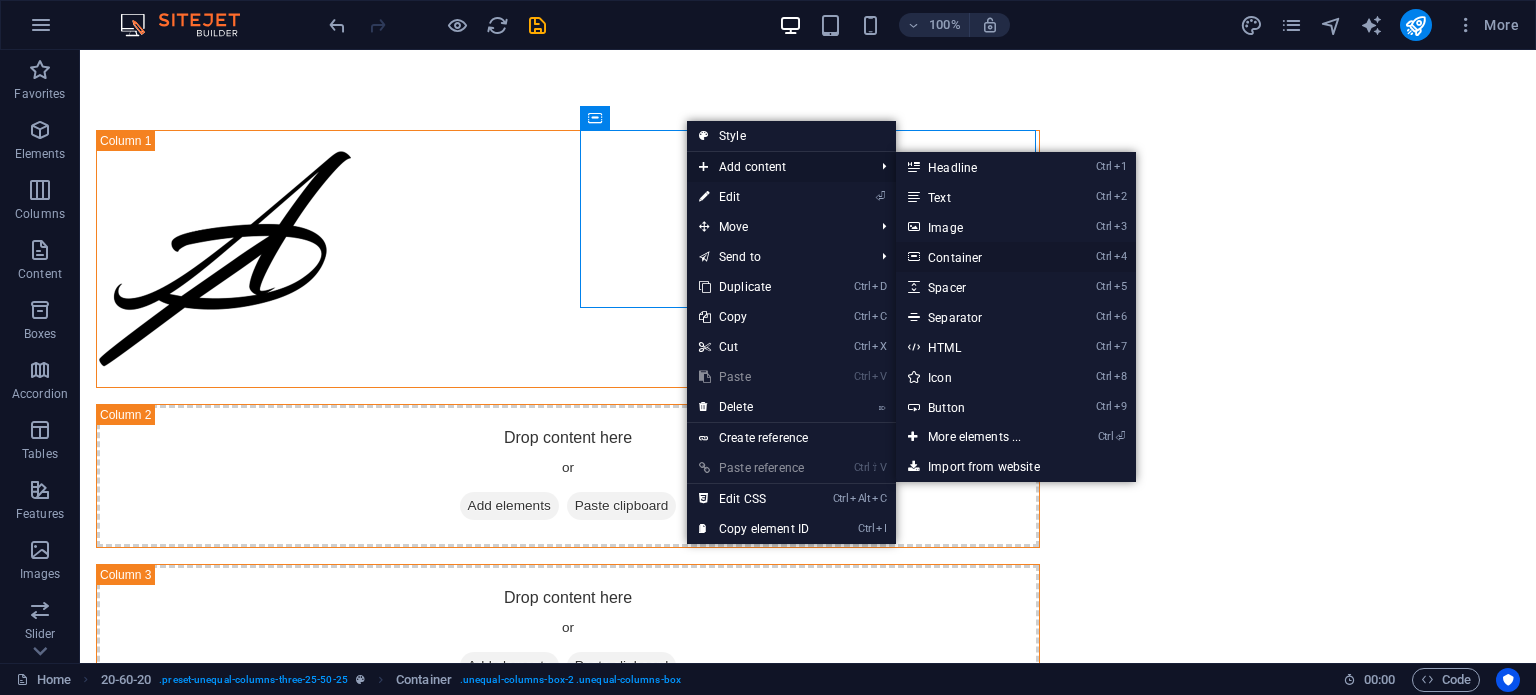 click on "Ctrl 4  Container" at bounding box center (978, 257) 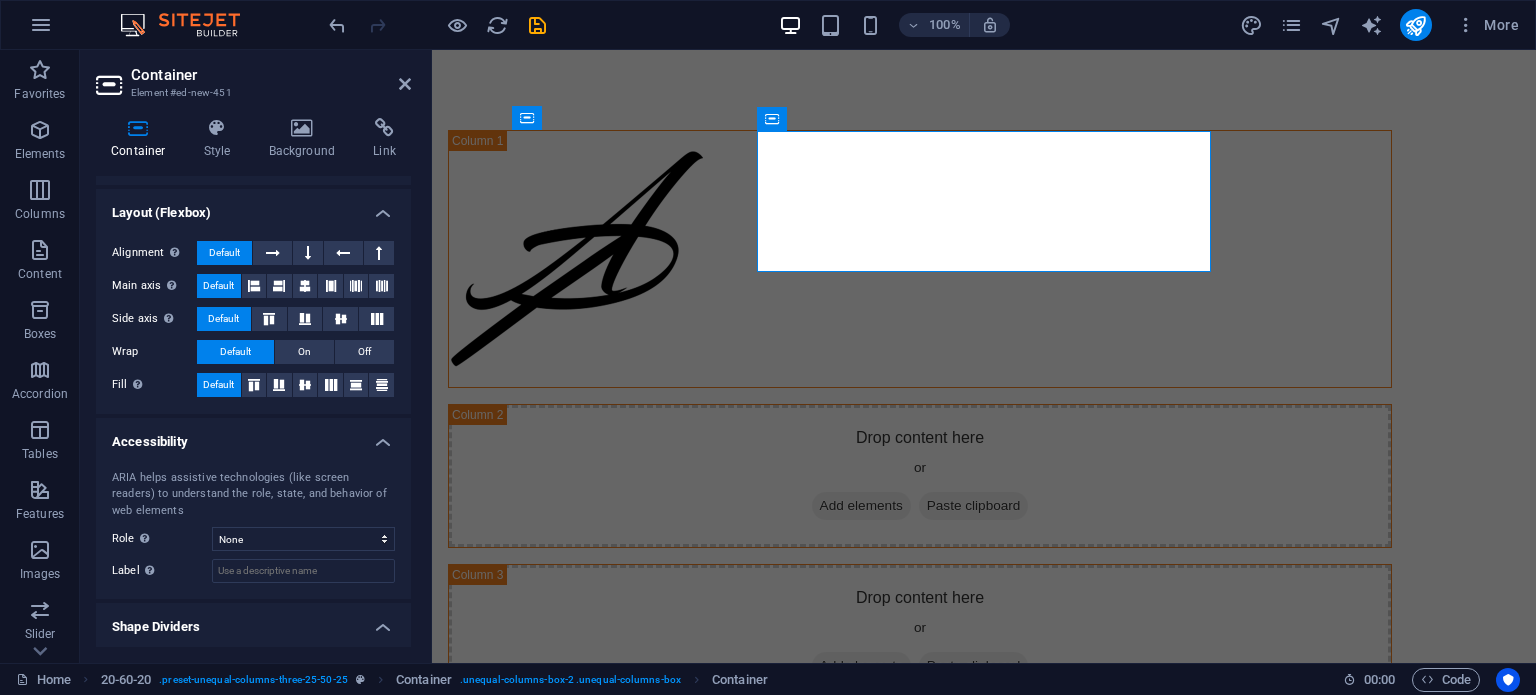 scroll, scrollTop: 300, scrollLeft: 0, axis: vertical 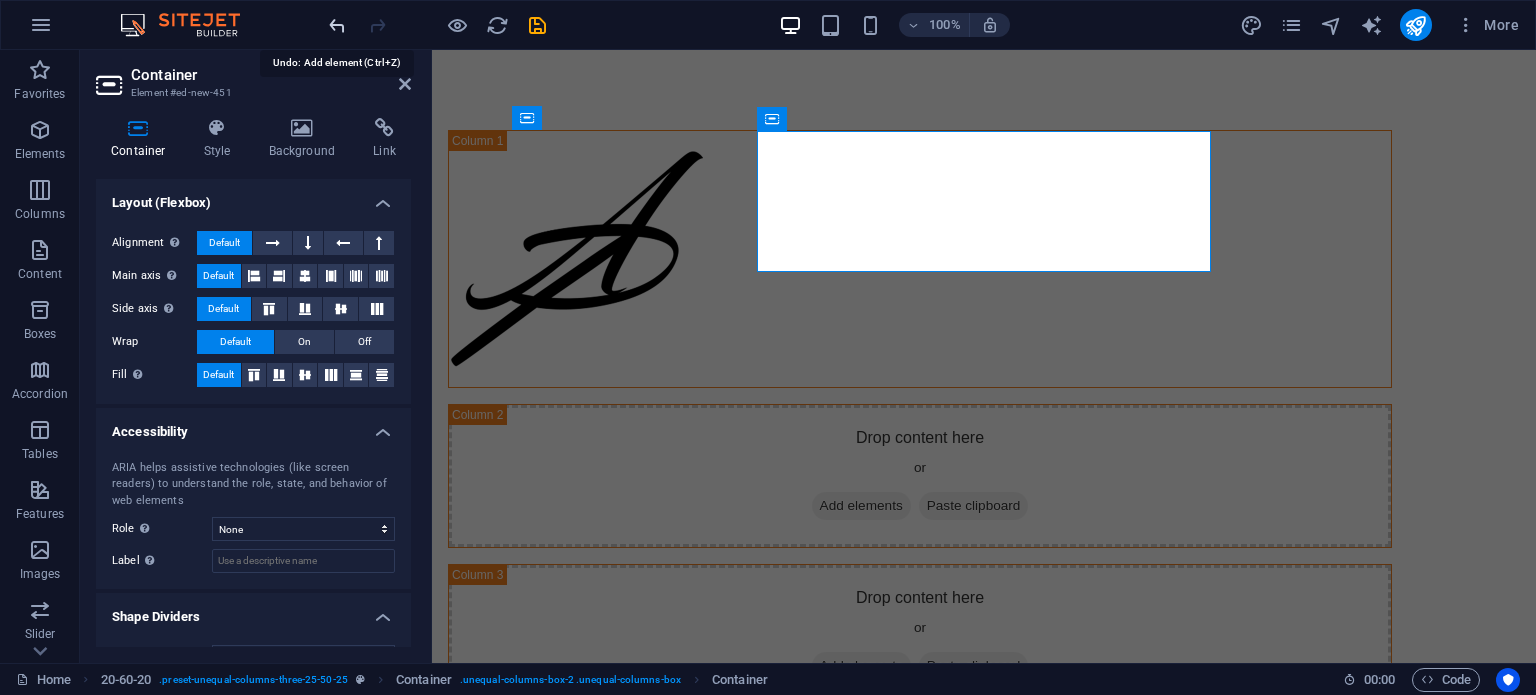 click at bounding box center (337, 25) 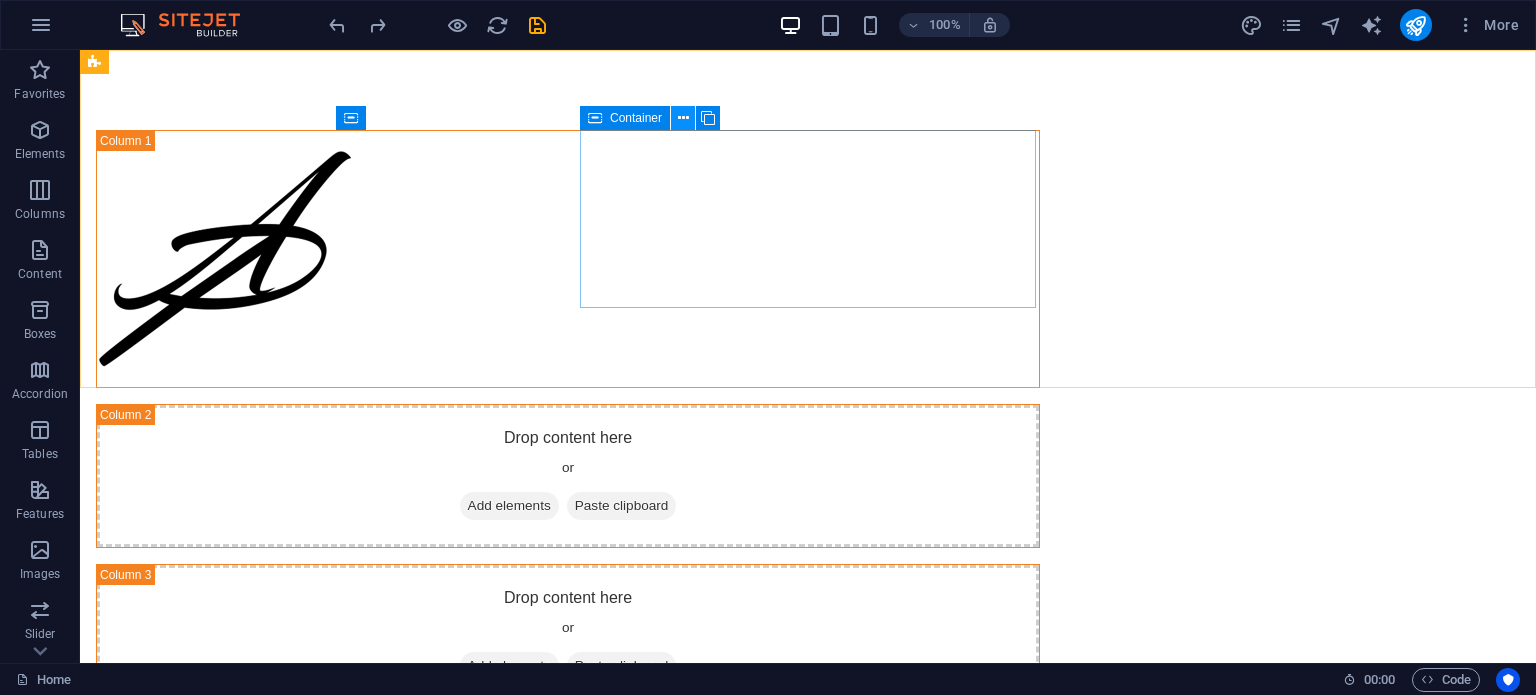 click at bounding box center [683, 118] 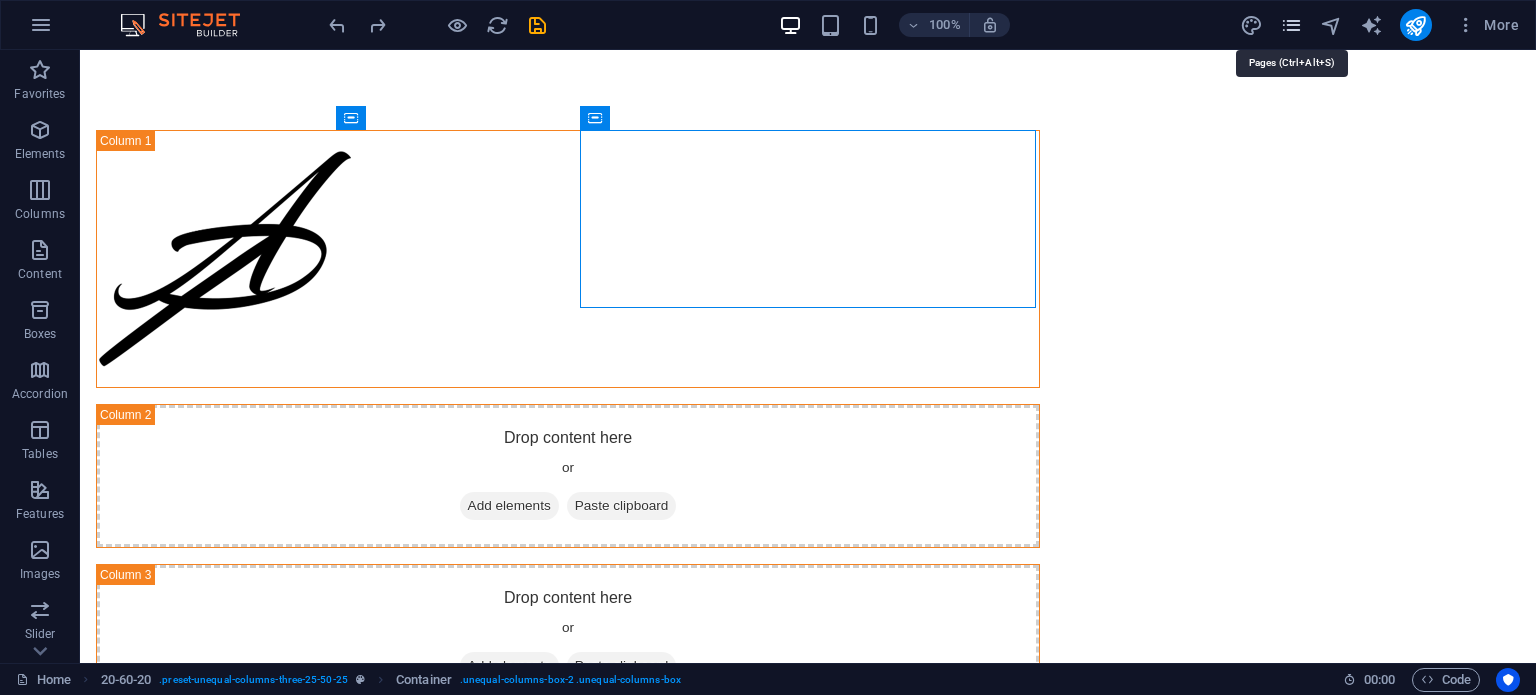click at bounding box center (1291, 25) 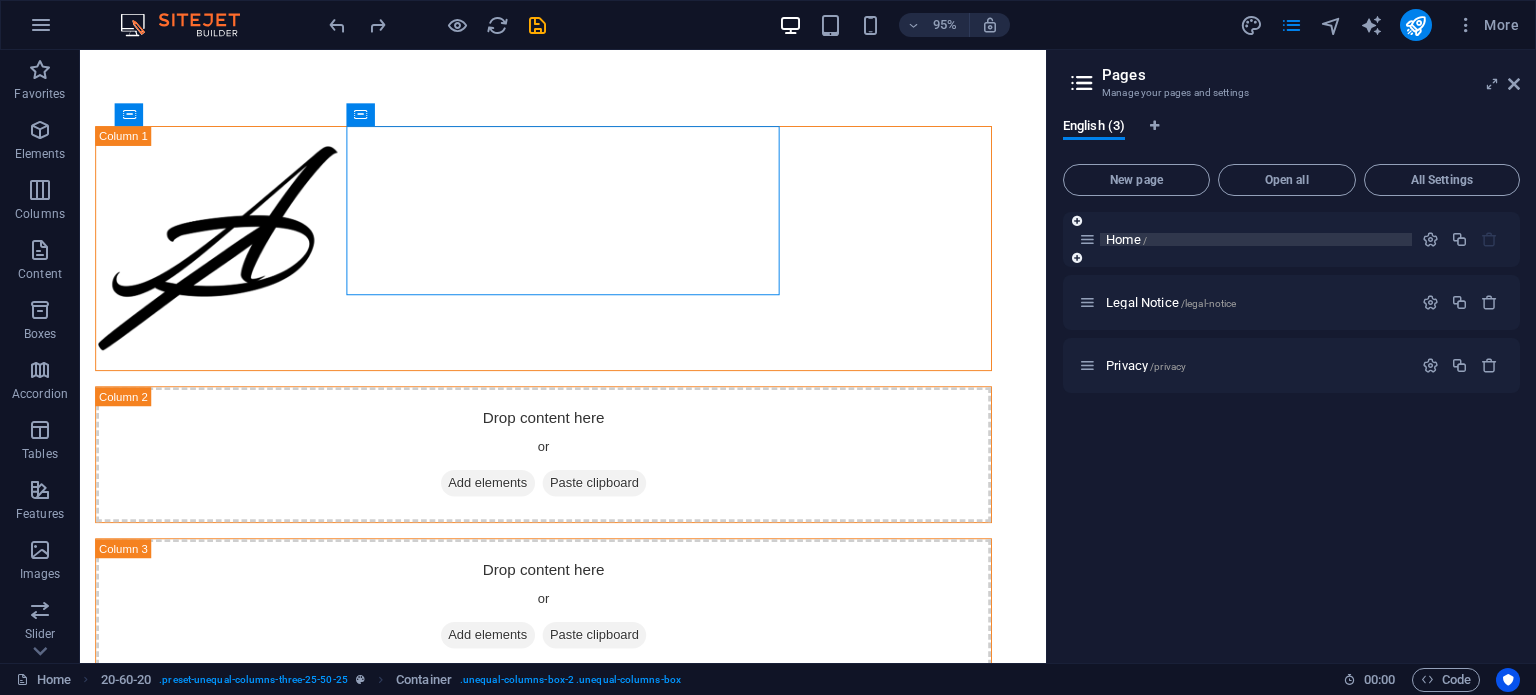 click on "Home /" at bounding box center [1126, 239] 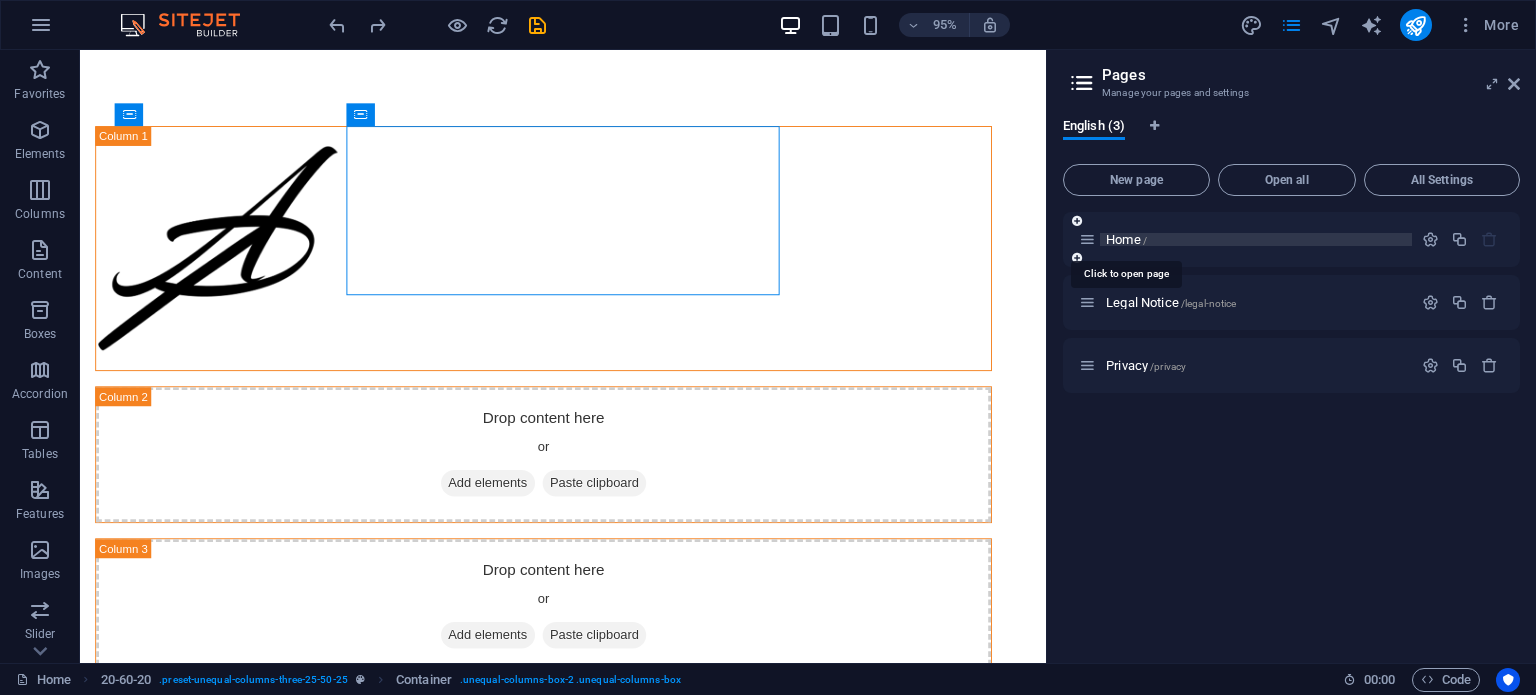 click on "Home /" at bounding box center [1126, 239] 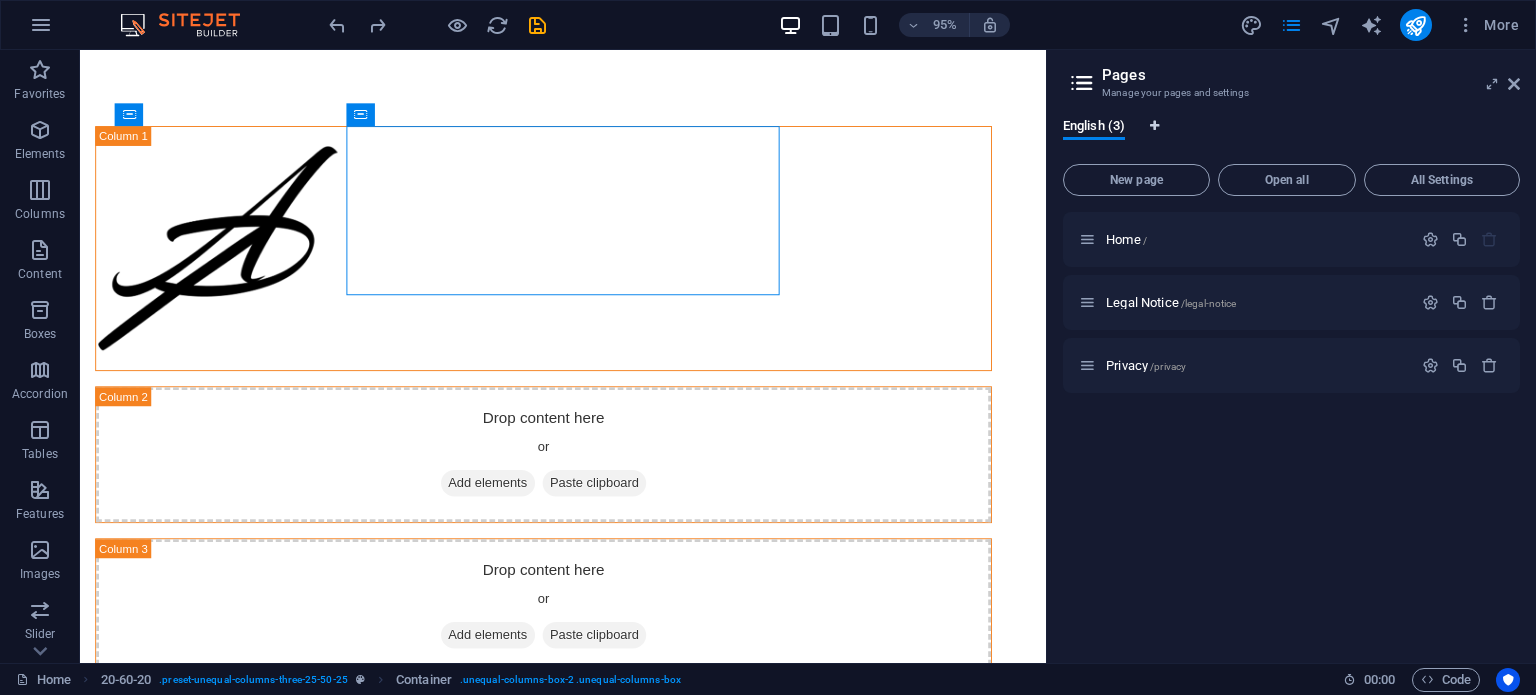 click at bounding box center [1154, 126] 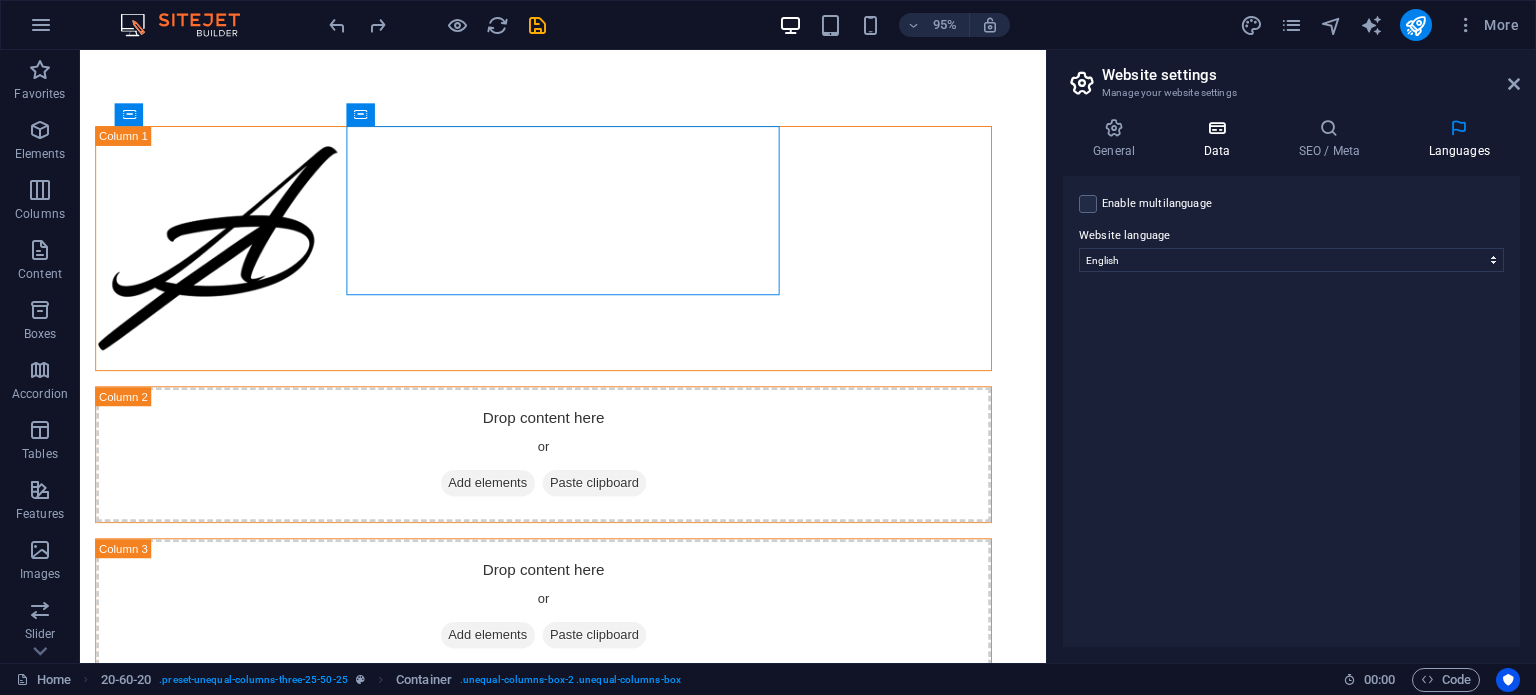 click at bounding box center (1216, 128) 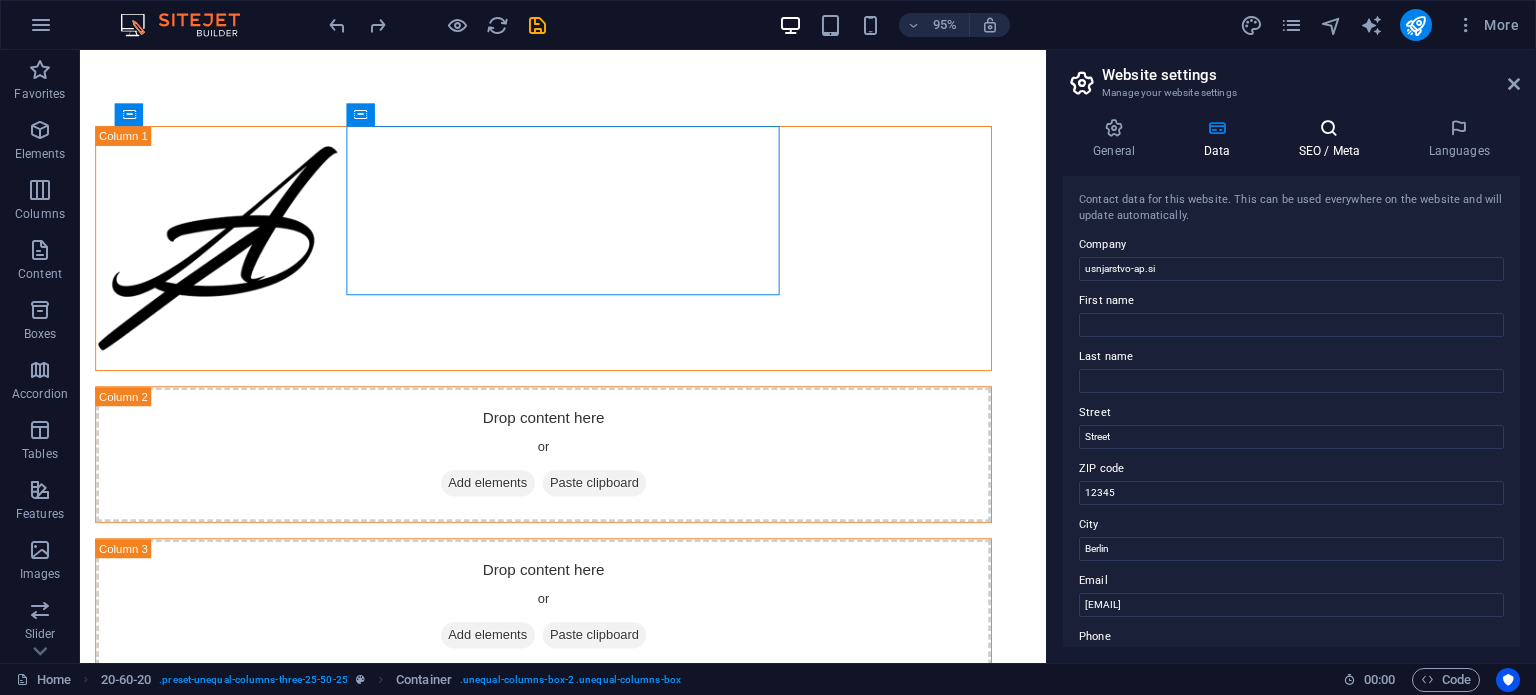click at bounding box center (1329, 128) 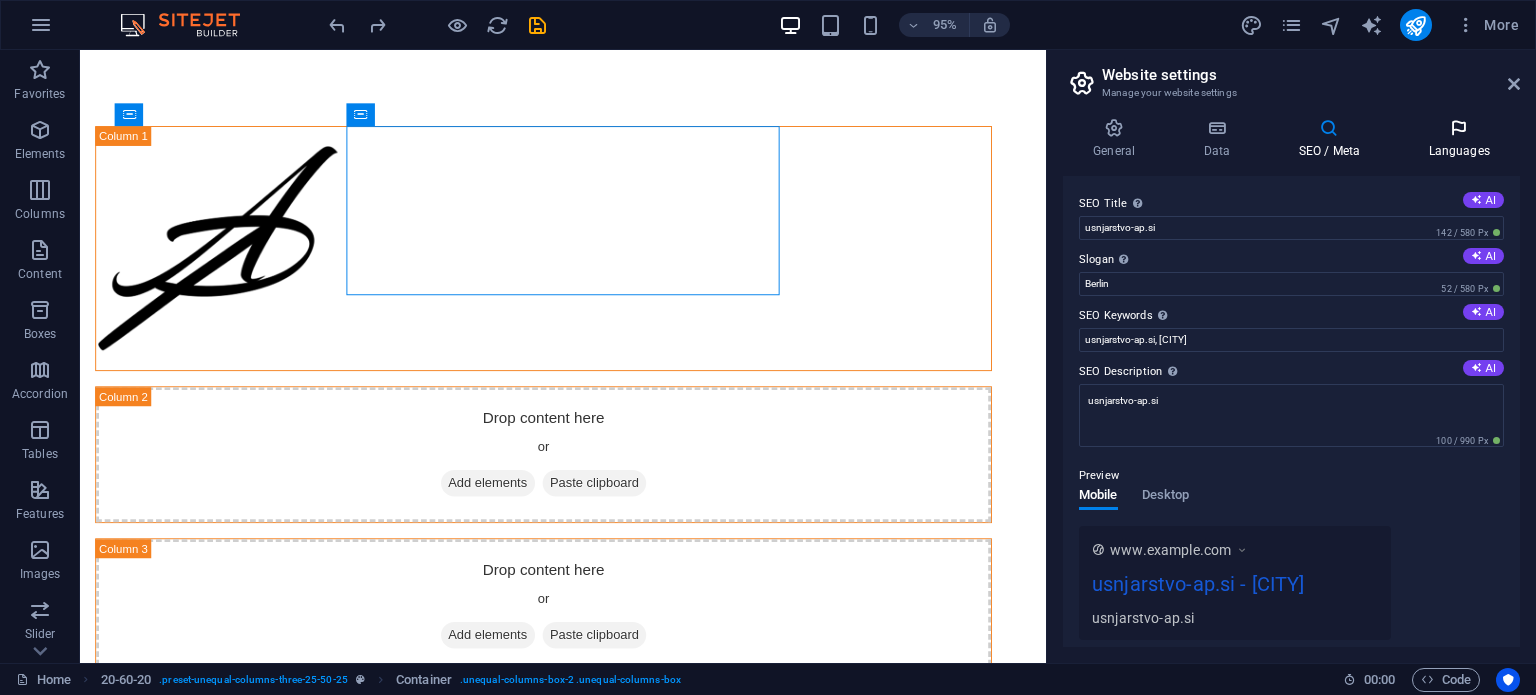 click on "Languages" at bounding box center [1459, 139] 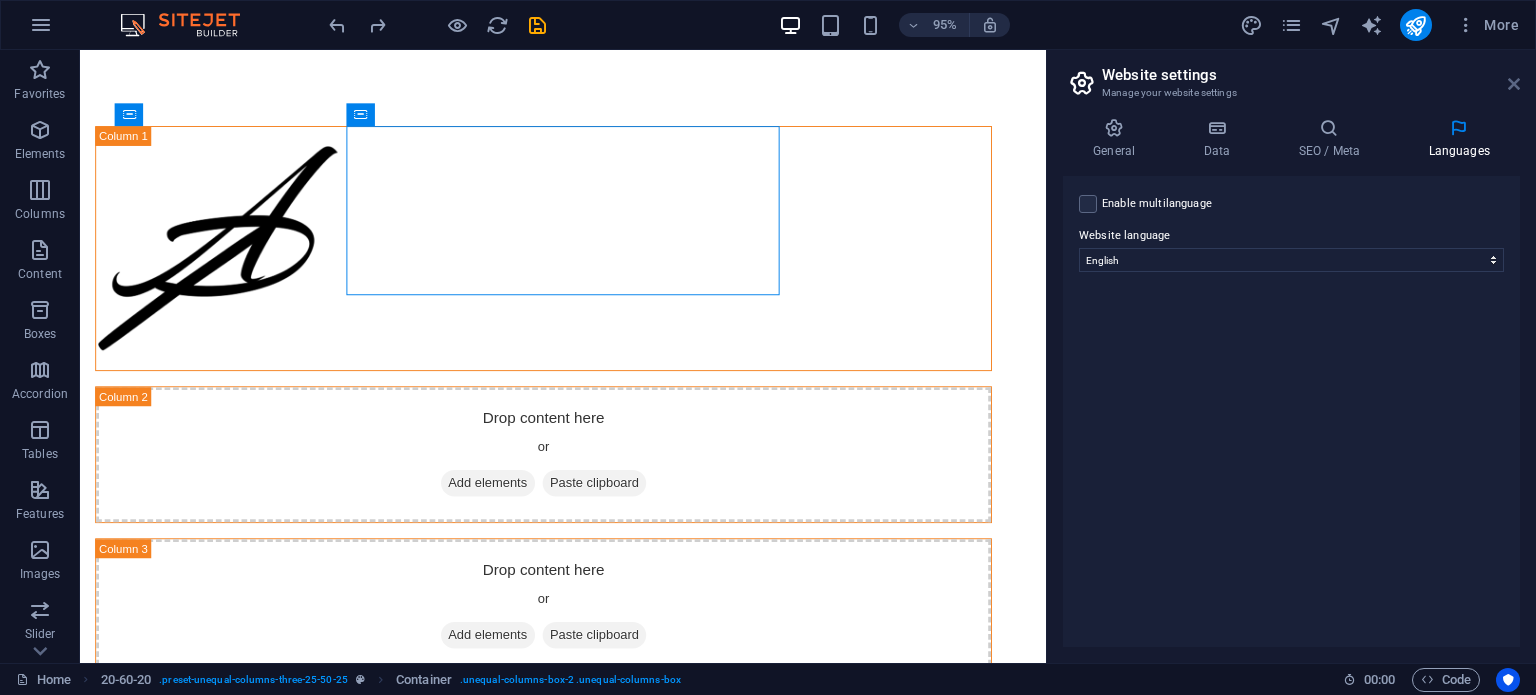 click at bounding box center (1514, 84) 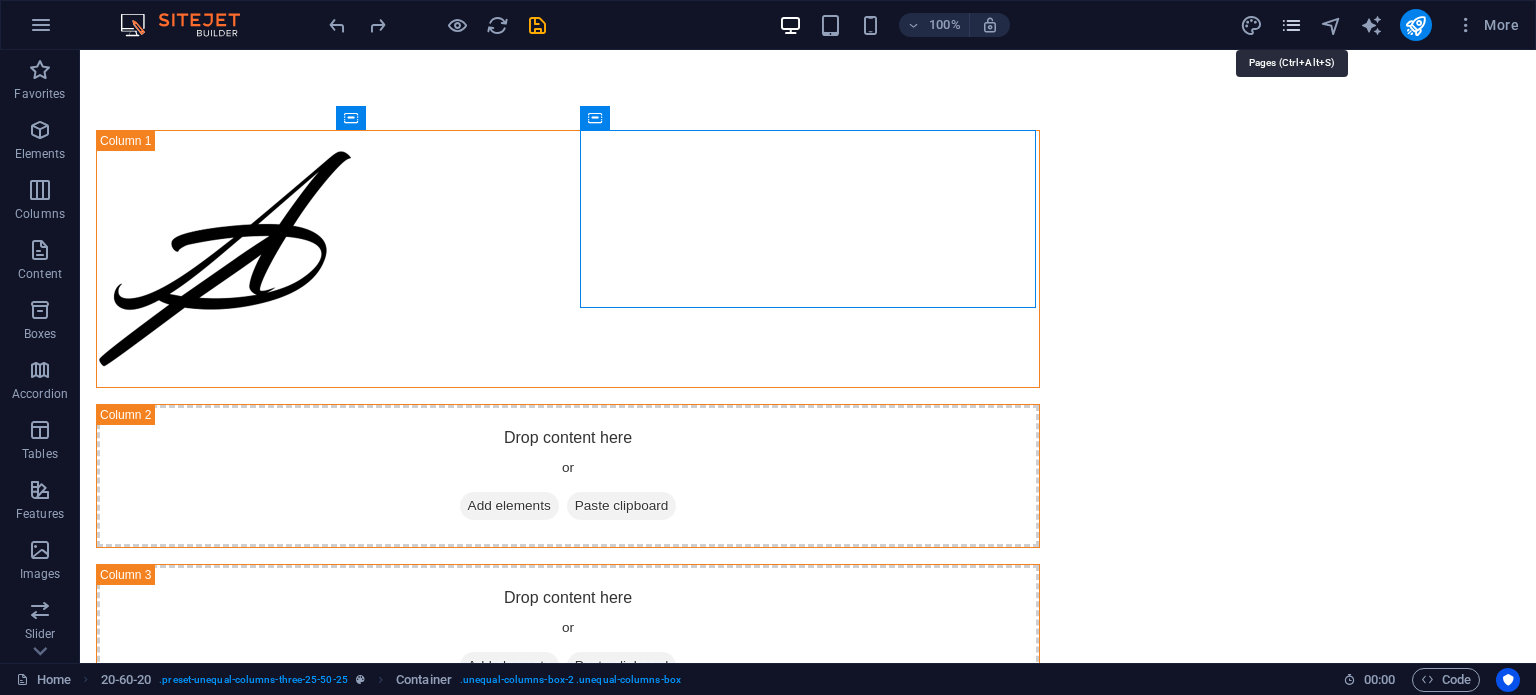 click at bounding box center (1291, 25) 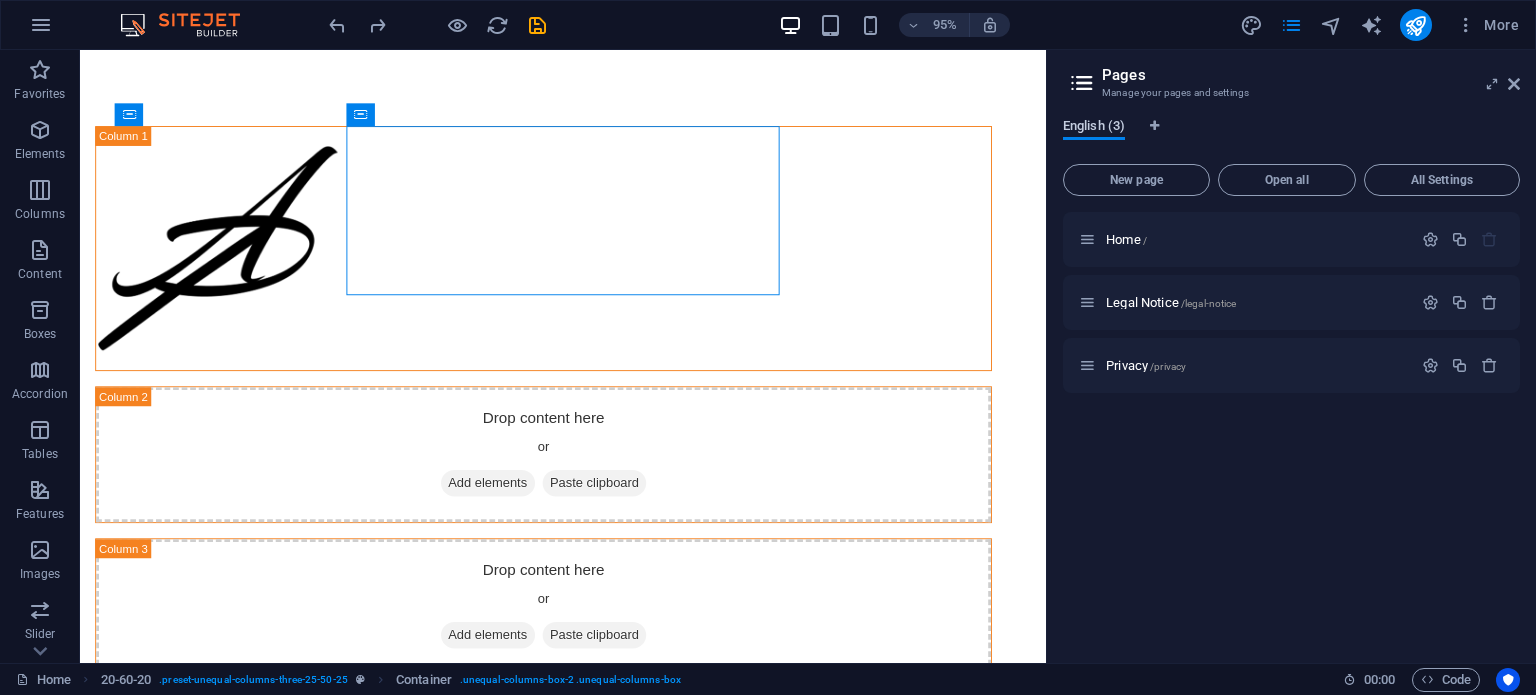 click on "English (3)" at bounding box center (1094, 128) 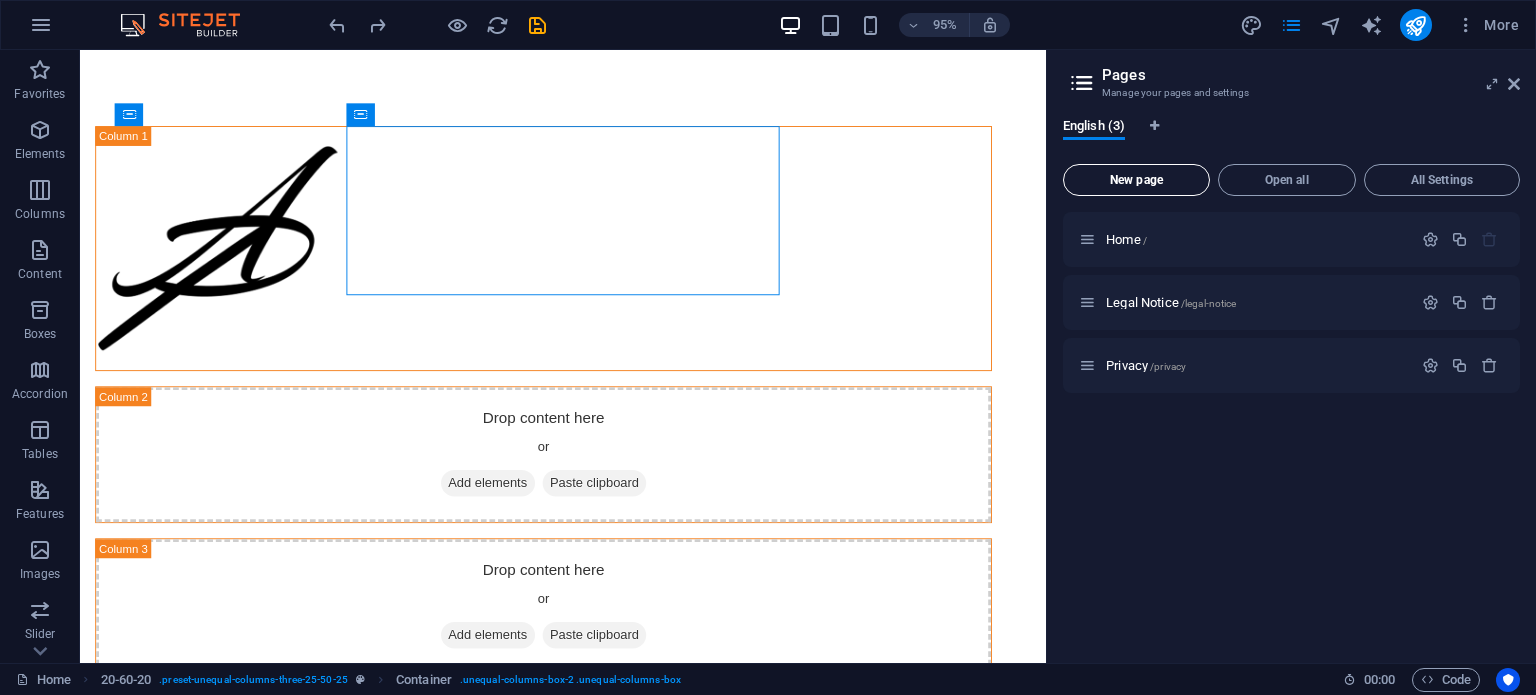 click on "New page" at bounding box center (1136, 180) 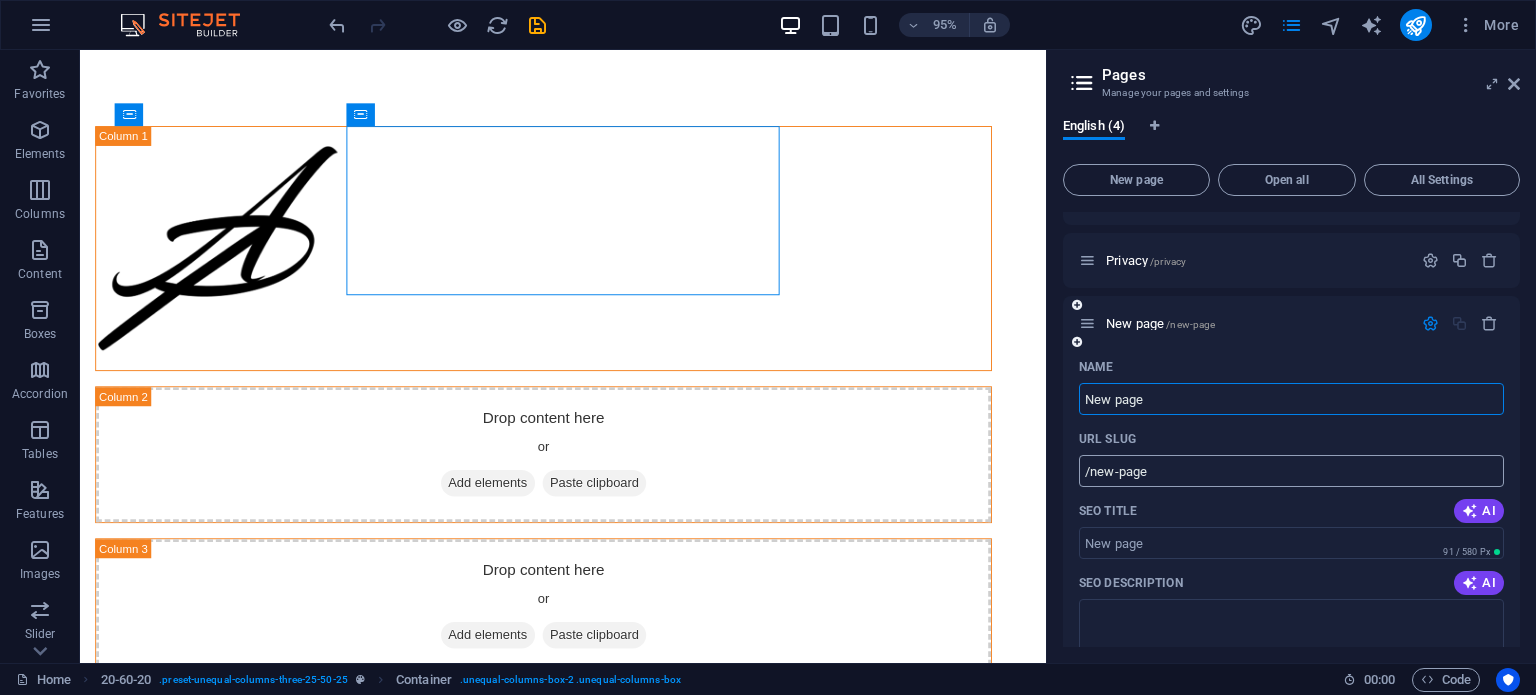 scroll, scrollTop: 200, scrollLeft: 0, axis: vertical 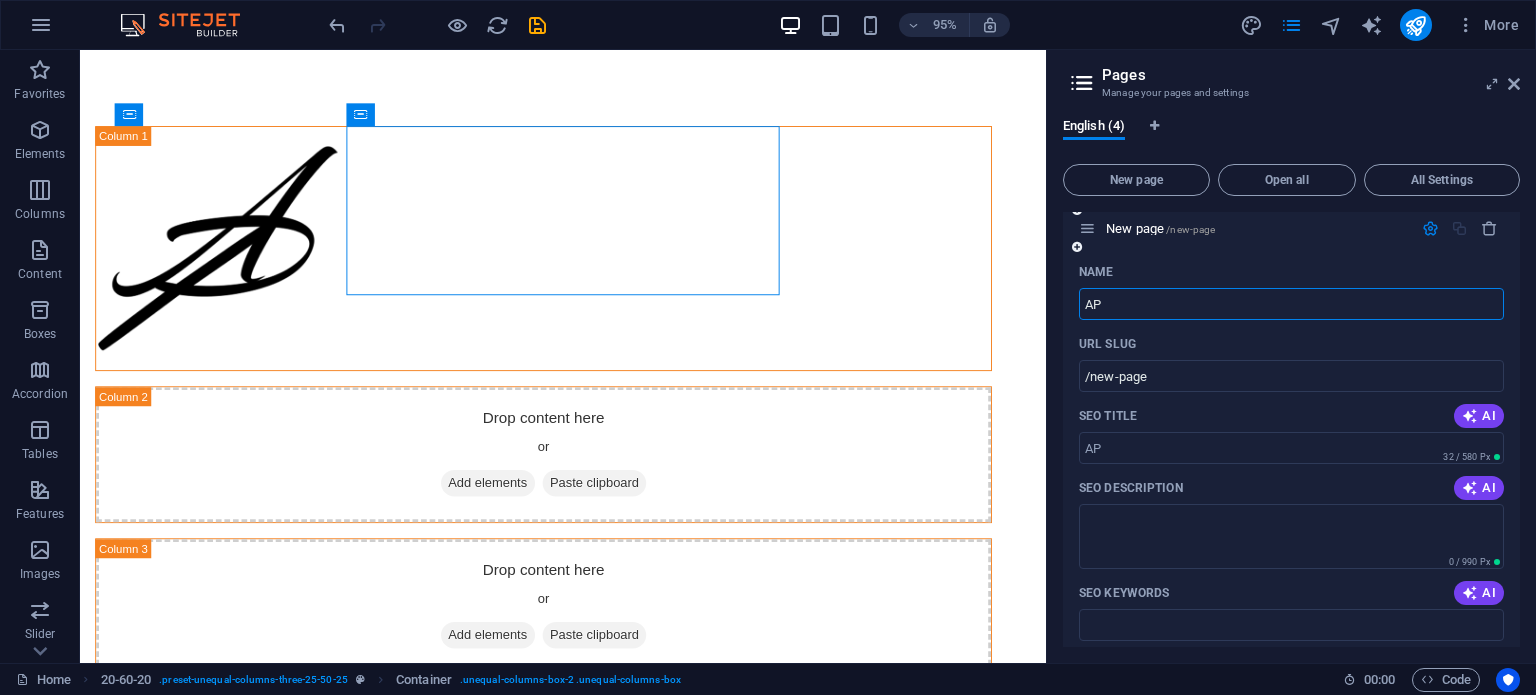 type on "AP" 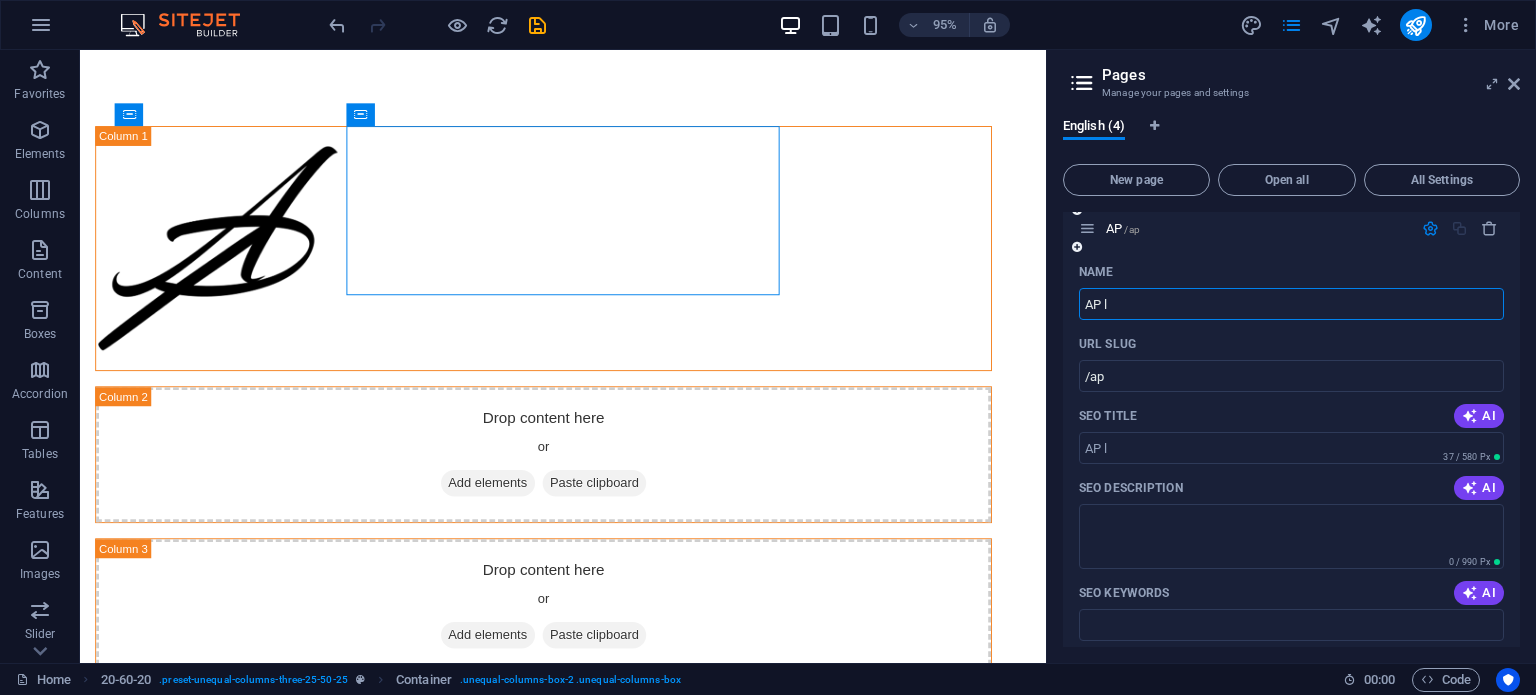 type on "AP" 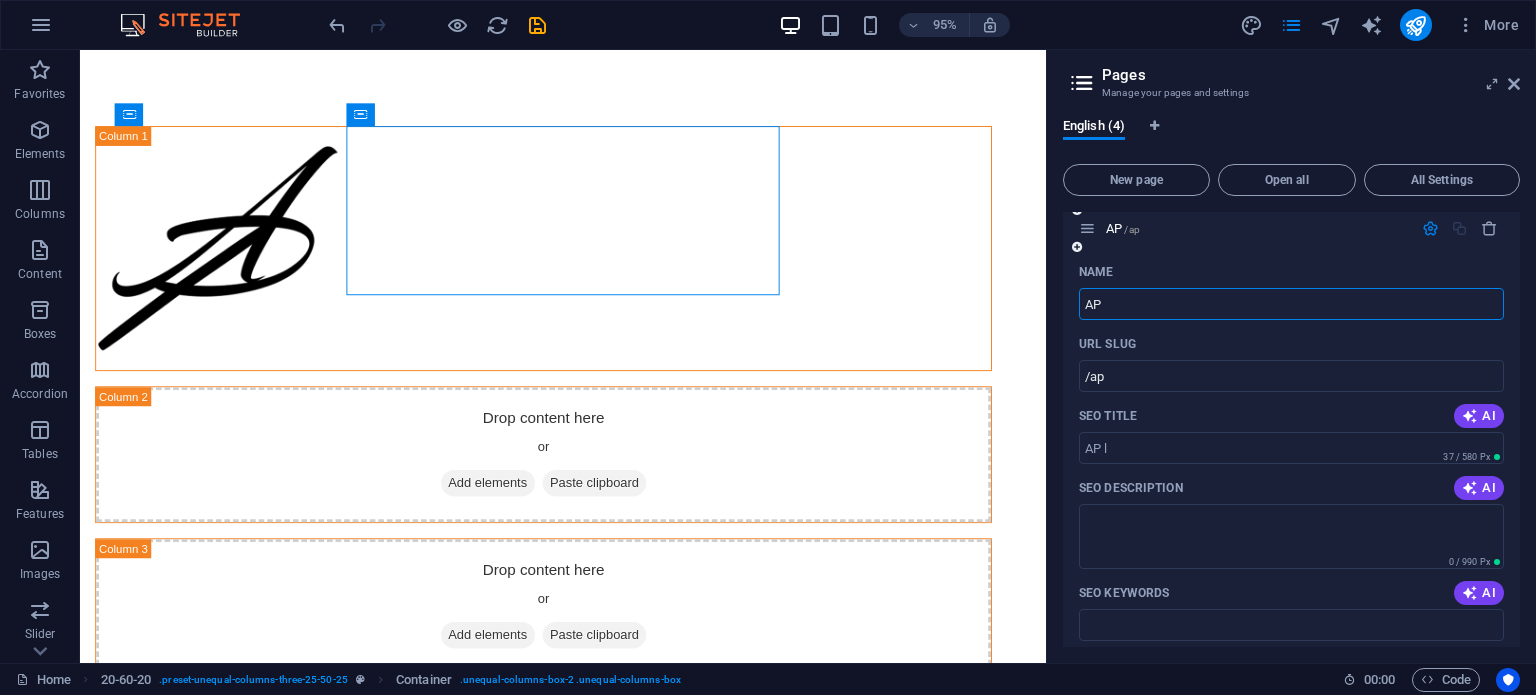 type on "/ap-l" 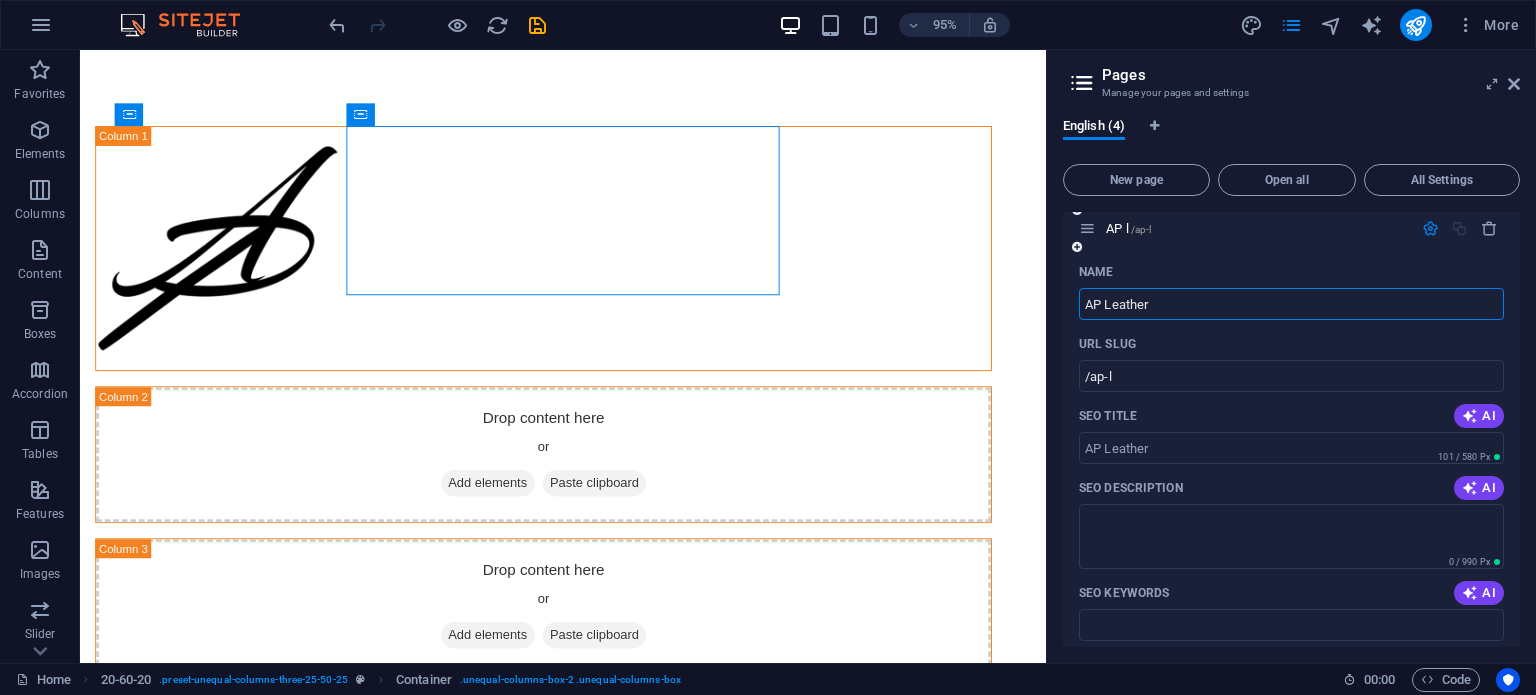 type on "AP Leather" 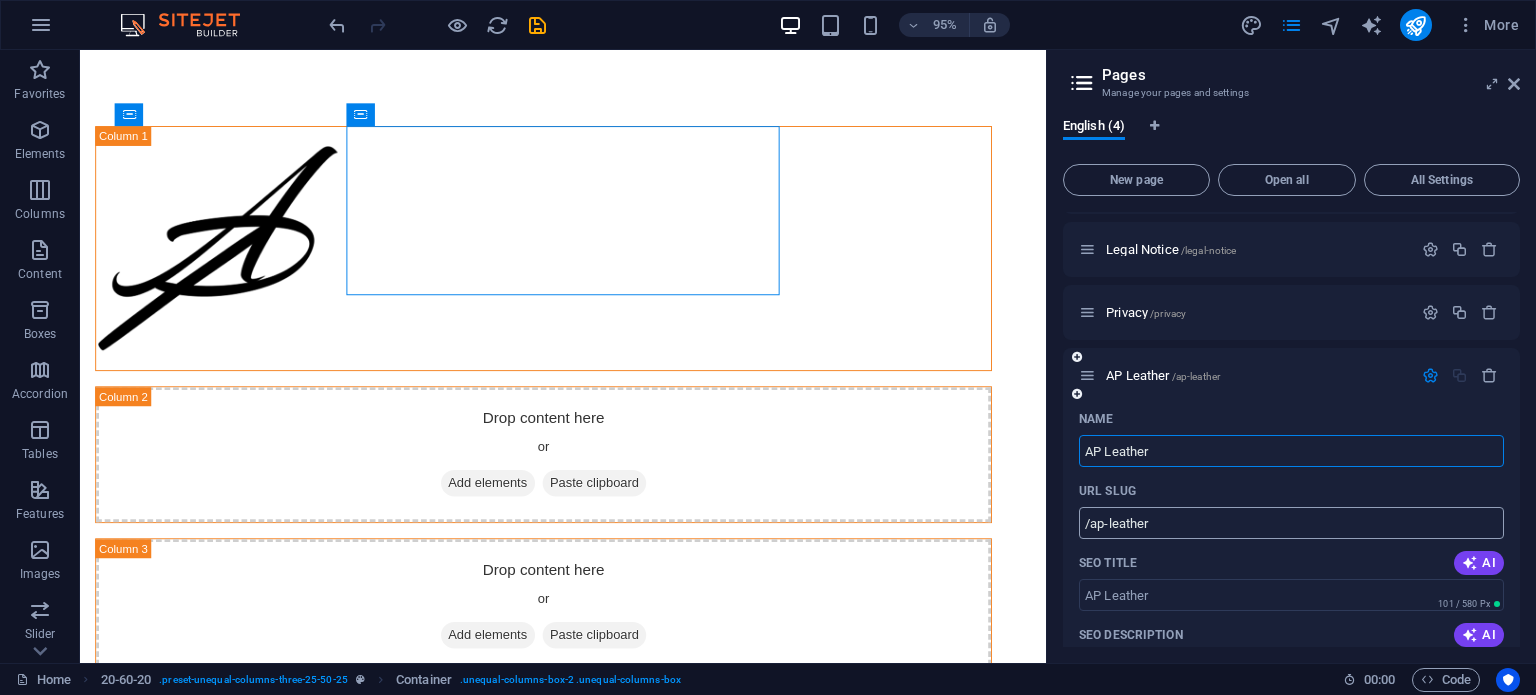 scroll, scrollTop: 0, scrollLeft: 0, axis: both 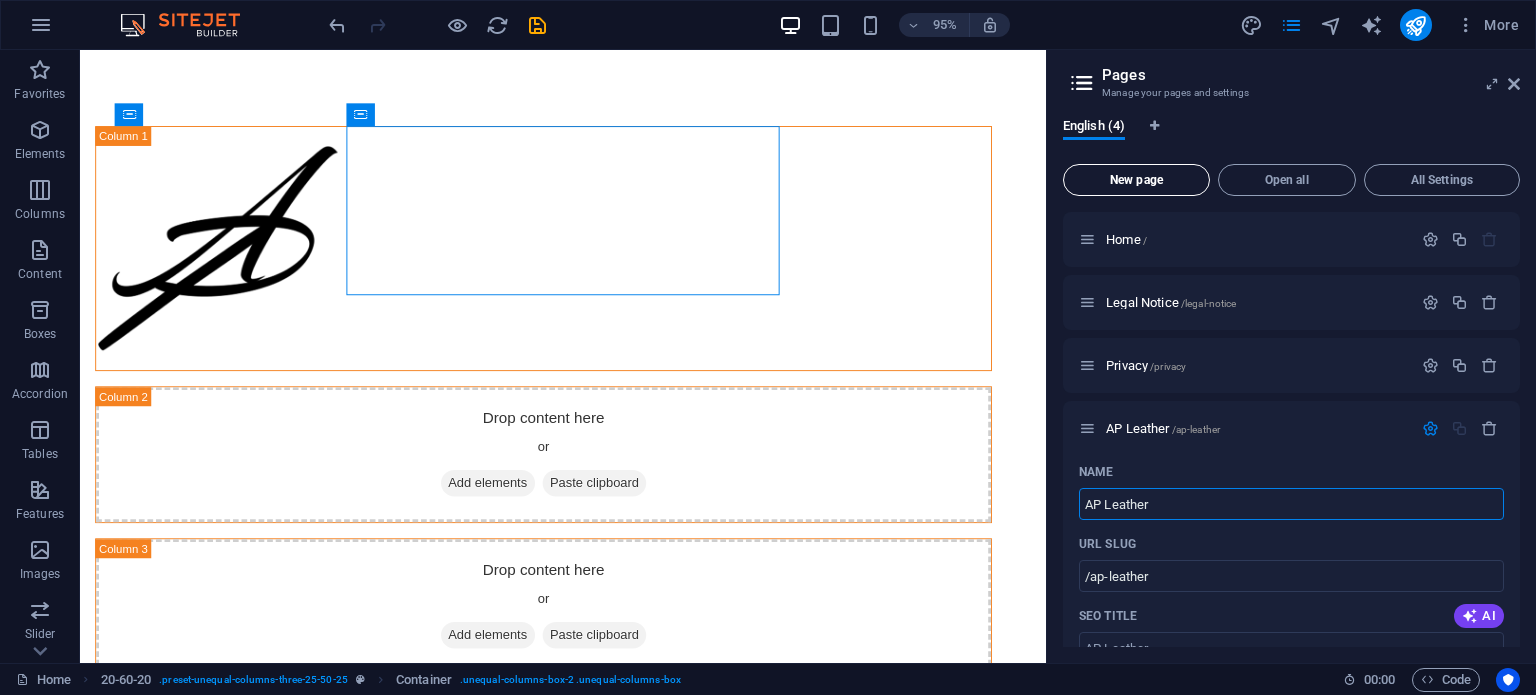 type on "AP Leather" 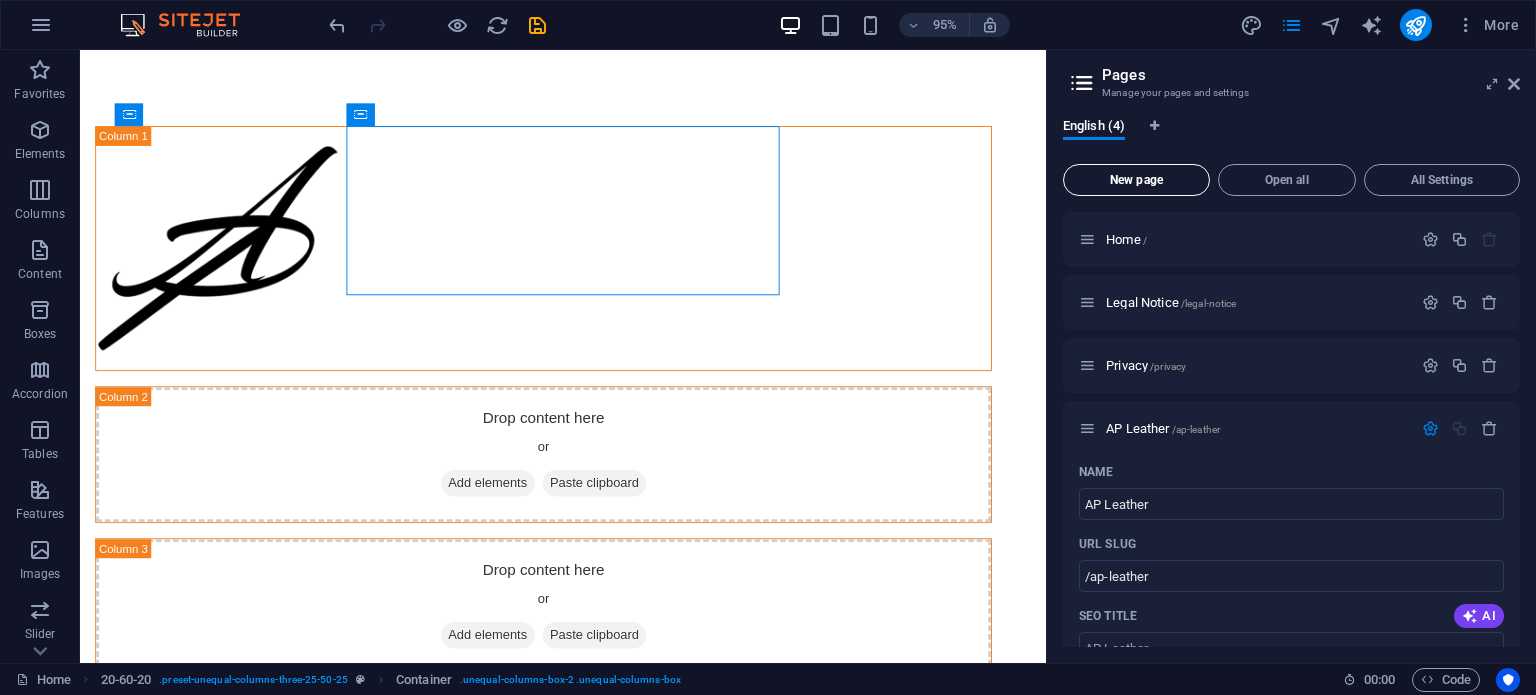 click on "New page" at bounding box center (1136, 180) 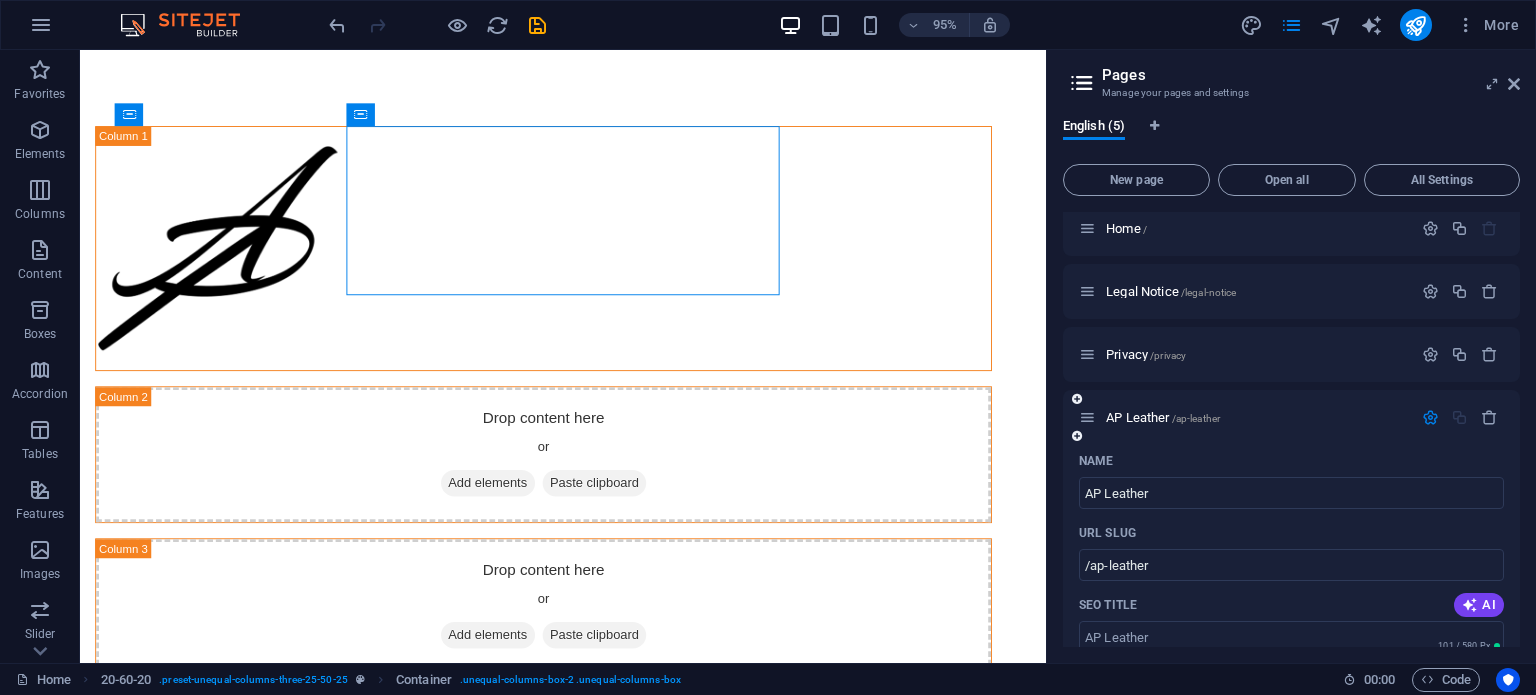 scroll, scrollTop: 0, scrollLeft: 0, axis: both 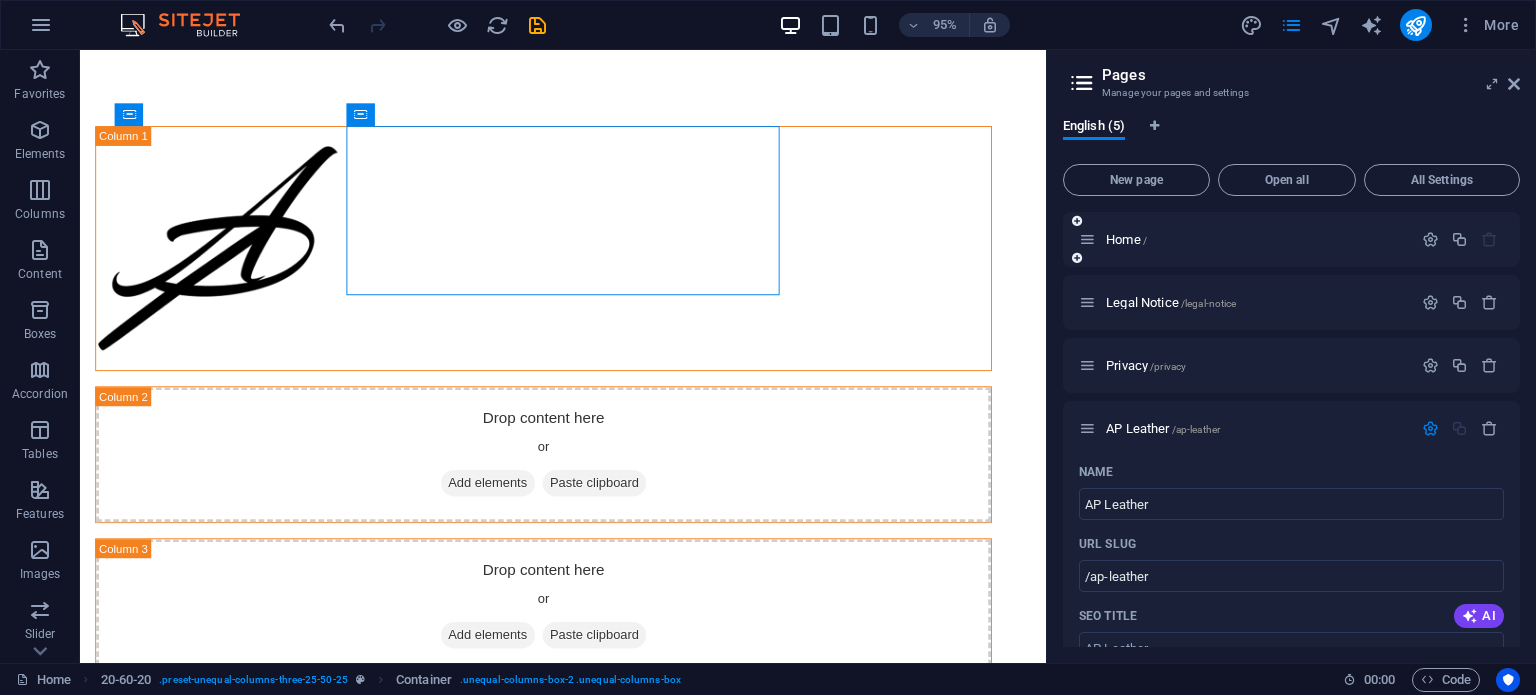 click on "Home /" at bounding box center [1245, 239] 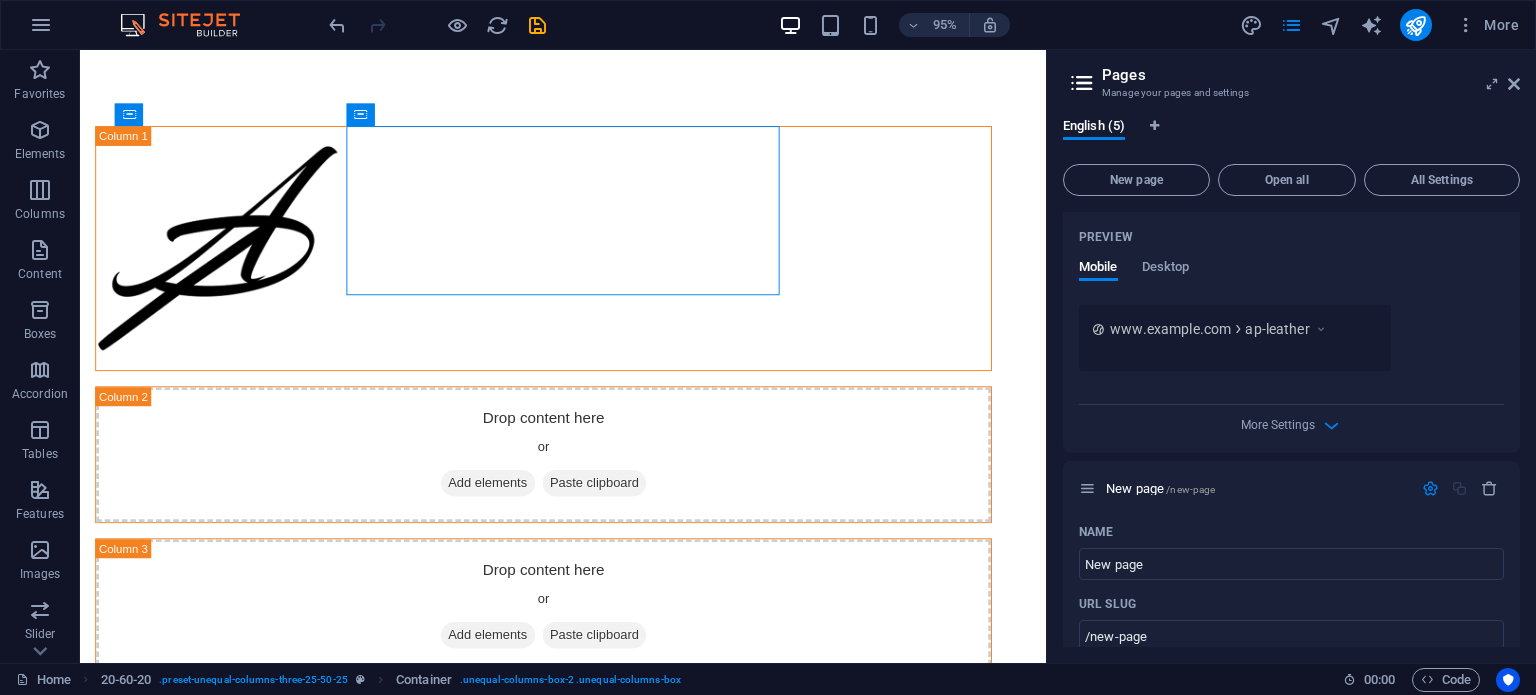 scroll, scrollTop: 800, scrollLeft: 0, axis: vertical 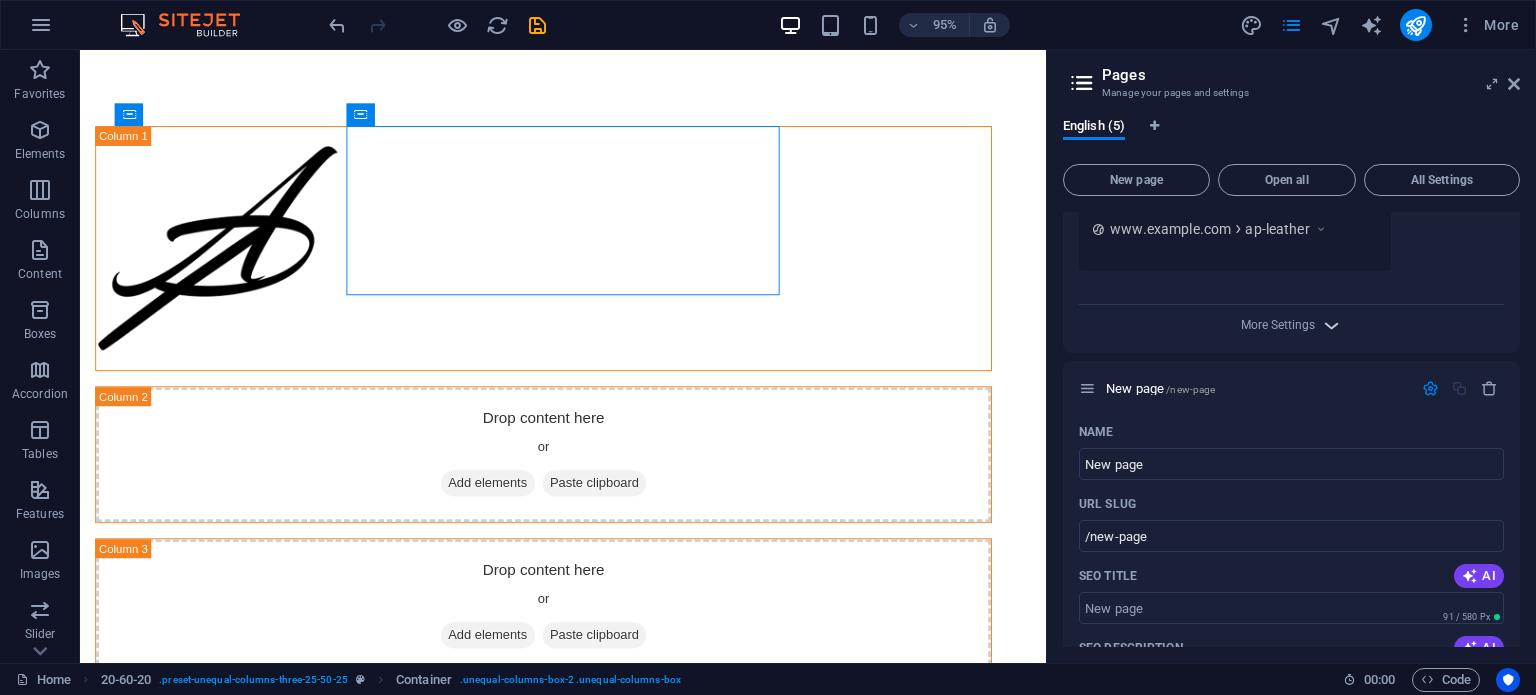 click at bounding box center [1331, 325] 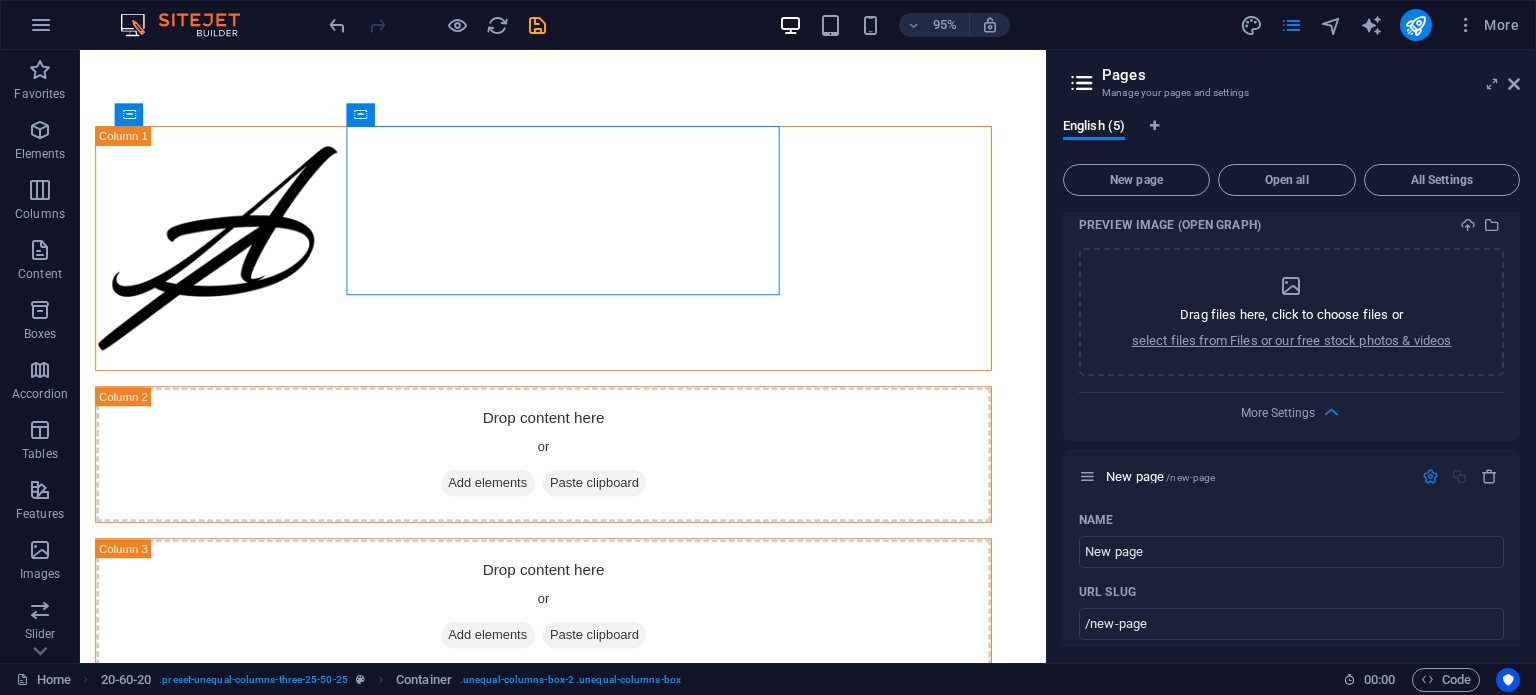 scroll, scrollTop: 1100, scrollLeft: 0, axis: vertical 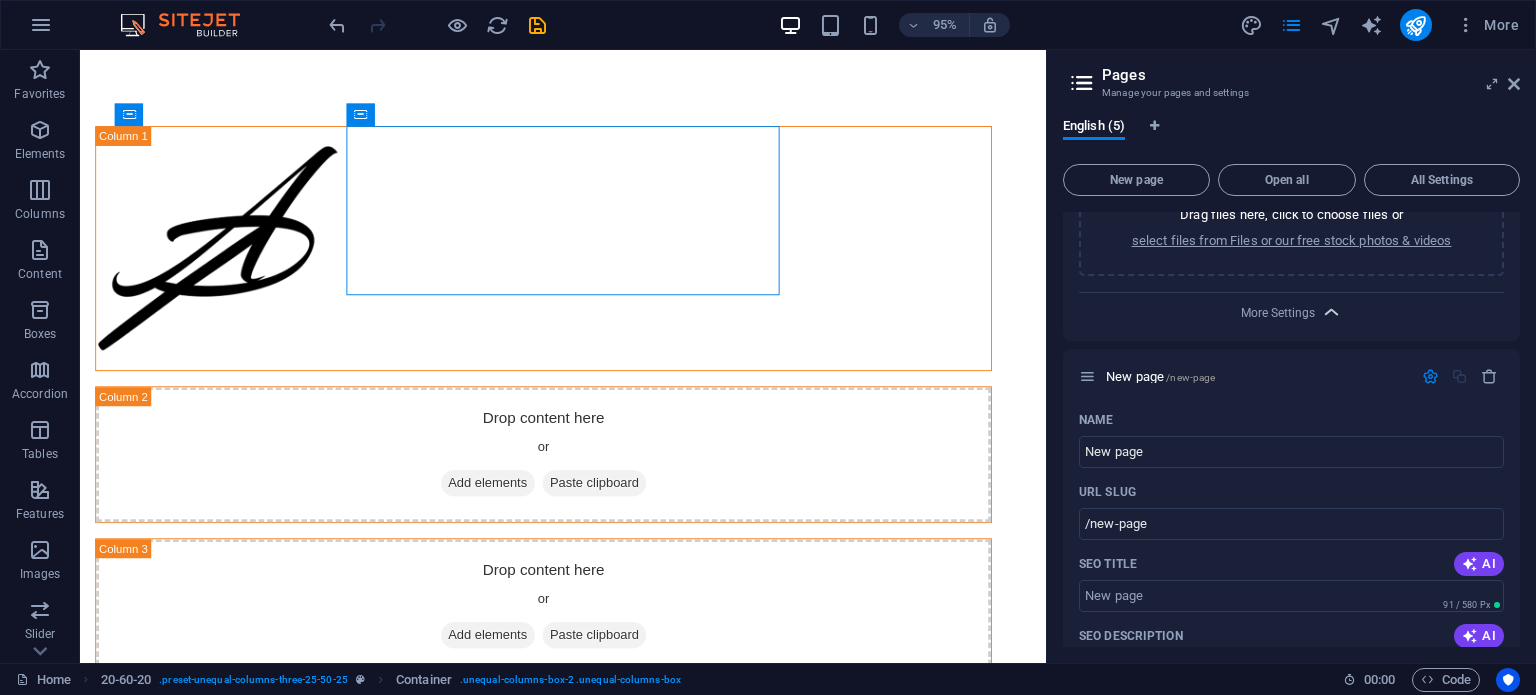 click at bounding box center [1331, 312] 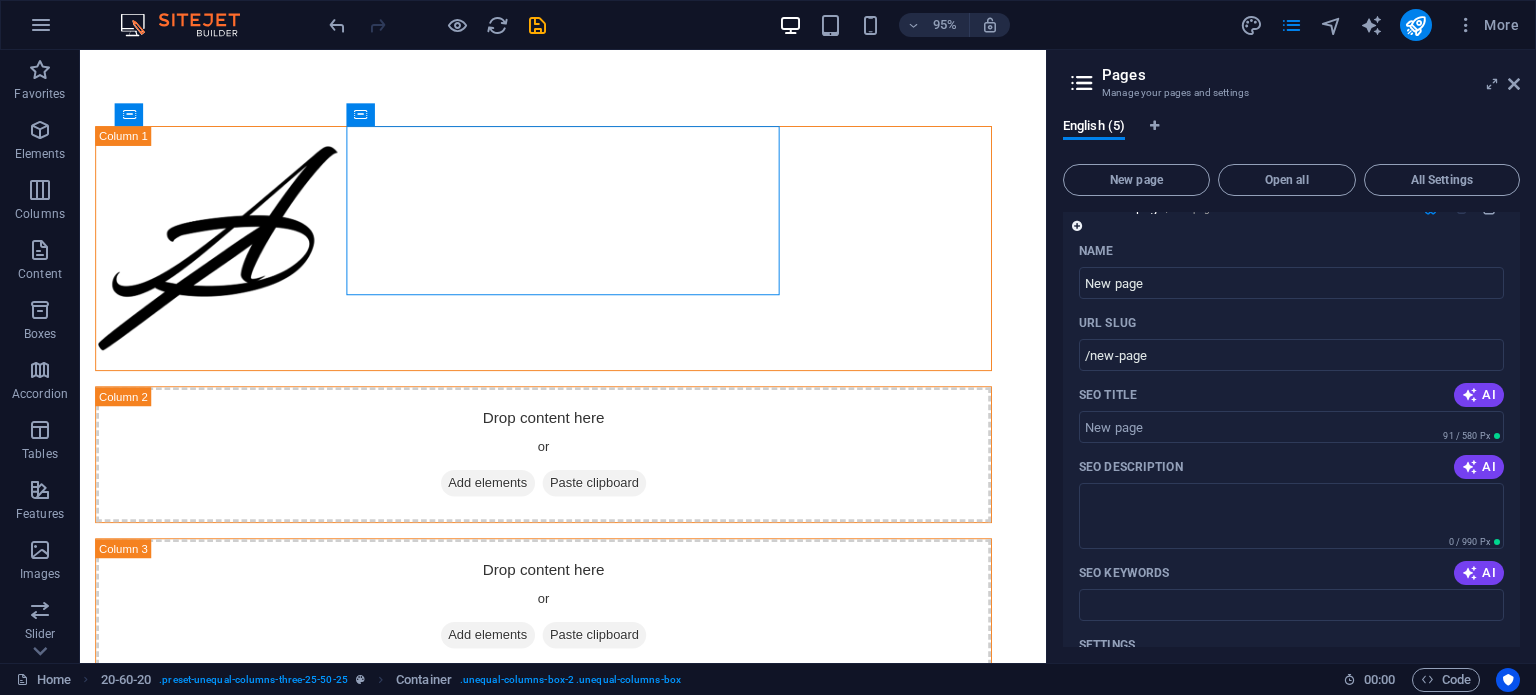 scroll, scrollTop: 873, scrollLeft: 0, axis: vertical 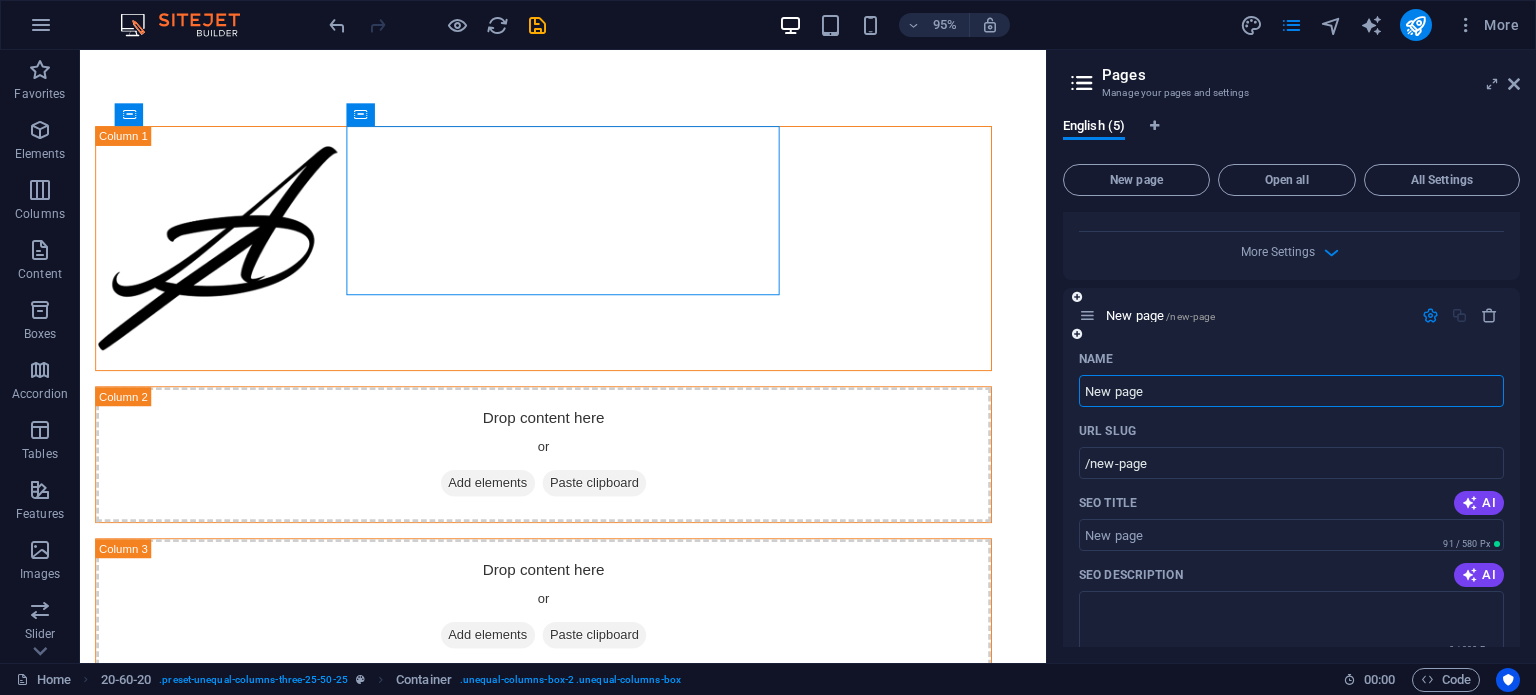 click on "New page" at bounding box center [1291, 391] 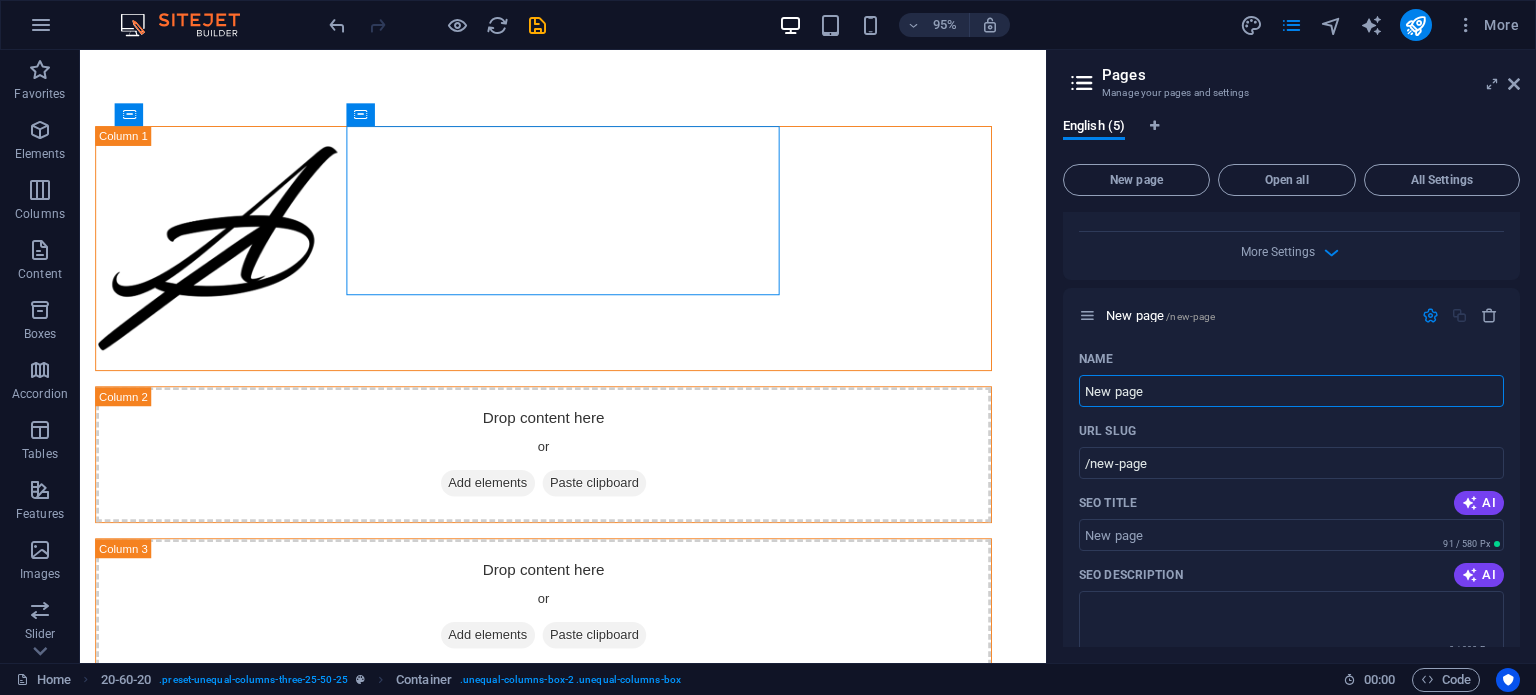 drag, startPoint x: 1332, startPoint y: 437, endPoint x: 1025, endPoint y: 404, distance: 308.76852 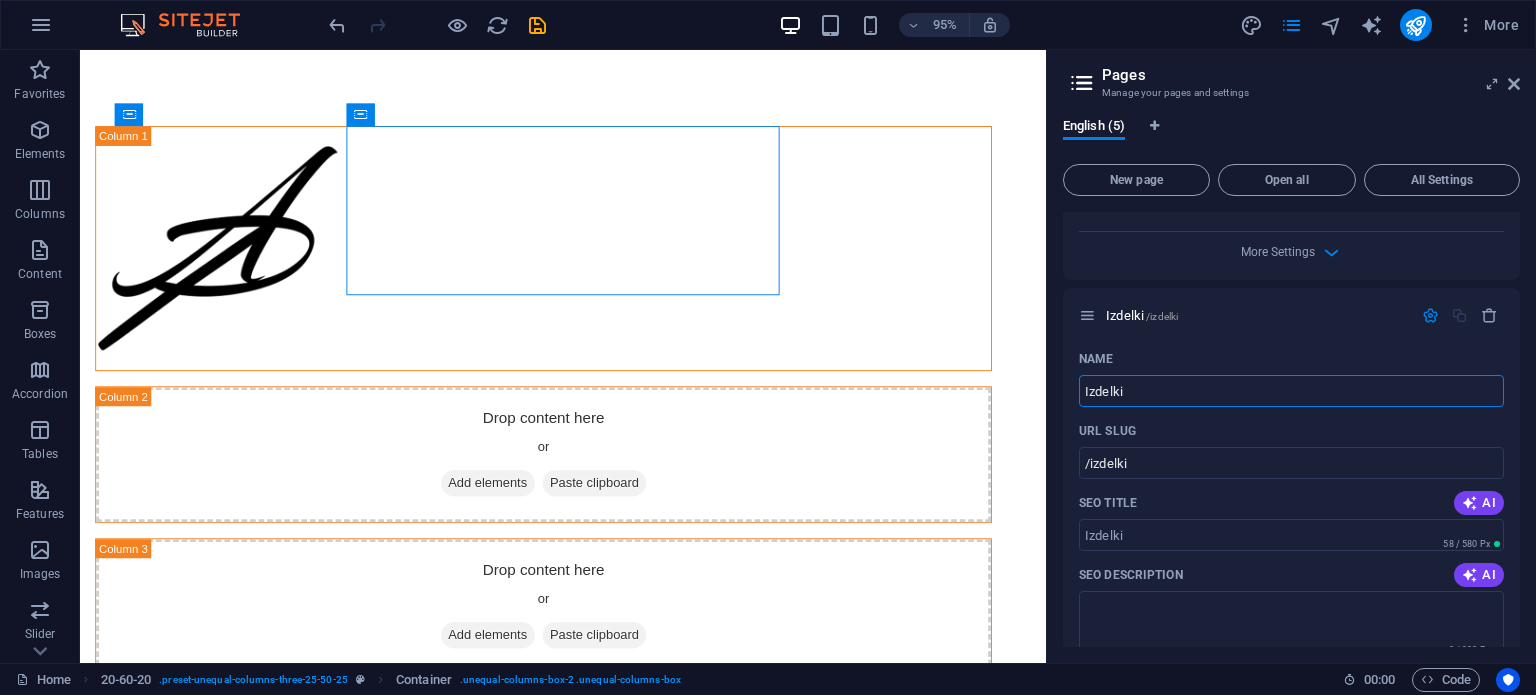 type on "Izdelki" 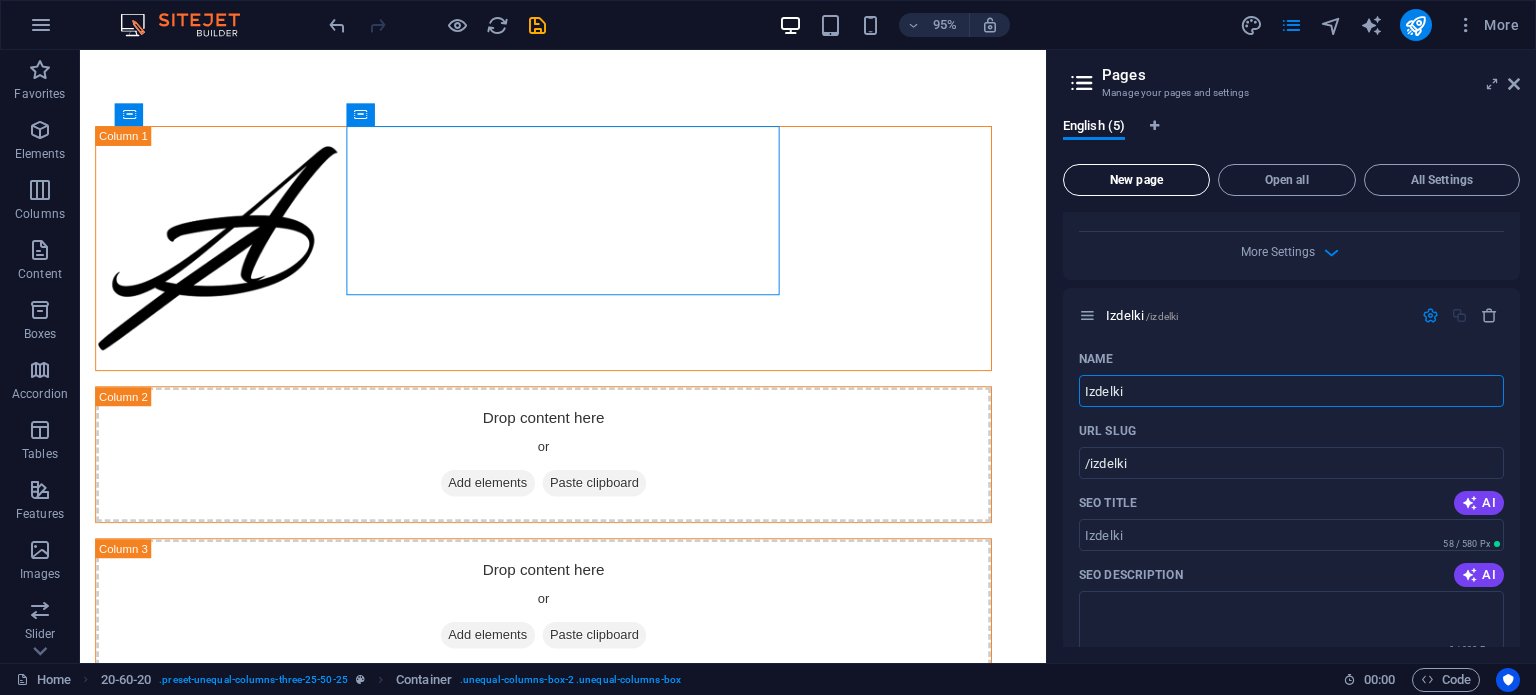 type on "Izdelki" 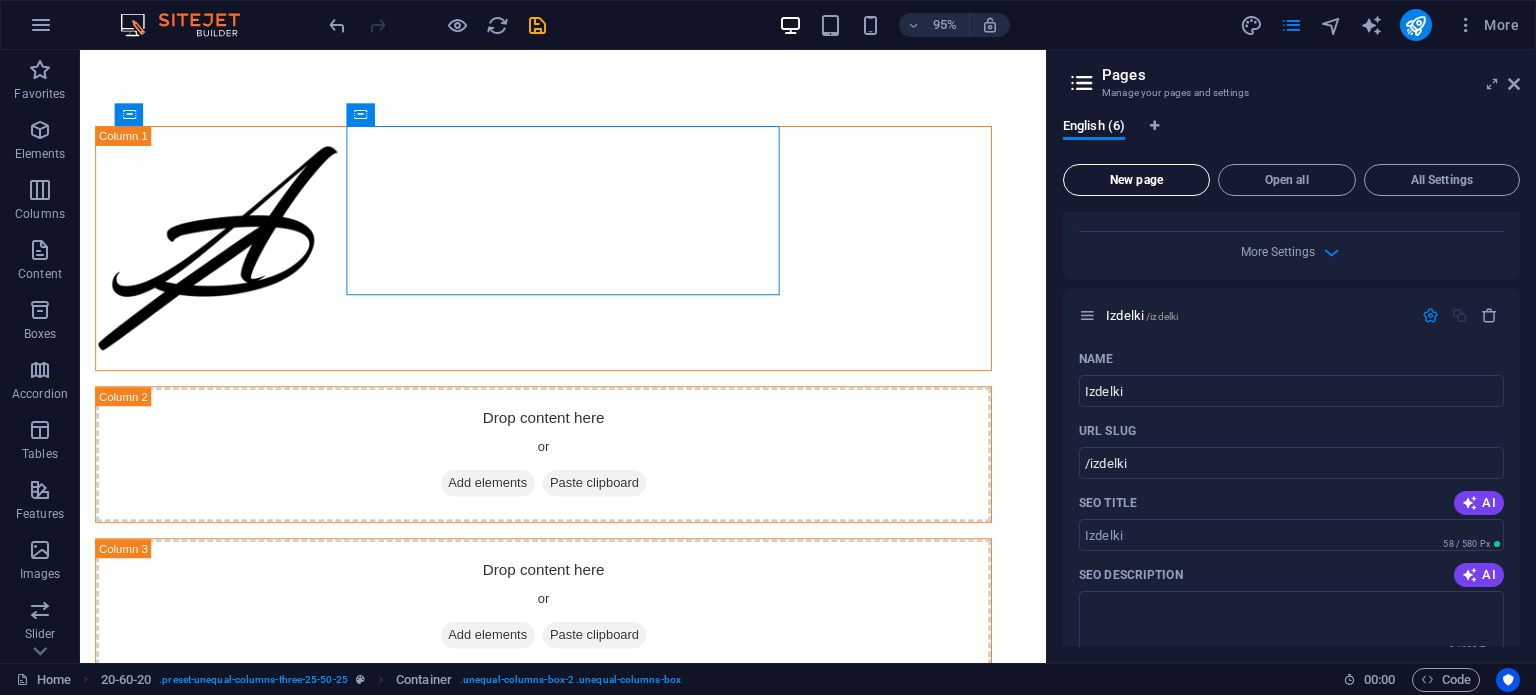 scroll, scrollTop: 1594, scrollLeft: 0, axis: vertical 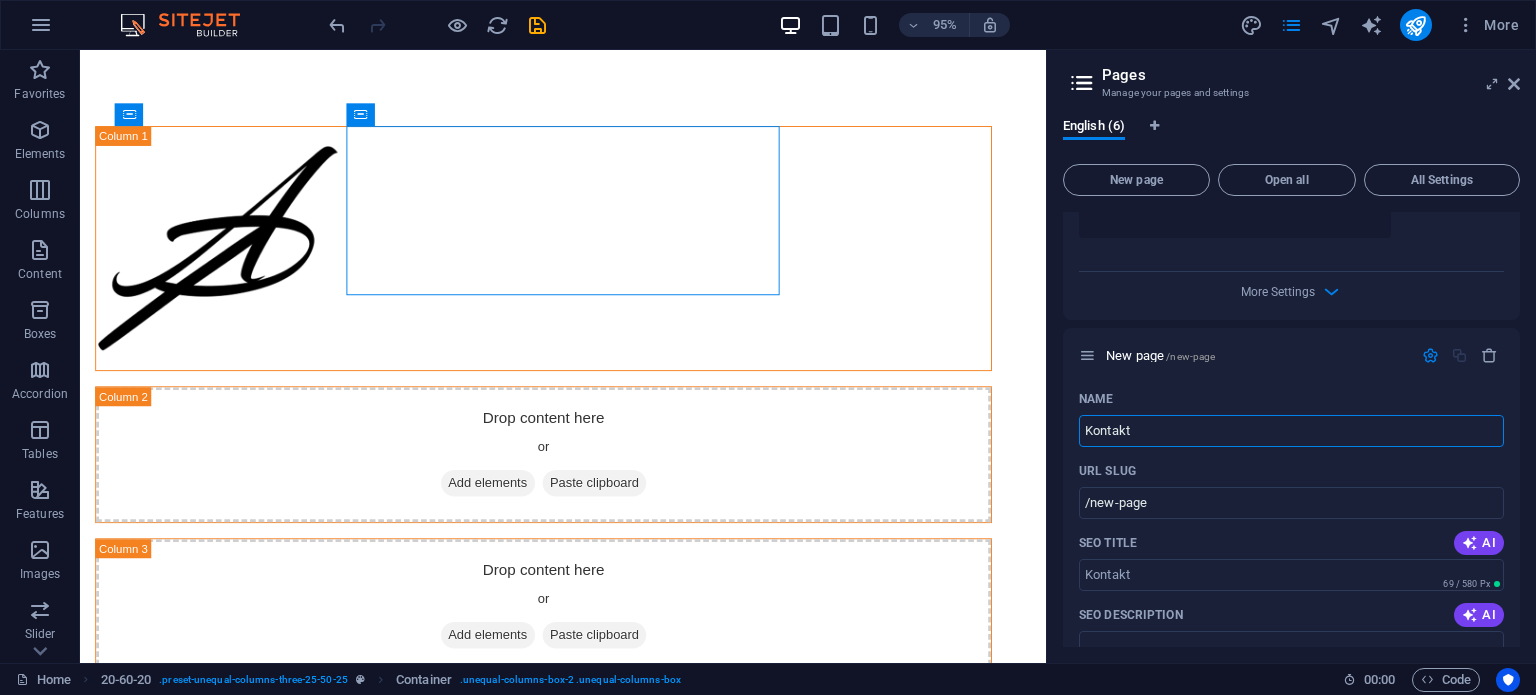 type on "Kontakt" 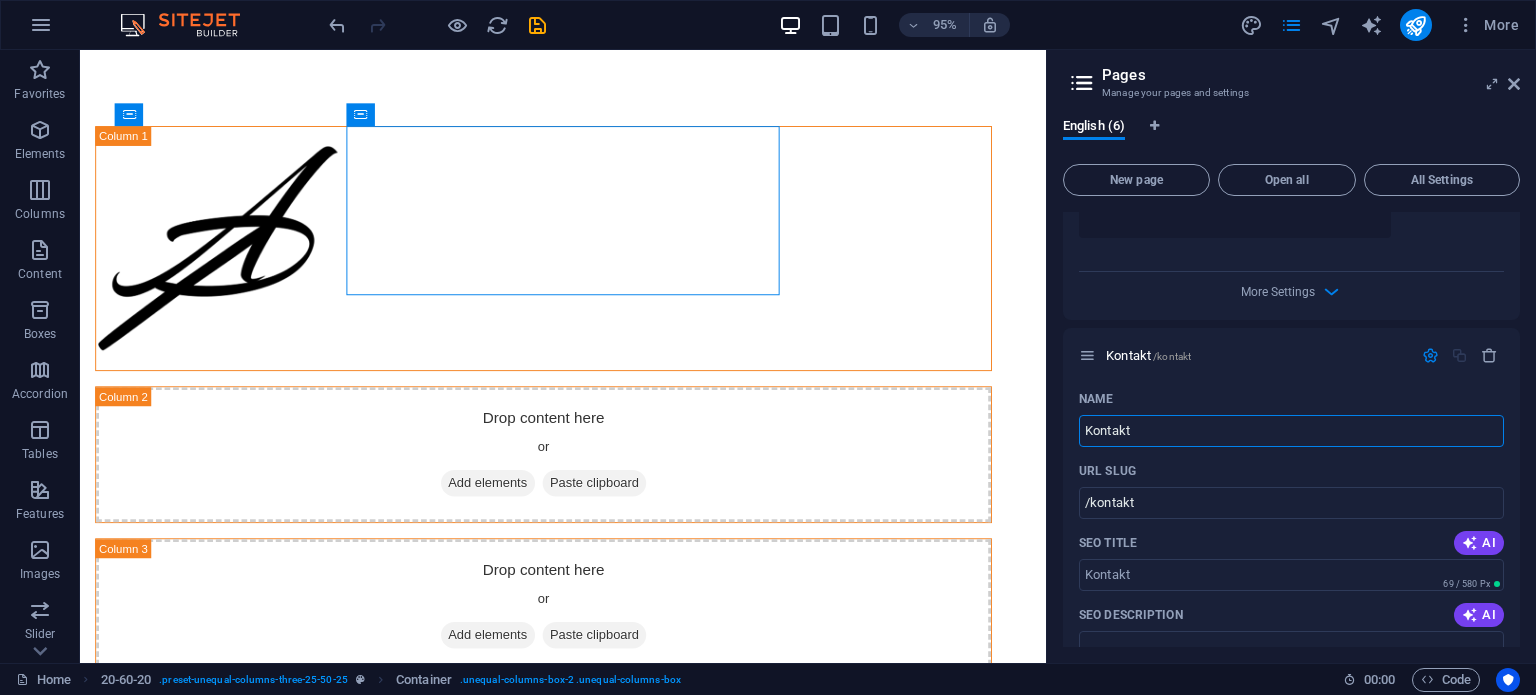 type on "Kontakt" 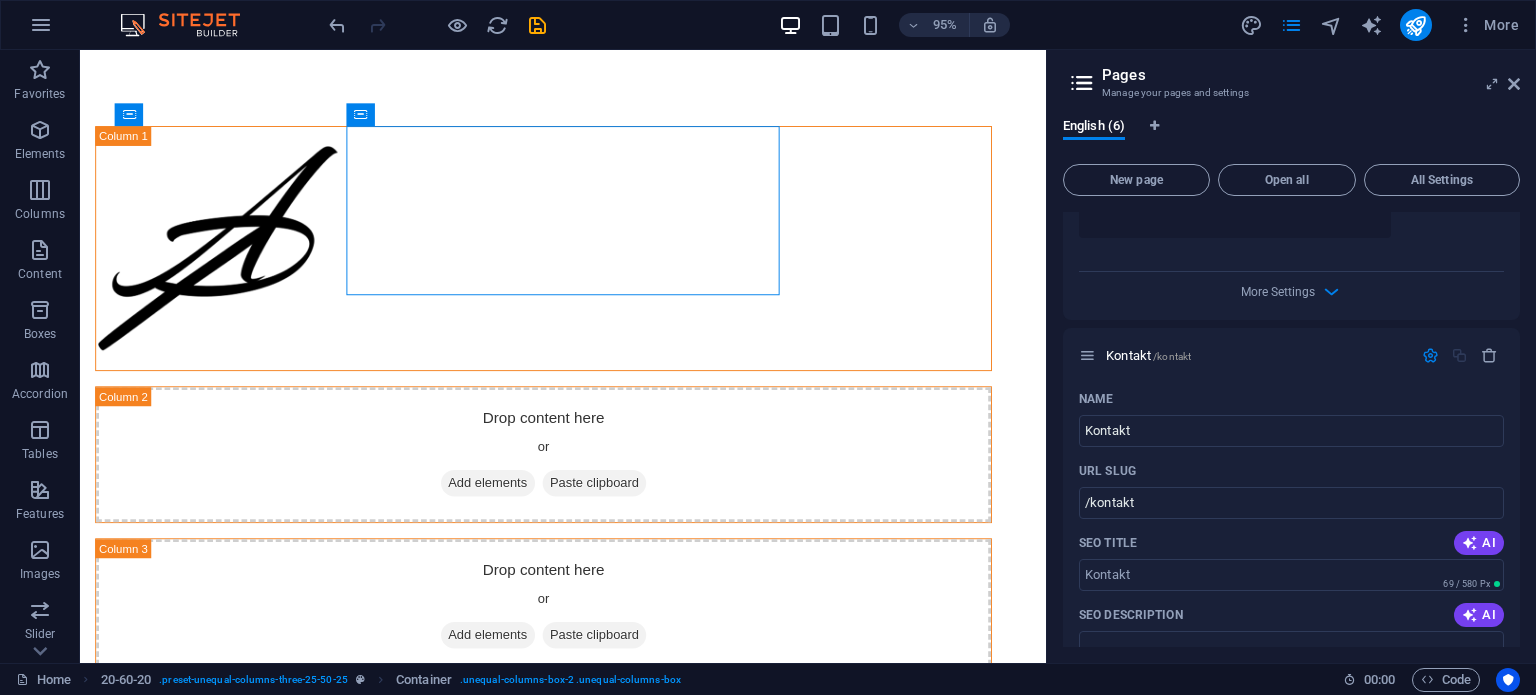 click on "More Settings" at bounding box center (1291, 288) 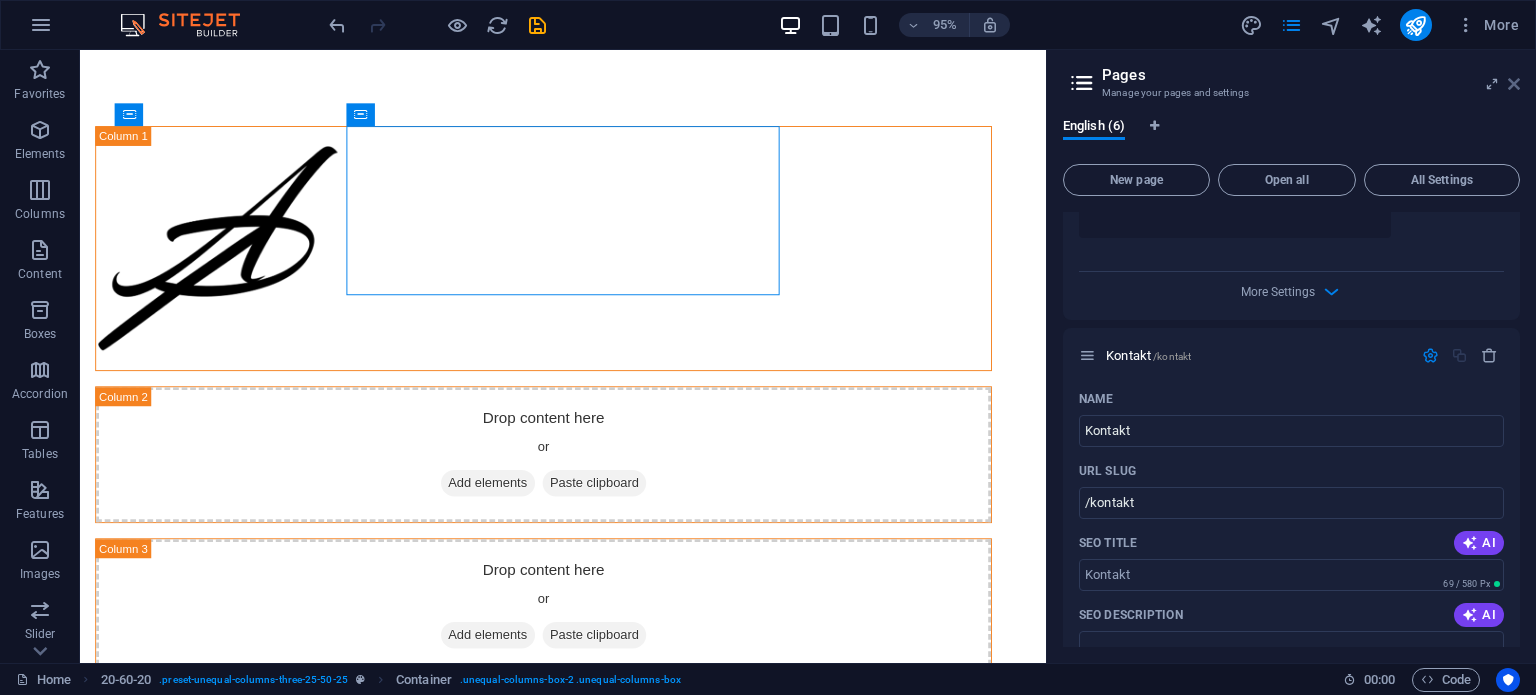 click at bounding box center (1514, 84) 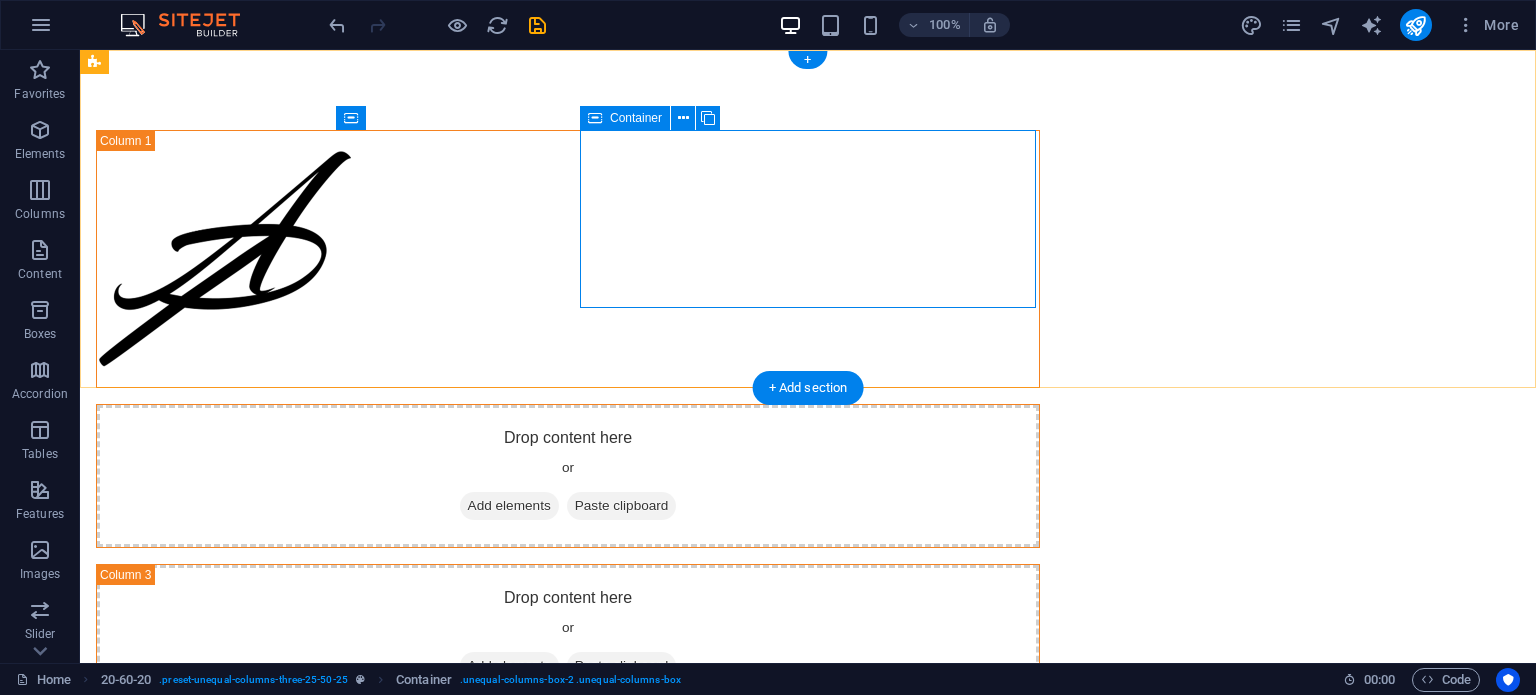 click on "Add elements" at bounding box center (509, 506) 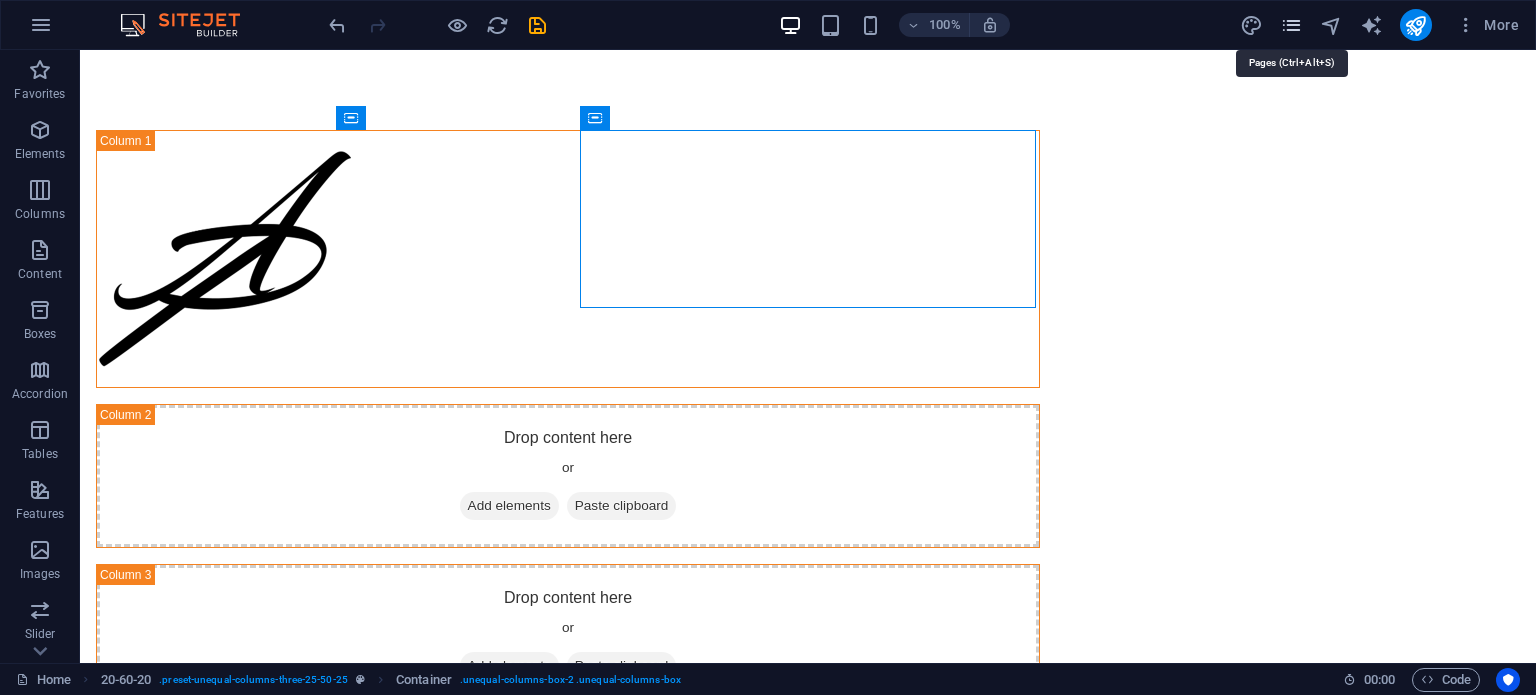 click at bounding box center (1291, 25) 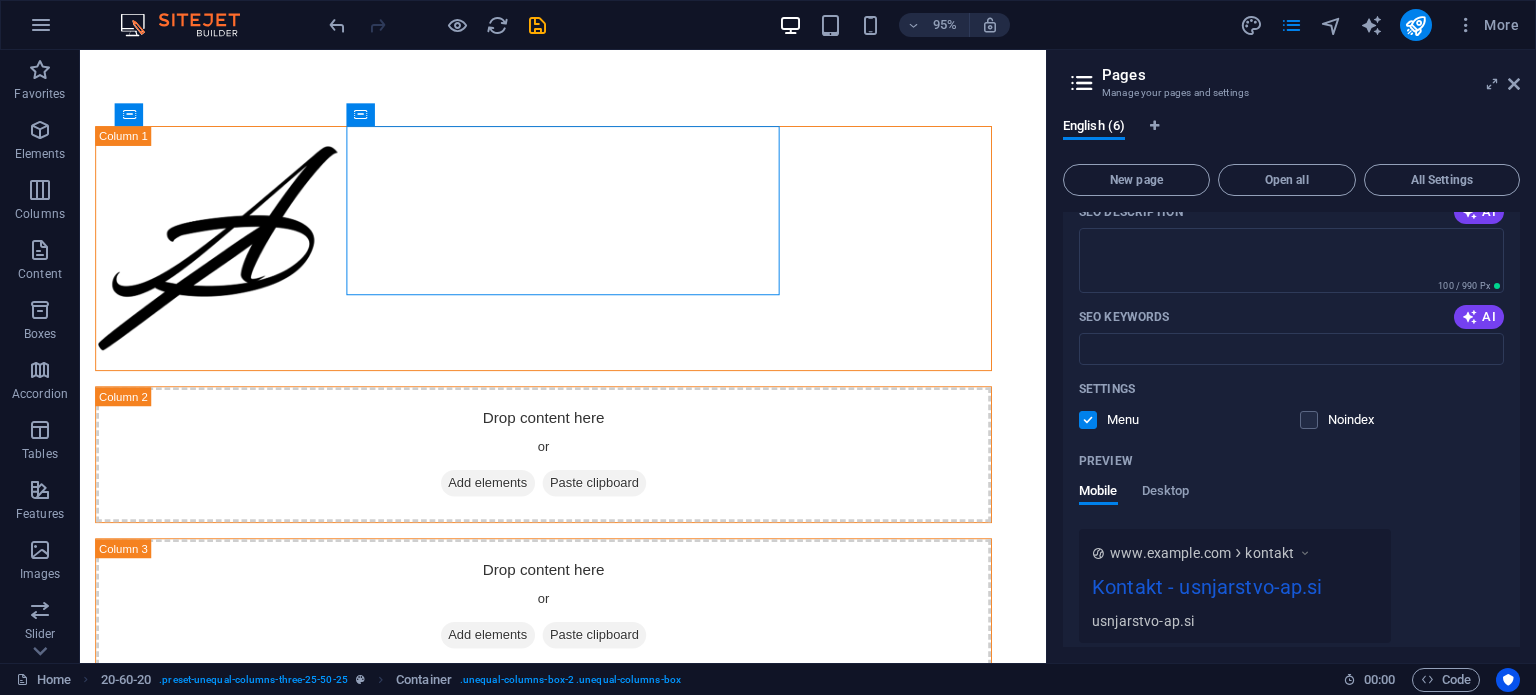 scroll, scrollTop: 2077, scrollLeft: 0, axis: vertical 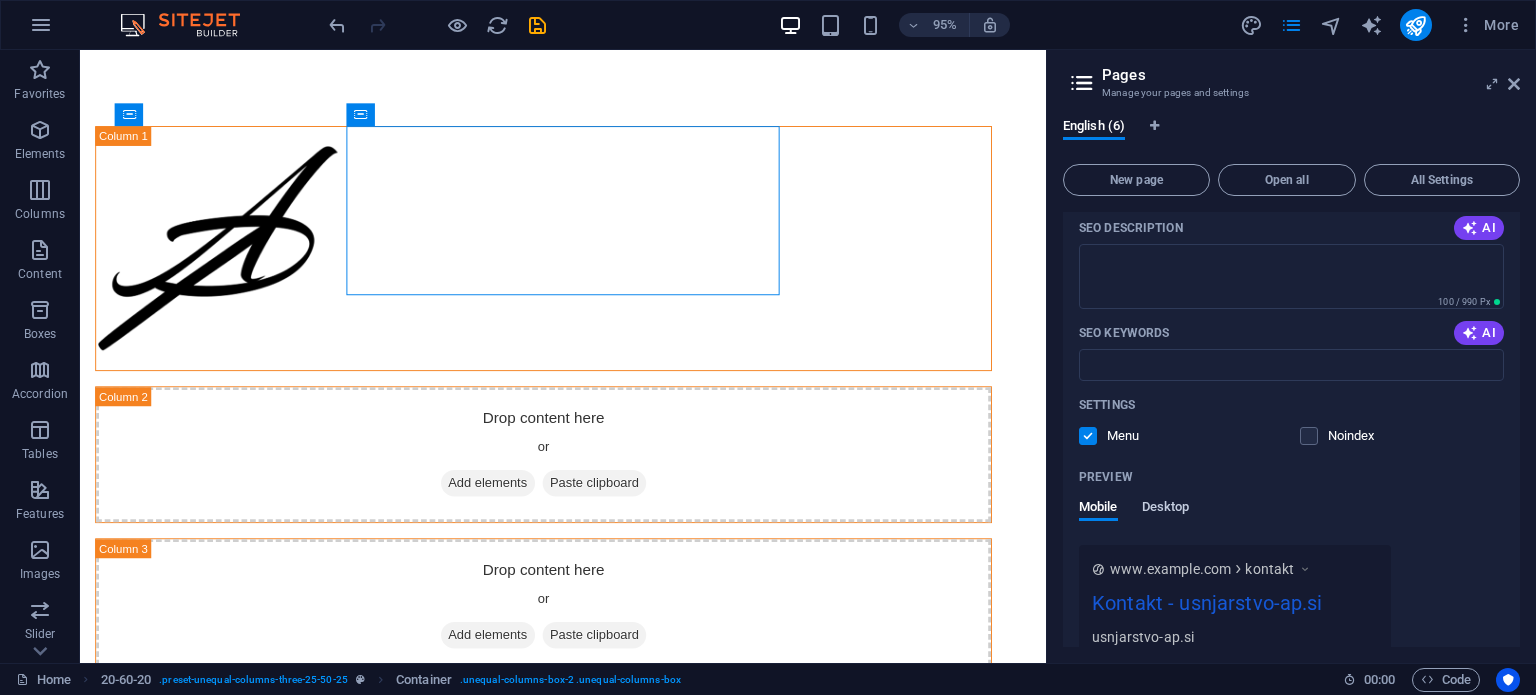 click on "Desktop" at bounding box center [1166, 509] 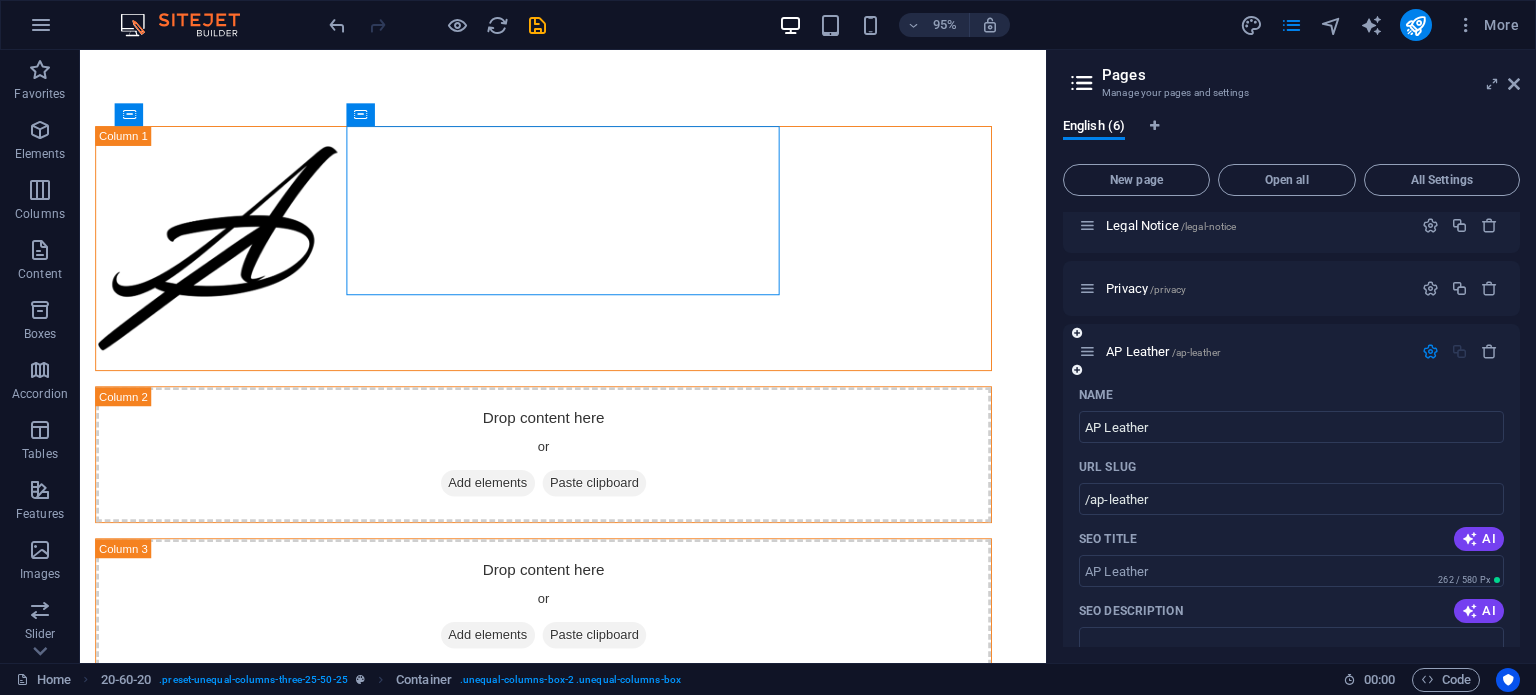 scroll, scrollTop: 0, scrollLeft: 0, axis: both 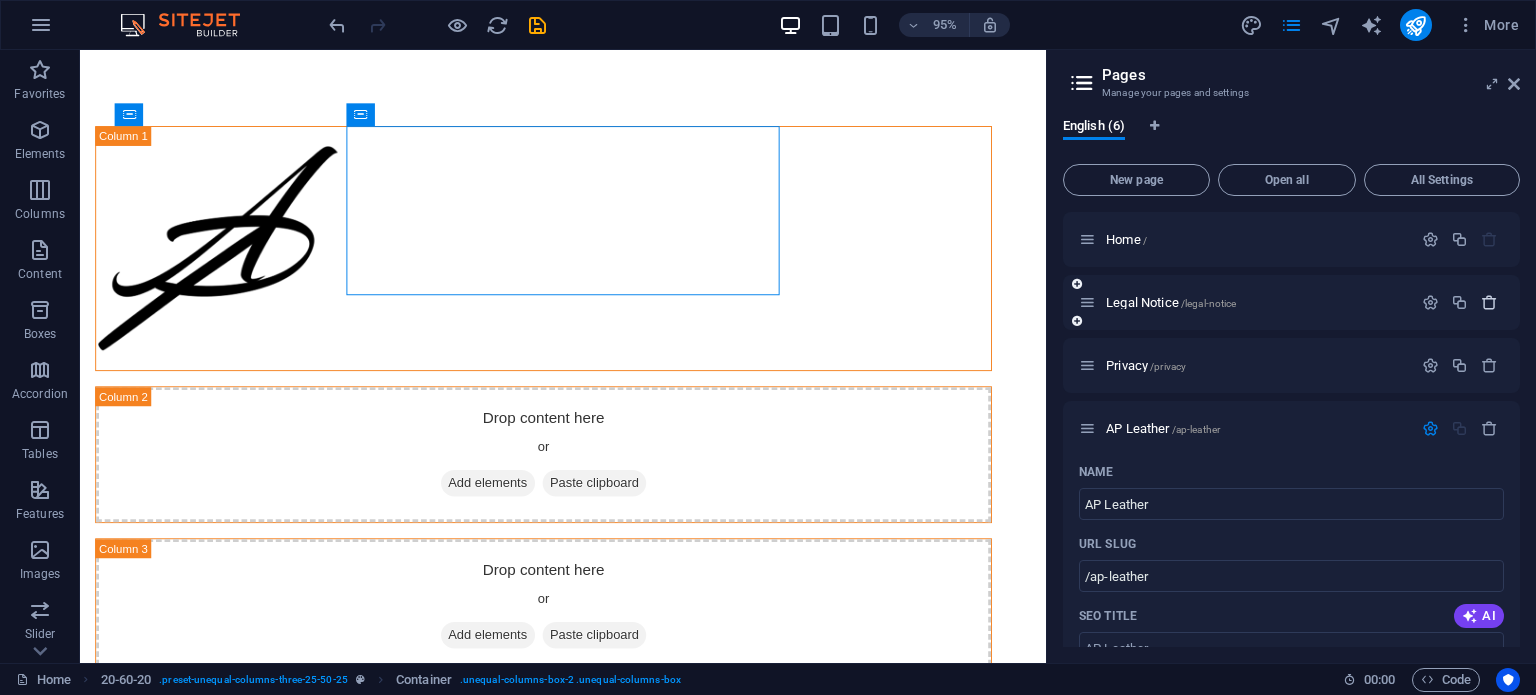 click at bounding box center [1489, 302] 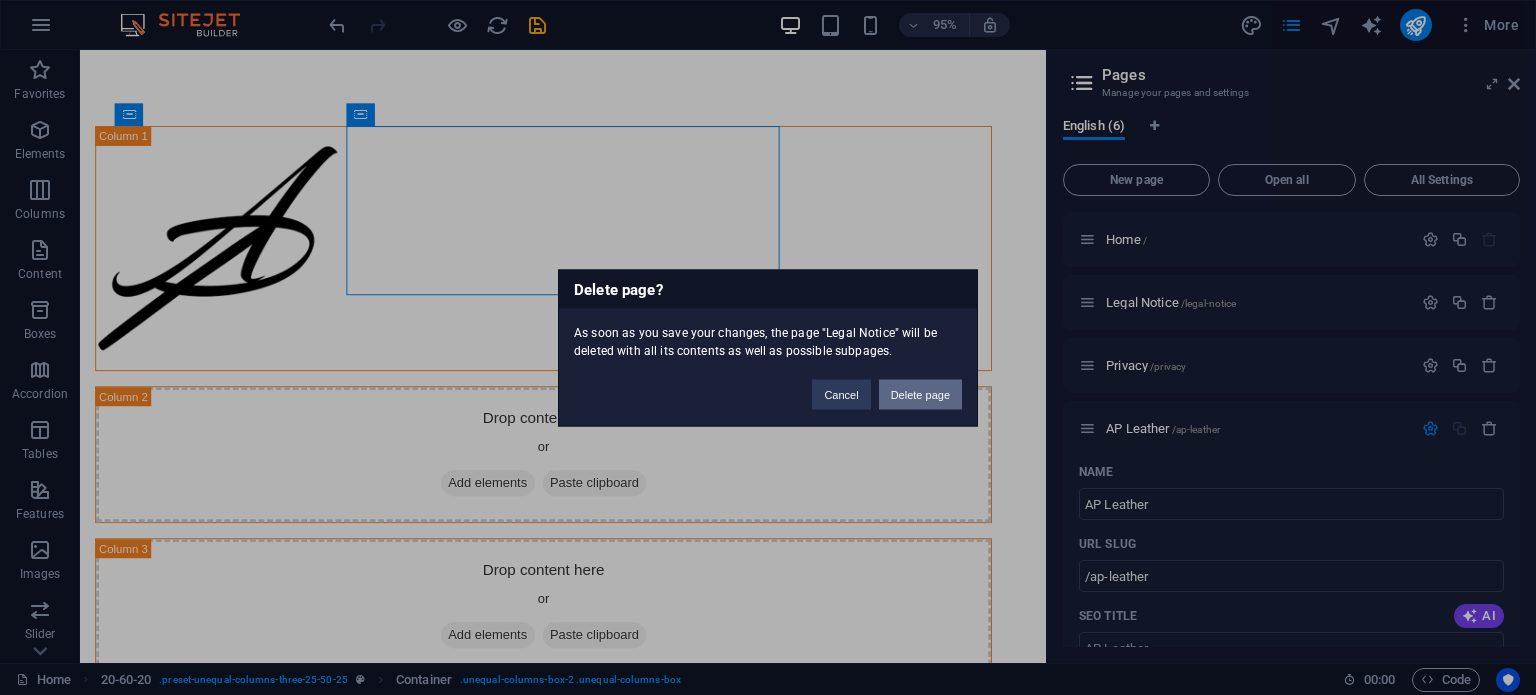 click on "Delete page" at bounding box center (920, 394) 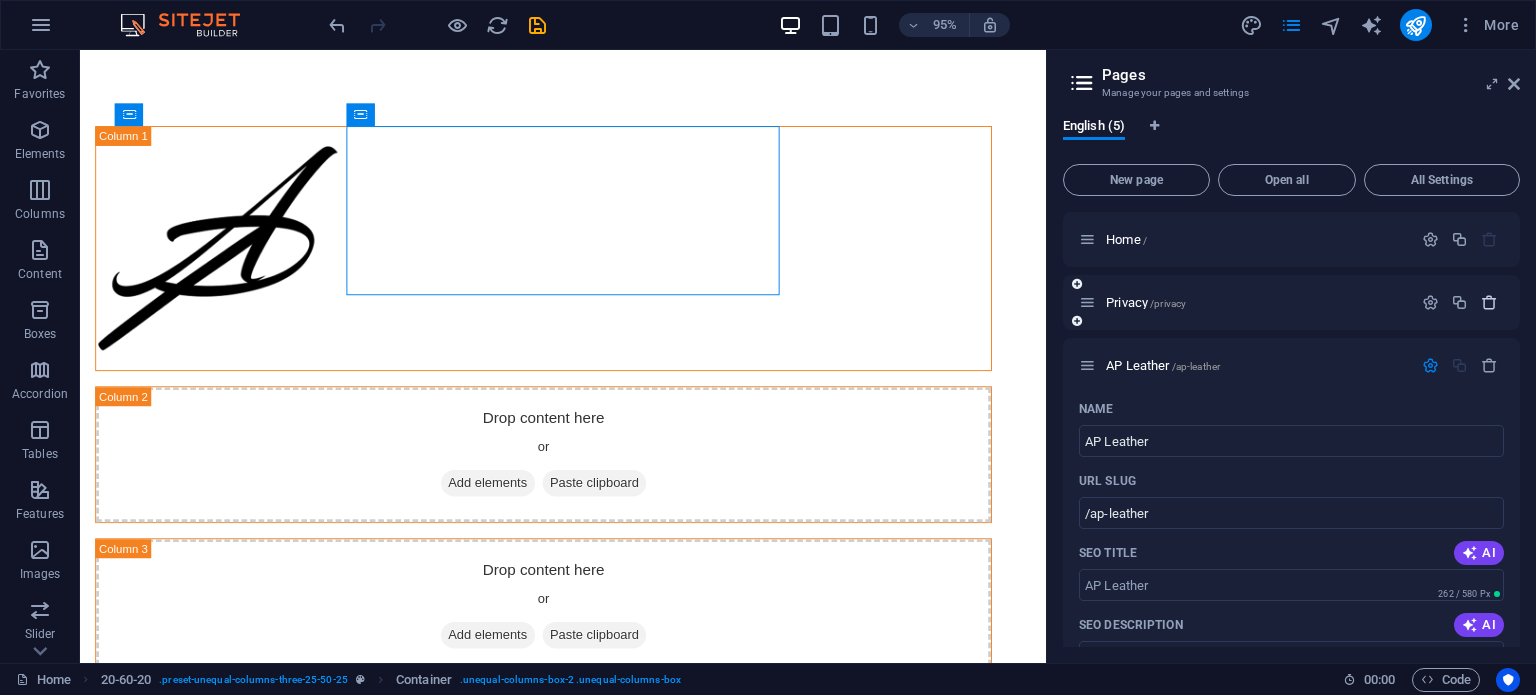 click at bounding box center [1489, 302] 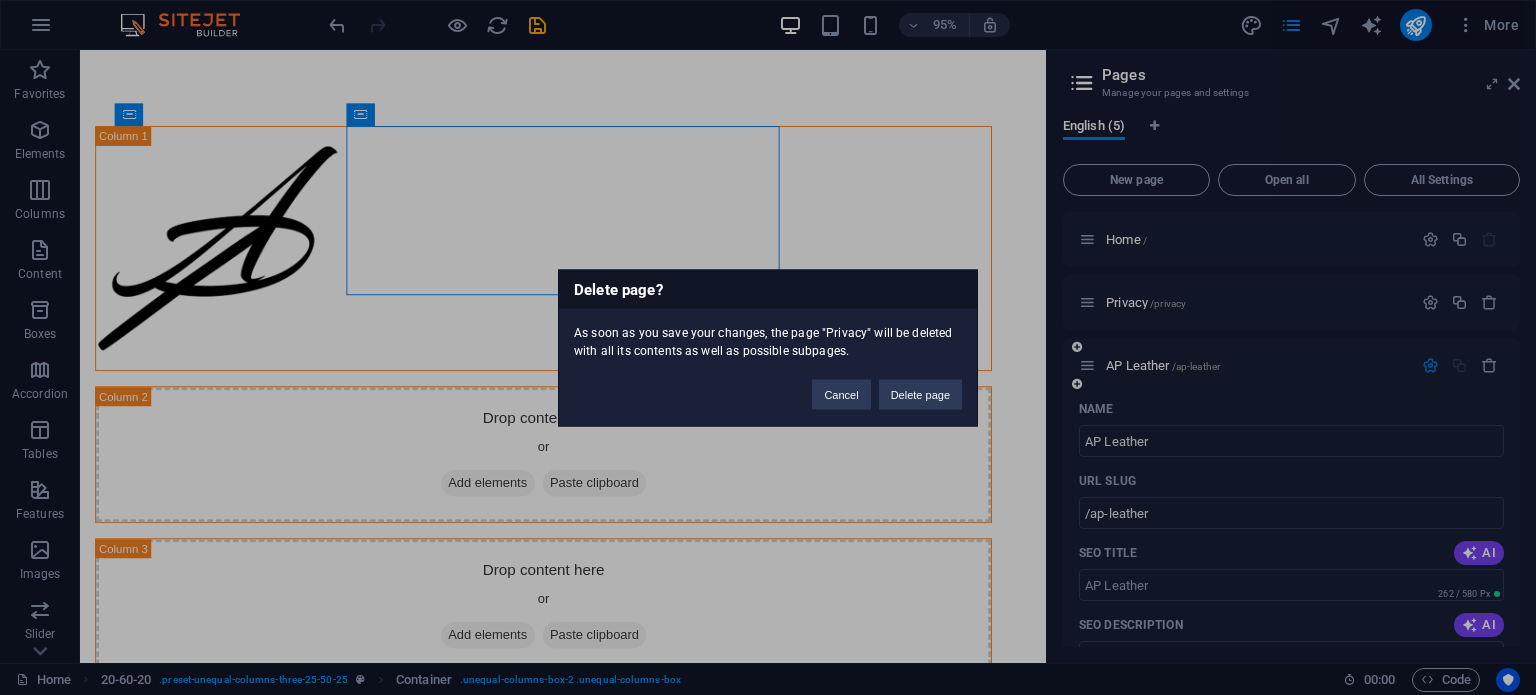 drag, startPoint x: 923, startPoint y: 398, endPoint x: 1227, endPoint y: 394, distance: 304.0263 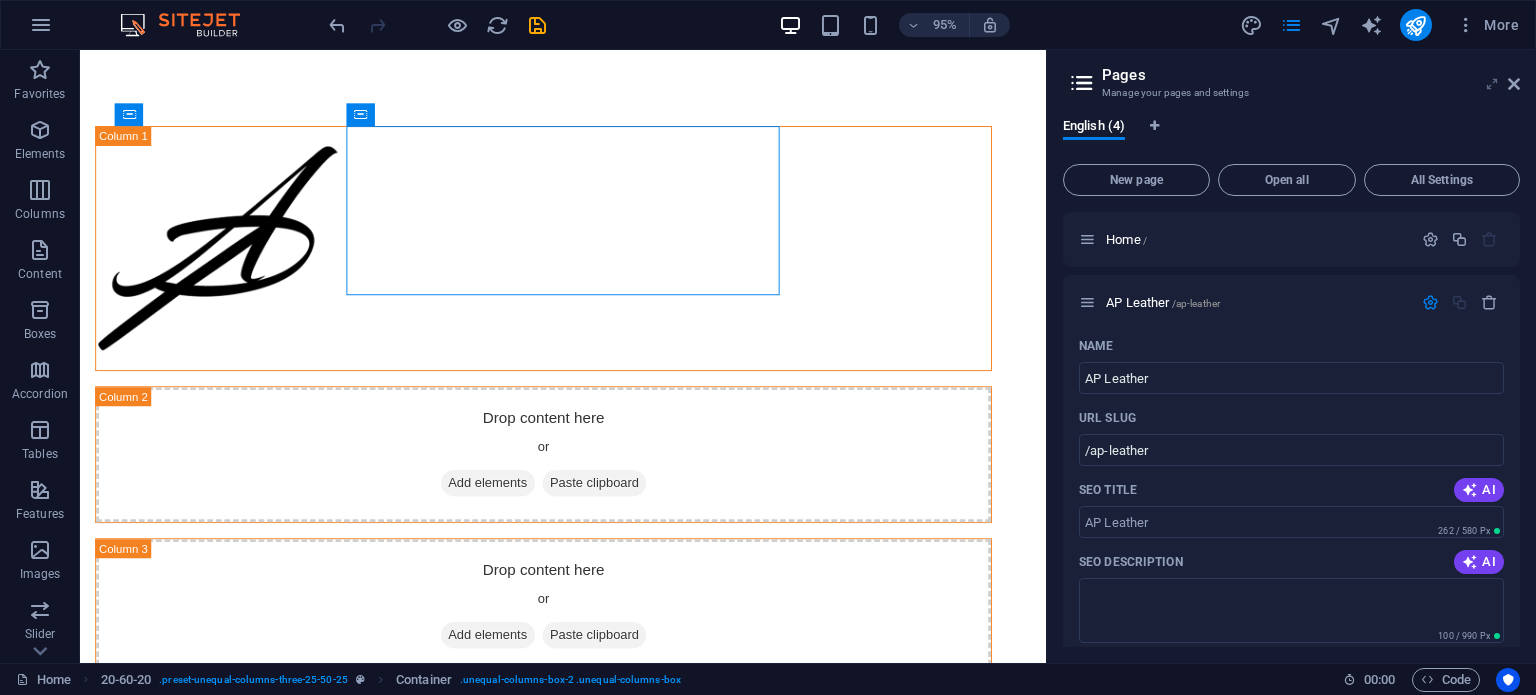 click at bounding box center [1492, 84] 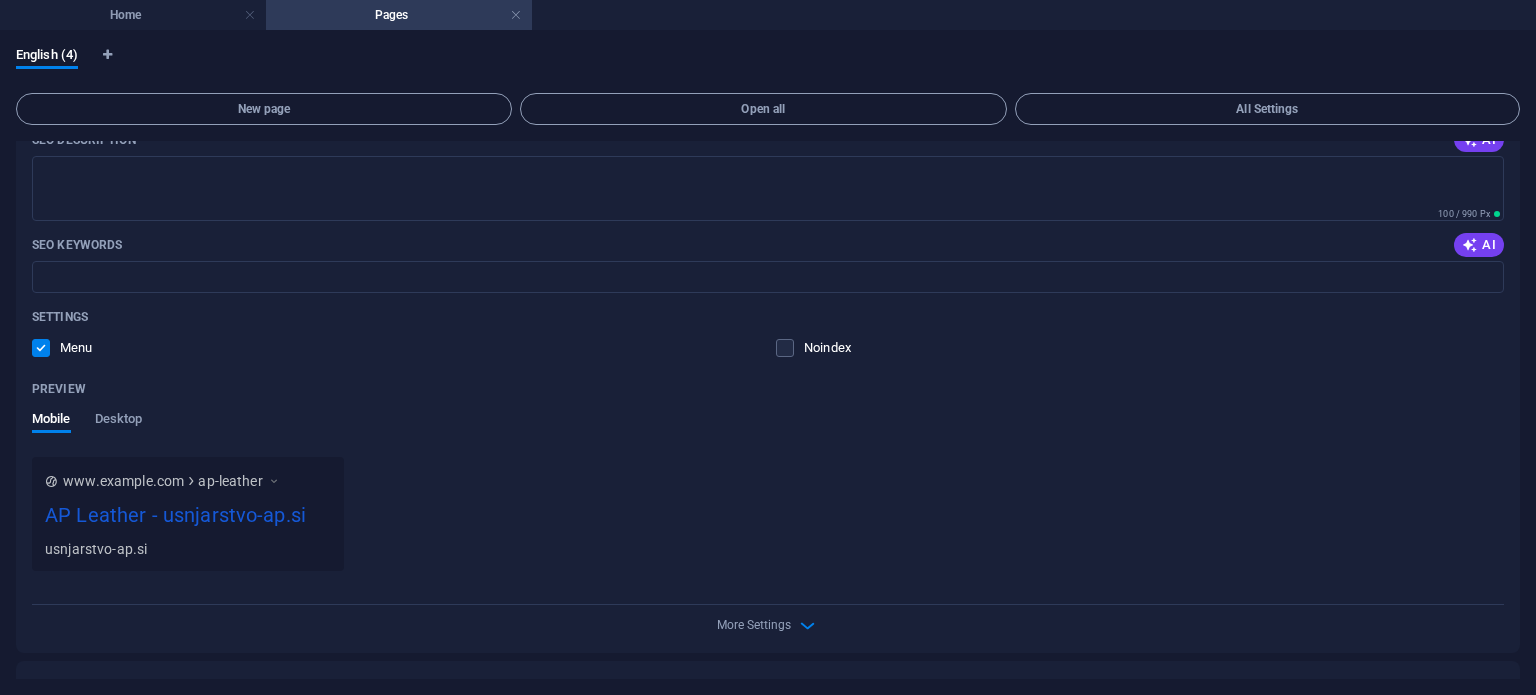scroll, scrollTop: 0, scrollLeft: 0, axis: both 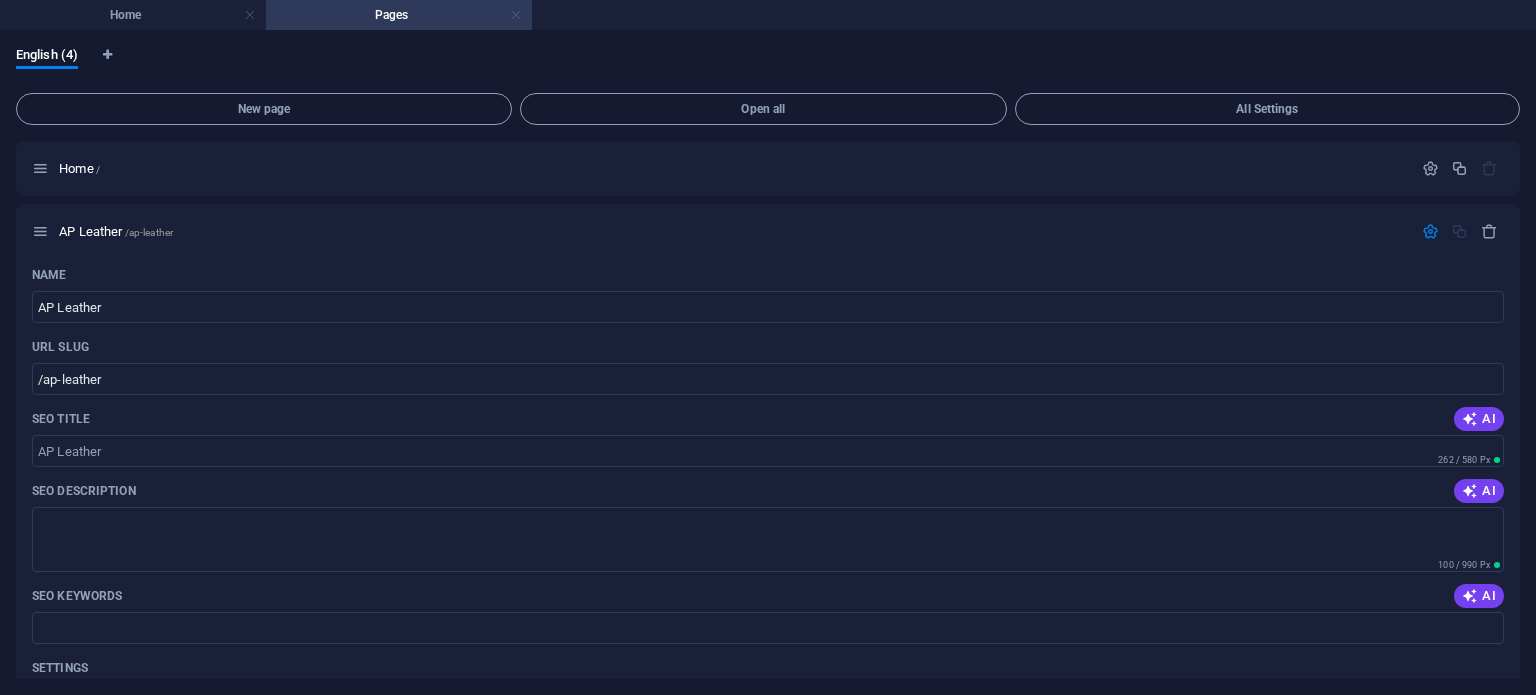 click at bounding box center [516, 15] 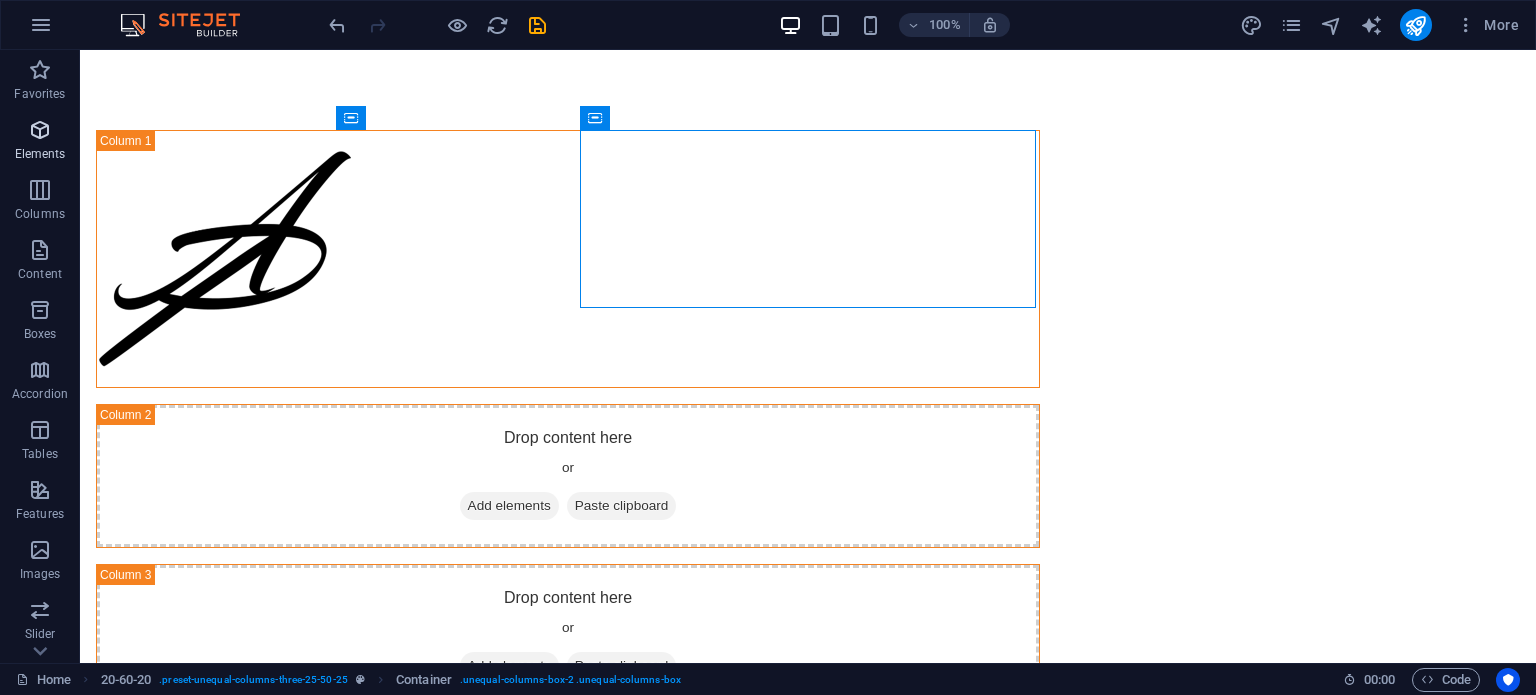 click at bounding box center (40, 130) 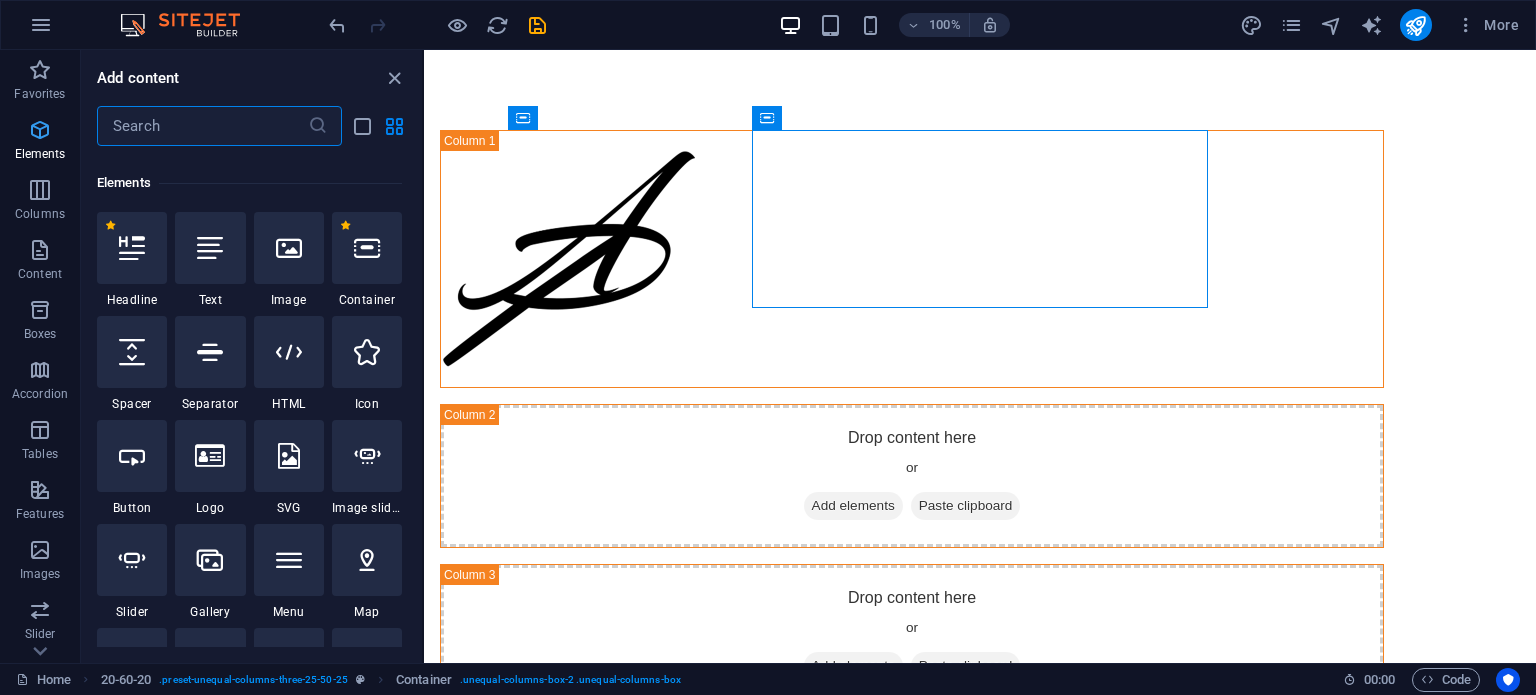 scroll, scrollTop: 212, scrollLeft: 0, axis: vertical 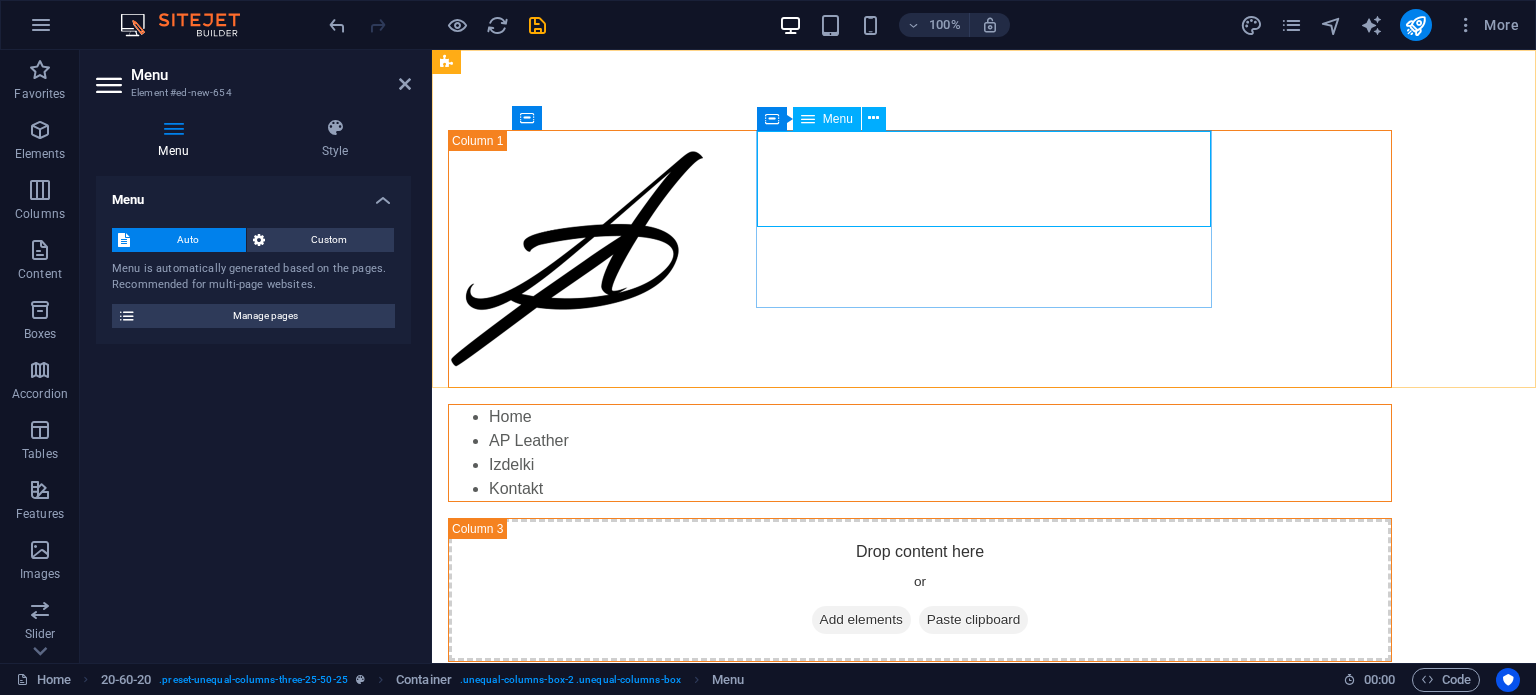 click on "Home AP Leather Izdelki Kontakt" at bounding box center [920, 453] 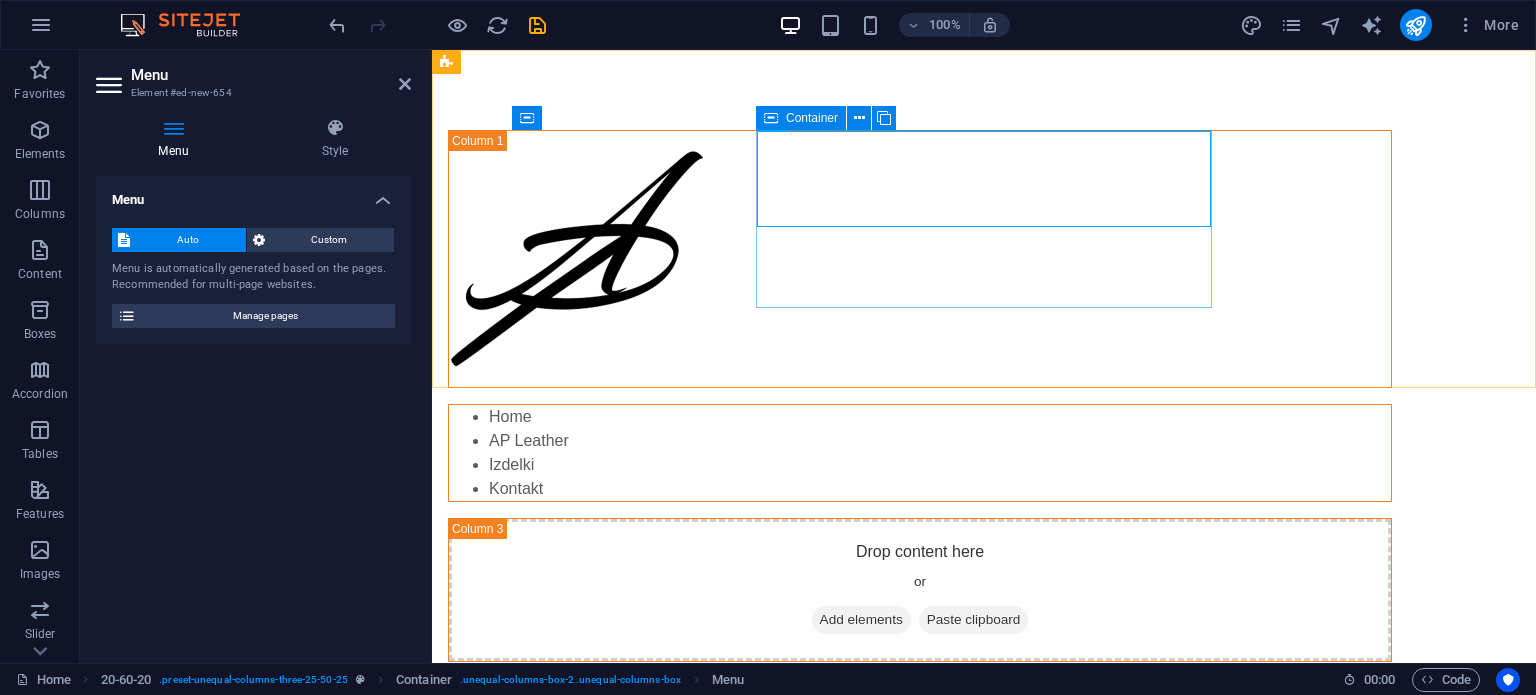 click on "Home AP Leather Izdelki Kontakt" at bounding box center (920, 453) 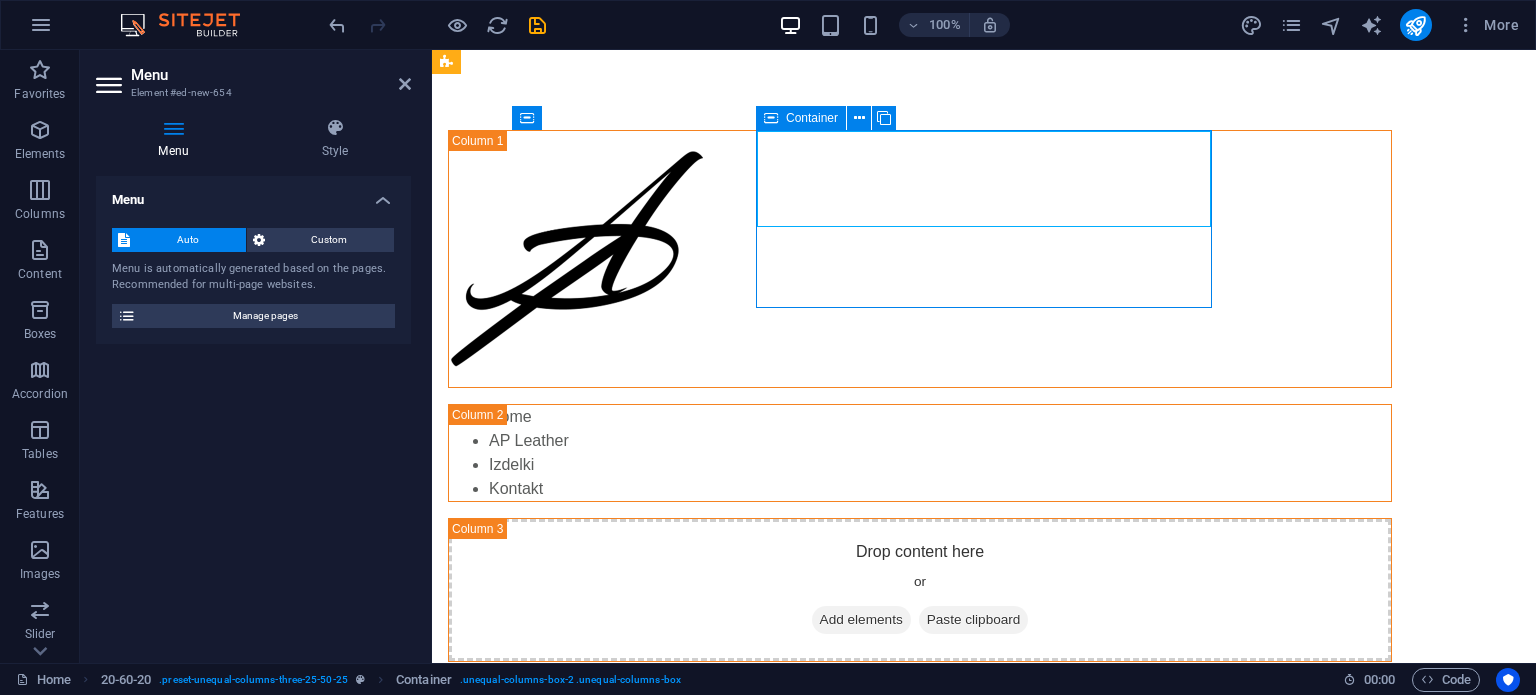 click on "Home AP Leather Izdelki Kontakt Drop content here or  Add elements  Paste clipboard" at bounding box center (984, 396) 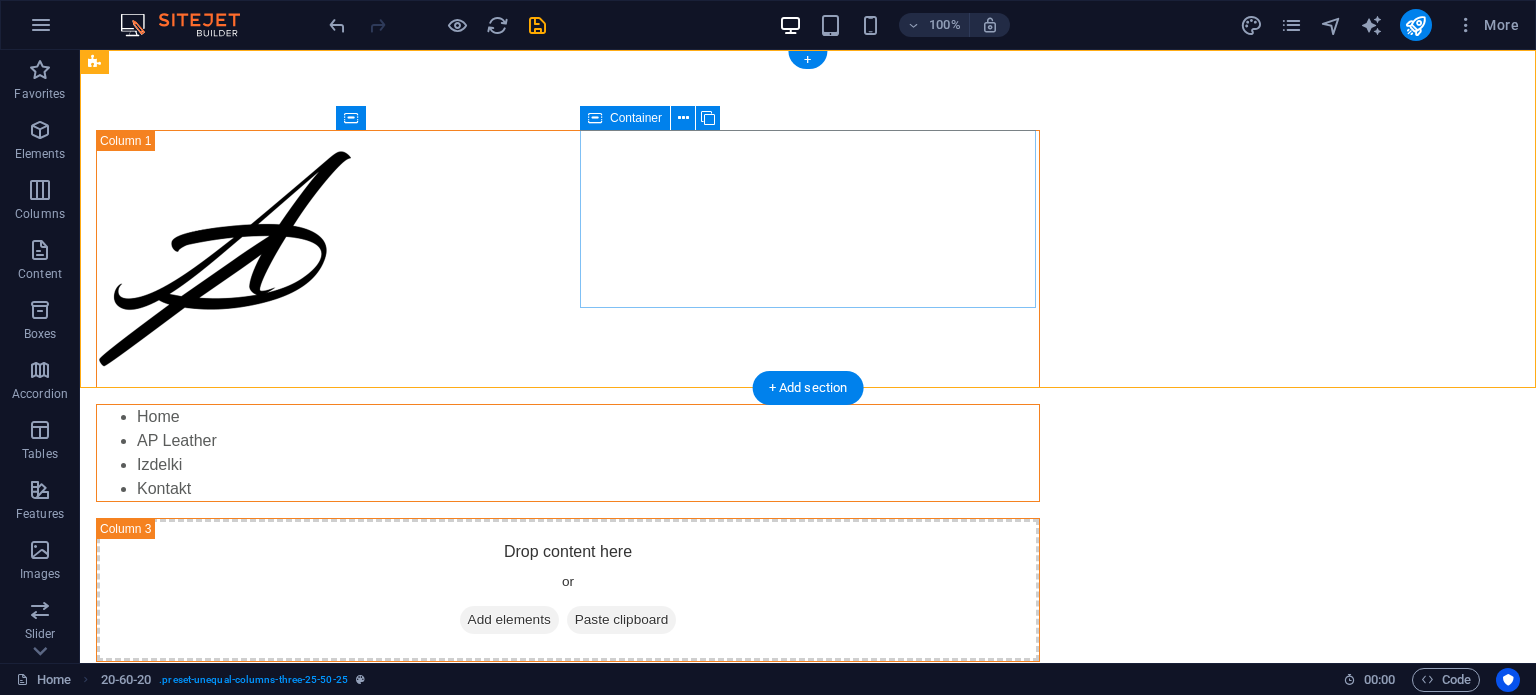 click on "Home AP Leather Izdelki Kontakt" at bounding box center (568, 453) 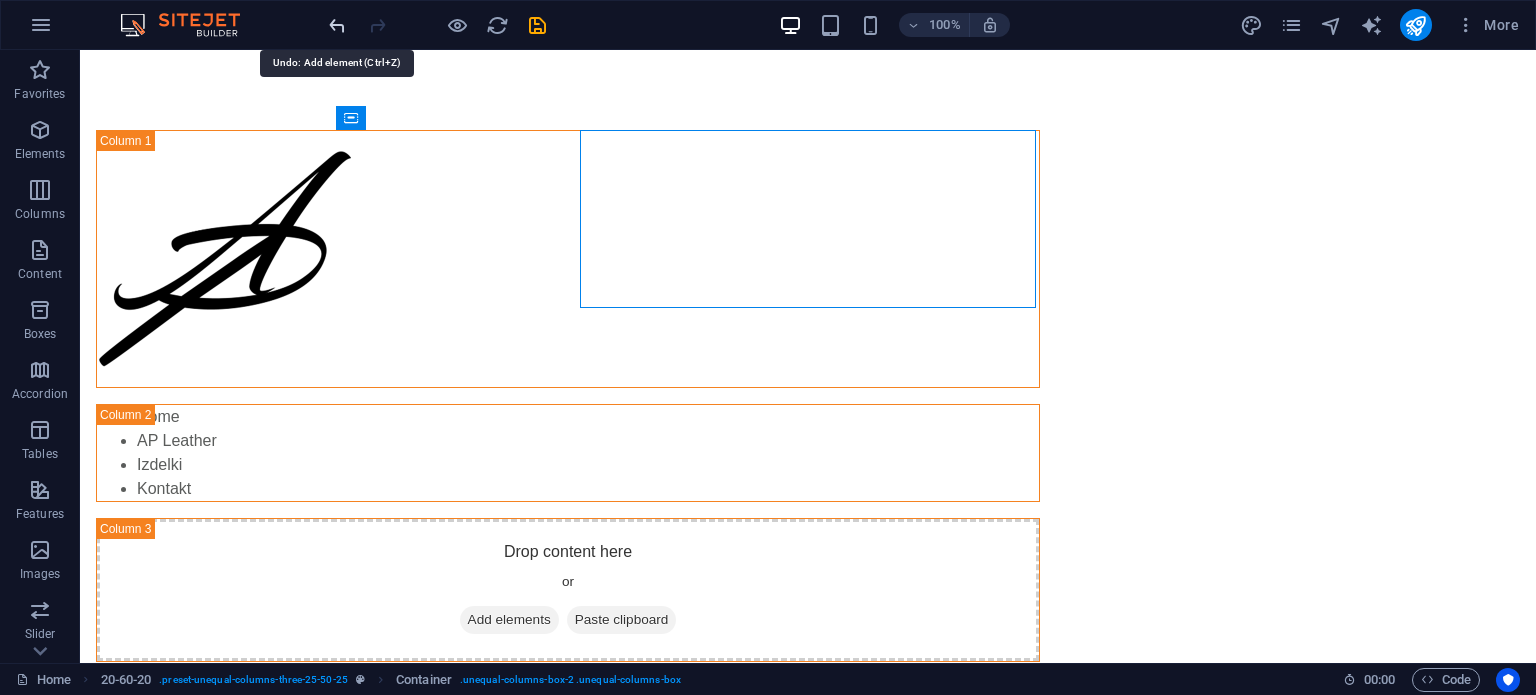 click at bounding box center (337, 25) 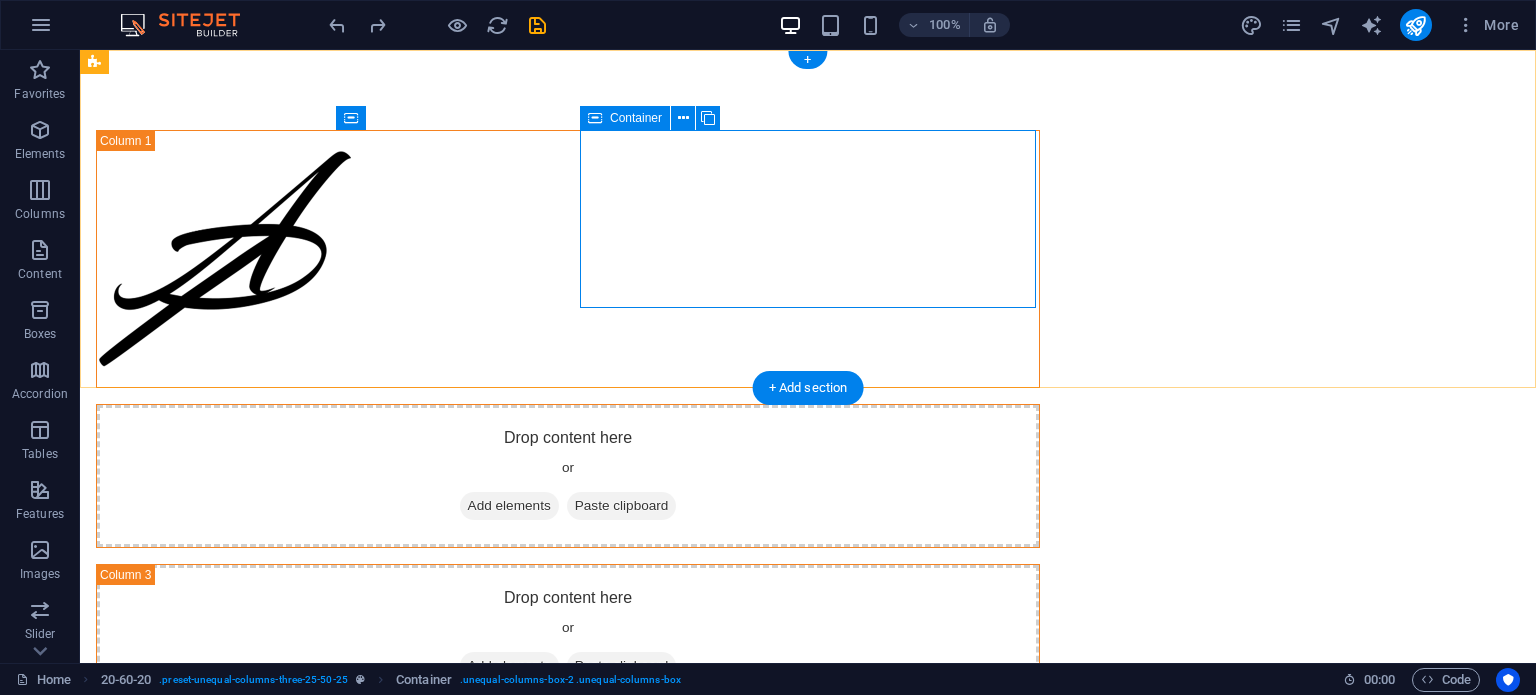 click on "Add elements" at bounding box center [509, 506] 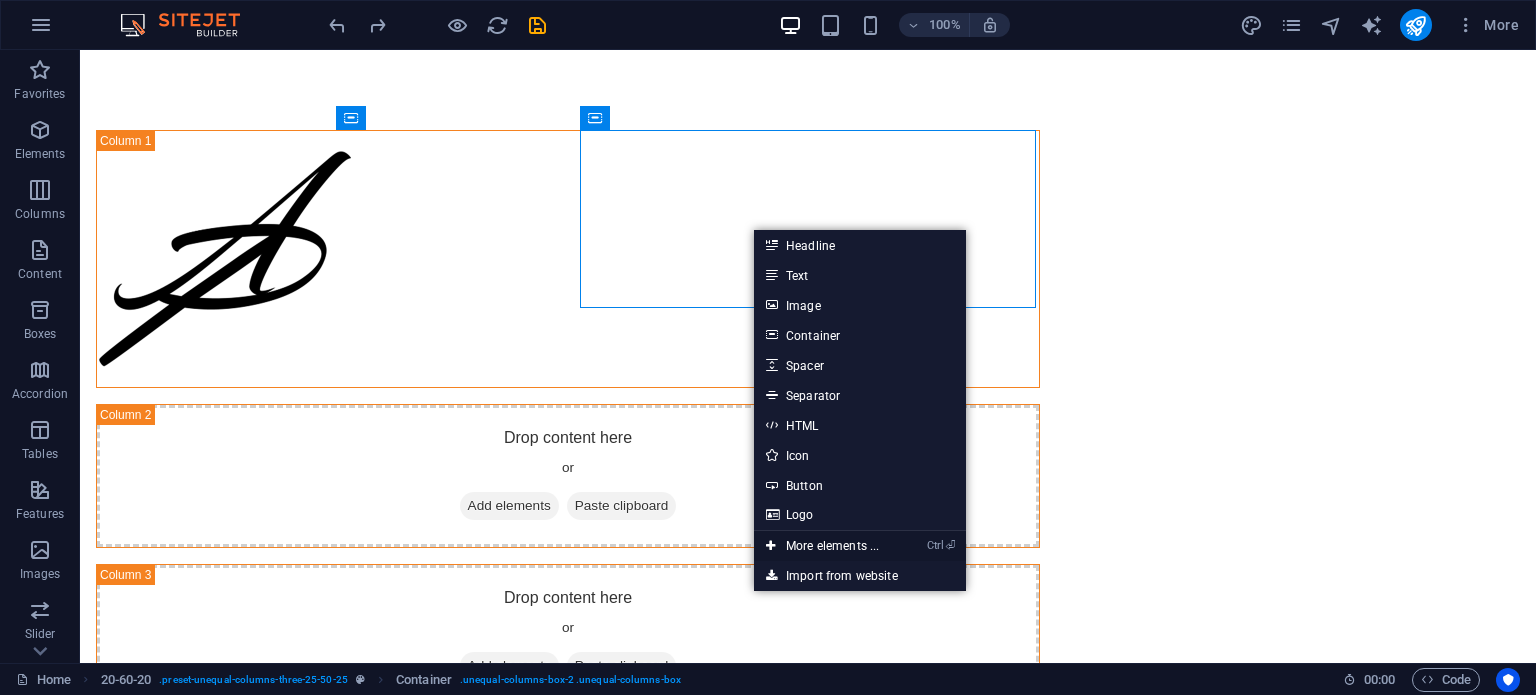 click on "Ctrl ⏎  More elements ..." at bounding box center [822, 546] 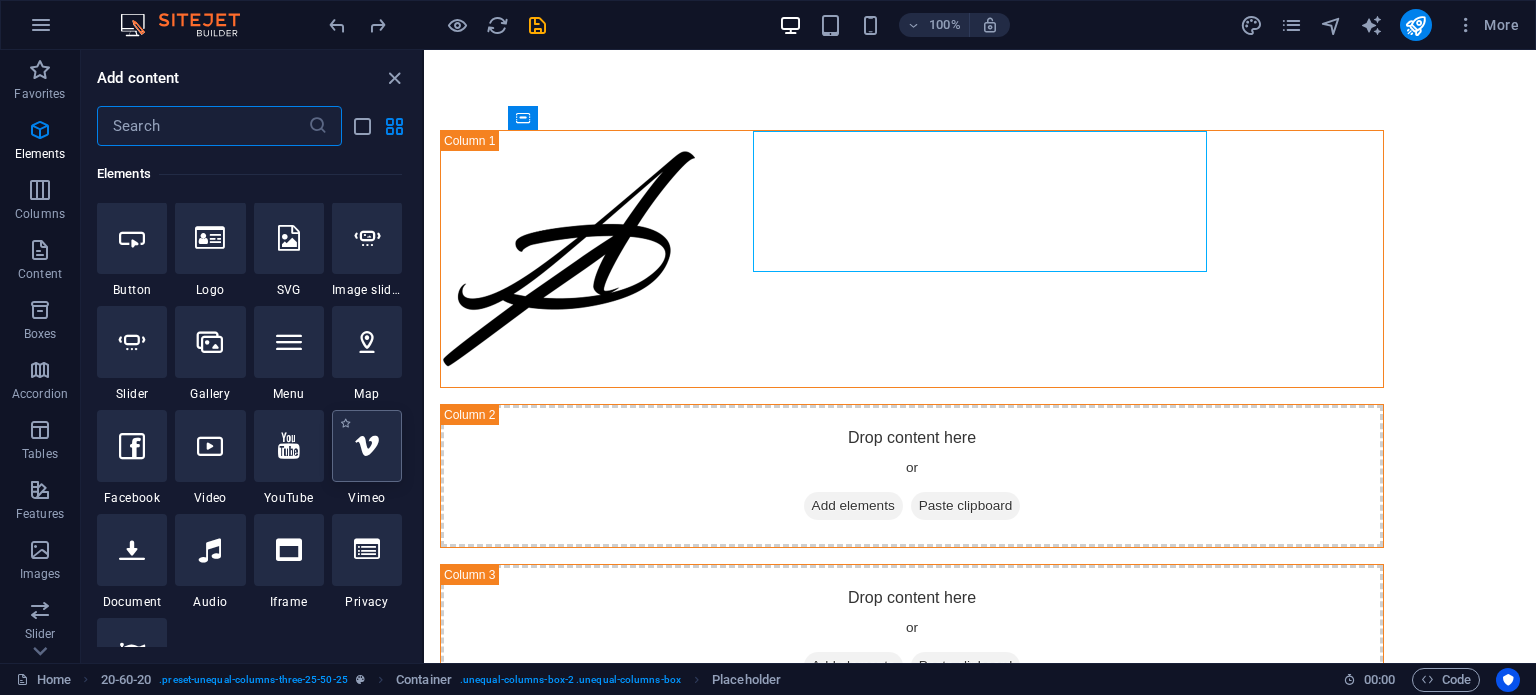 scroll, scrollTop: 412, scrollLeft: 0, axis: vertical 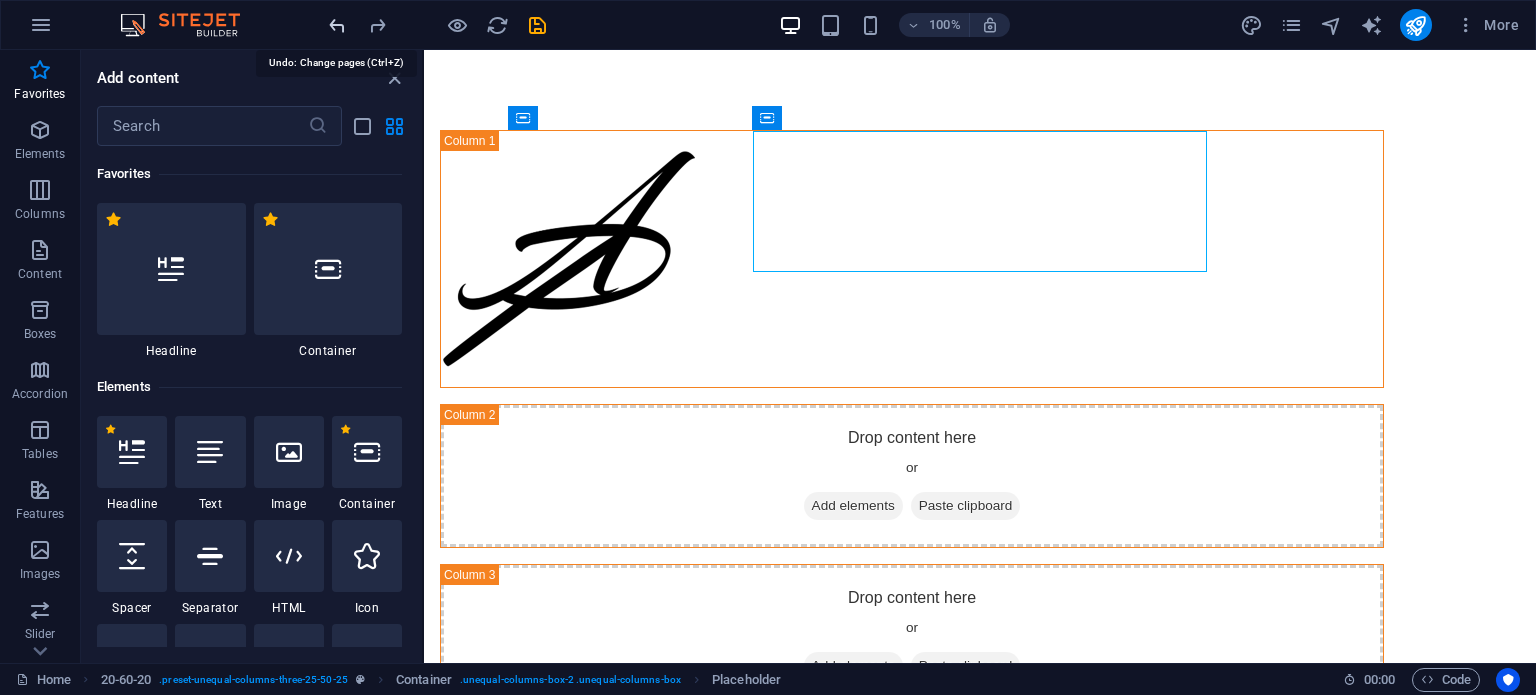 click at bounding box center (337, 25) 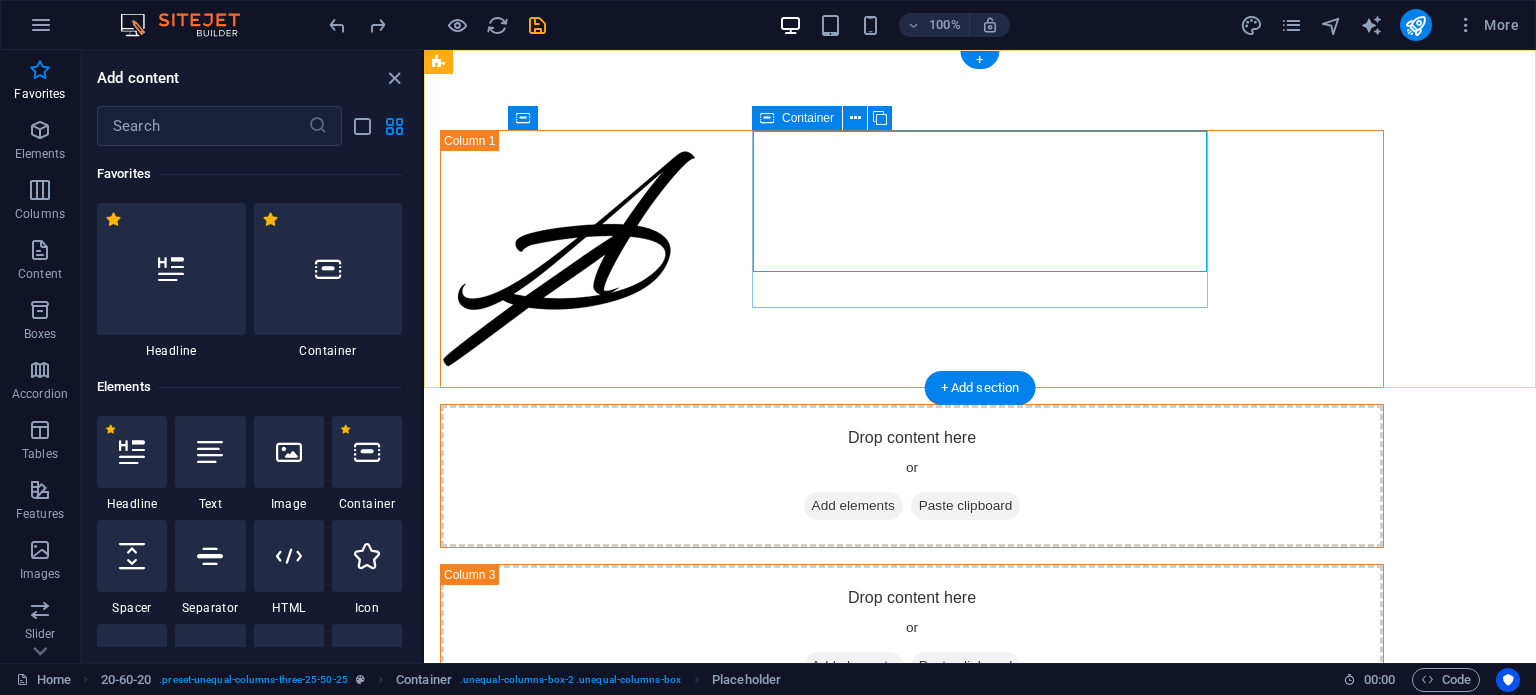 click on "Drop content here or  Add elements  Paste clipboard" at bounding box center [912, 476] 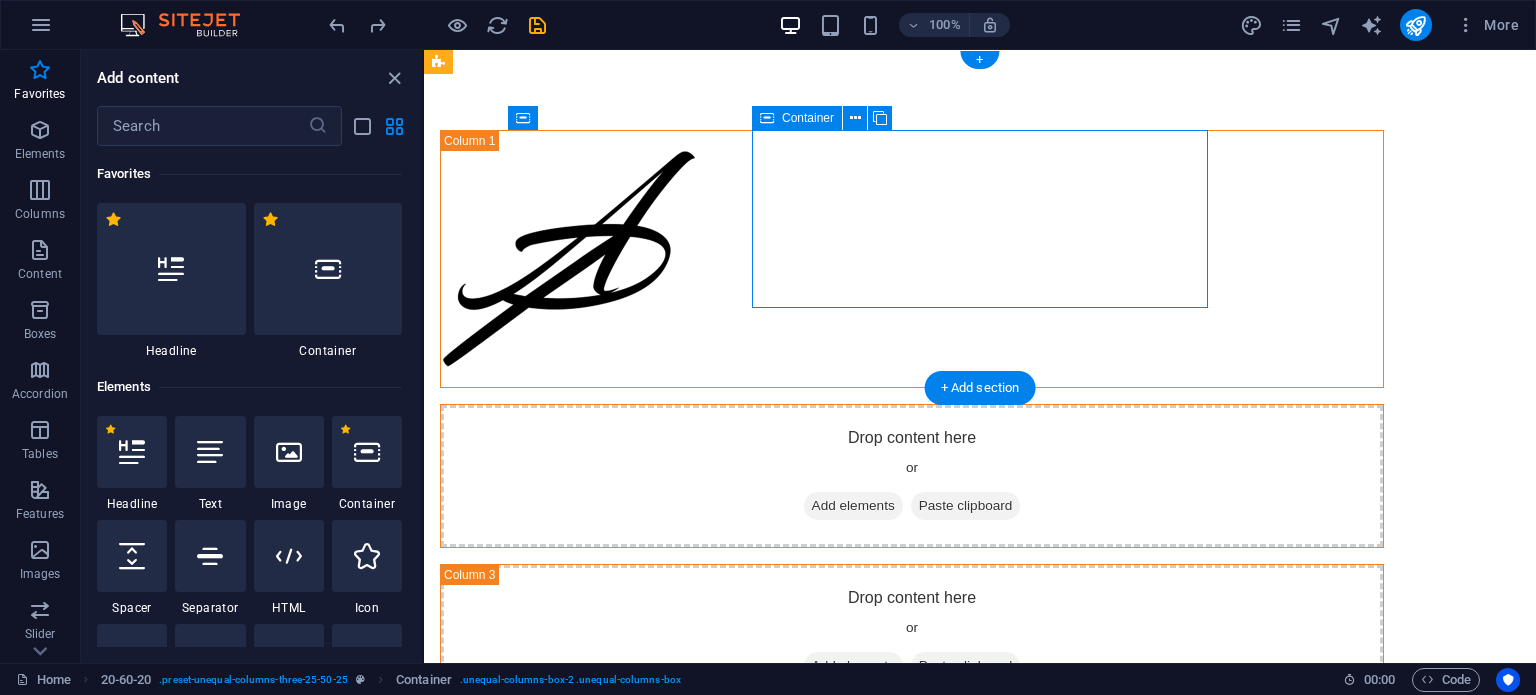 click on "Add elements" at bounding box center (853, 506) 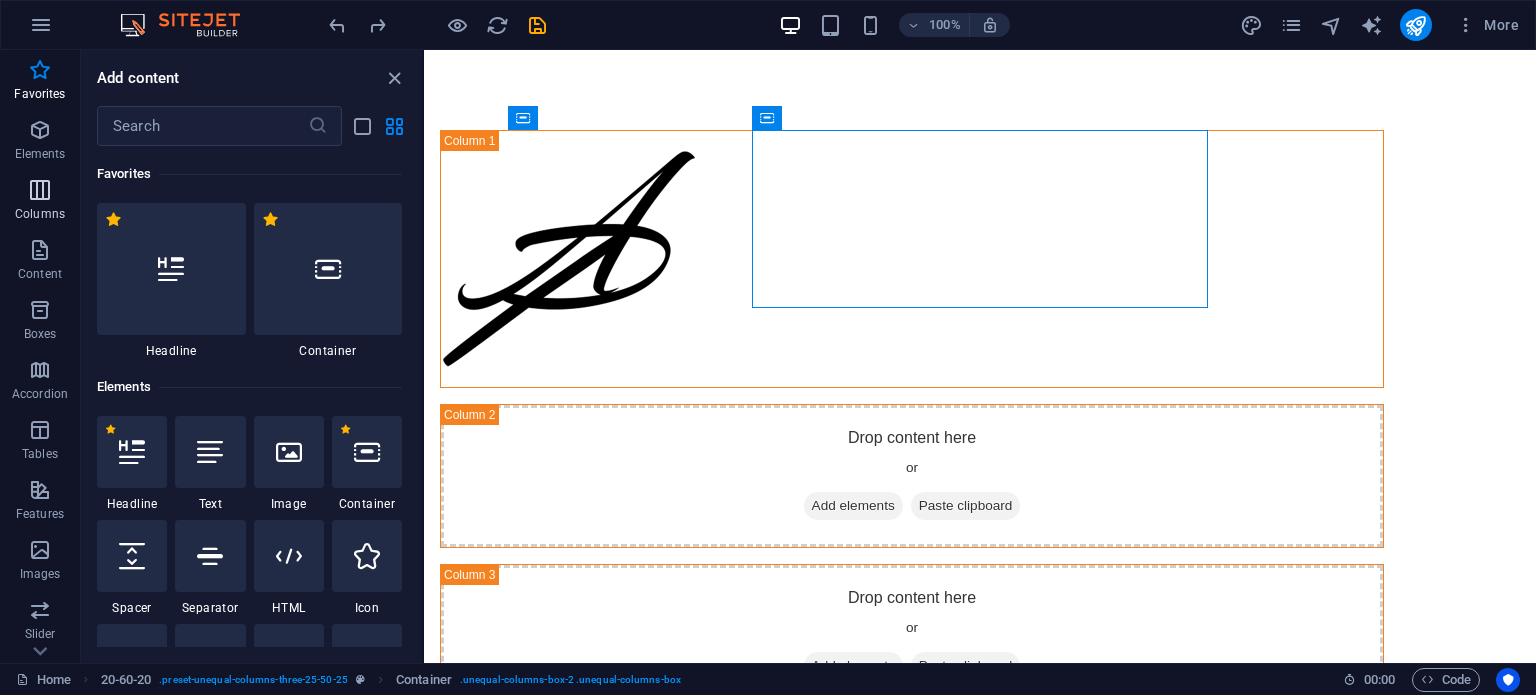 click at bounding box center (40, 190) 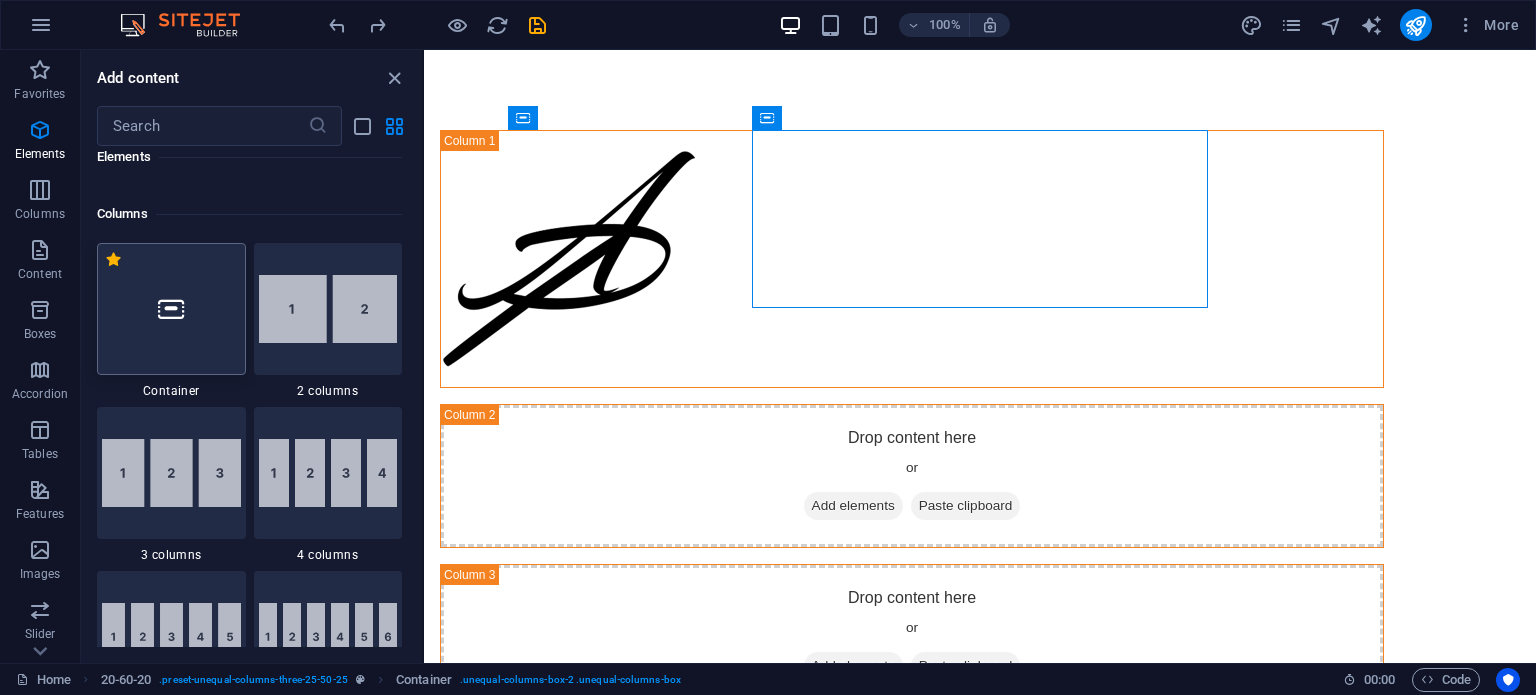 scroll, scrollTop: 990, scrollLeft: 0, axis: vertical 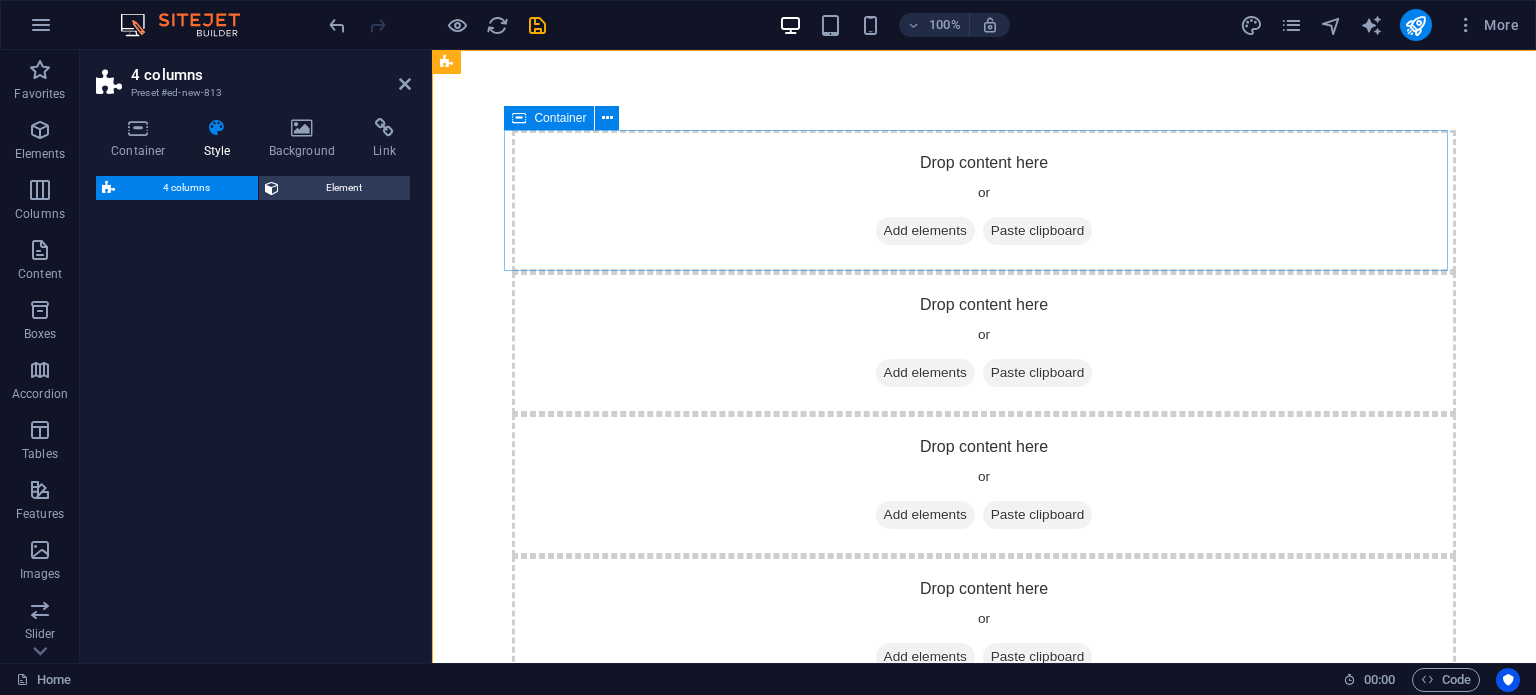 select on "rem" 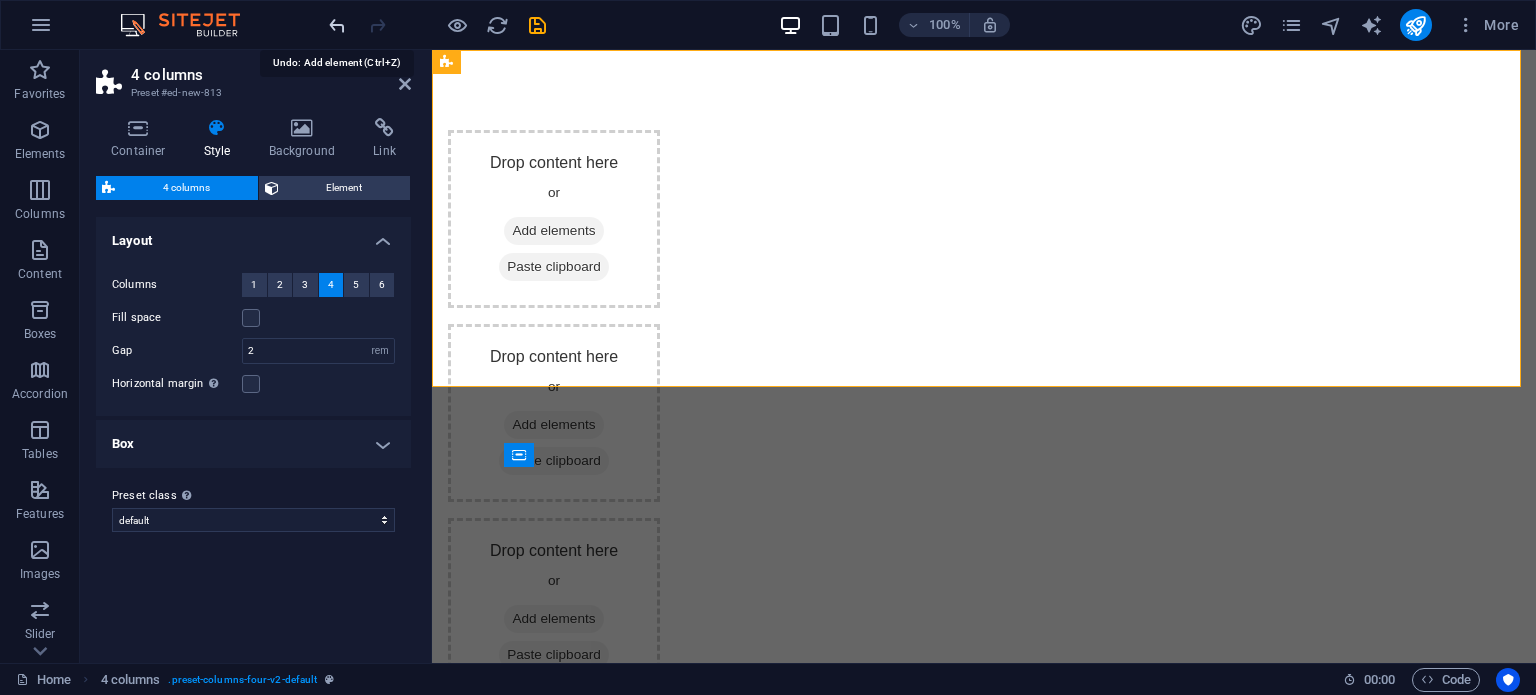click at bounding box center [337, 25] 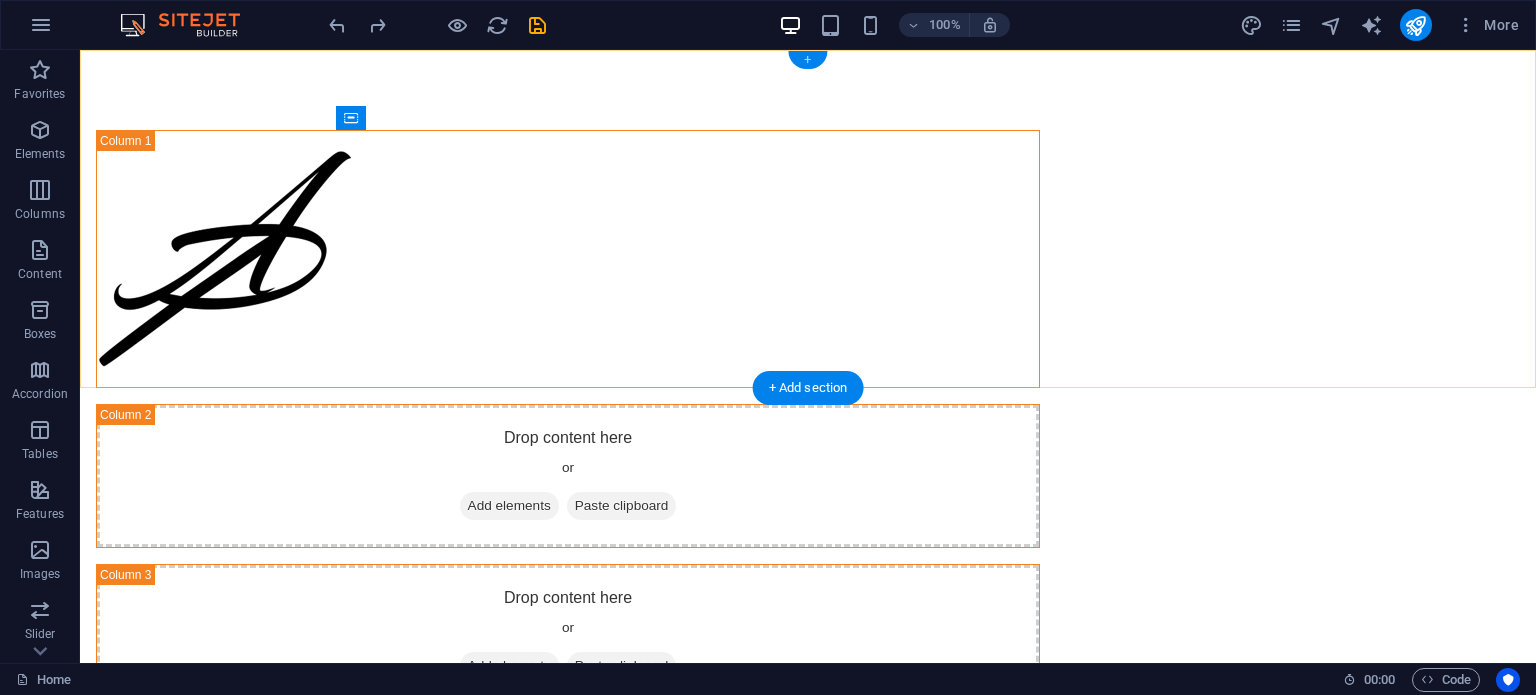 click on "+" at bounding box center [807, 60] 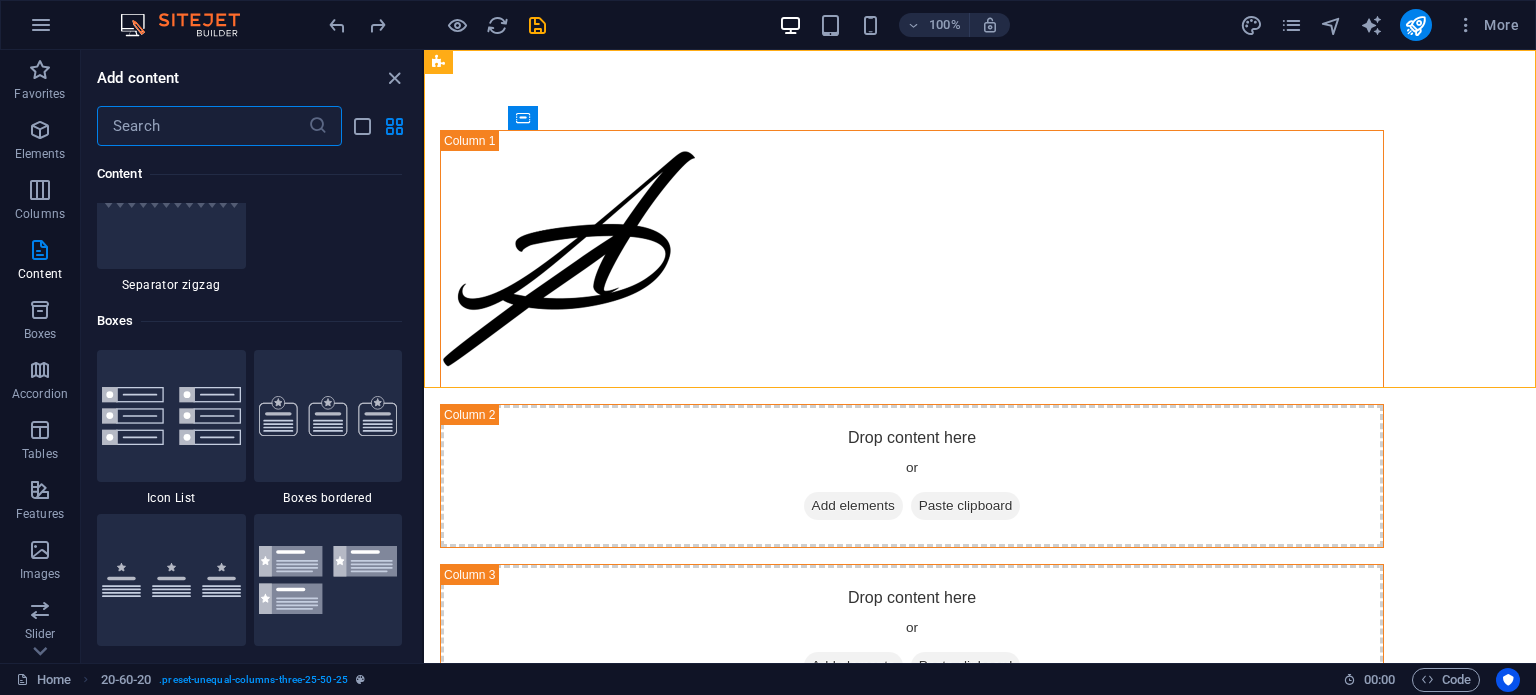 scroll, scrollTop: 5399, scrollLeft: 0, axis: vertical 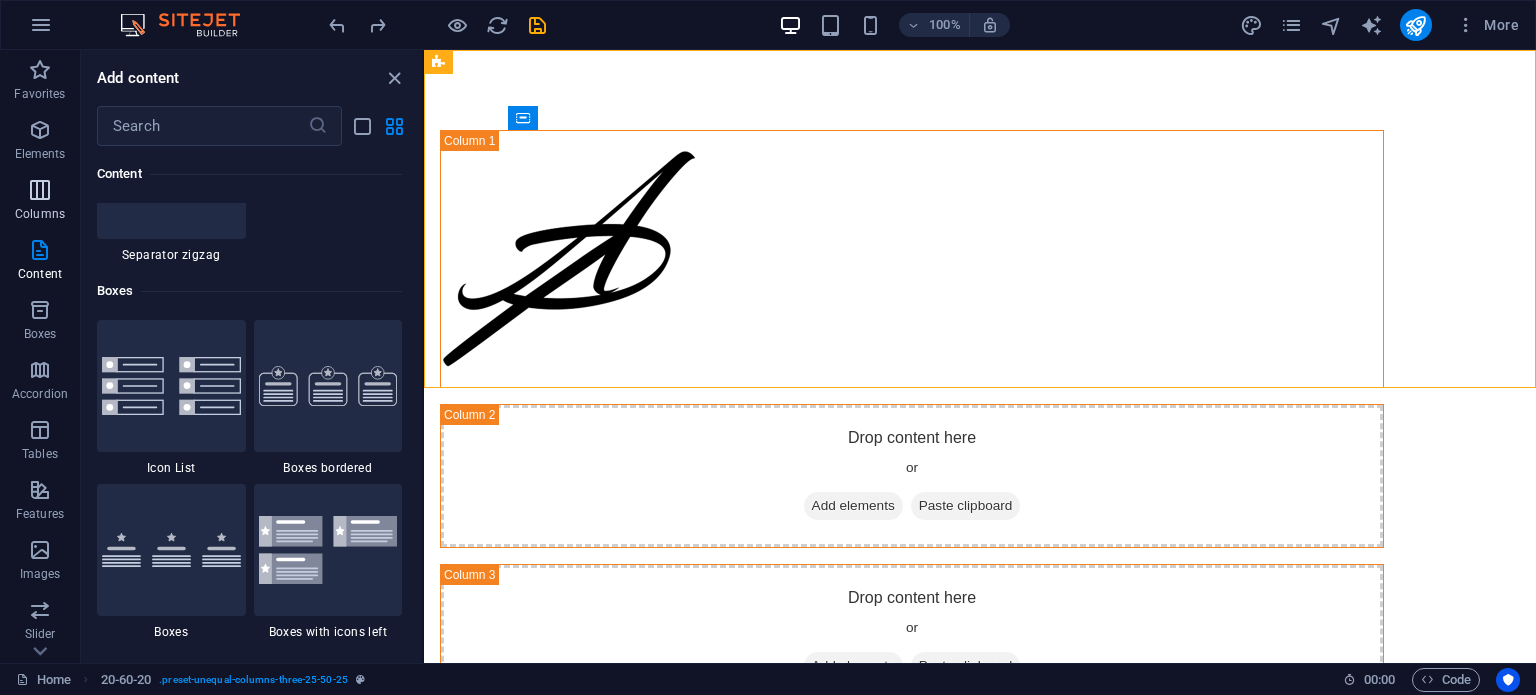 click at bounding box center [40, 190] 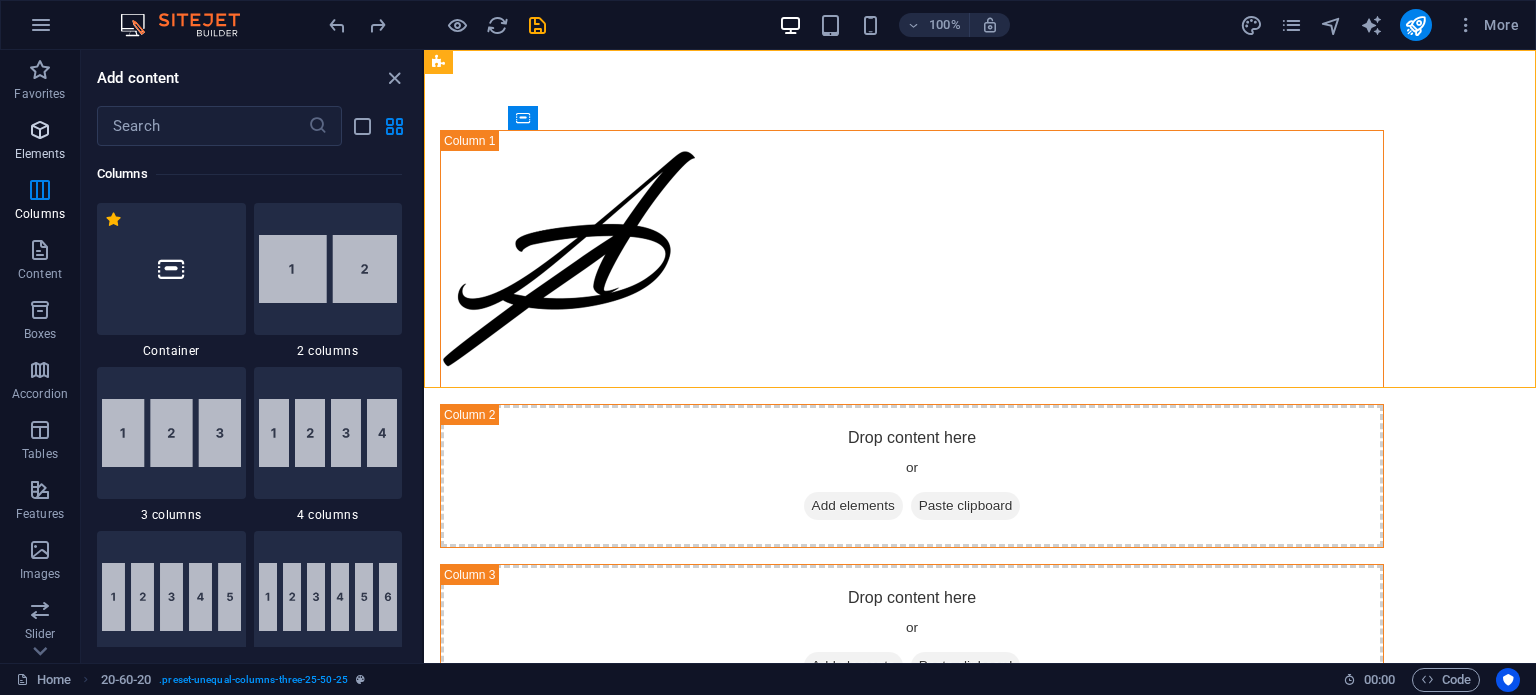 click at bounding box center (40, 130) 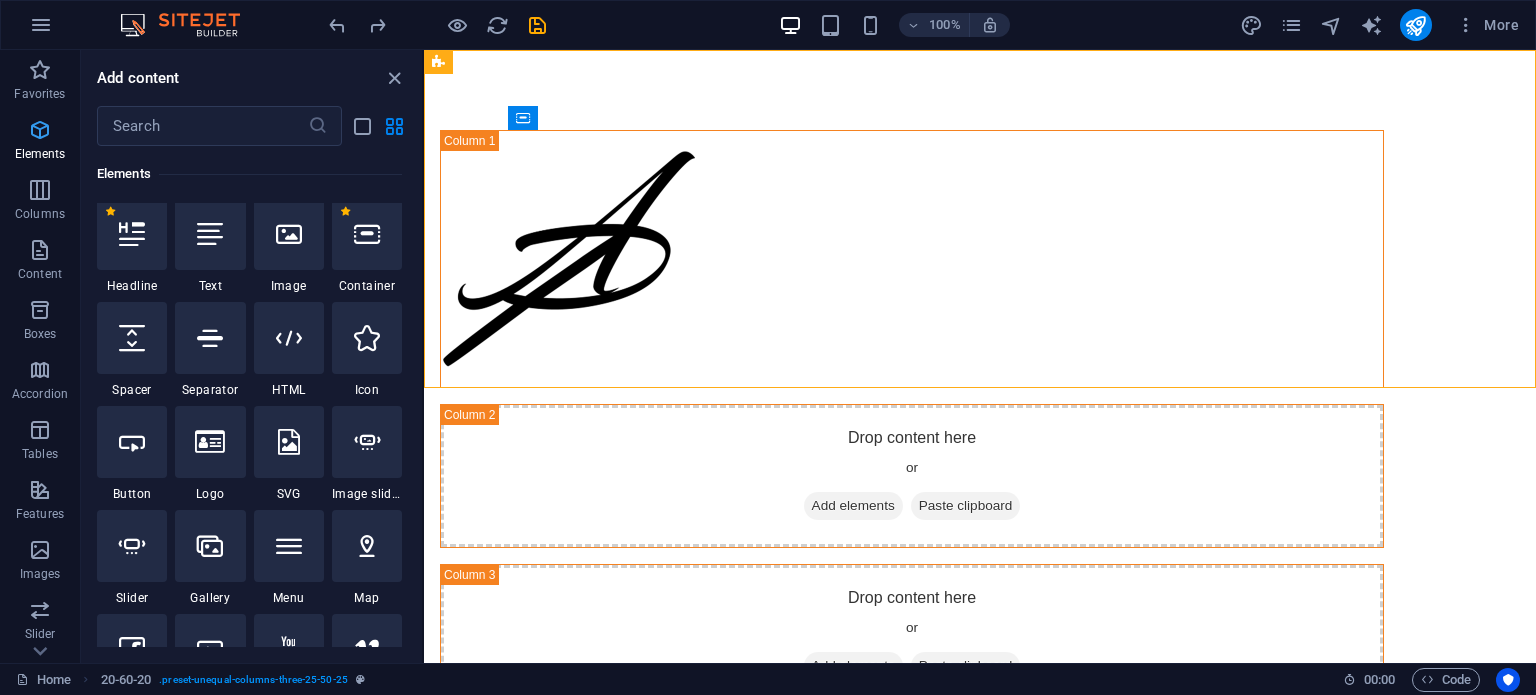 scroll, scrollTop: 213, scrollLeft: 0, axis: vertical 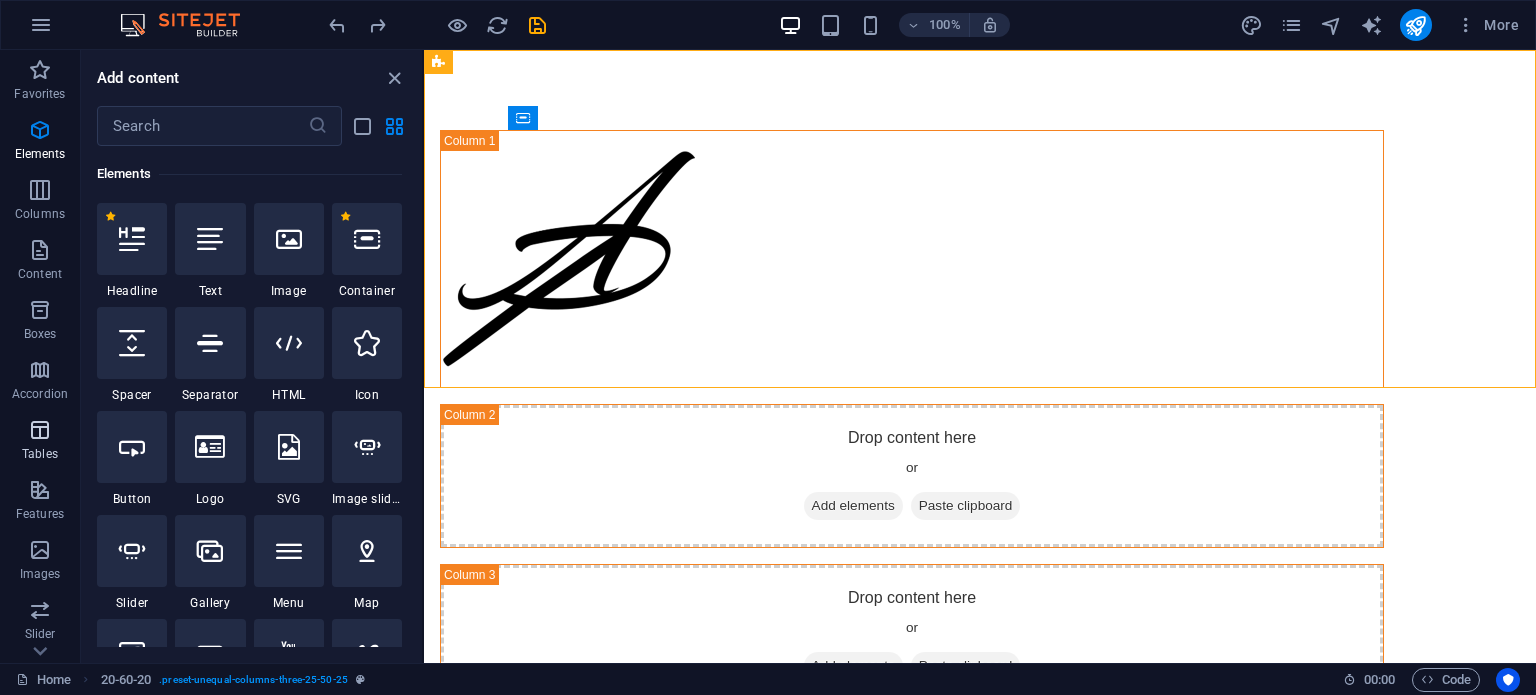 click at bounding box center (40, 430) 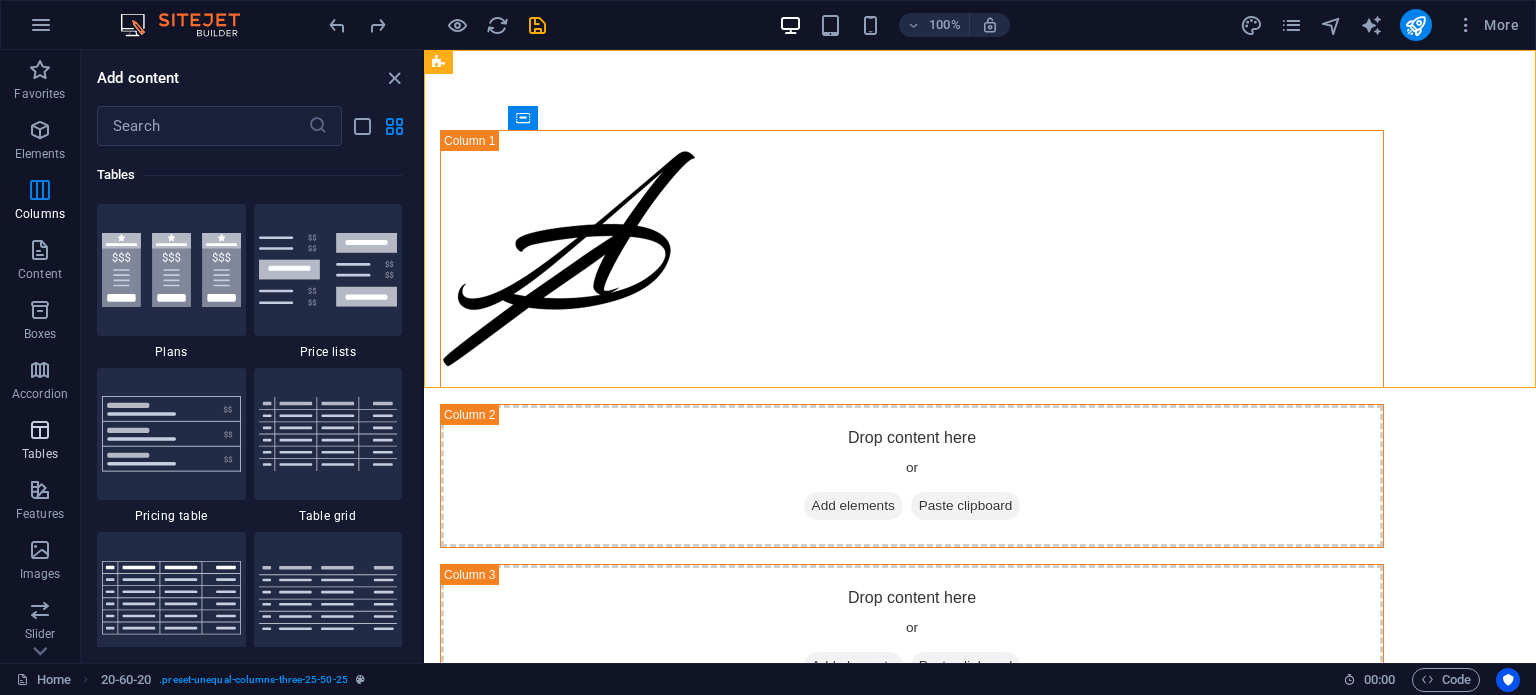 scroll, scrollTop: 6925, scrollLeft: 0, axis: vertical 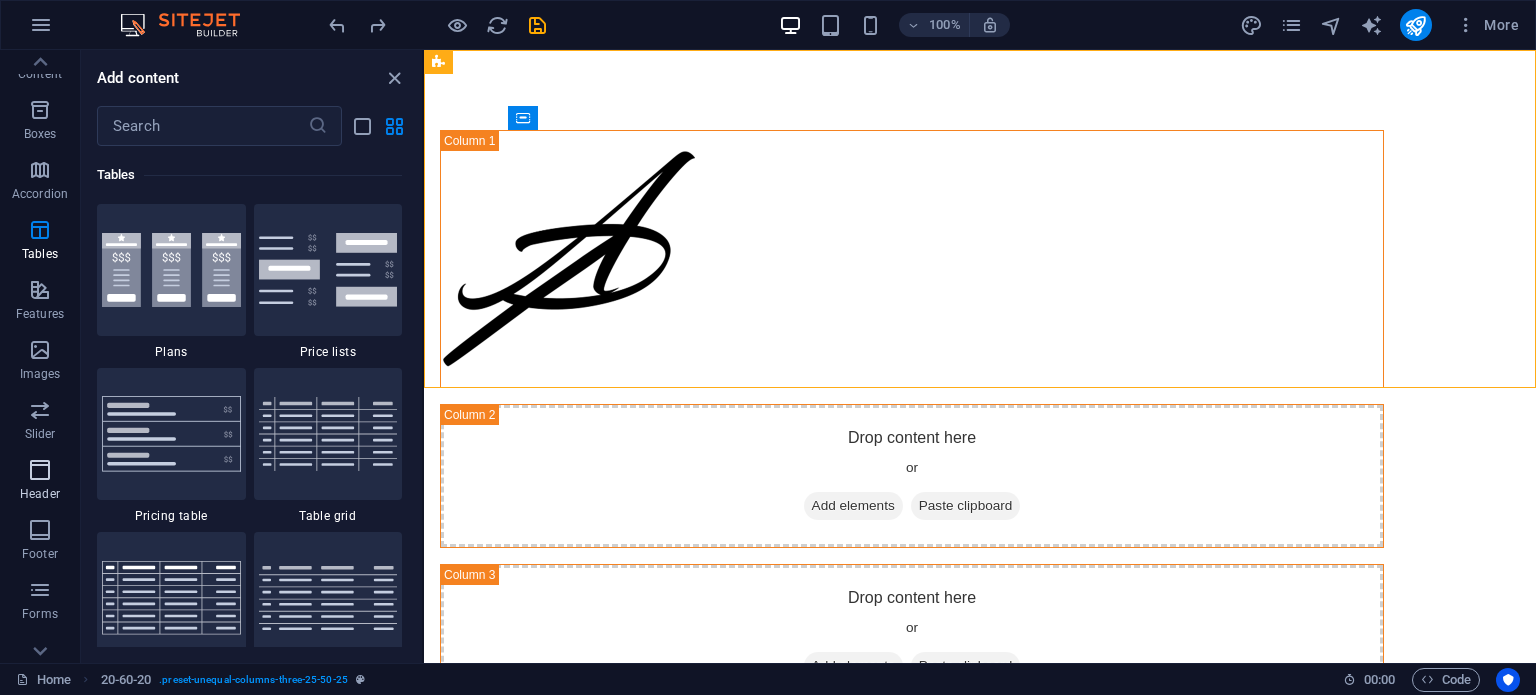click at bounding box center [40, 470] 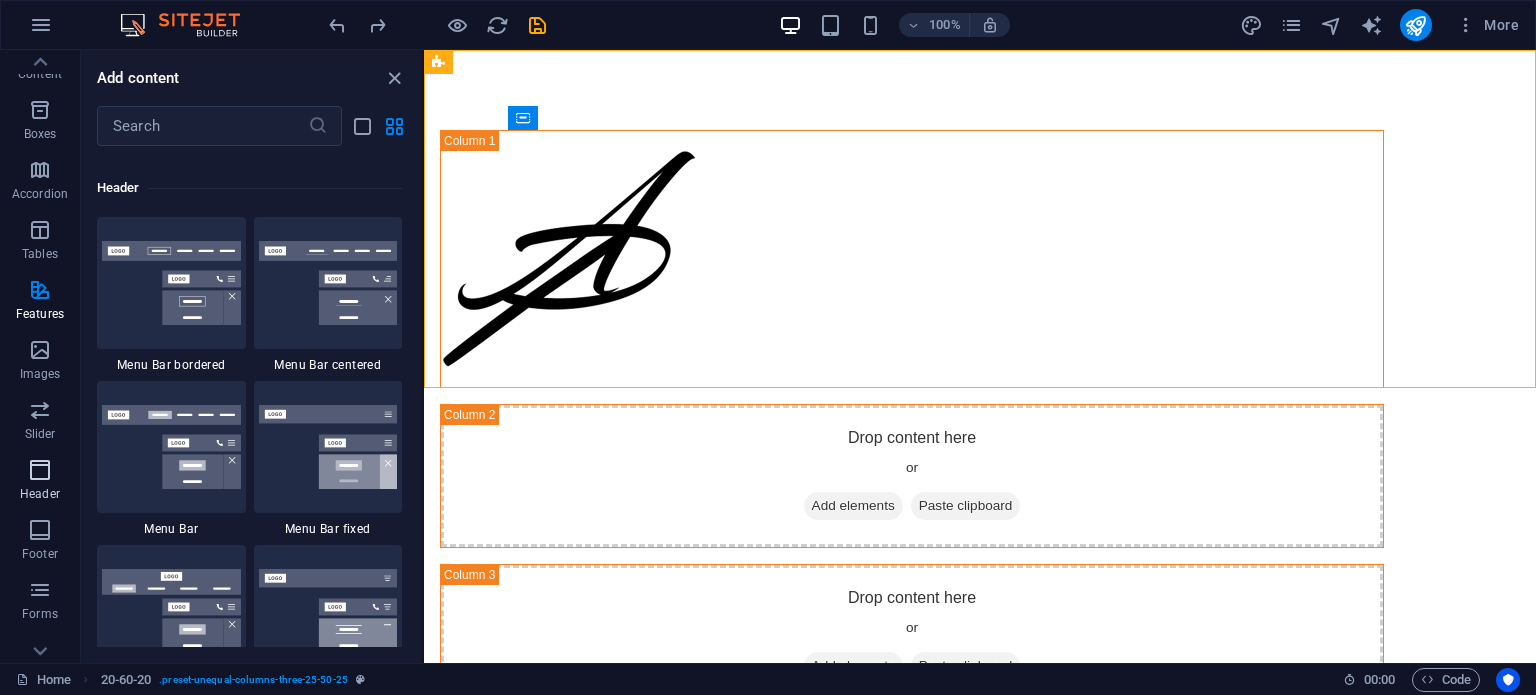 scroll, scrollTop: 12041, scrollLeft: 0, axis: vertical 